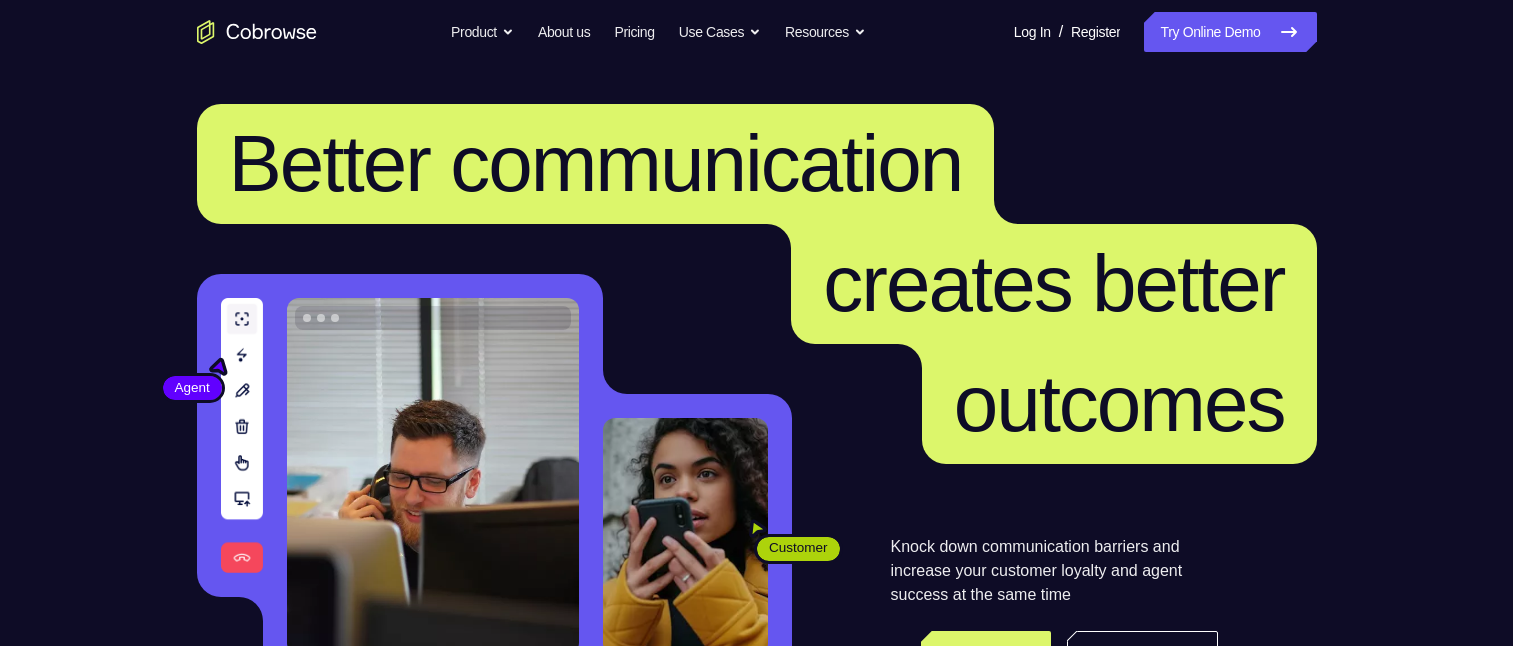 scroll, scrollTop: 0, scrollLeft: 0, axis: both 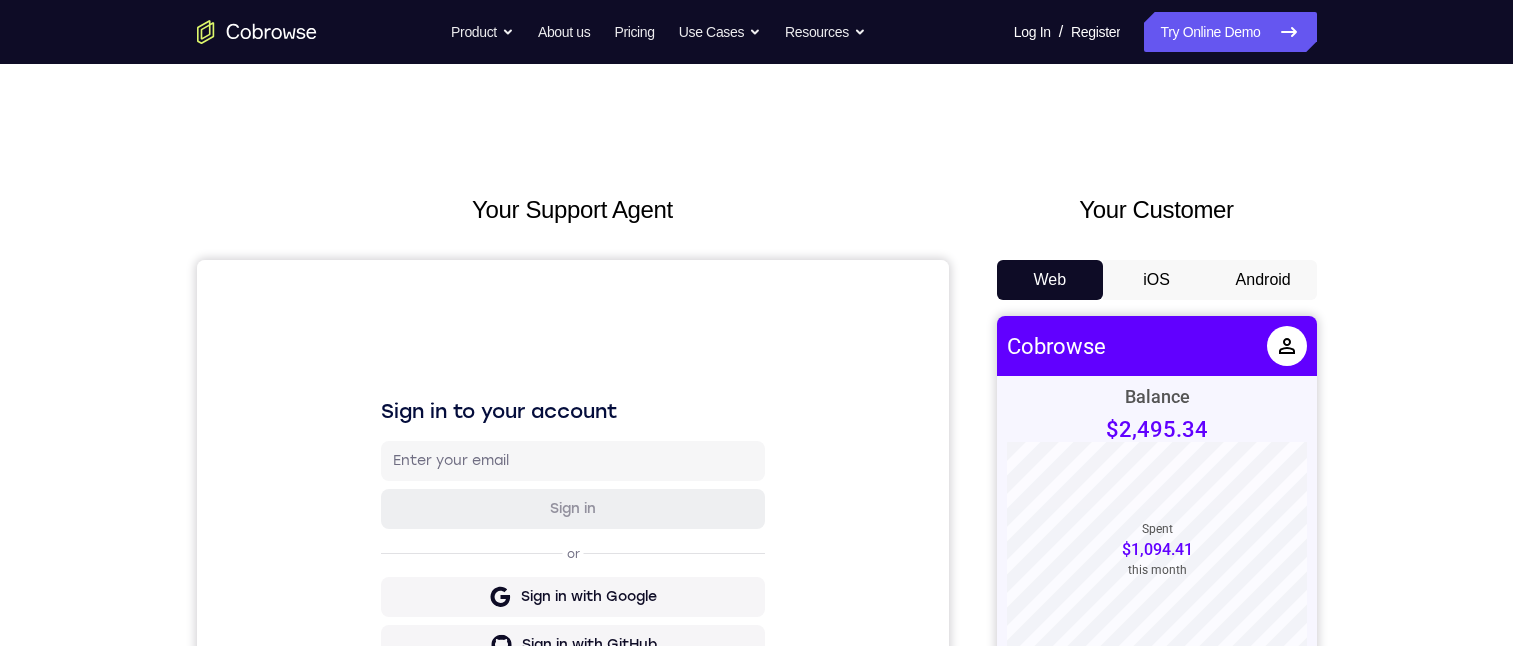 click on "Android" at bounding box center (1263, 280) 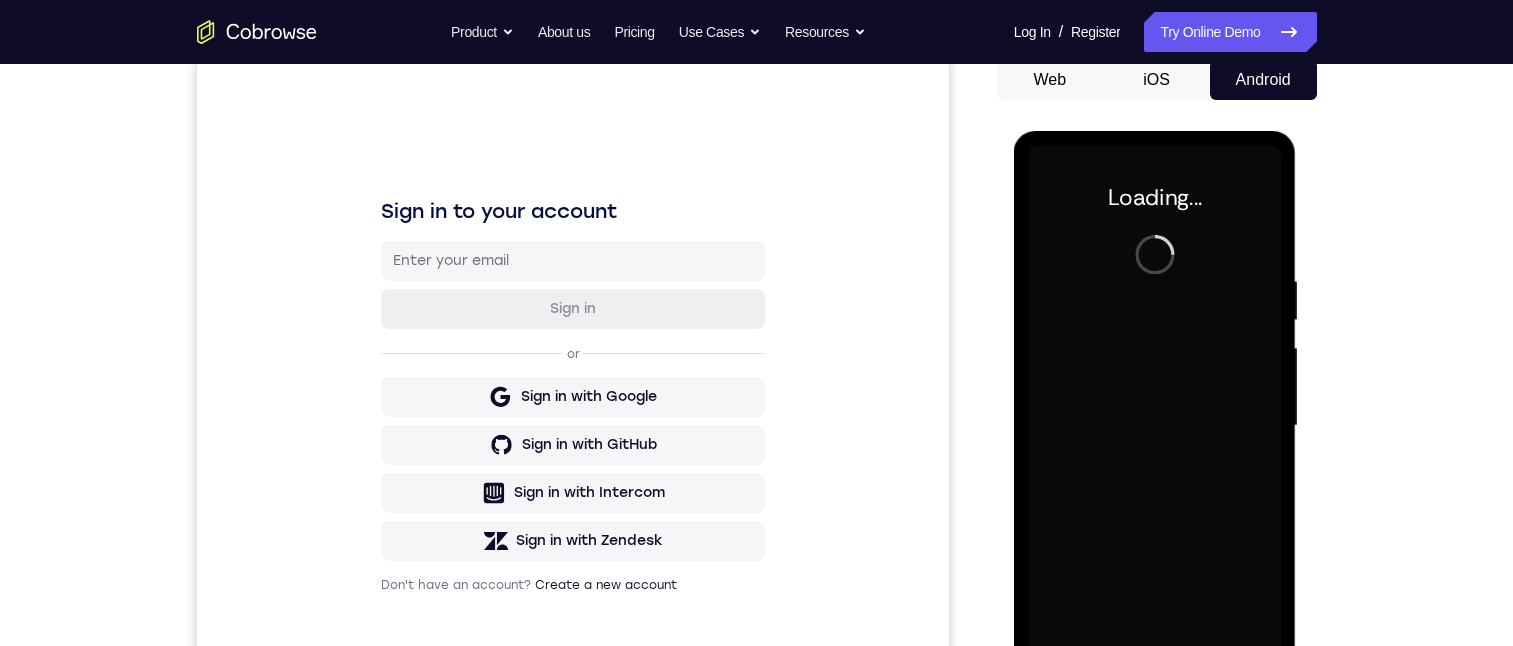 scroll, scrollTop: 0, scrollLeft: 0, axis: both 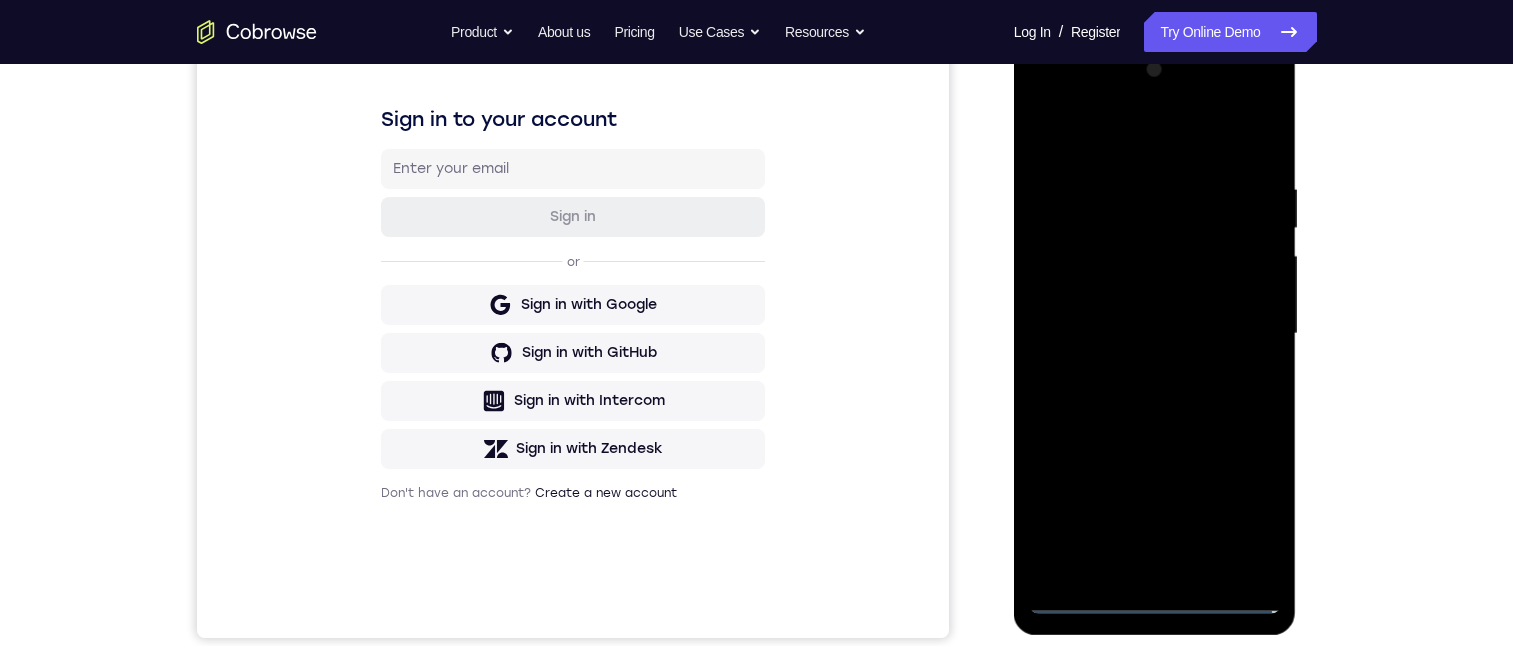 click at bounding box center [1155, 334] 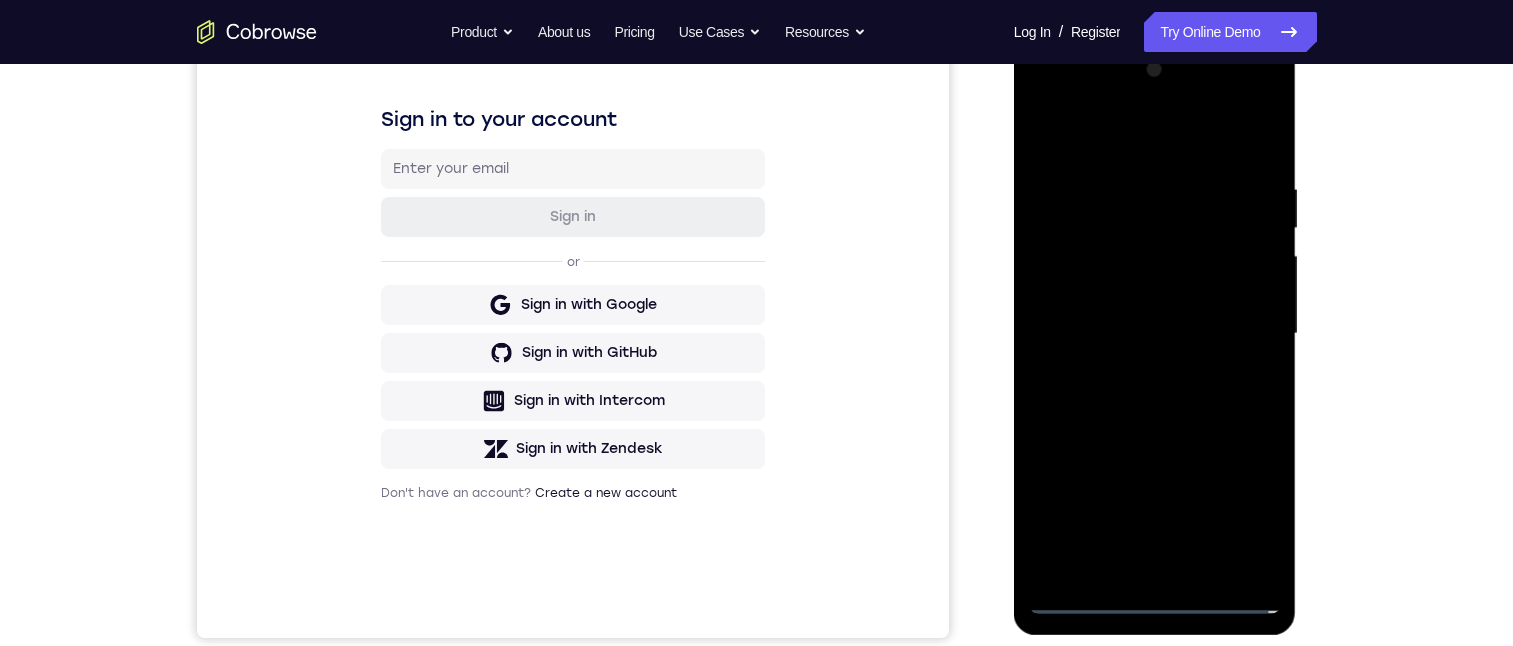 click at bounding box center [1155, 334] 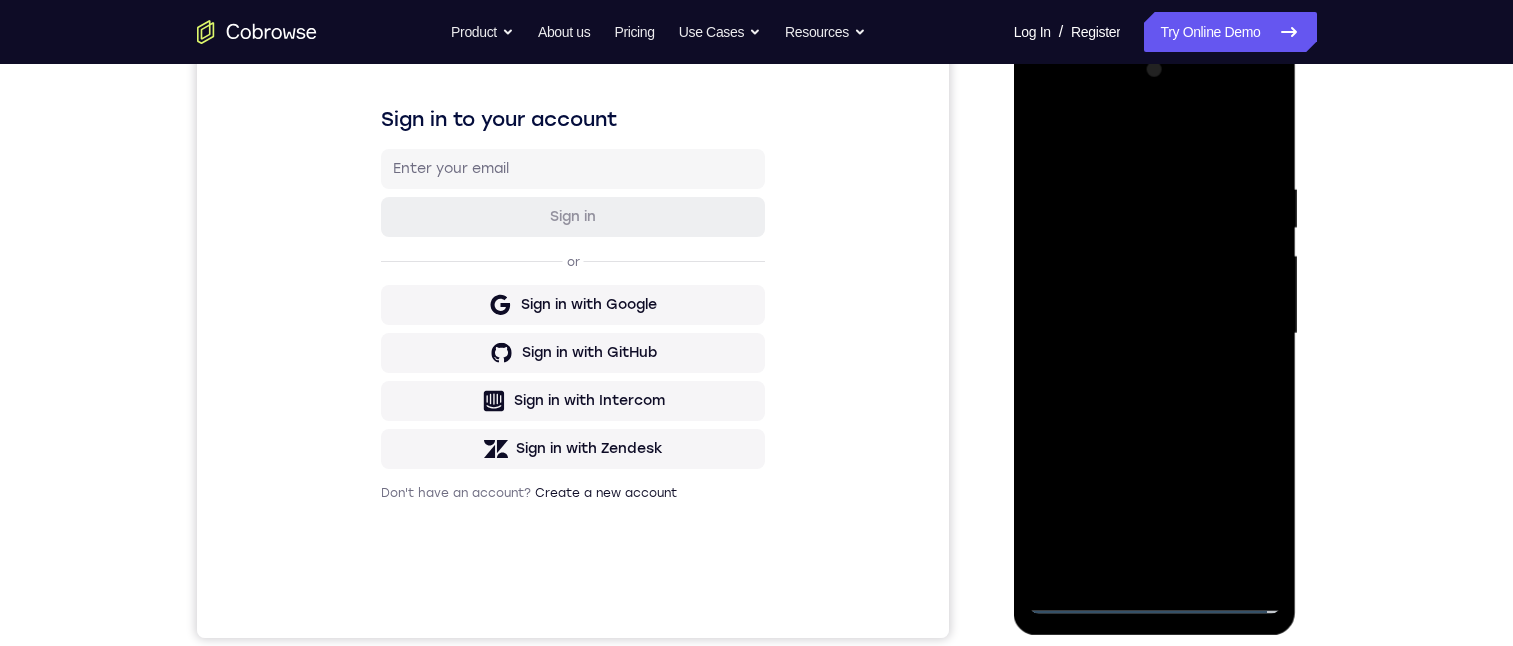 scroll, scrollTop: 192, scrollLeft: 0, axis: vertical 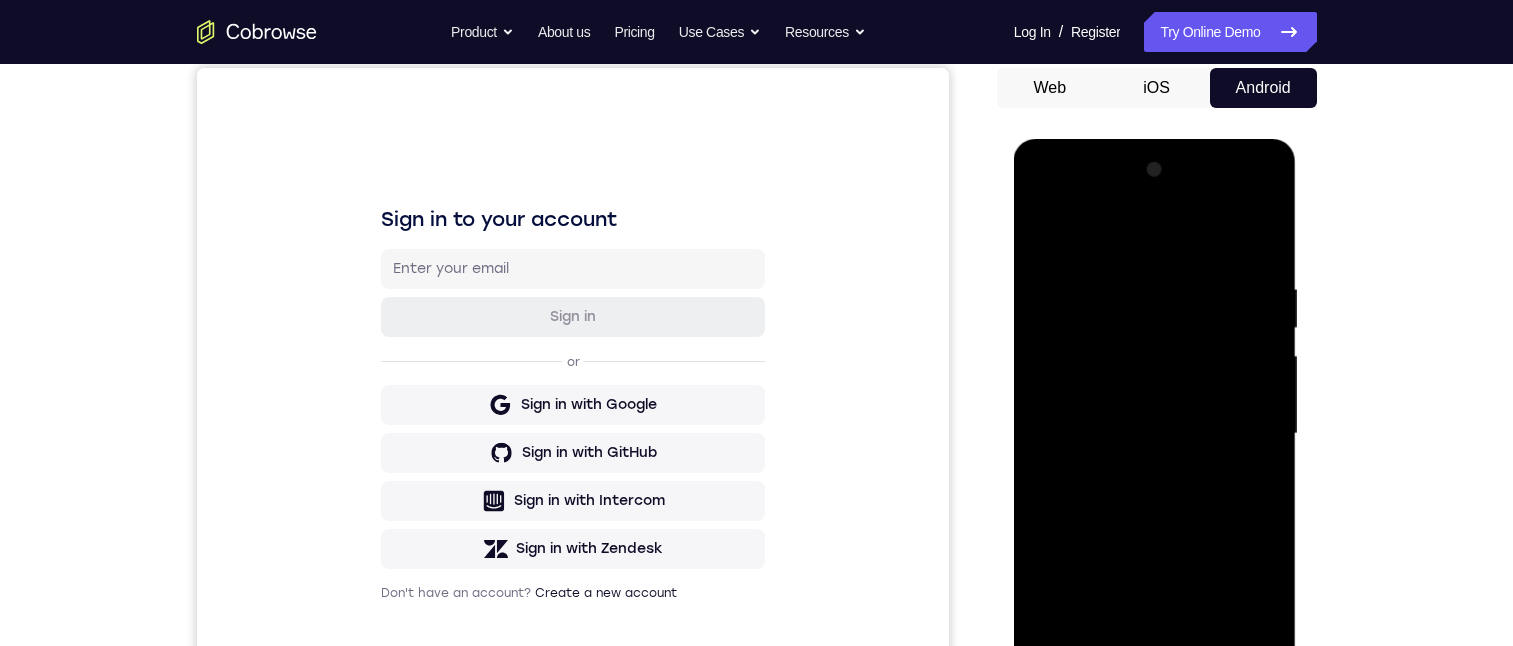 click at bounding box center (1155, 434) 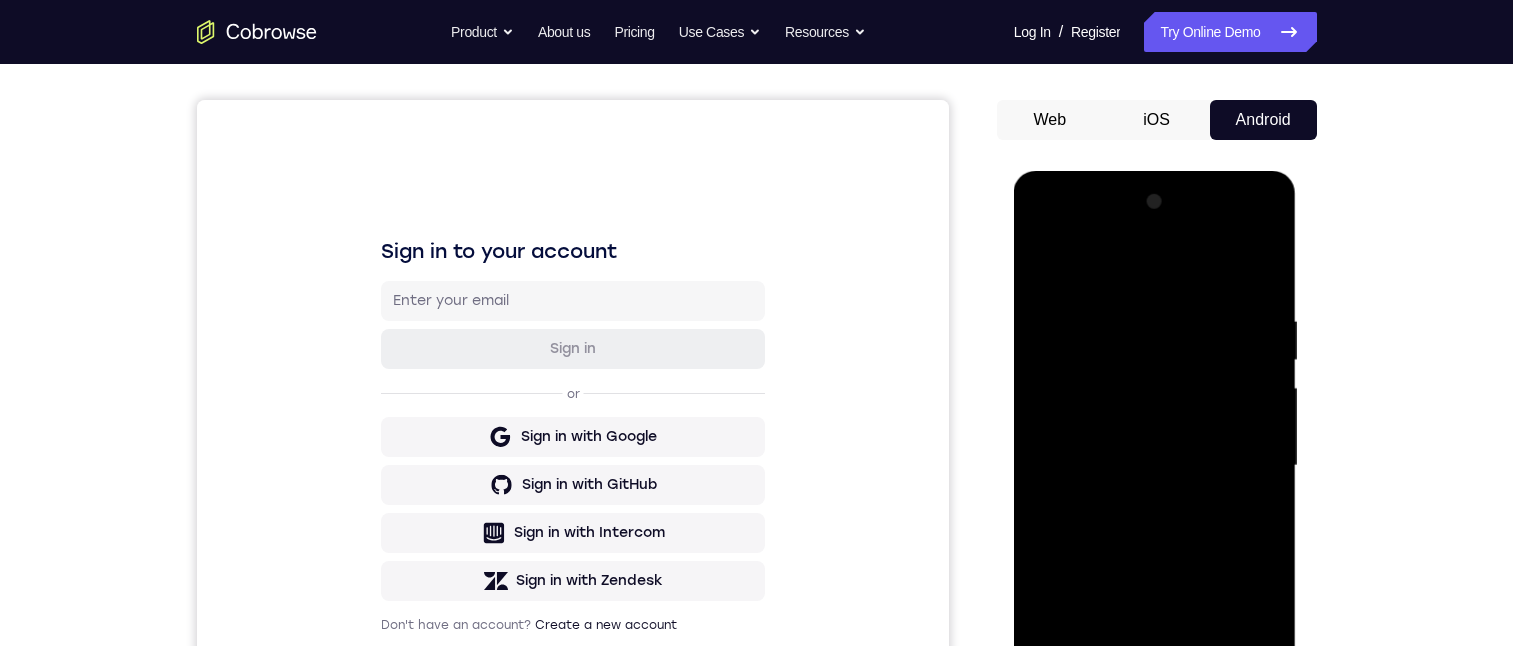 click at bounding box center (1155, 466) 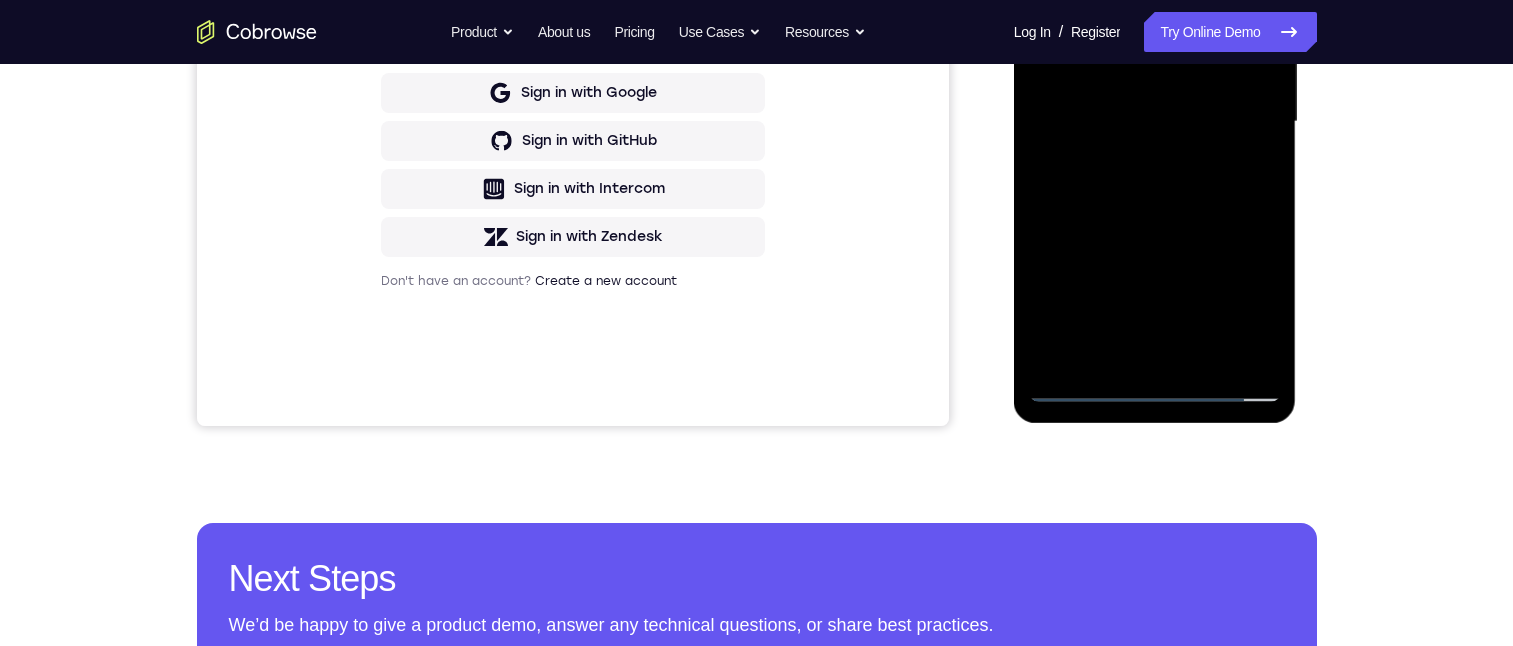scroll, scrollTop: 249, scrollLeft: 0, axis: vertical 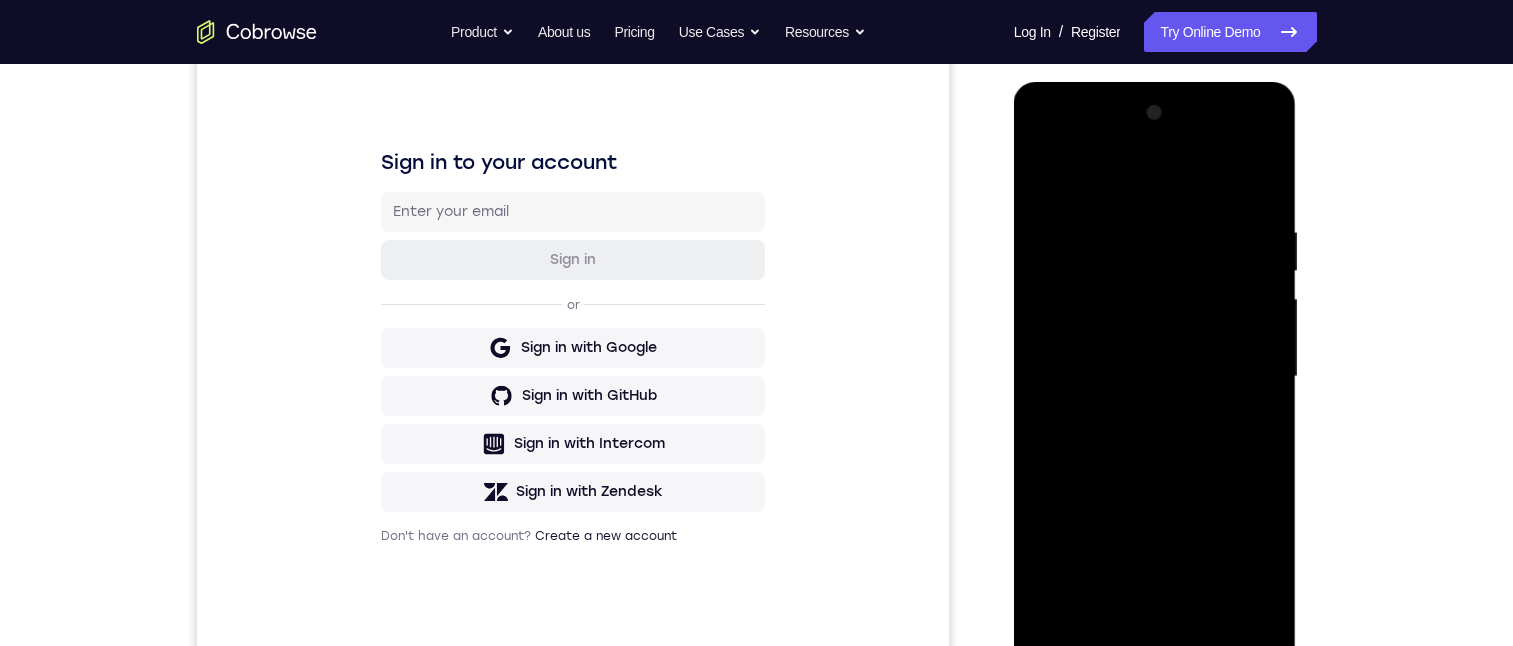 click on "Your Support Agent             Your Customer       Web   iOS   Android                         Next Steps   We’d be happy to give a product demo, answer any technical questions, or share best practices.          Create An Account             Contact Sales" at bounding box center [757, 474] 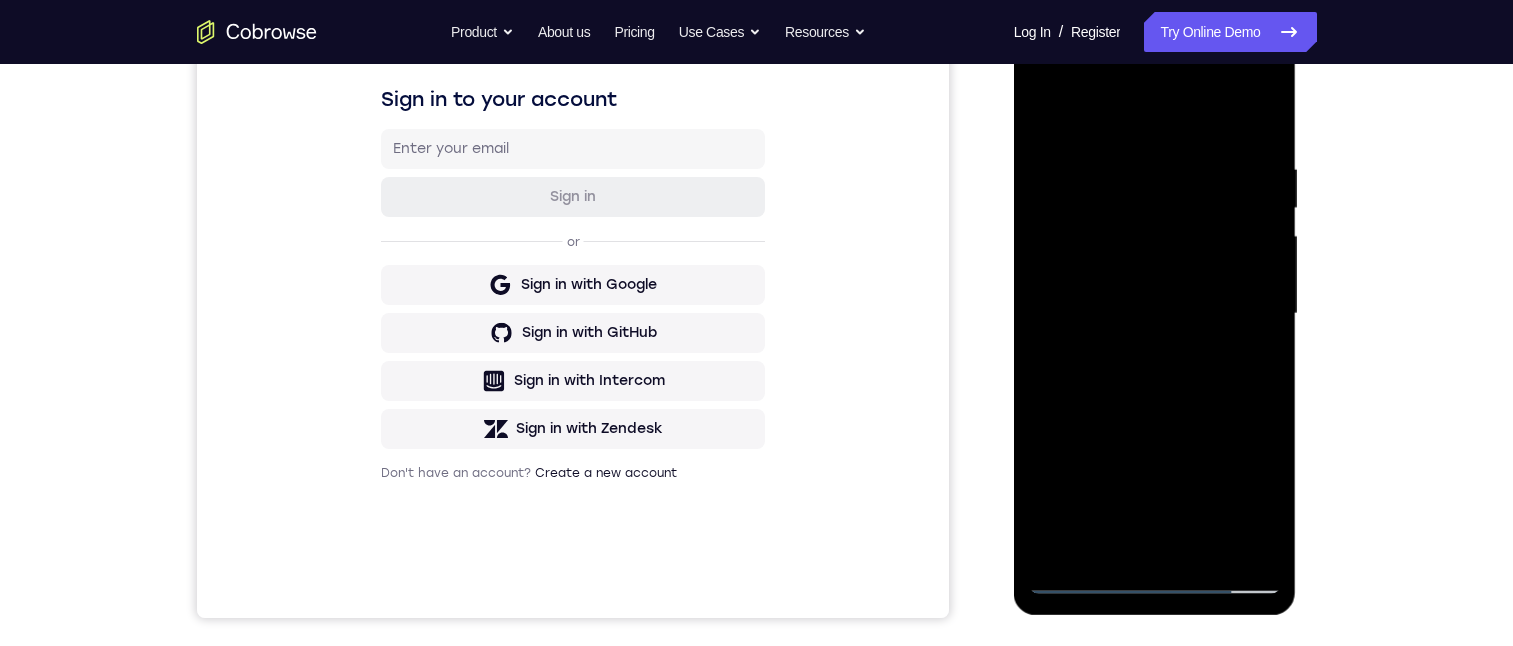 scroll, scrollTop: 375, scrollLeft: 0, axis: vertical 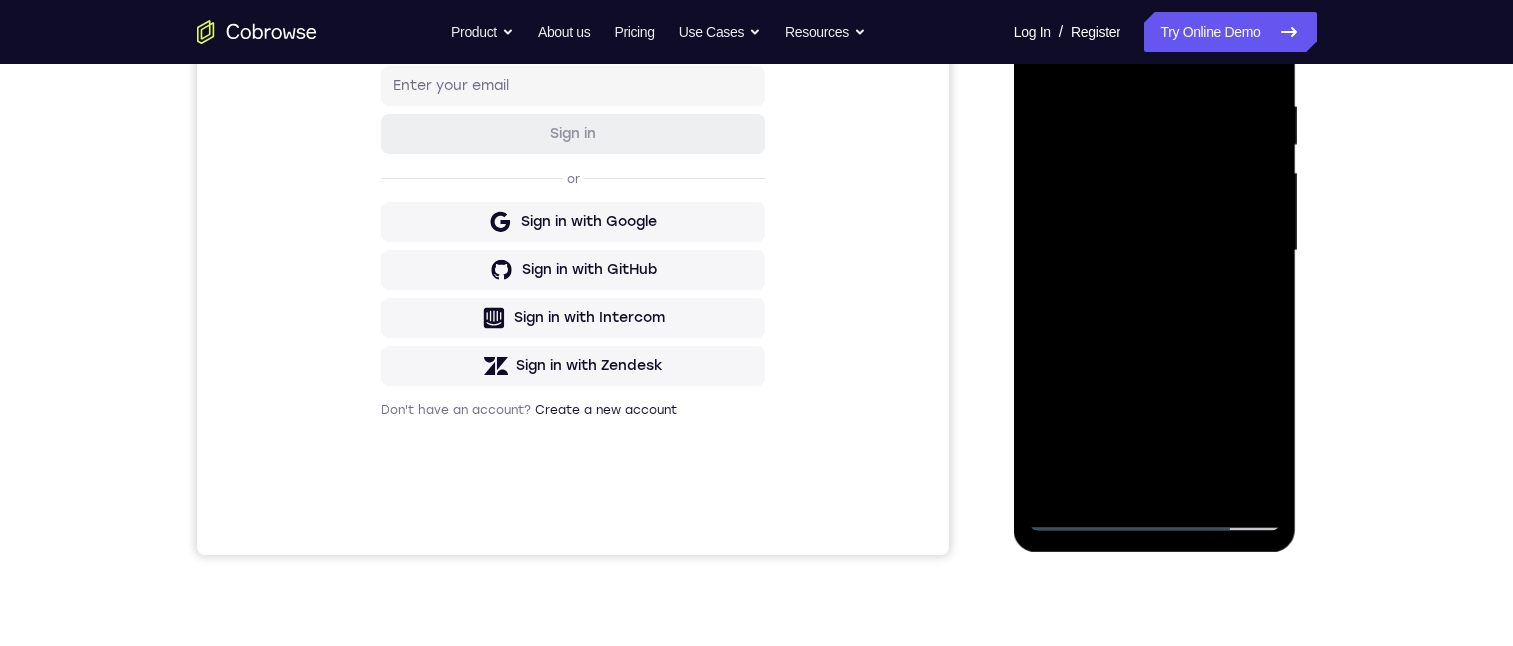 click at bounding box center (1155, 251) 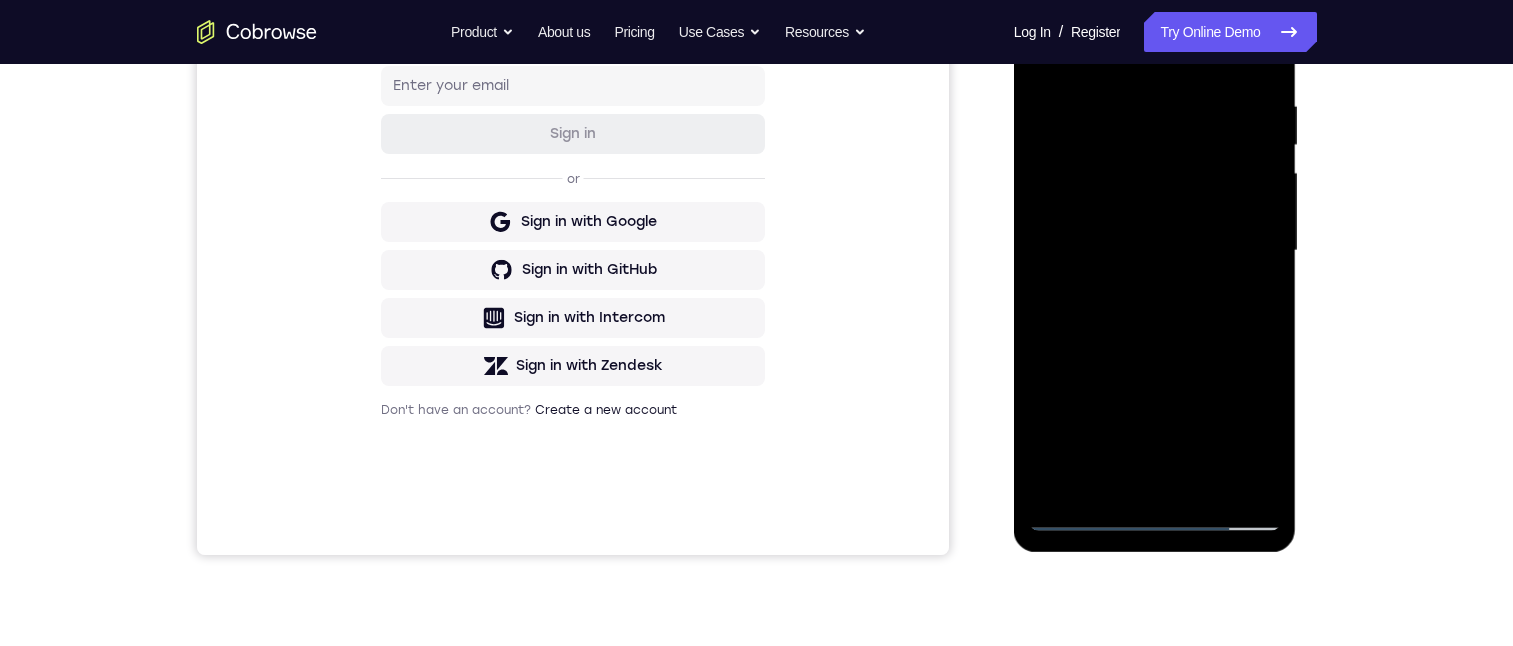 click at bounding box center (1155, 251) 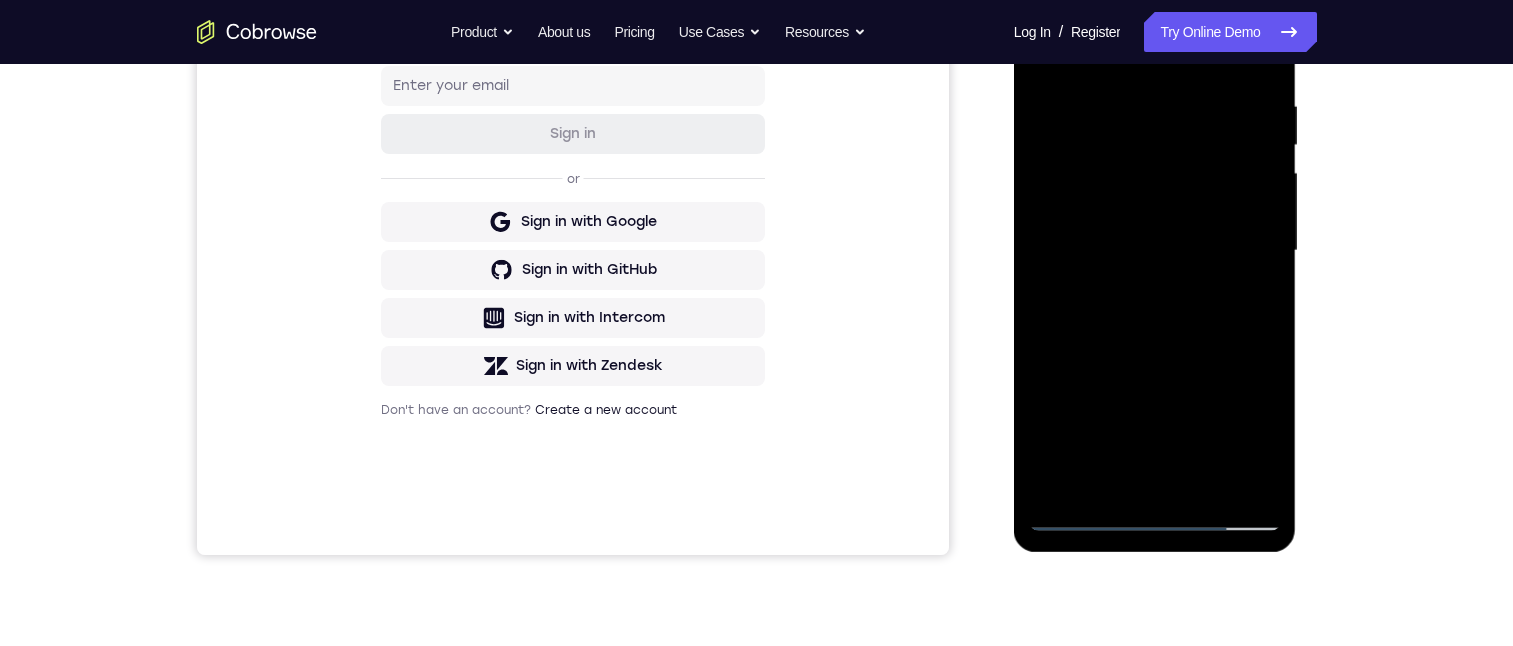 click at bounding box center (1155, 251) 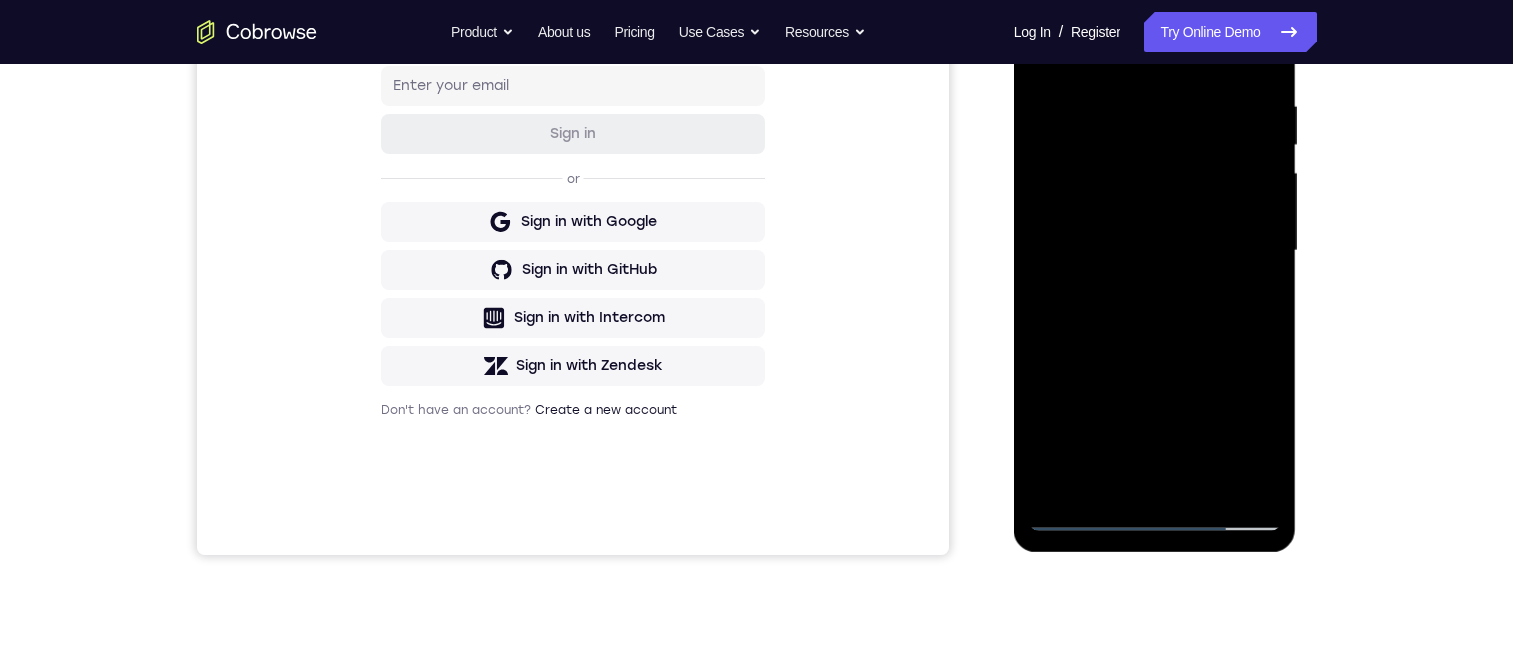 click at bounding box center (1155, 251) 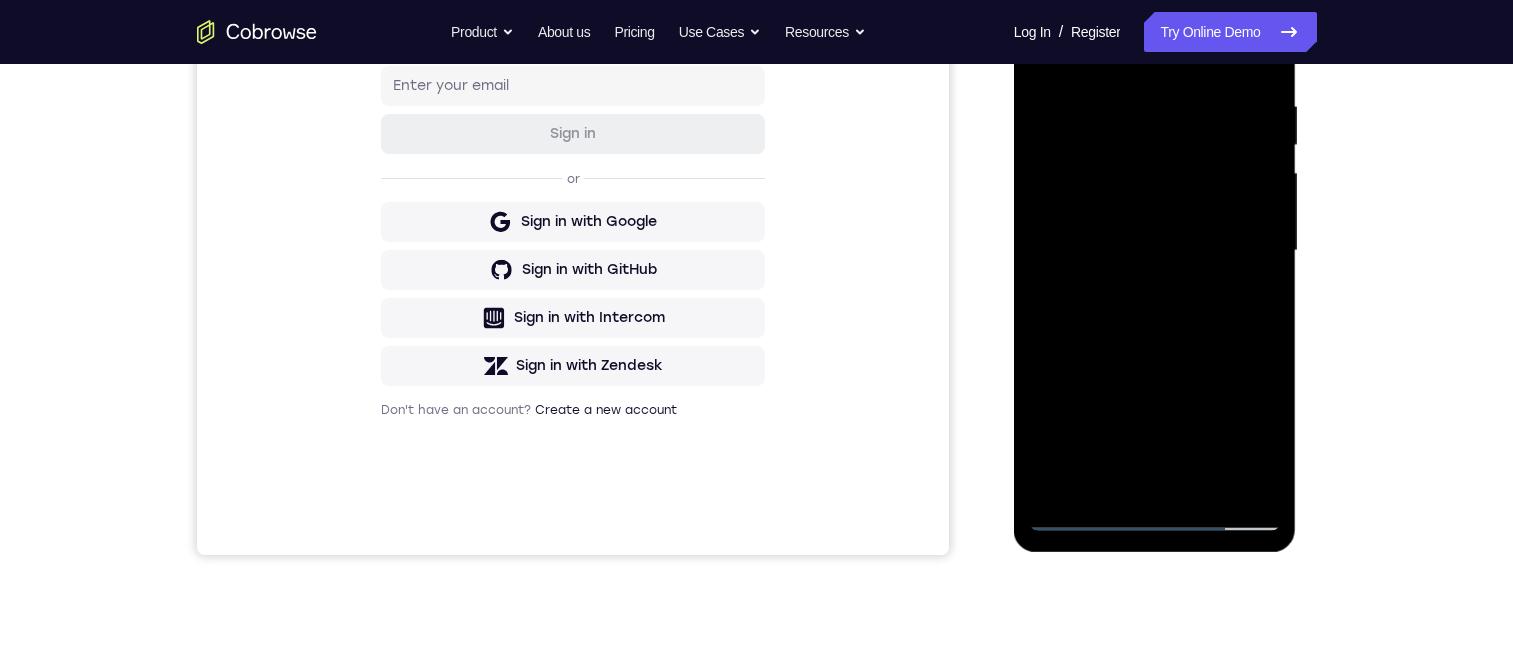 click at bounding box center [1155, 251] 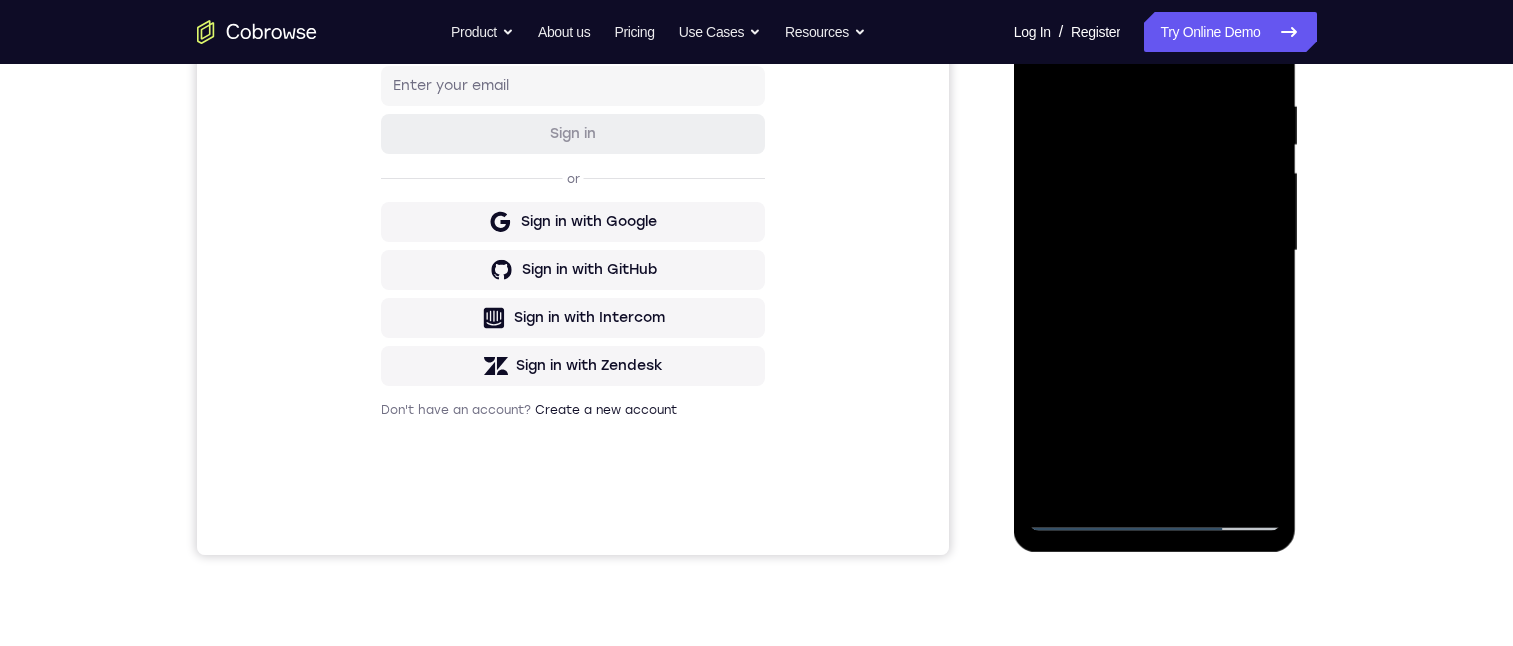 scroll, scrollTop: 312, scrollLeft: 0, axis: vertical 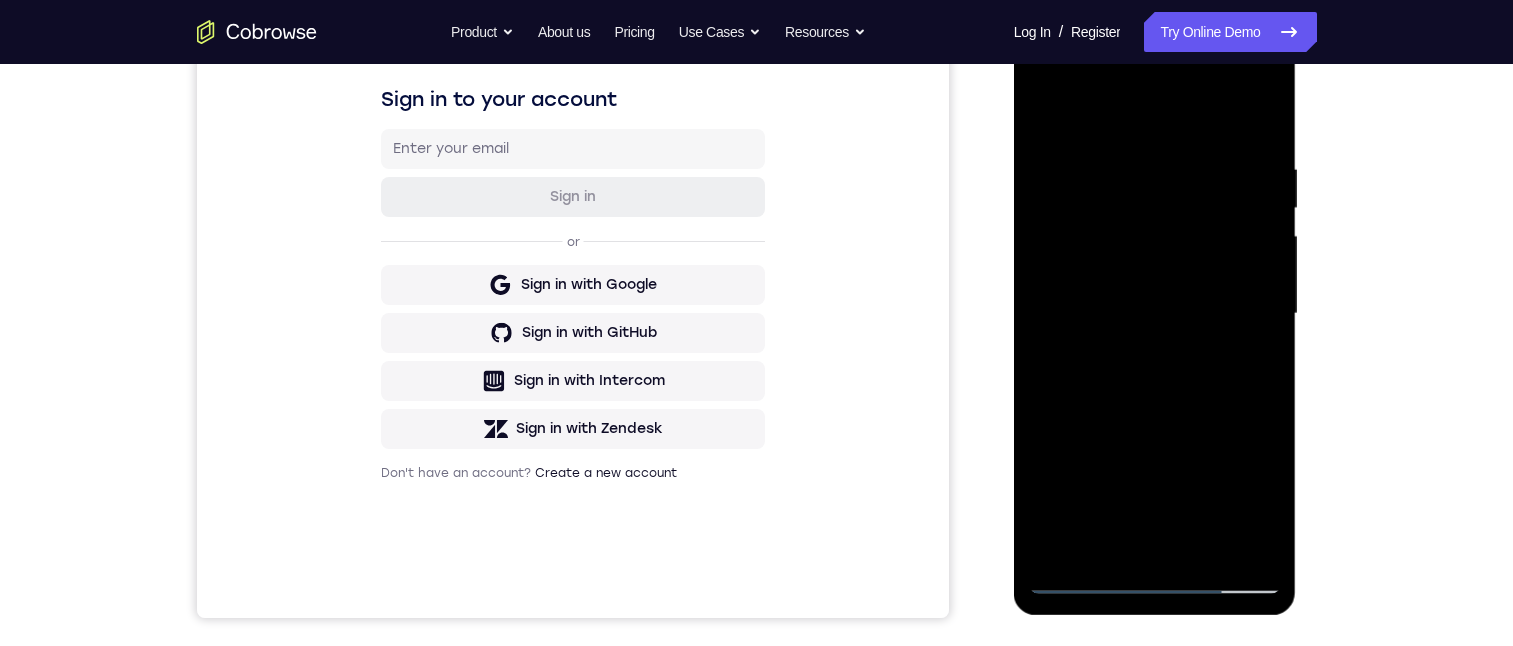 click at bounding box center [1155, 314] 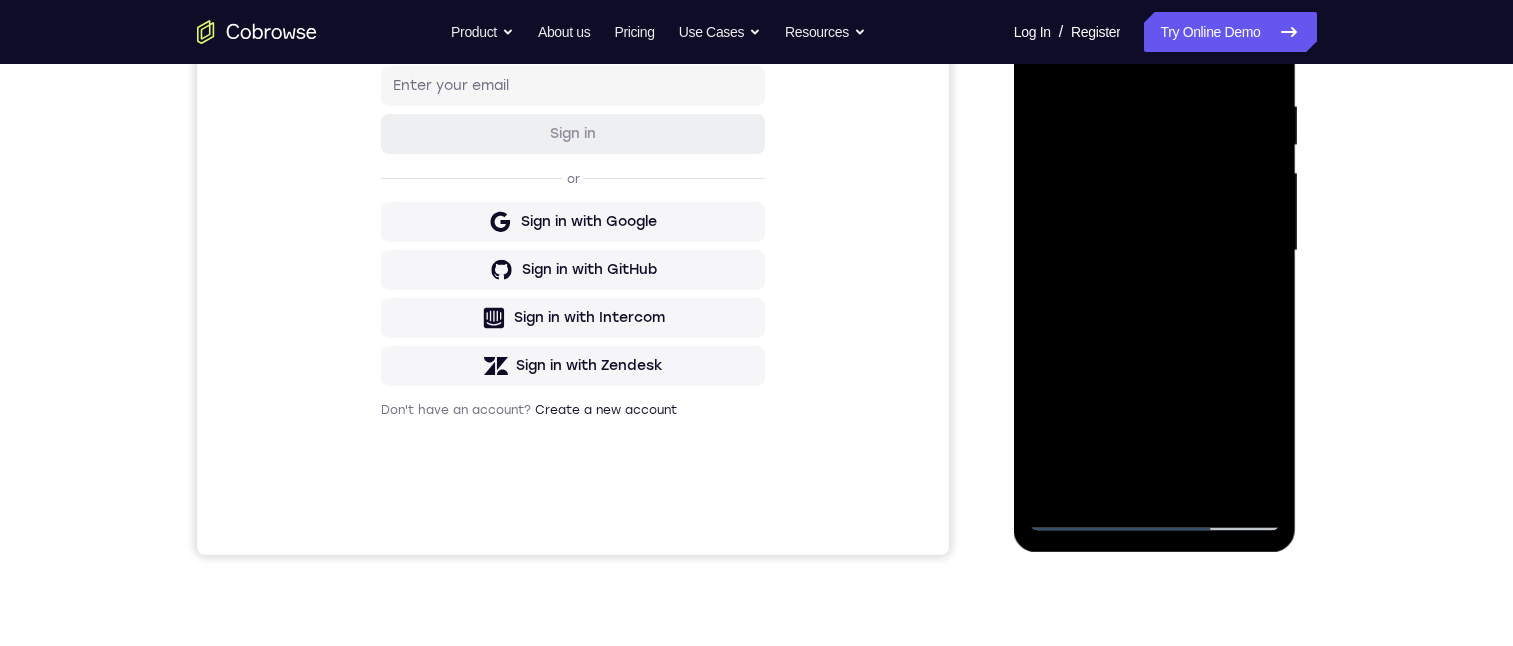 scroll, scrollTop: 312, scrollLeft: 0, axis: vertical 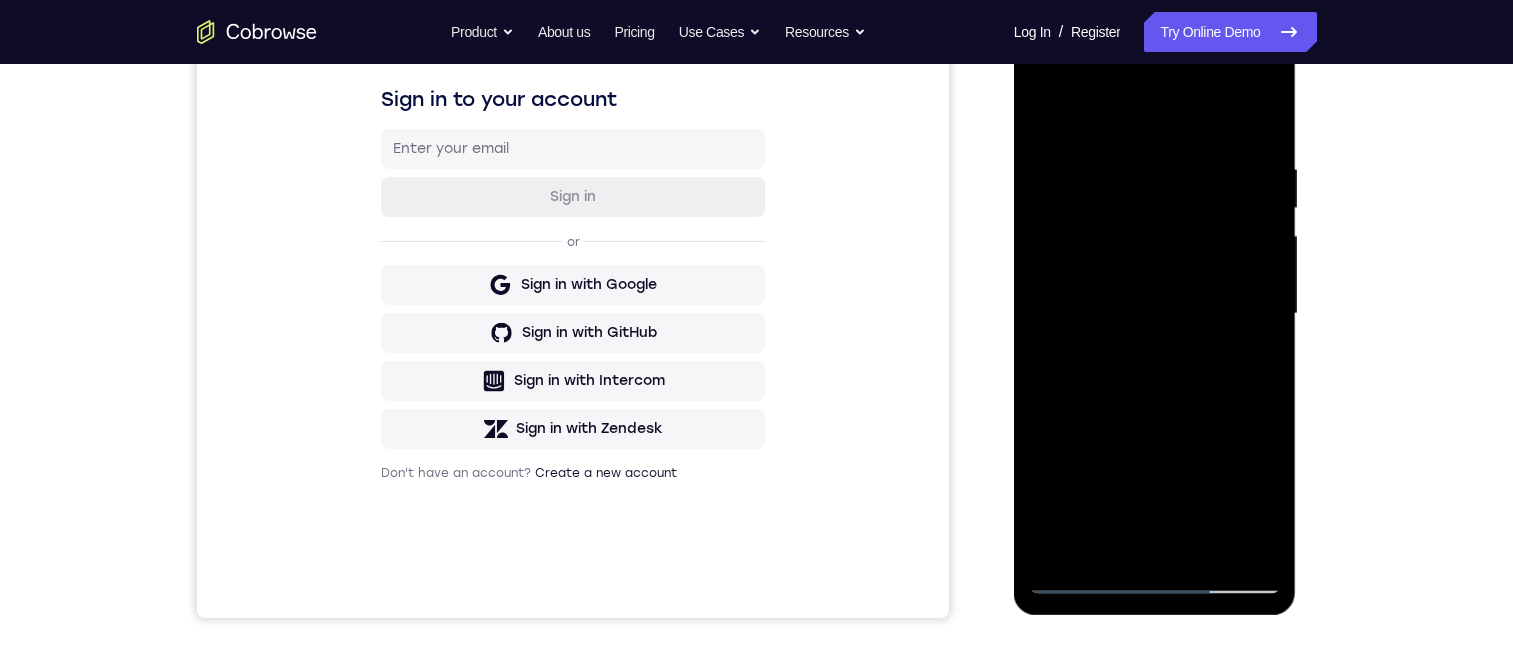 click at bounding box center [1155, 314] 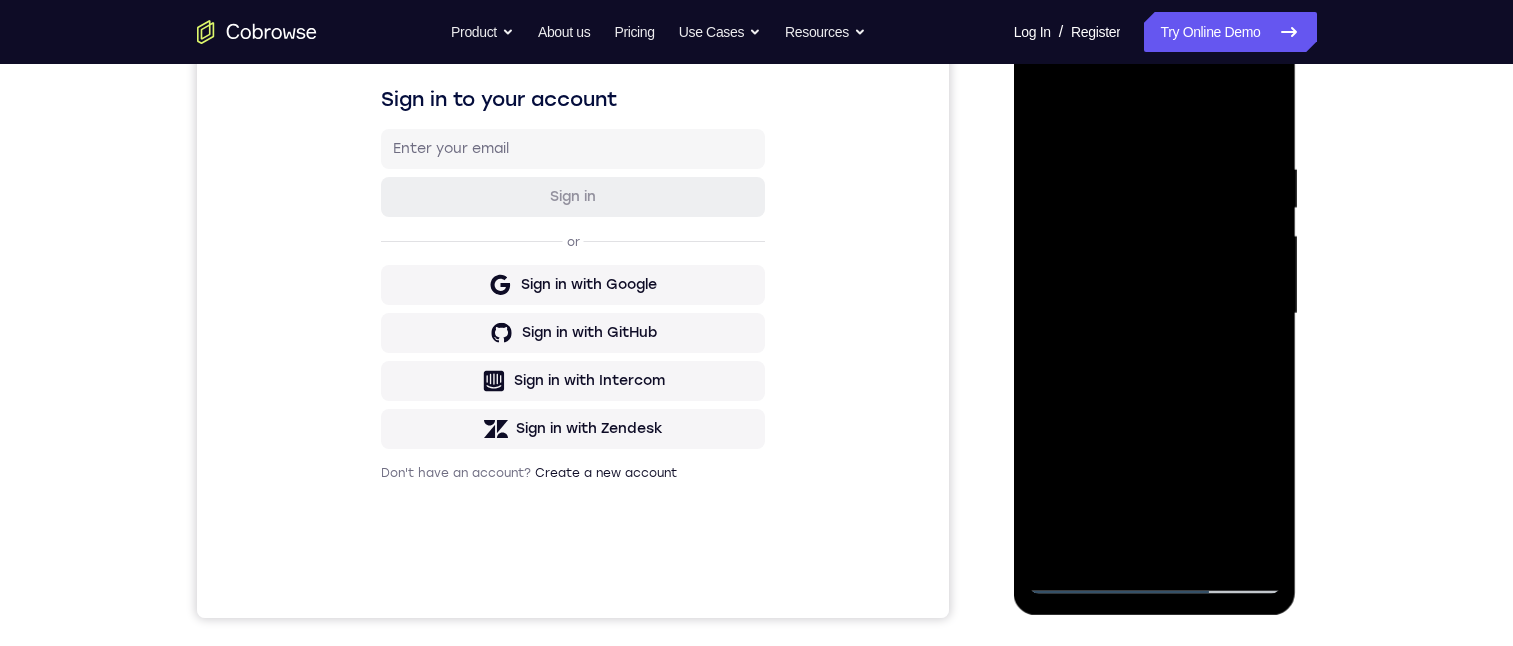 scroll, scrollTop: 437, scrollLeft: 0, axis: vertical 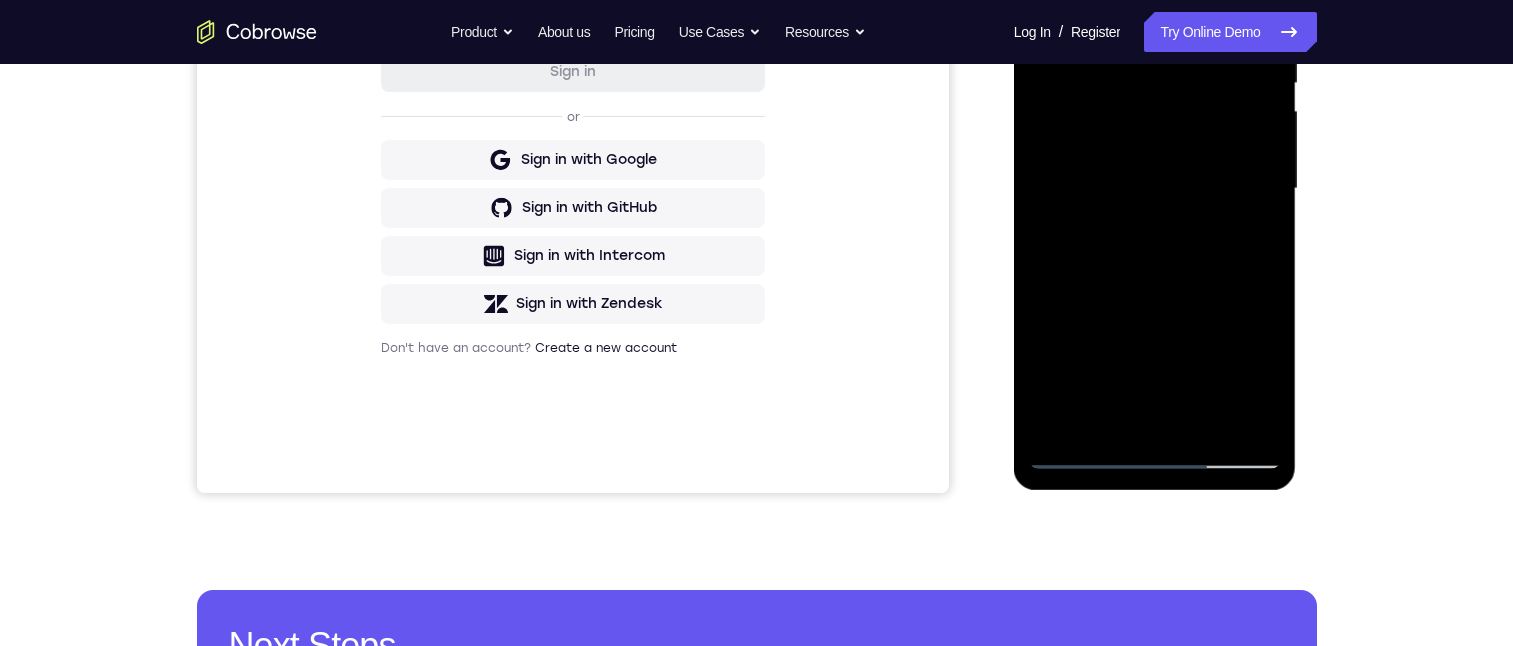 click at bounding box center [1155, 189] 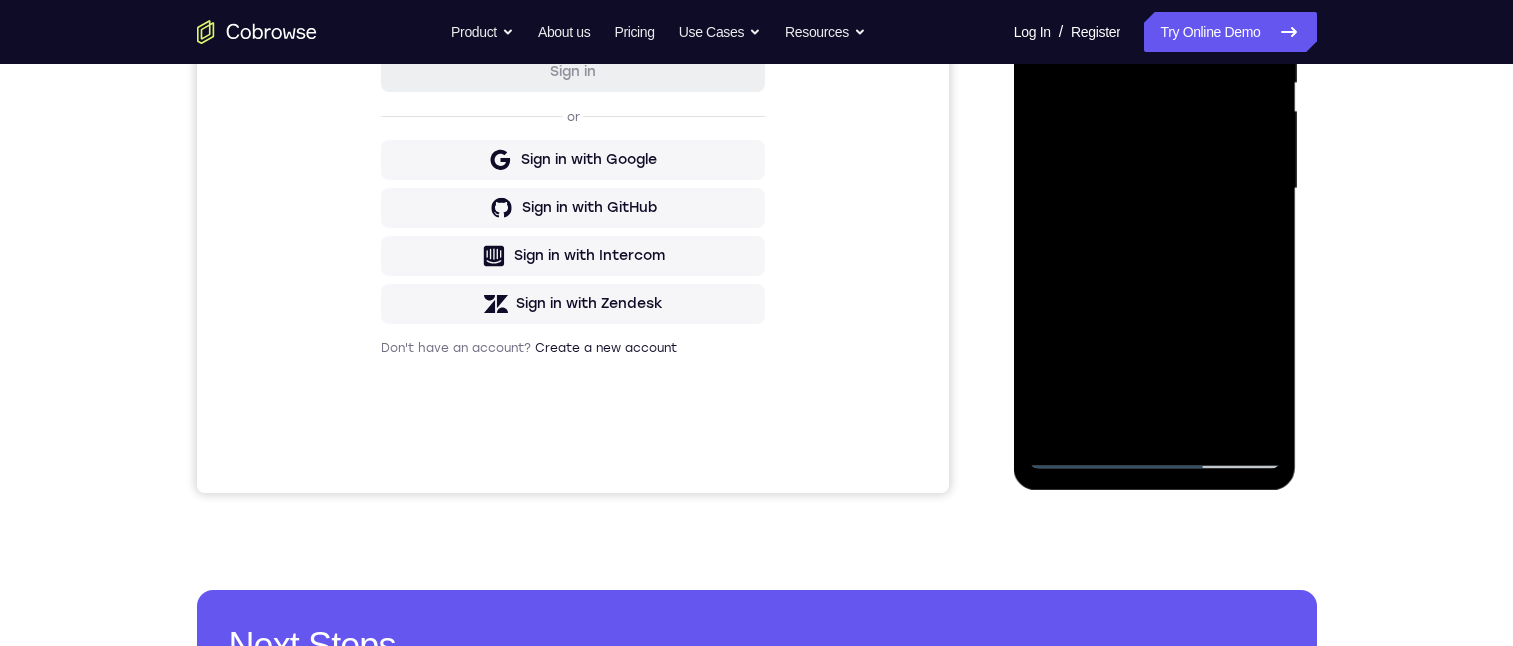 click at bounding box center (1155, 189) 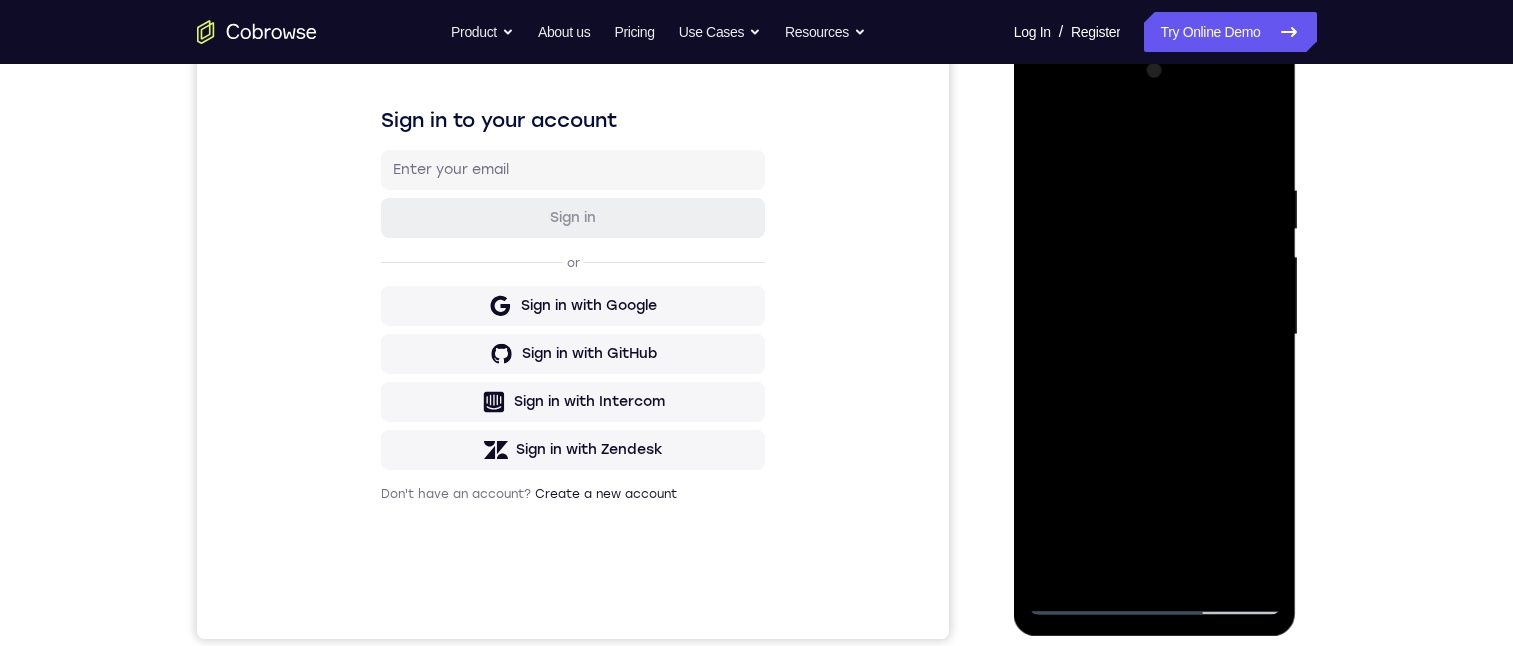scroll, scrollTop: 437, scrollLeft: 0, axis: vertical 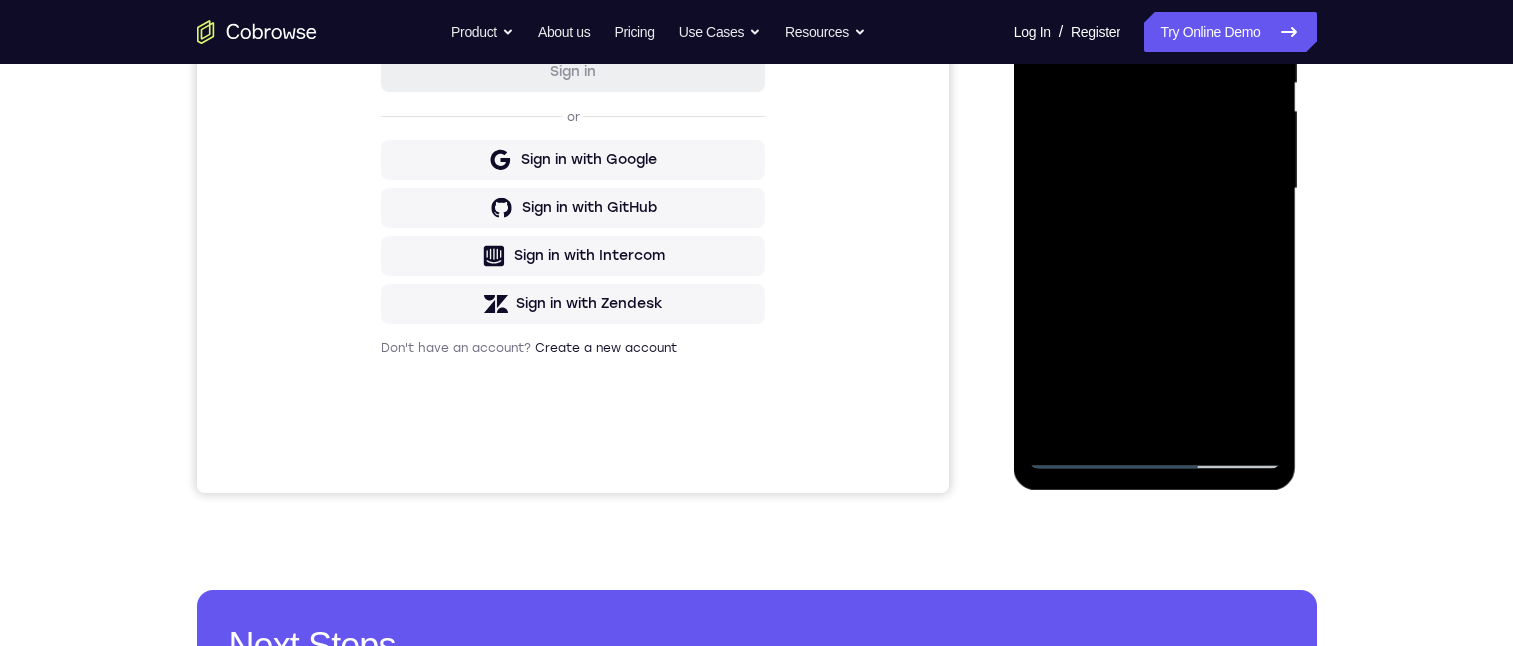 click at bounding box center (1155, 189) 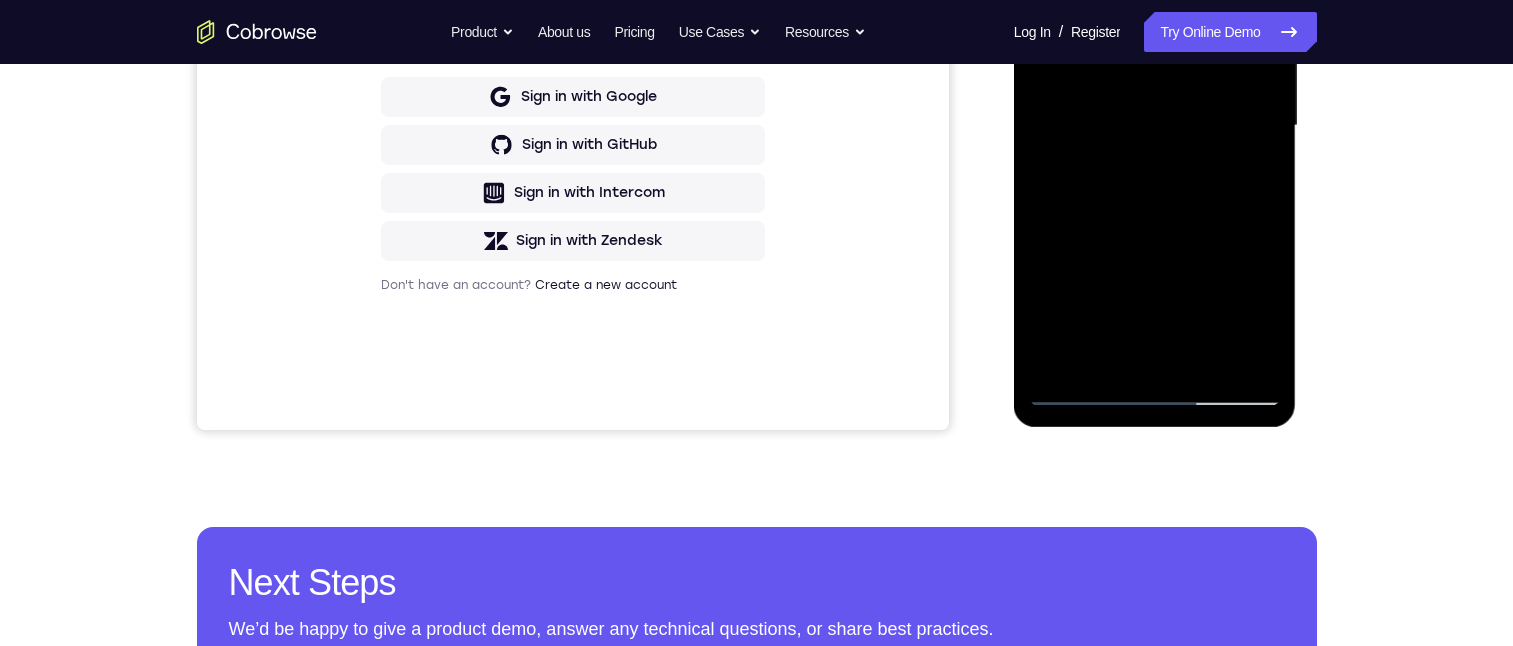 scroll, scrollTop: 562, scrollLeft: 0, axis: vertical 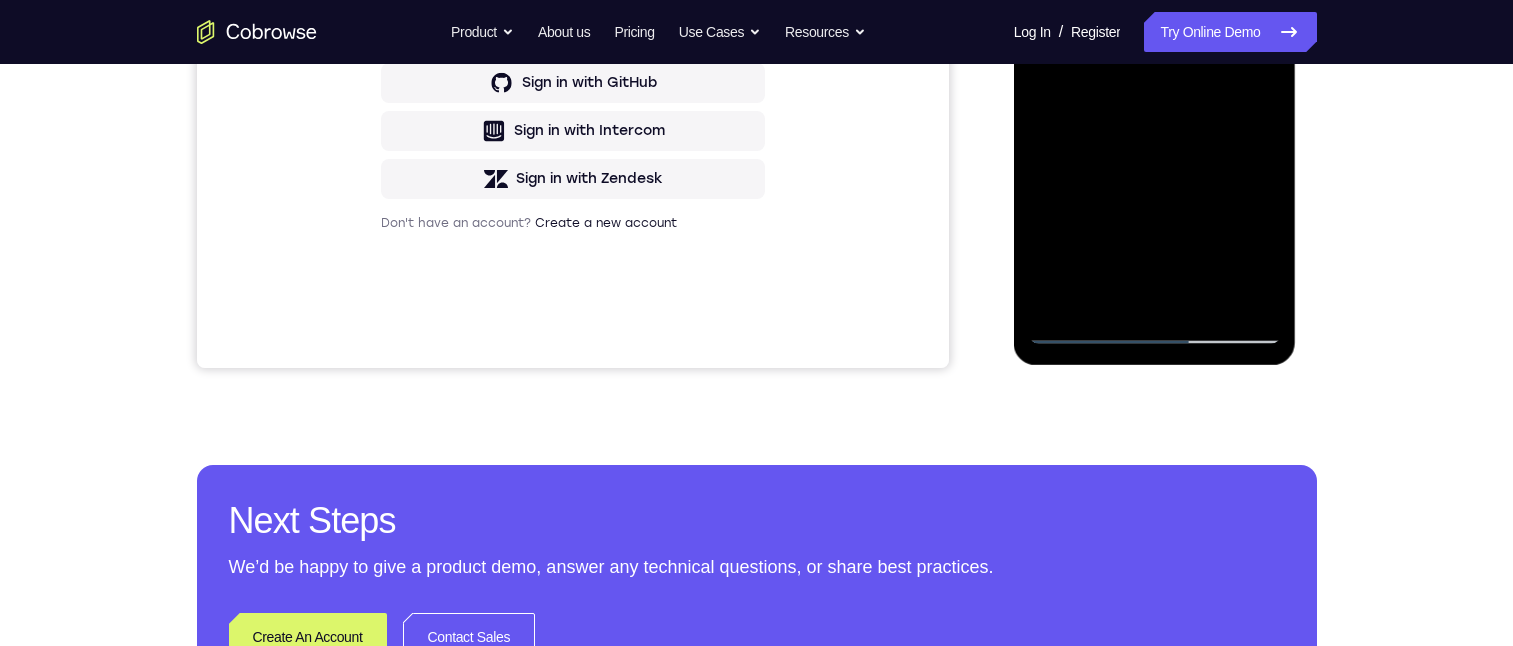 click at bounding box center [1155, 64] 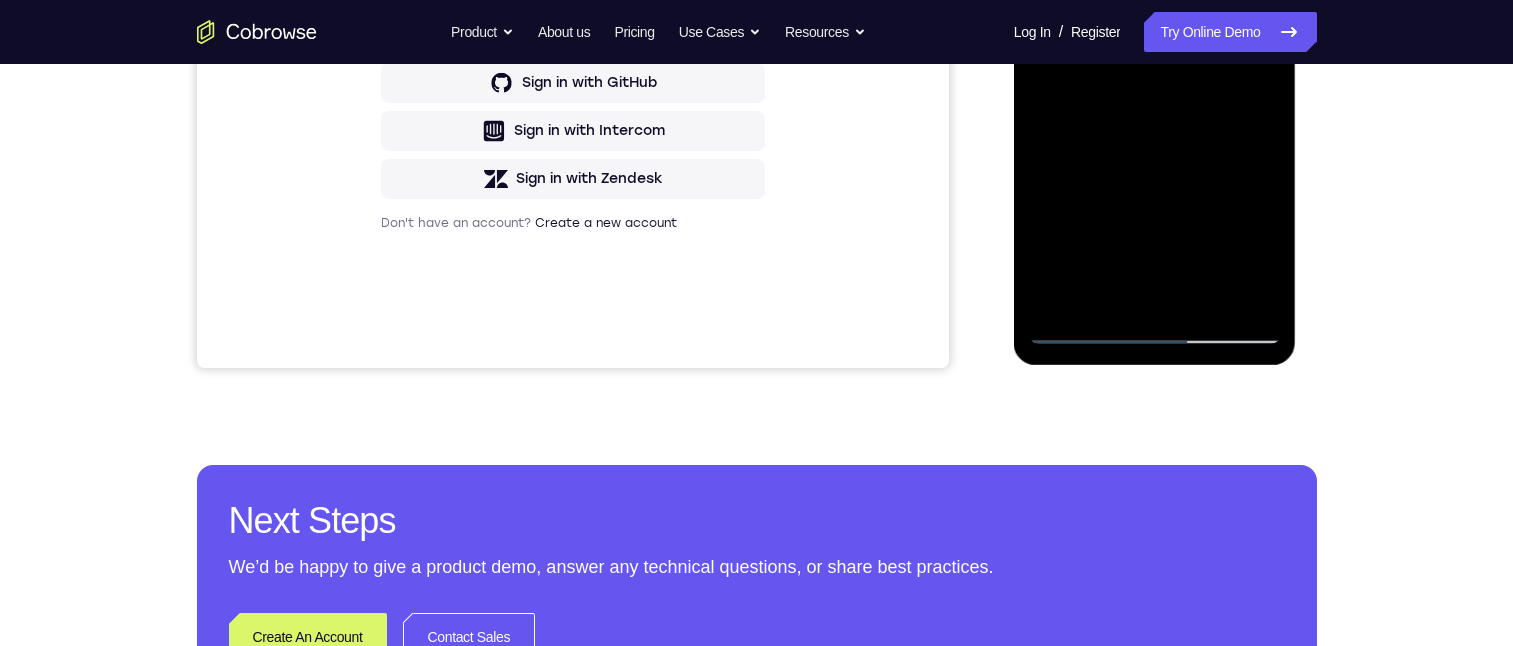 click at bounding box center [1155, 64] 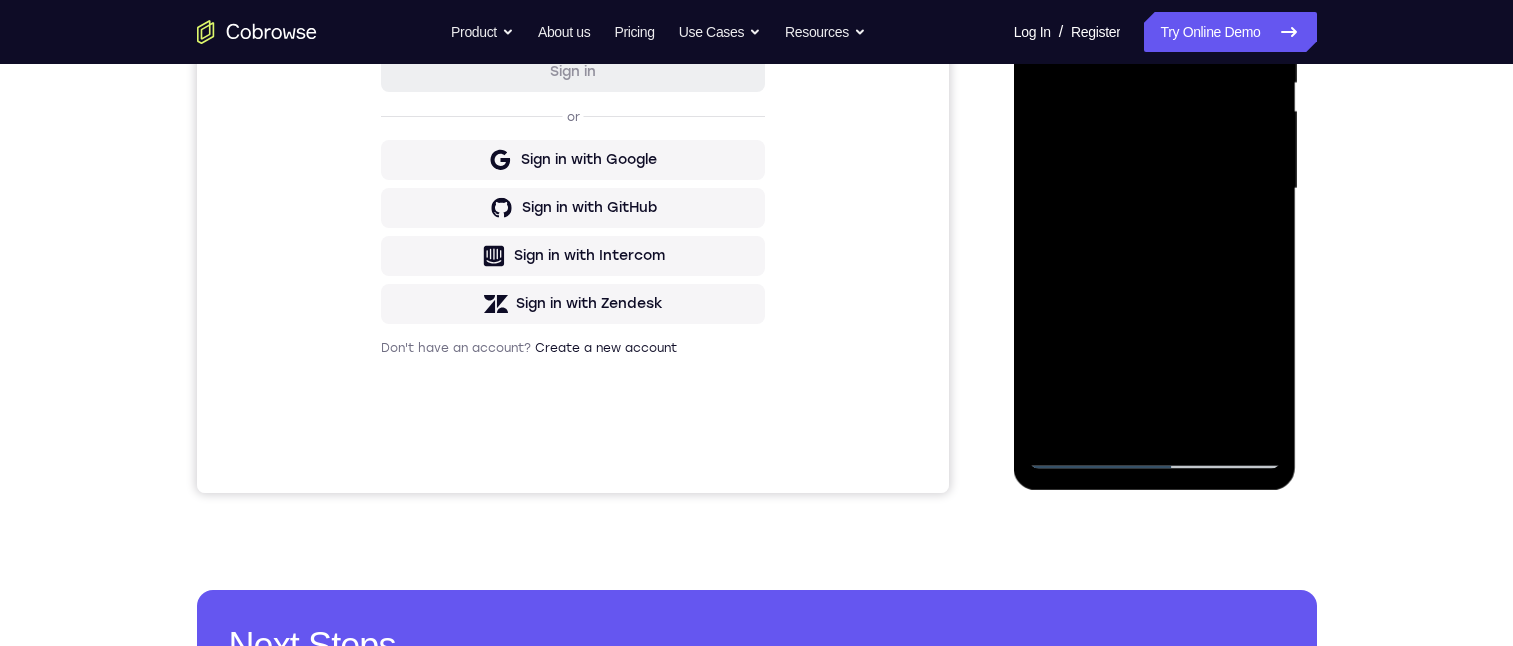 click at bounding box center [1155, 189] 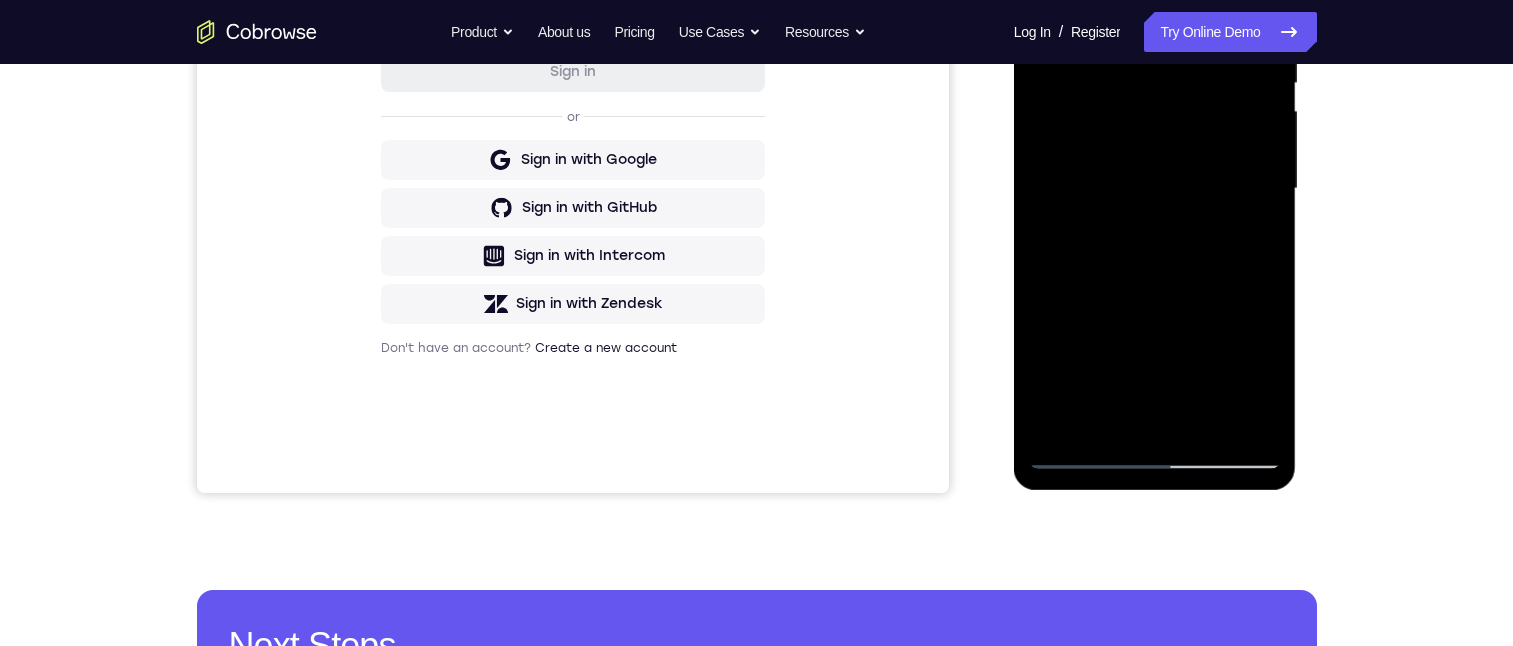 click at bounding box center [1155, 189] 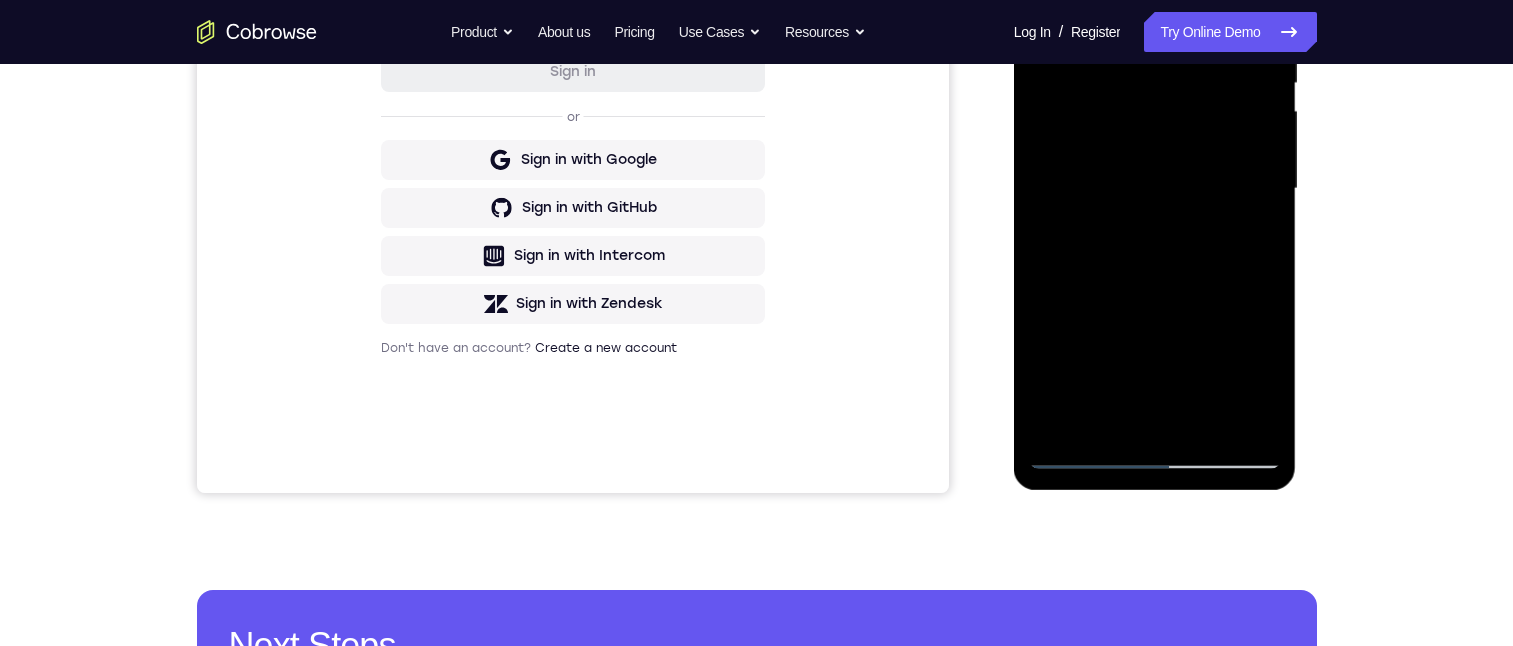 click at bounding box center (1155, 189) 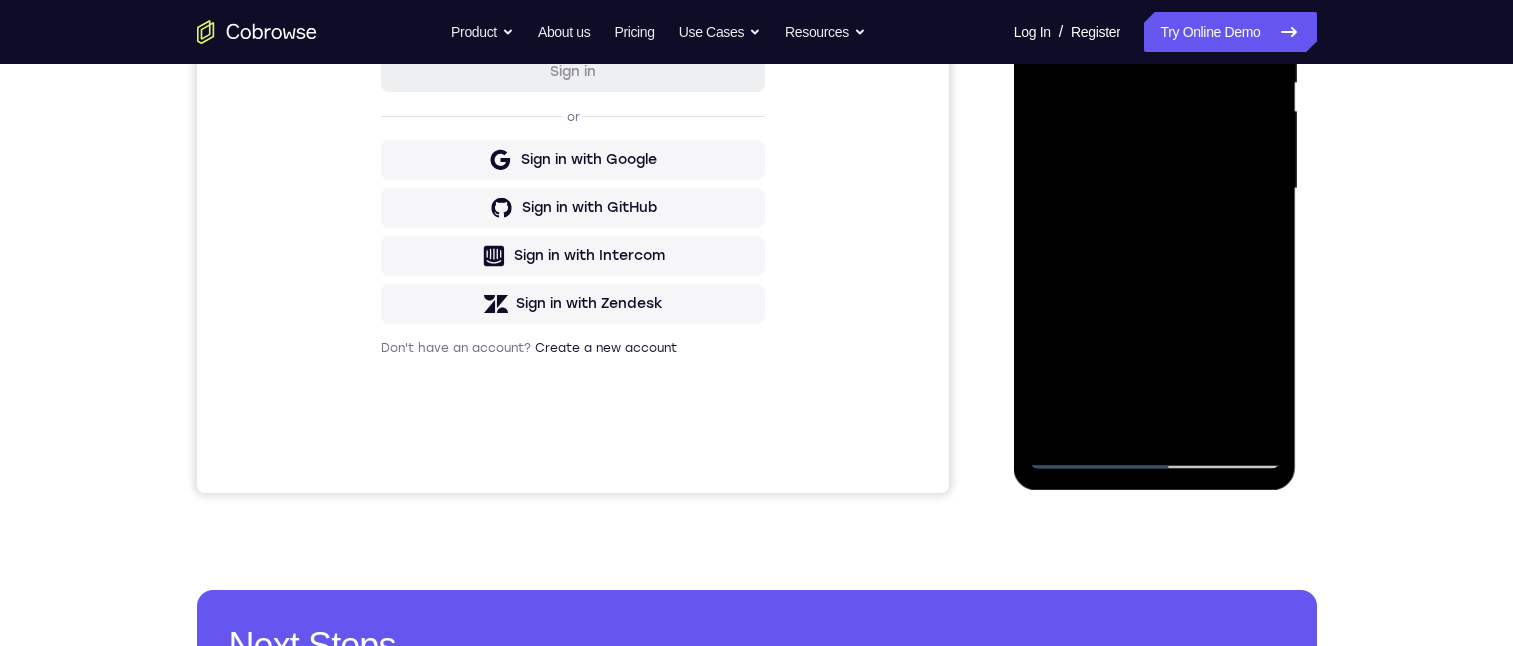 click at bounding box center [1155, 189] 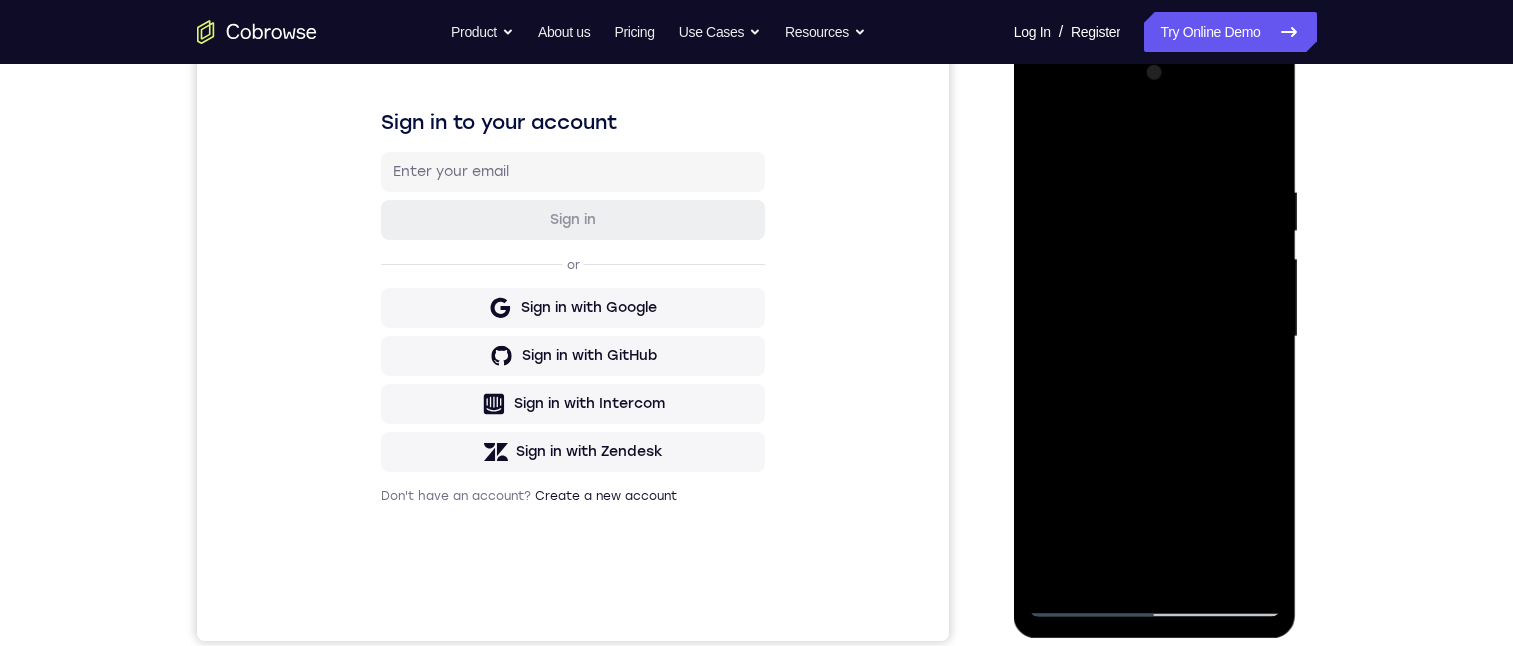 scroll, scrollTop: 361, scrollLeft: 0, axis: vertical 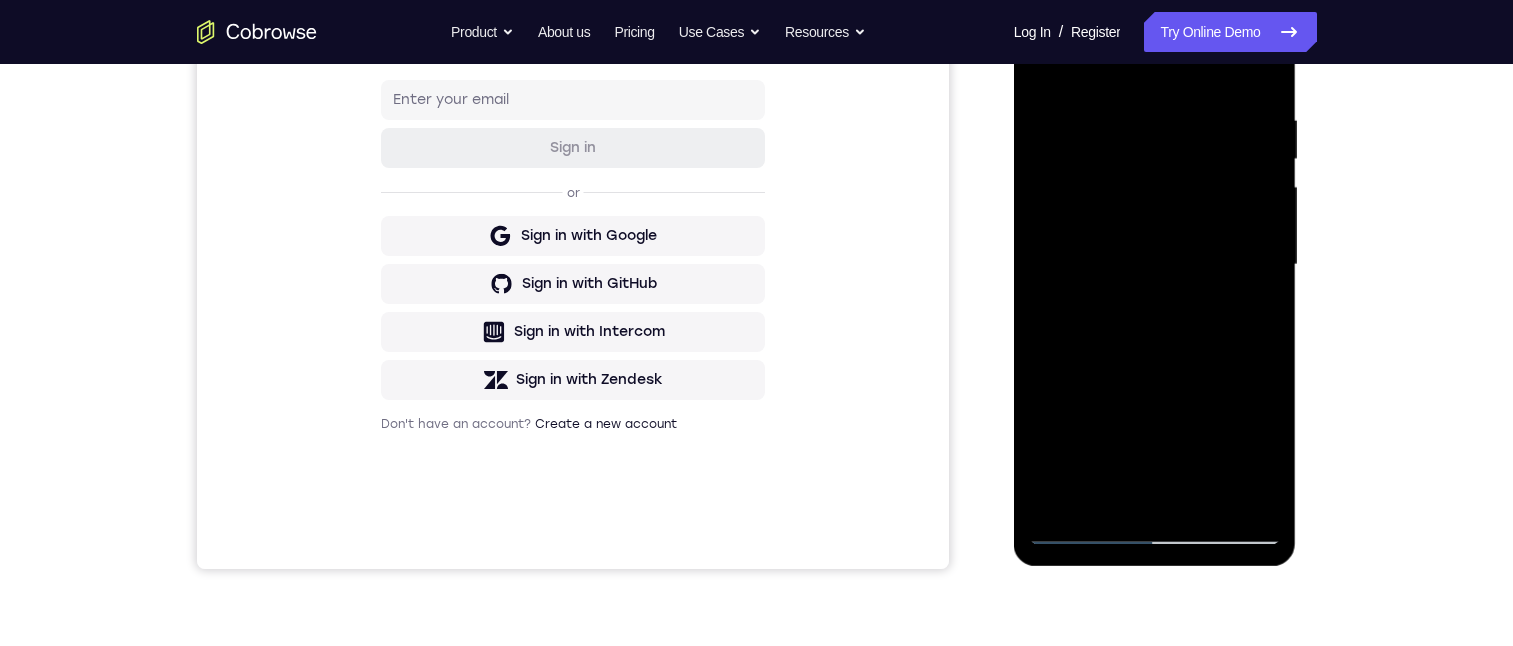 drag, startPoint x: 2330, startPoint y: 298, endPoint x: 1109, endPoint y: 351, distance: 1222.1498 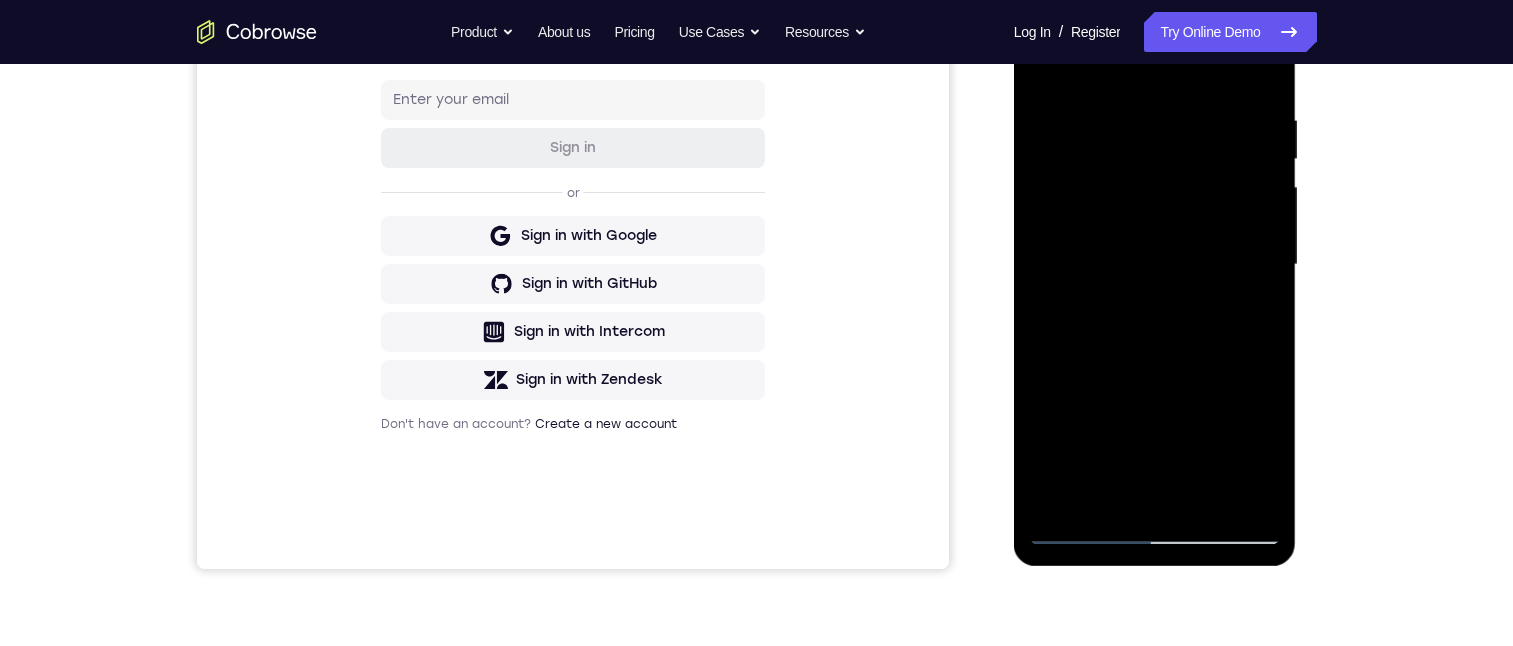 click on "Your Support Agent             Your Customer       Web   iOS   Android                         Next Steps   We’d be happy to give a product demo, answer any technical questions, or share best practices.          Create An Account             Contact Sales" at bounding box center [757, 362] 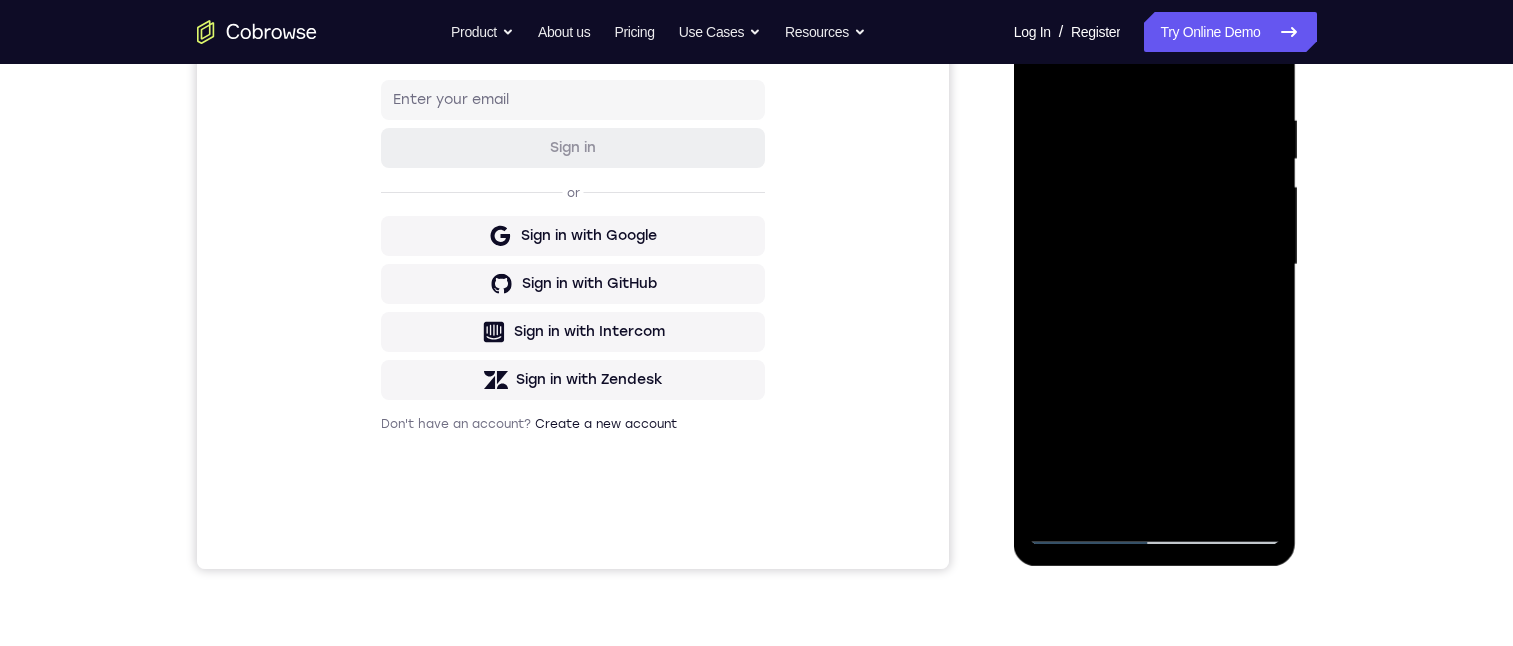 click on "Your Support Agent             Your Customer       Web   iOS   Android                         Next Steps   We’d be happy to give a product demo, answer any technical questions, or share best practices.          Create An Account             Contact Sales" at bounding box center (757, 362) 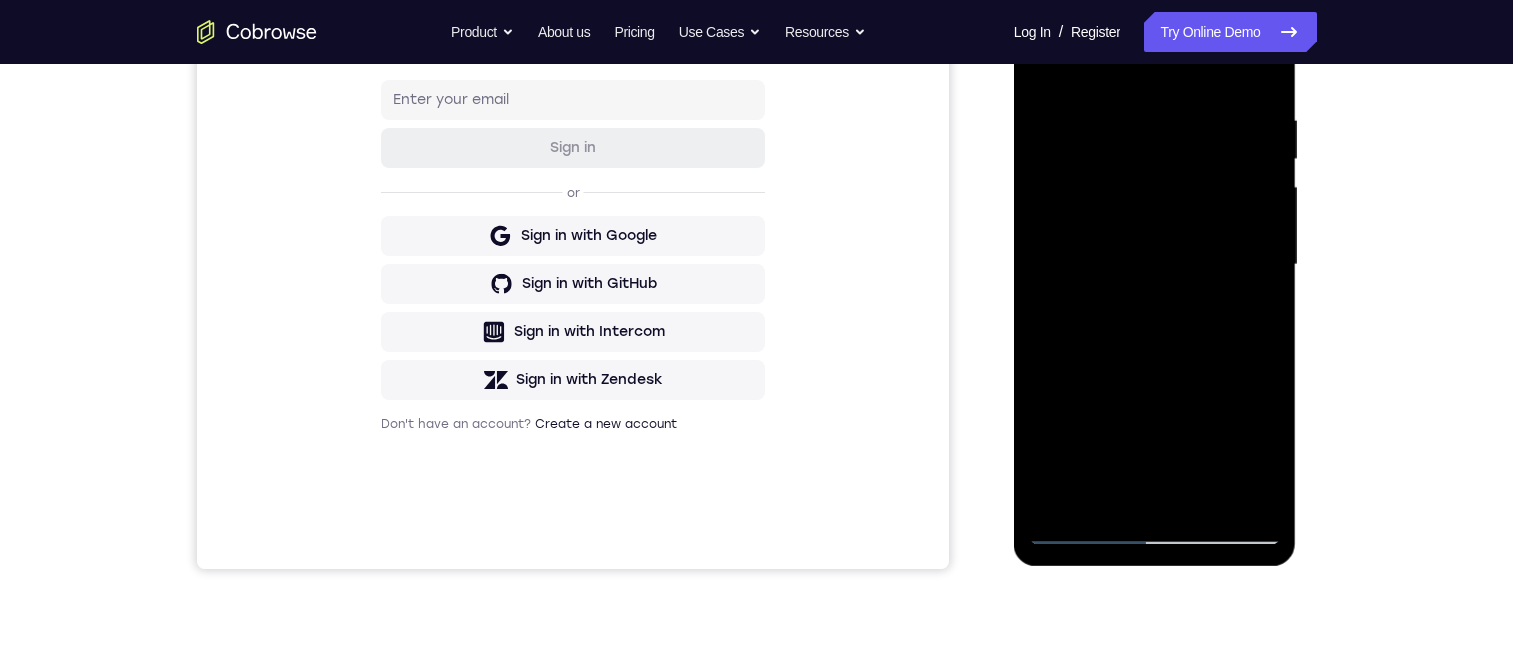 drag, startPoint x: 1243, startPoint y: 144, endPoint x: 1271, endPoint y: 251, distance: 110.60289 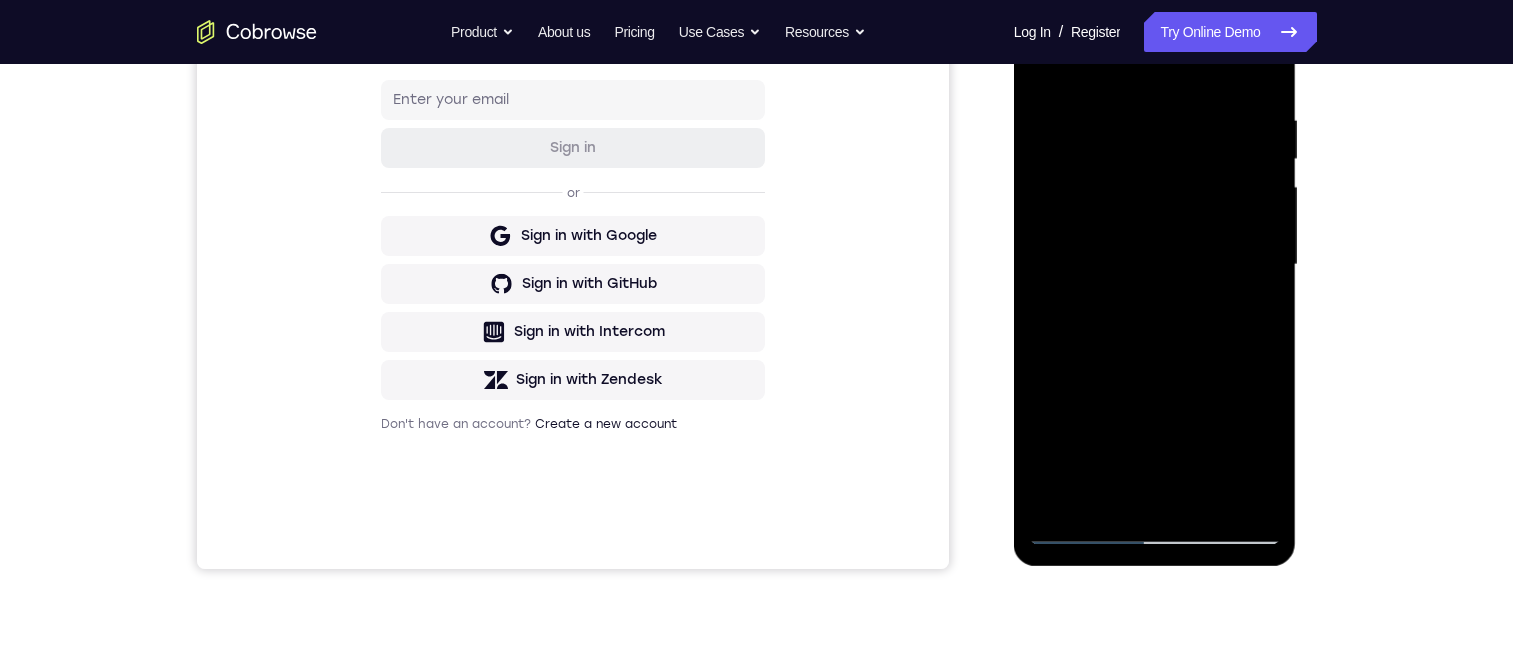 drag, startPoint x: 1258, startPoint y: 158, endPoint x: 1258, endPoint y: 131, distance: 27 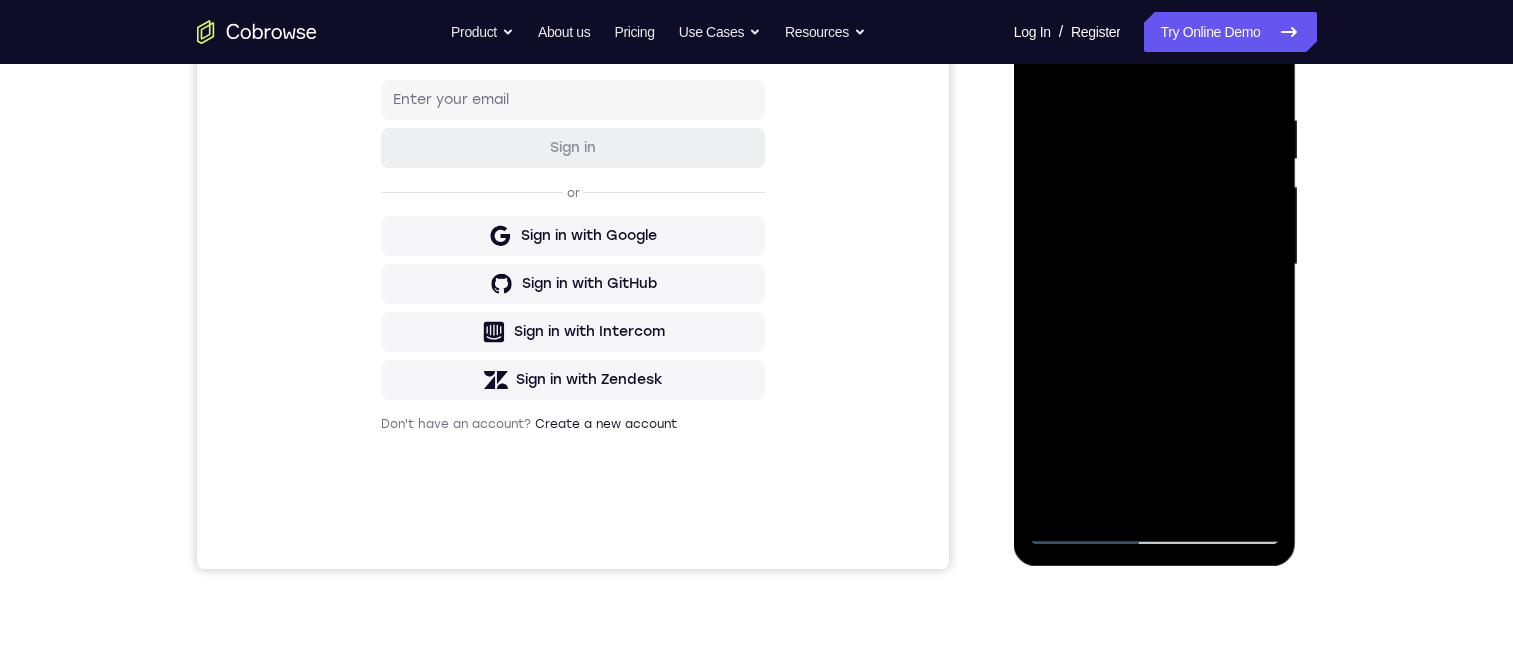 click at bounding box center (1155, 265) 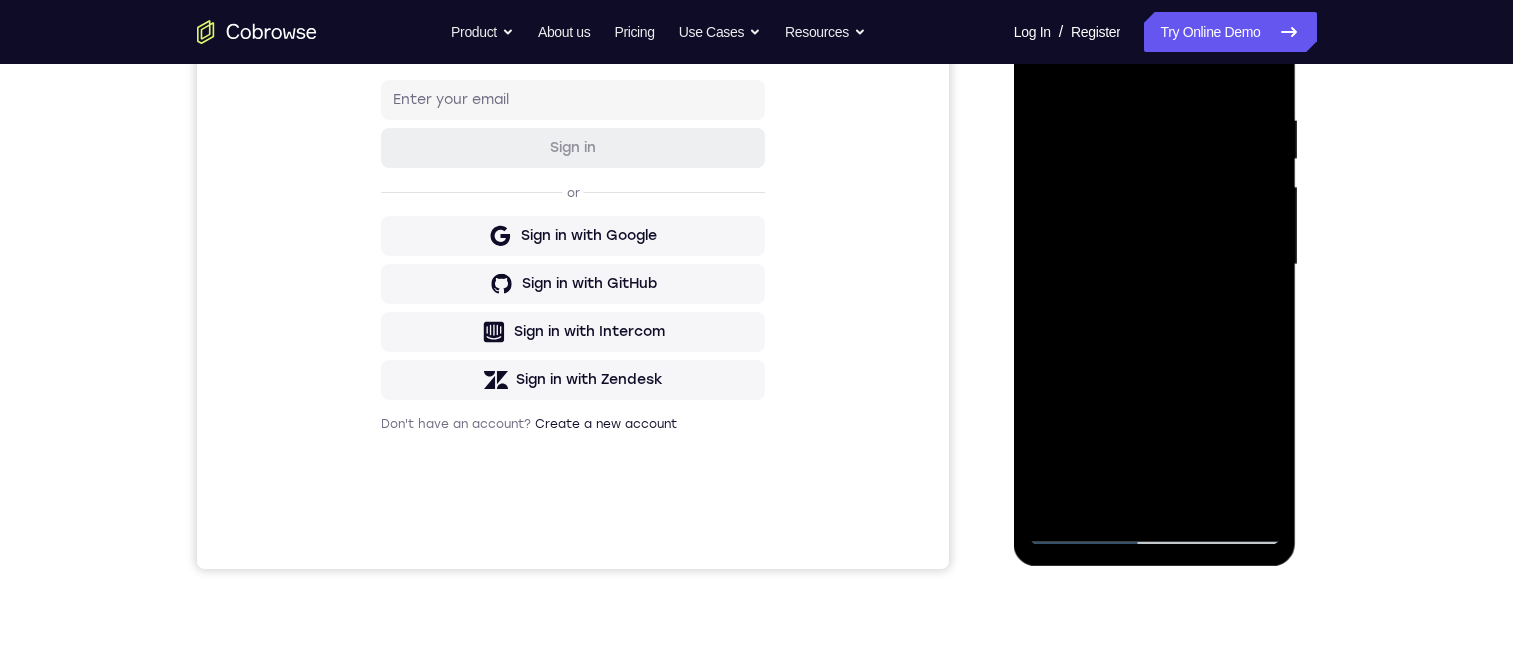 click at bounding box center [1155, 265] 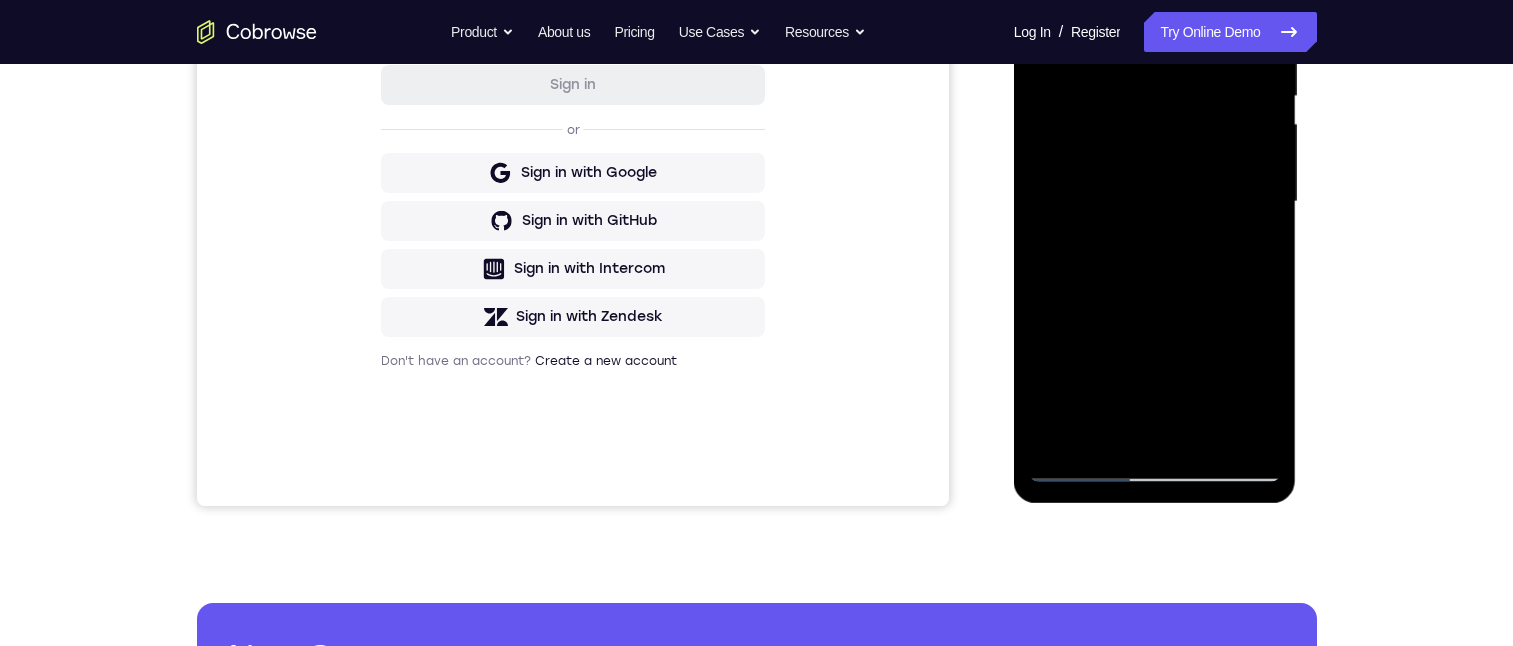 click at bounding box center [1155, 202] 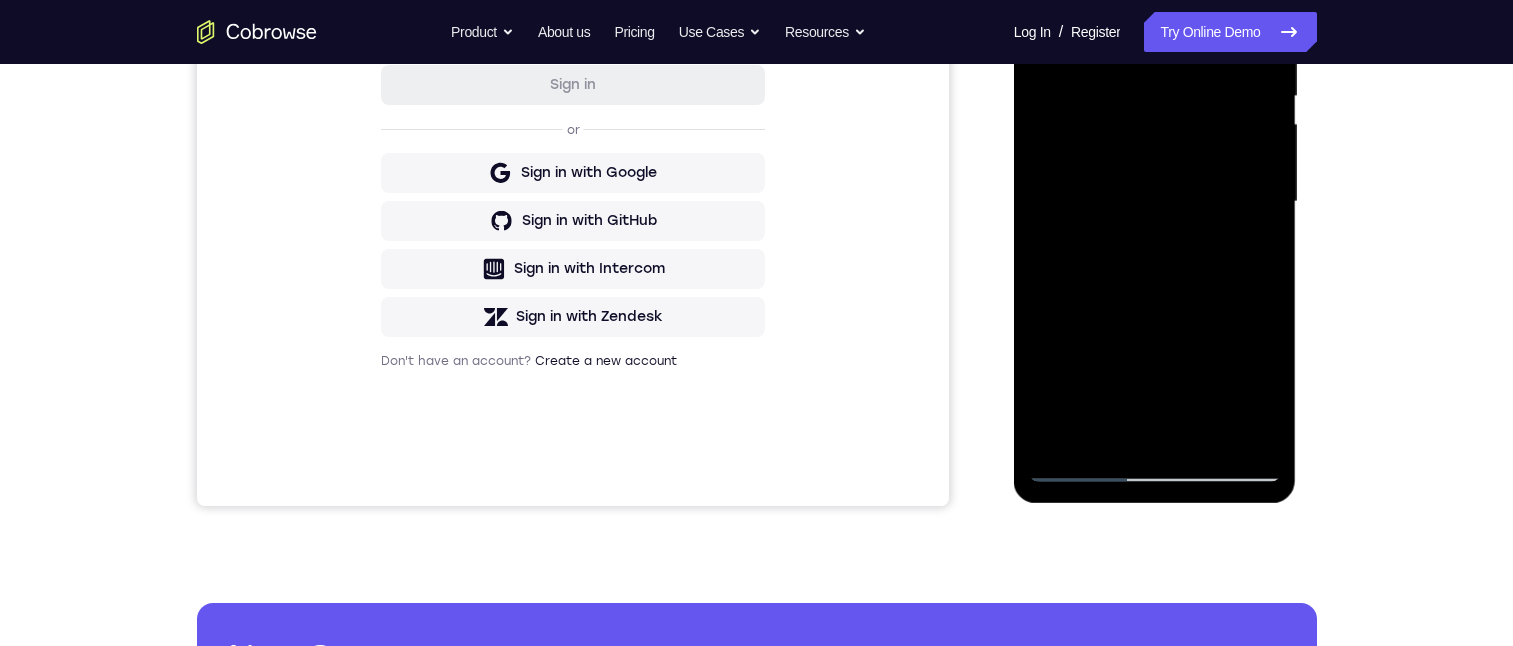 click at bounding box center [1155, 202] 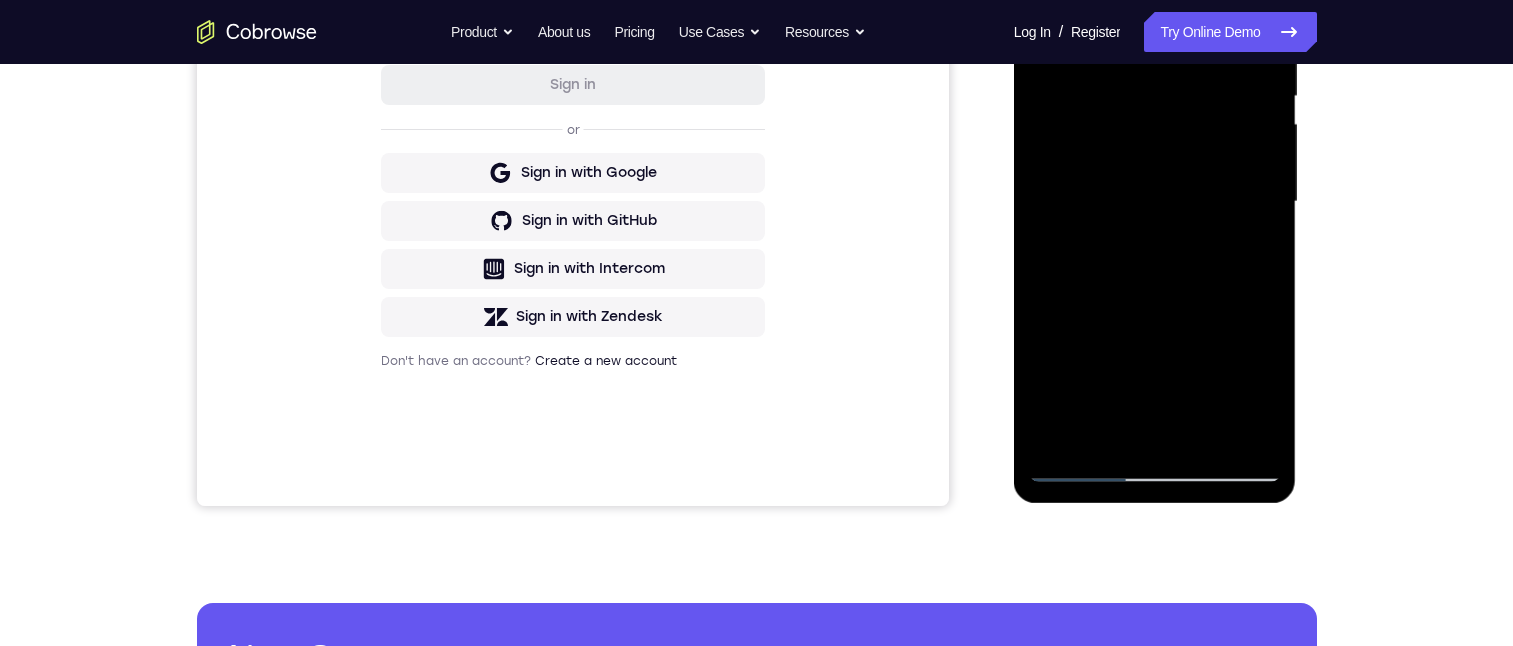 click at bounding box center (1155, 202) 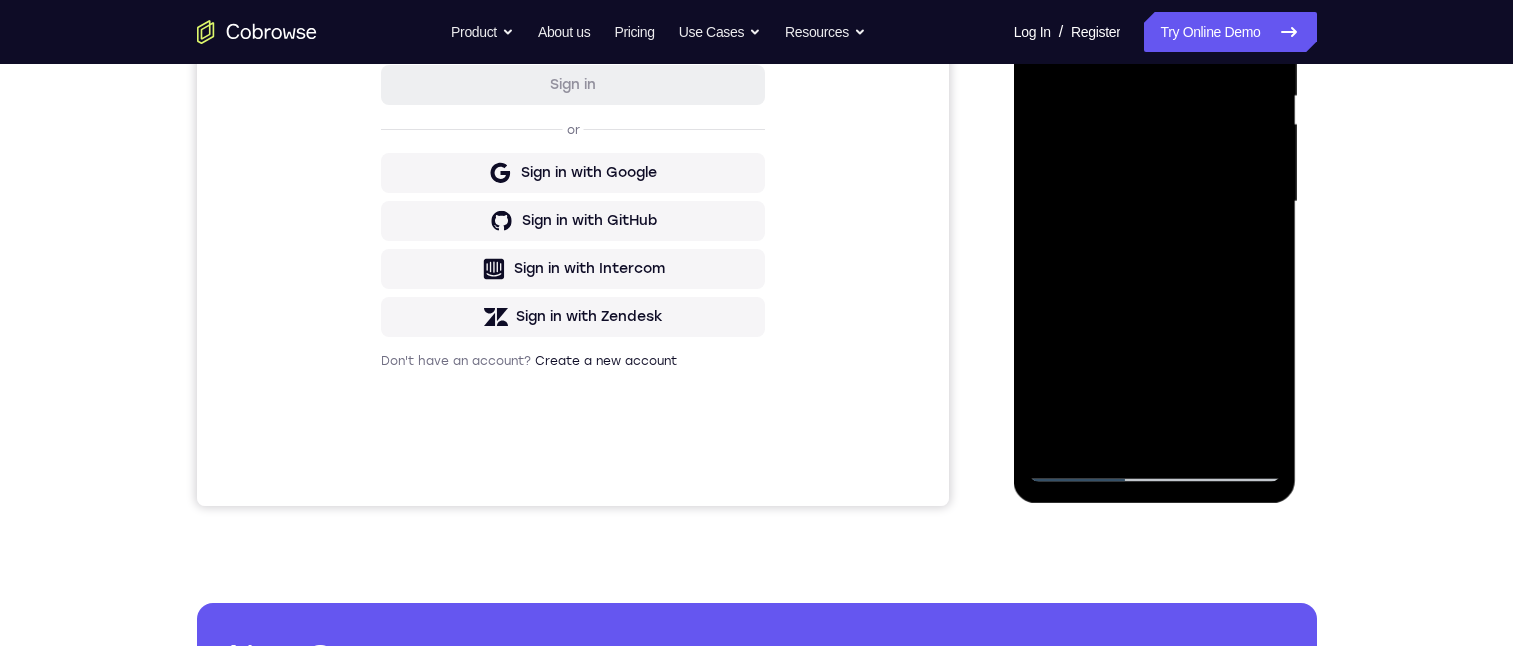drag, startPoint x: 1212, startPoint y: 355, endPoint x: 1264, endPoint y: 356, distance: 52.009613 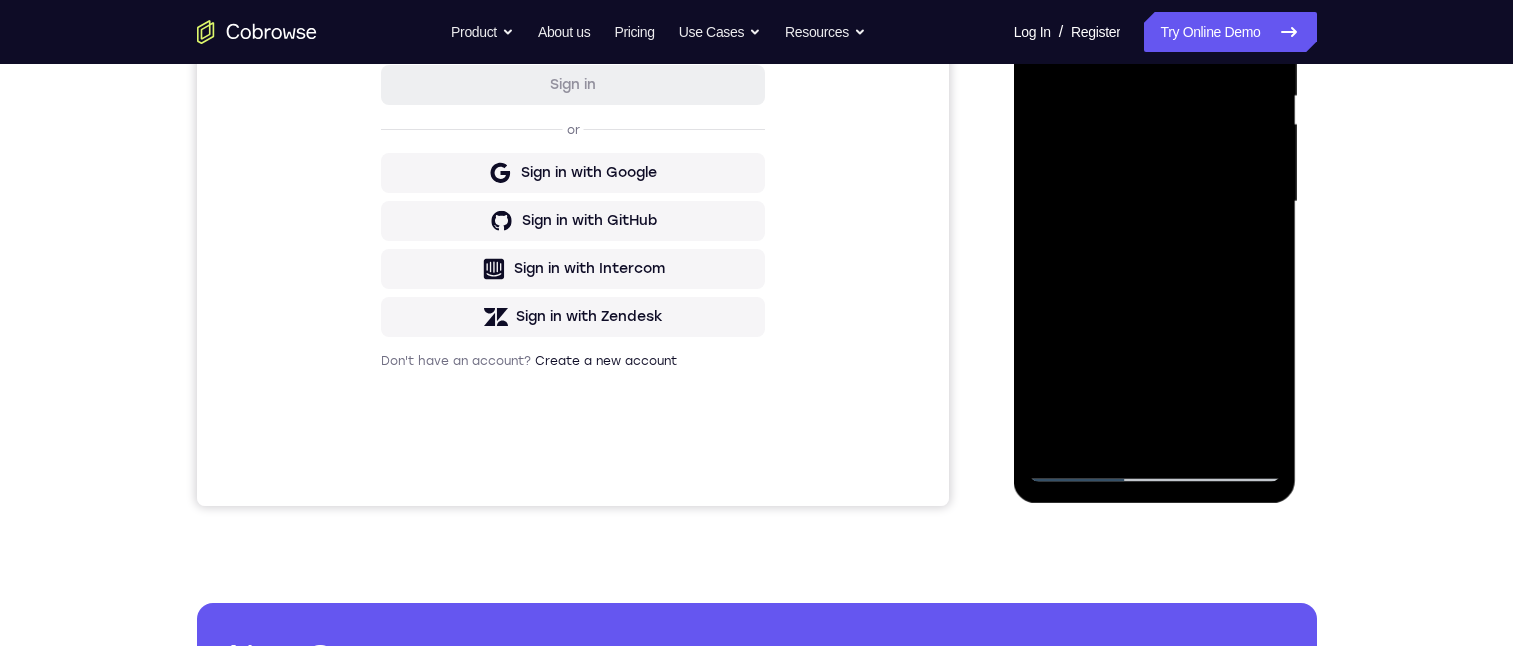 click at bounding box center (1155, 202) 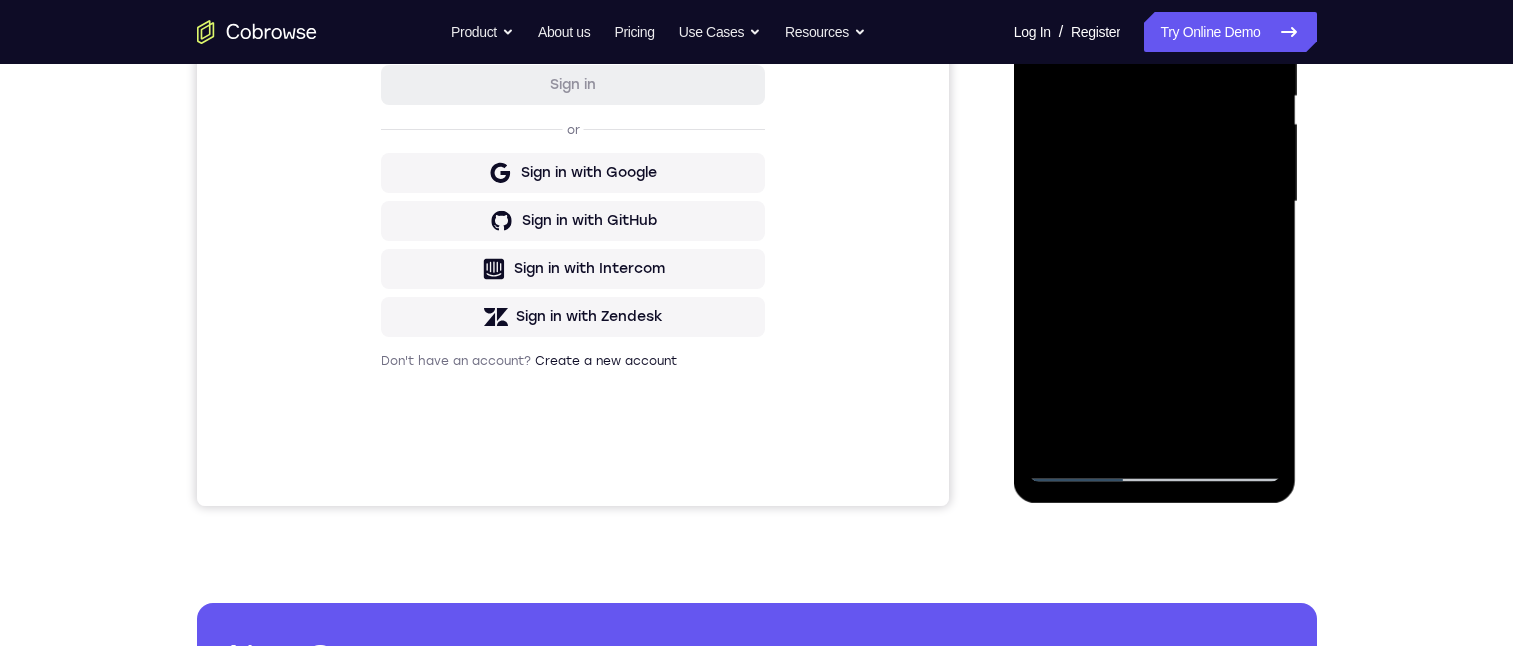 scroll, scrollTop: 236, scrollLeft: 0, axis: vertical 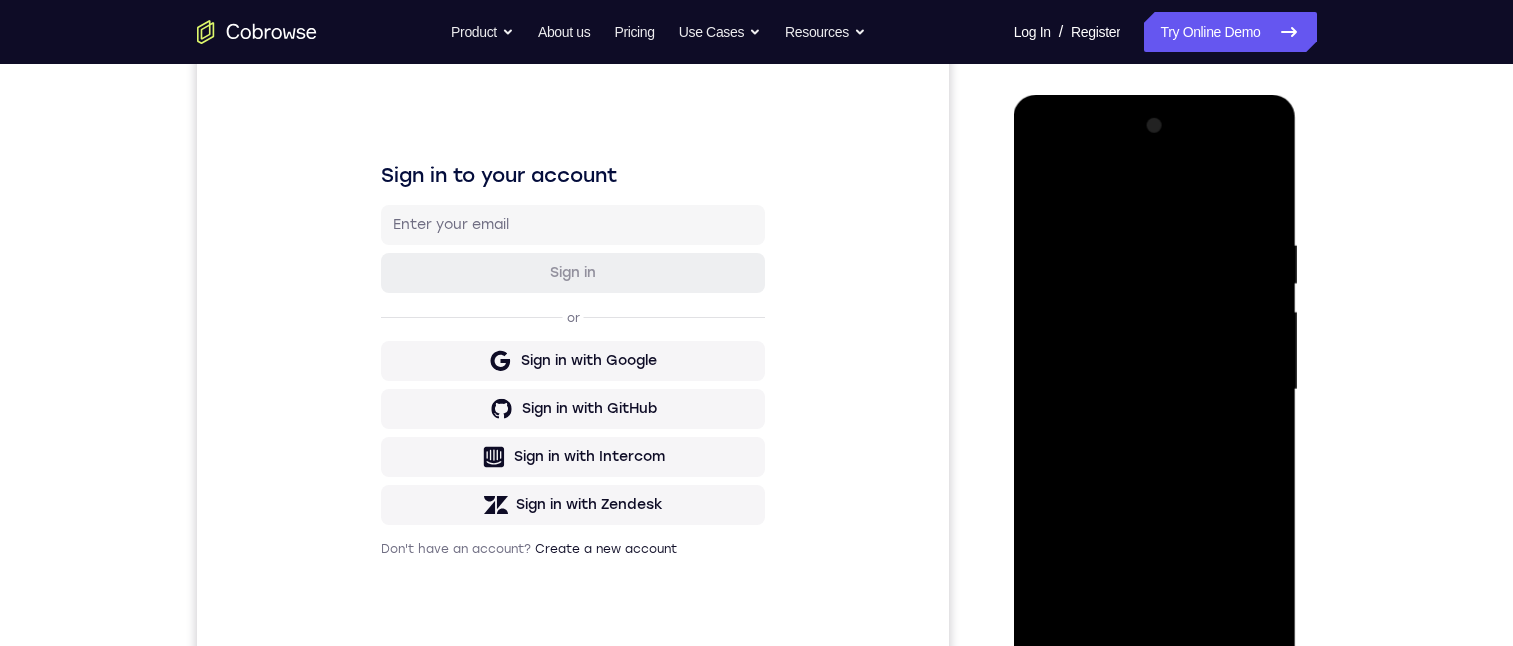 click at bounding box center [1155, 390] 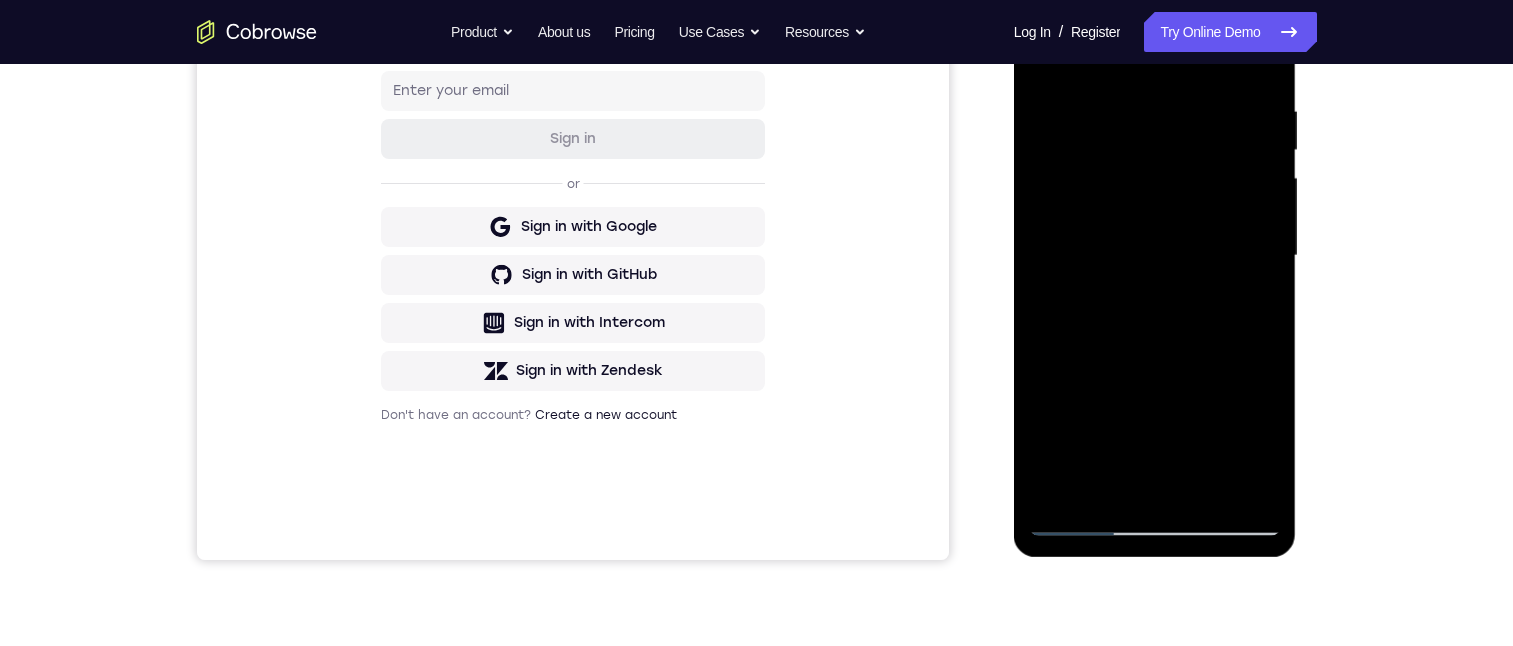 scroll, scrollTop: 403, scrollLeft: 0, axis: vertical 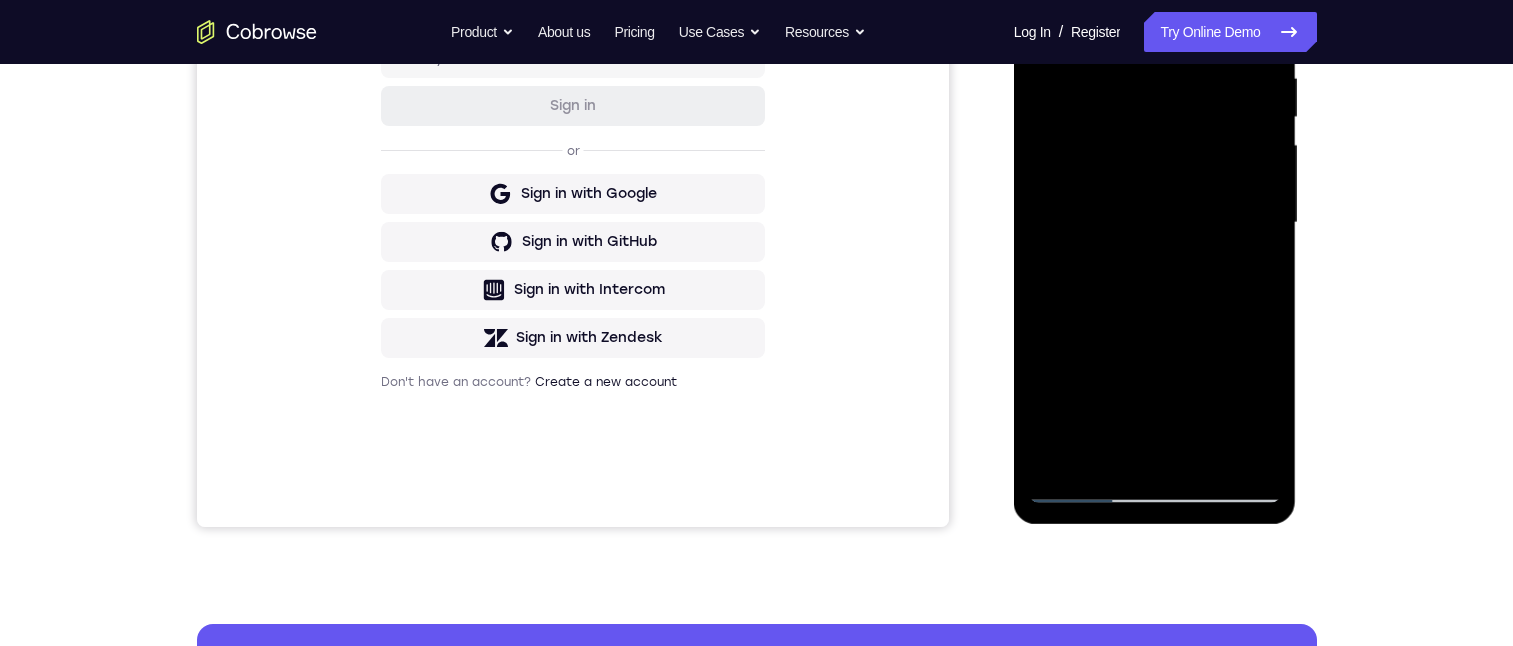 click at bounding box center (1155, 223) 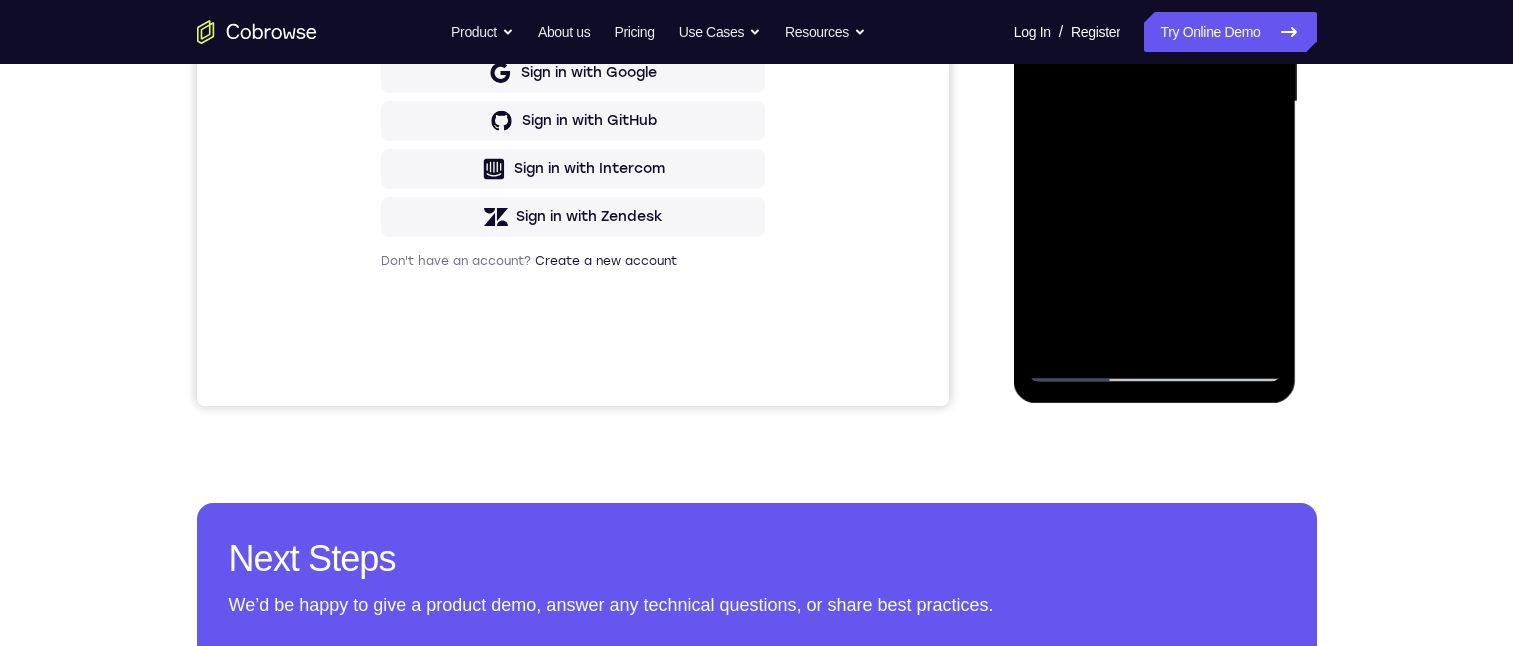click at bounding box center [1155, 102] 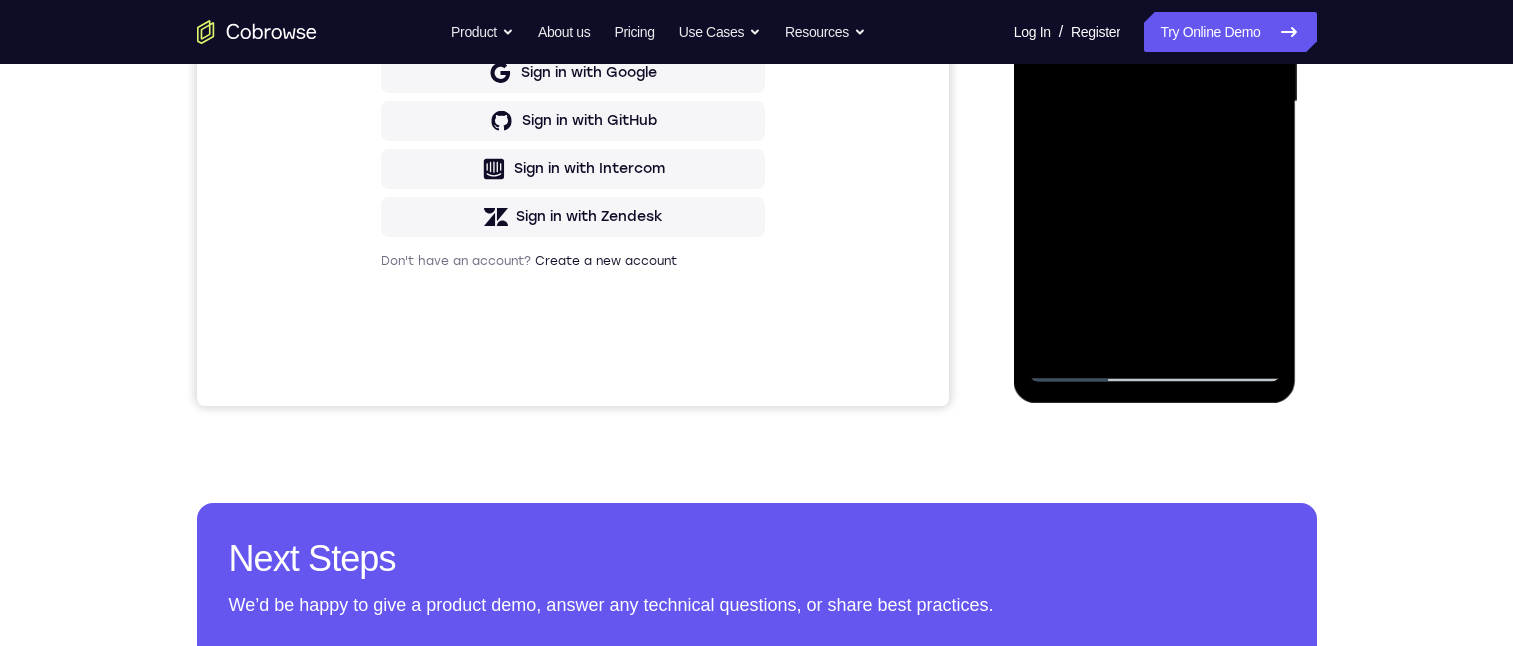 click at bounding box center (1155, 102) 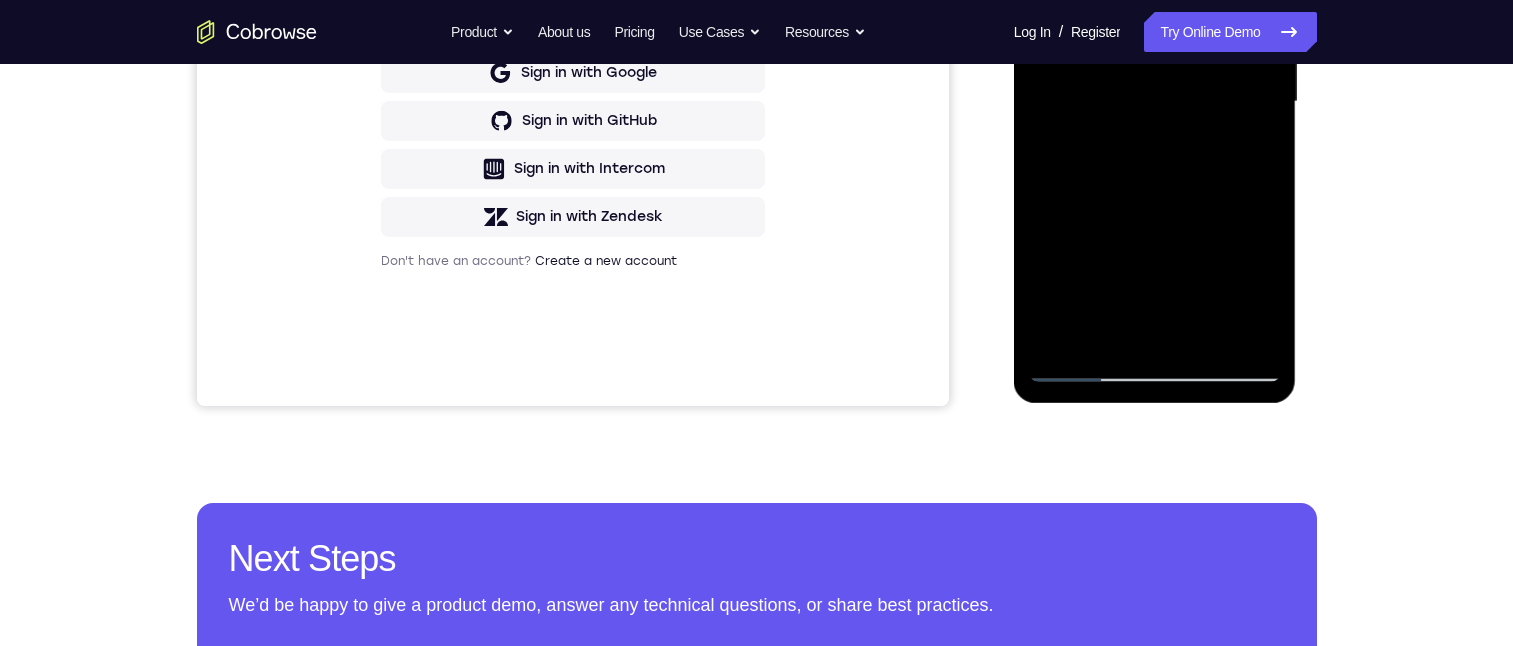 click at bounding box center [1155, 102] 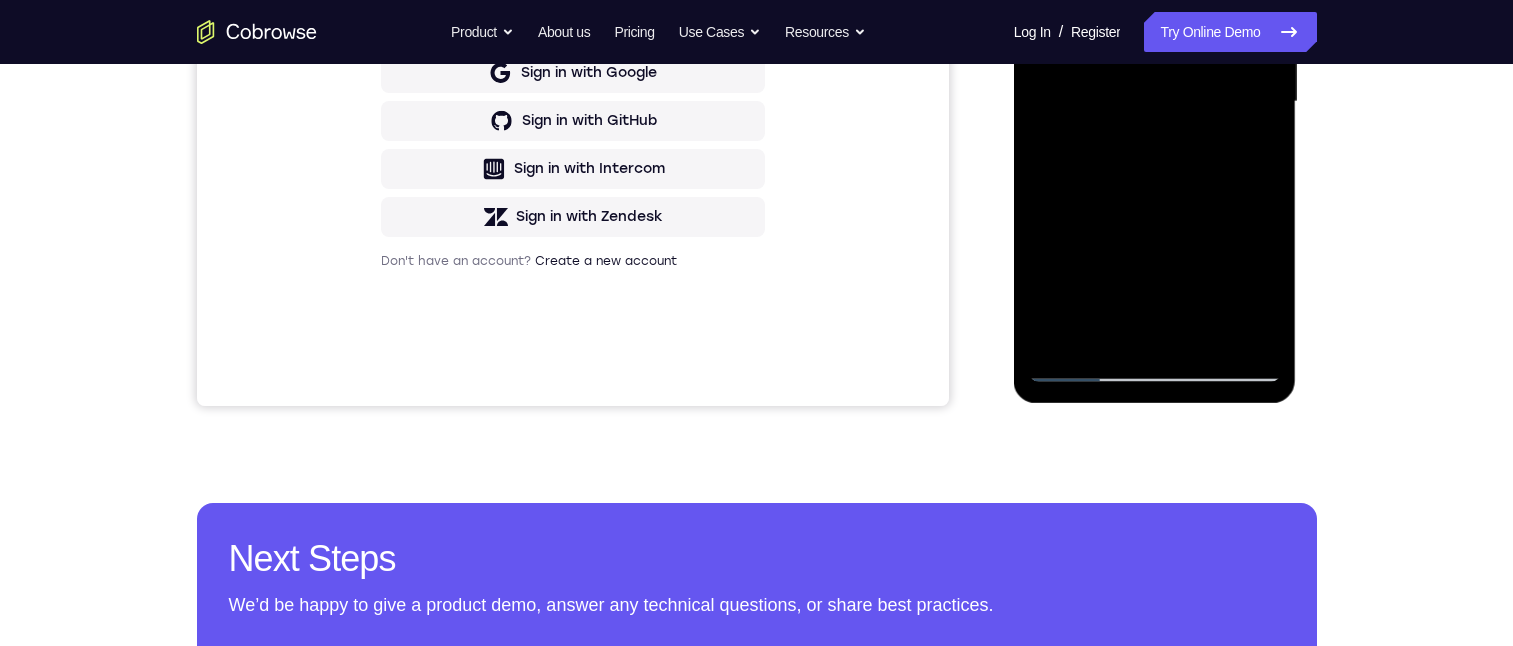 click at bounding box center [1155, 102] 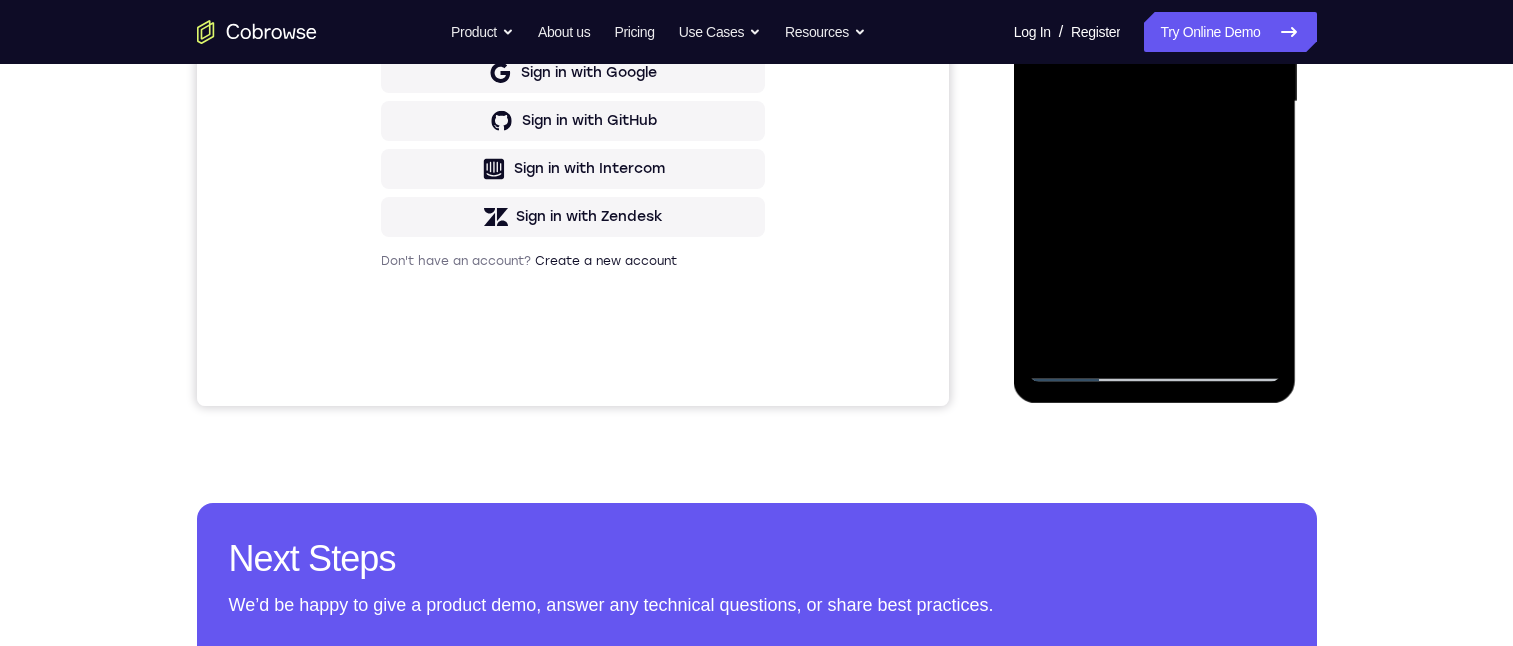 click at bounding box center (1155, 102) 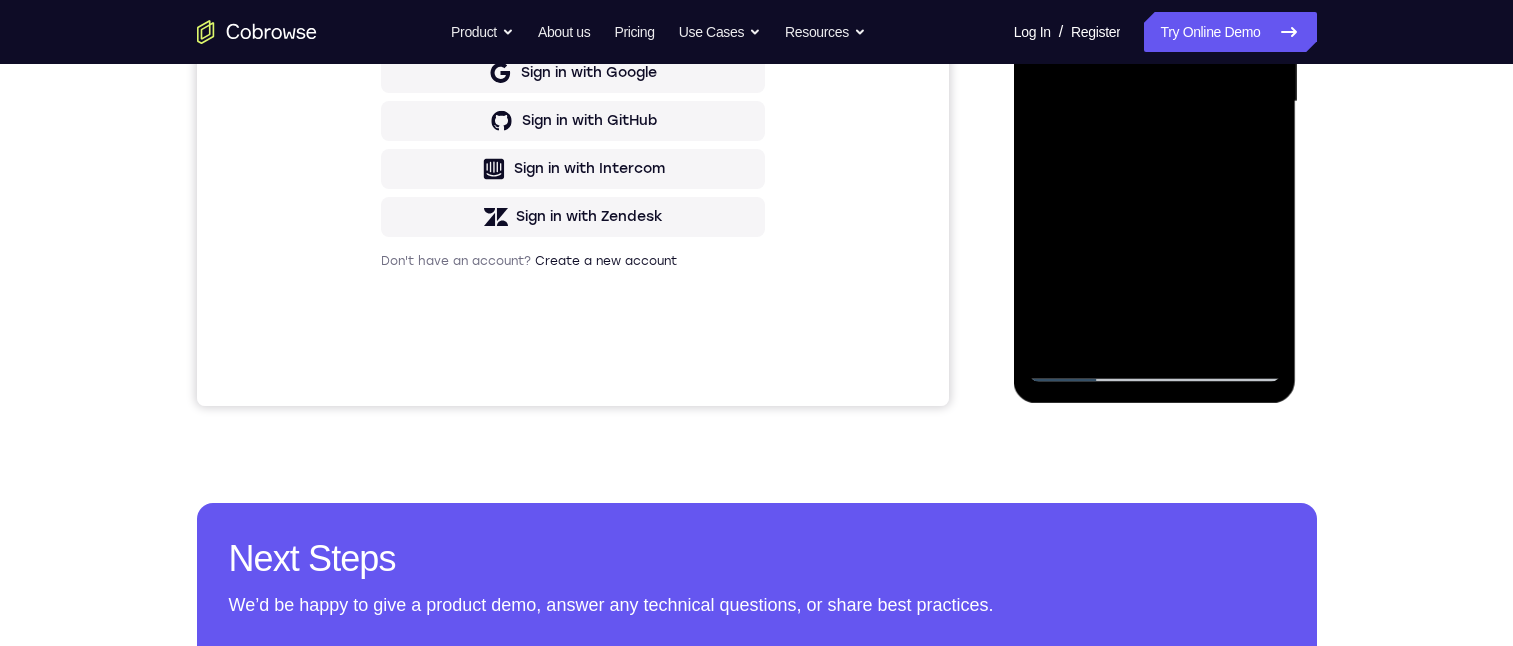 drag, startPoint x: 1255, startPoint y: 139, endPoint x: 2362, endPoint y: -76, distance: 1127.6852 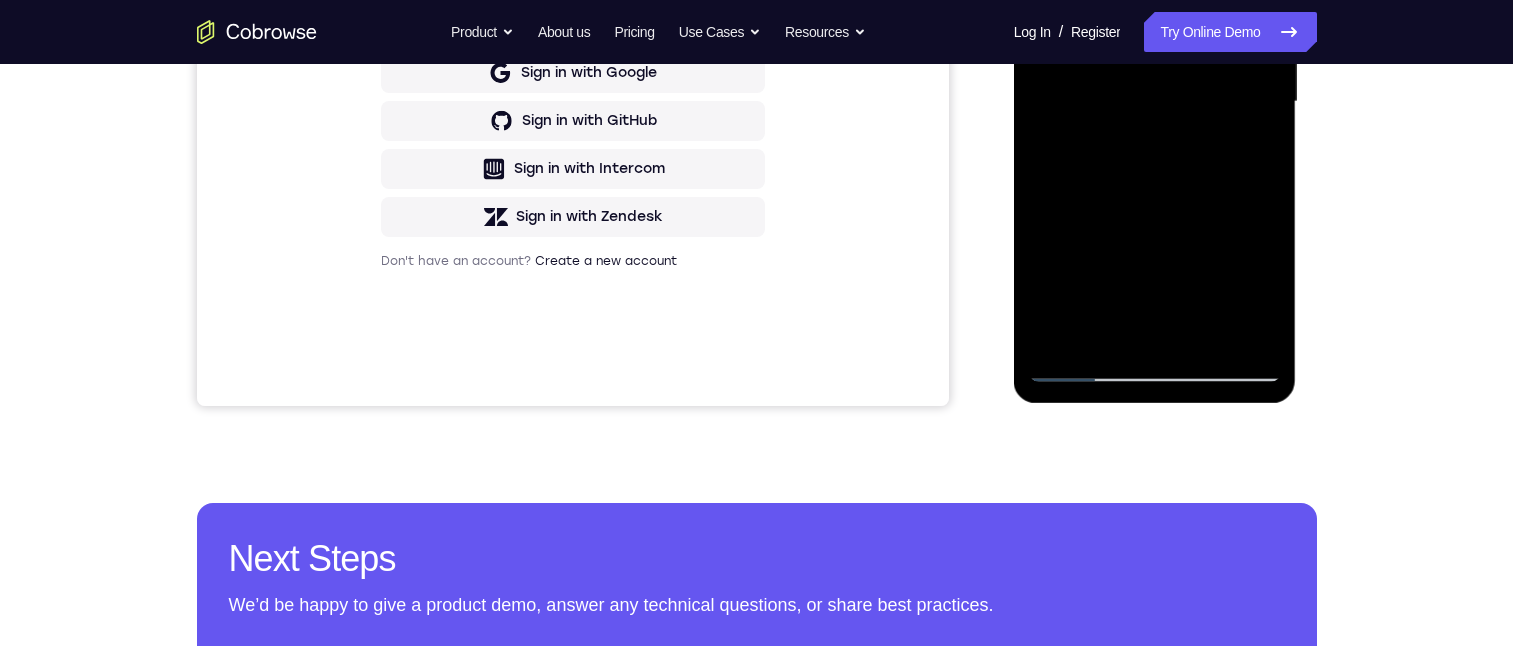 scroll, scrollTop: 316, scrollLeft: 0, axis: vertical 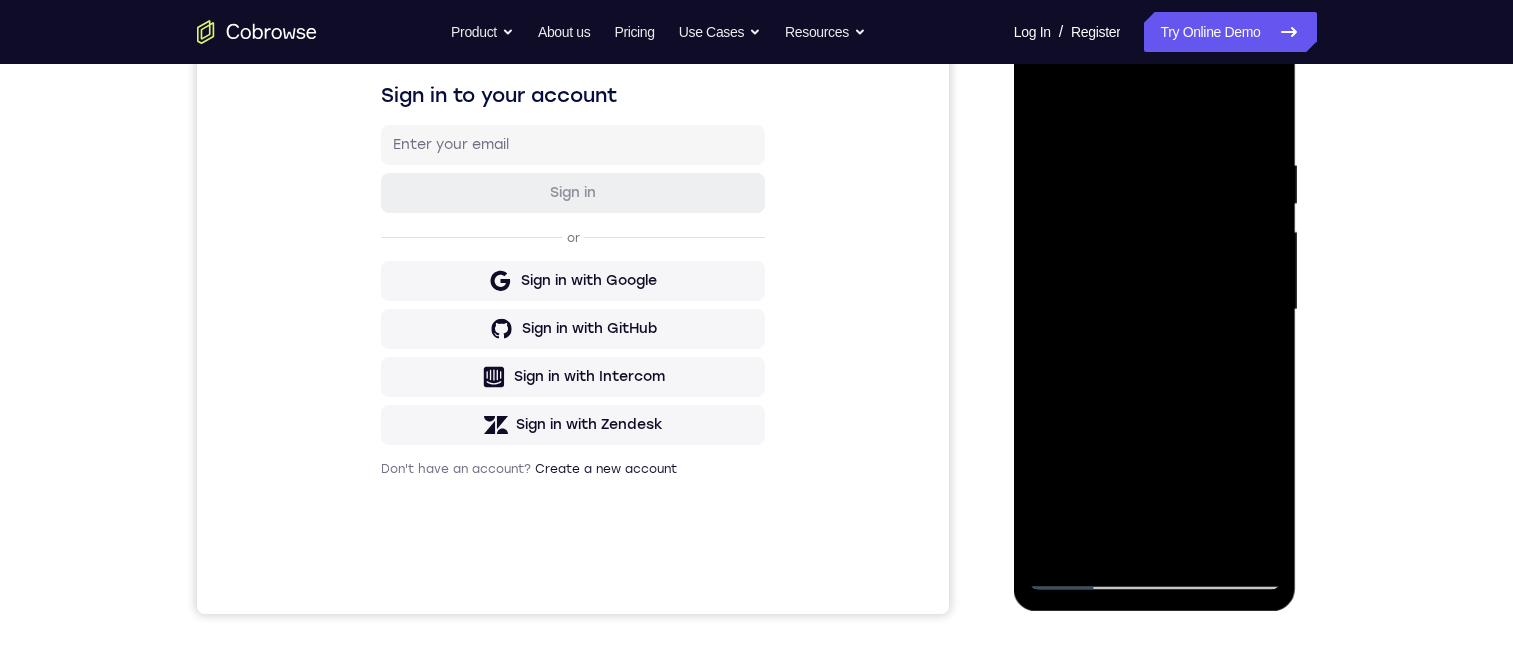 click at bounding box center (1155, 310) 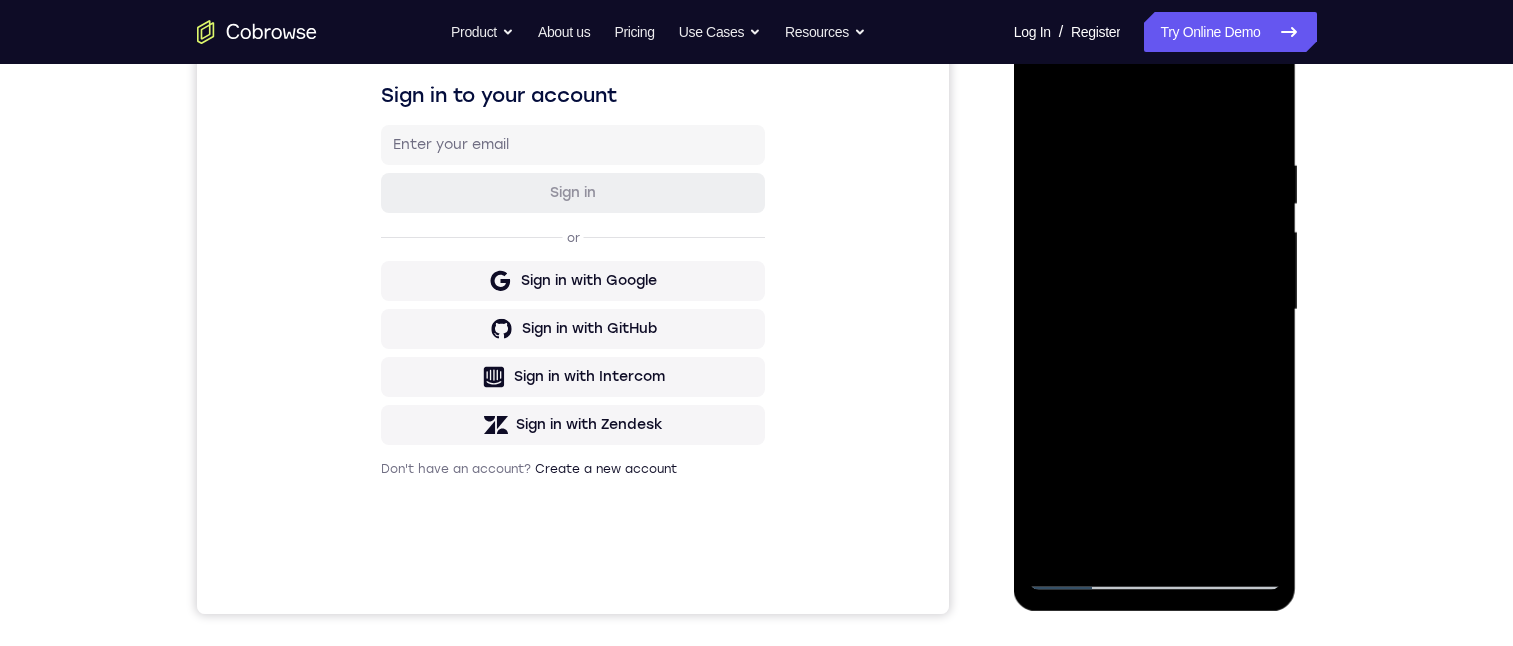 scroll, scrollTop: 481, scrollLeft: 0, axis: vertical 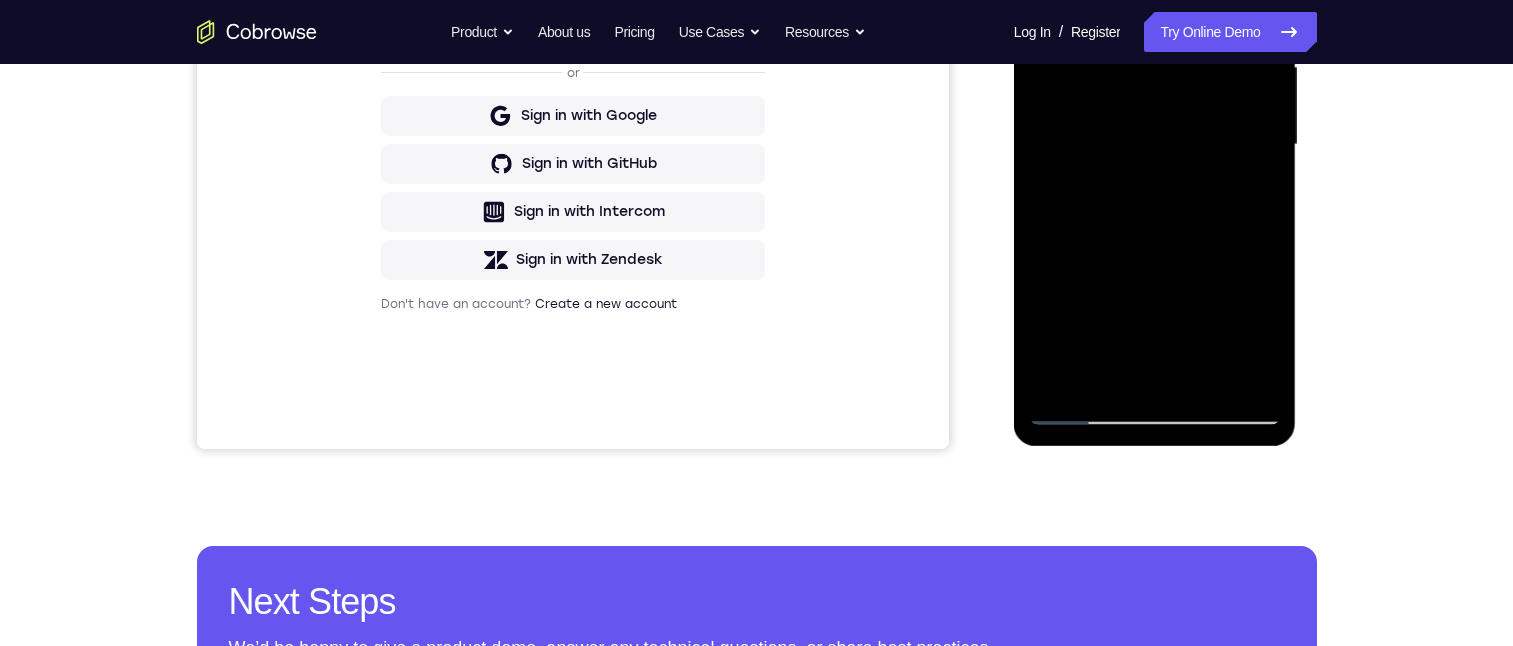 click at bounding box center (1155, 145) 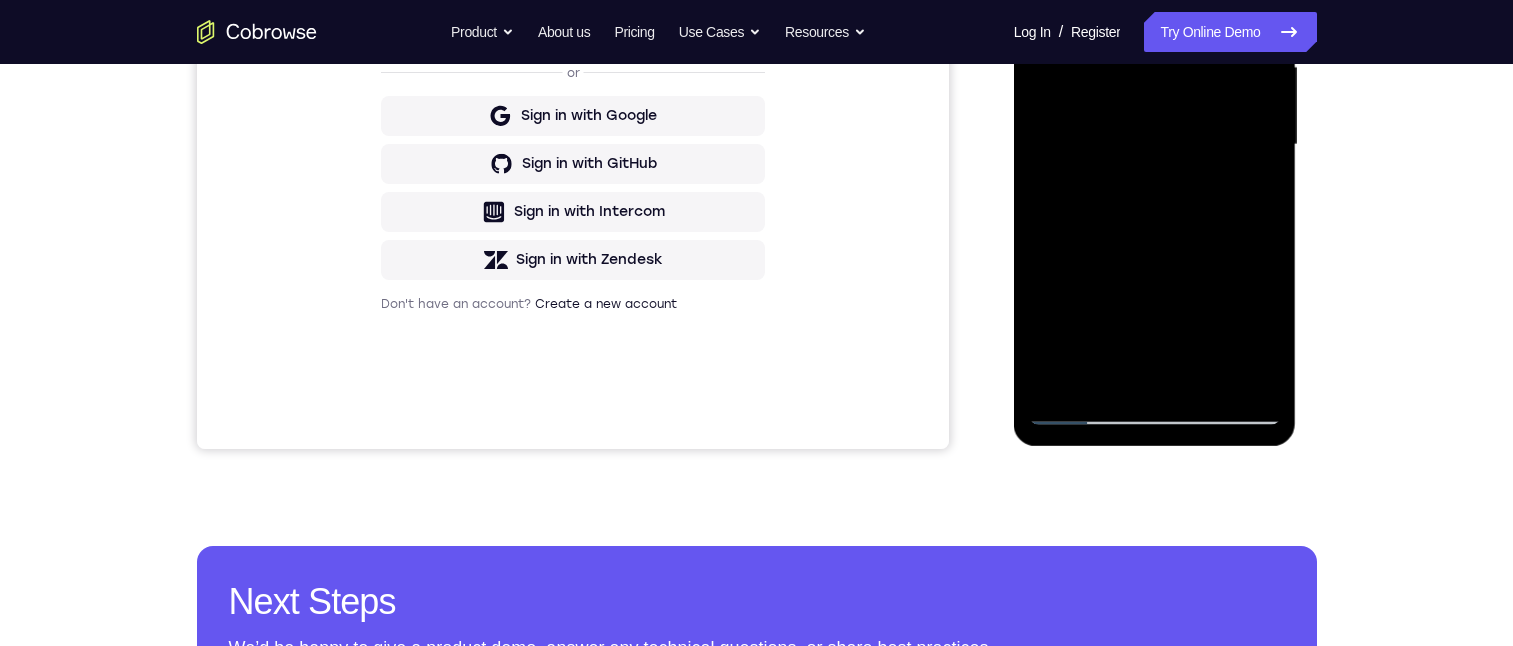 drag, startPoint x: 1227, startPoint y: 148, endPoint x: 1182, endPoint y: 320, distance: 177.7892 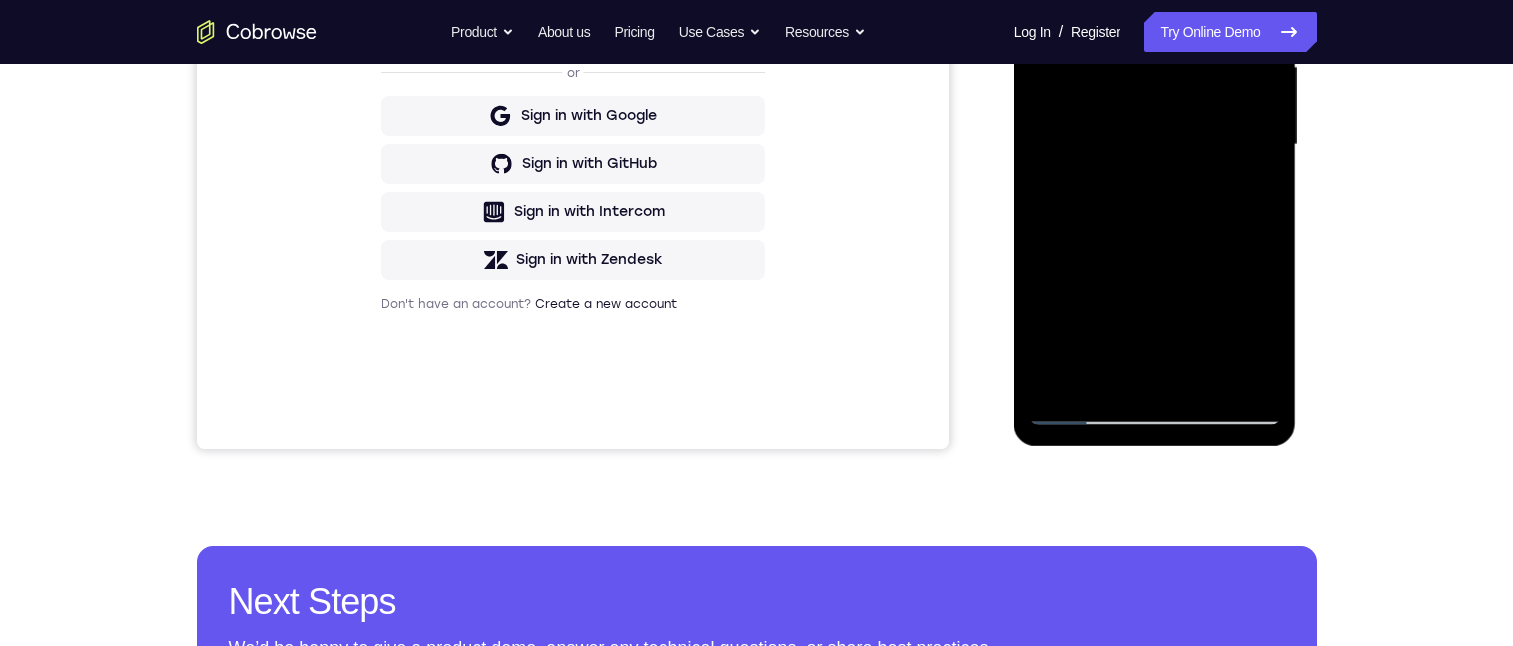 drag, startPoint x: 1216, startPoint y: 195, endPoint x: 1196, endPoint y: 329, distance: 135.48431 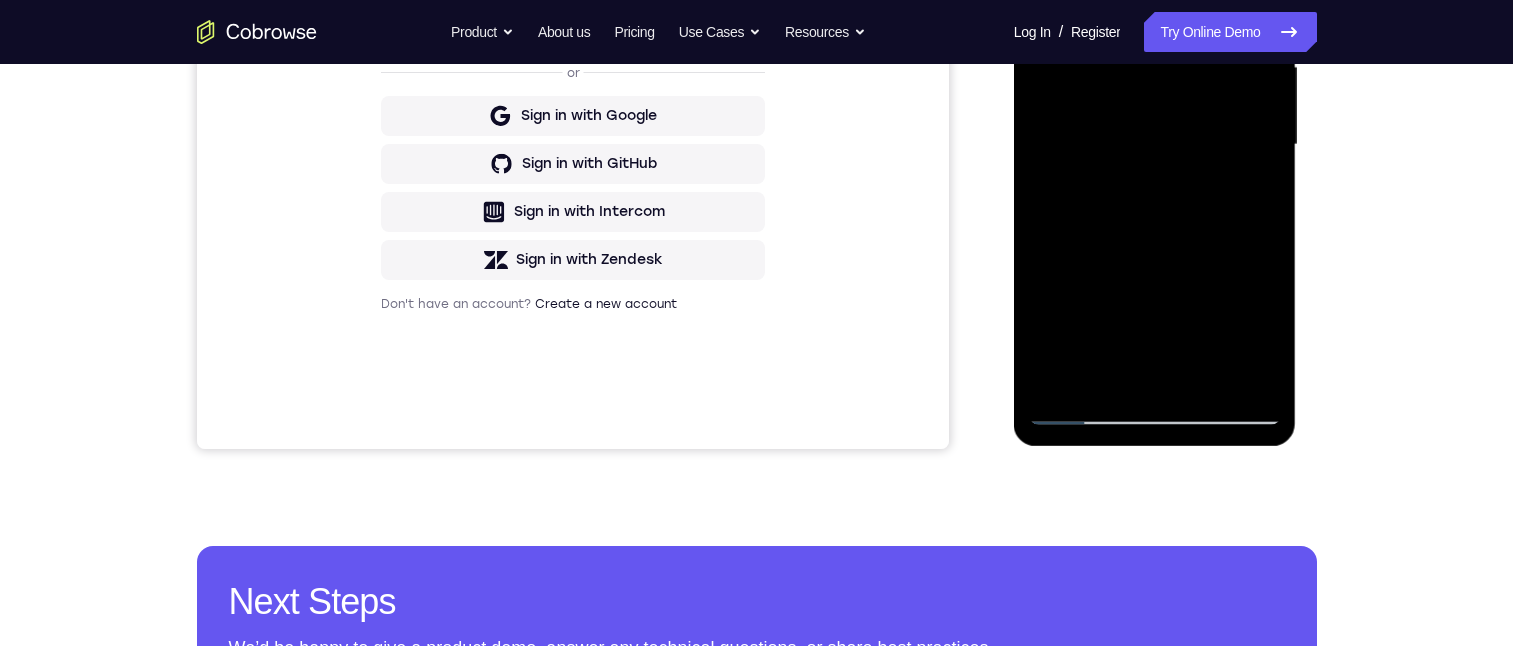 drag, startPoint x: 1224, startPoint y: 168, endPoint x: 1210, endPoint y: 341, distance: 173.56555 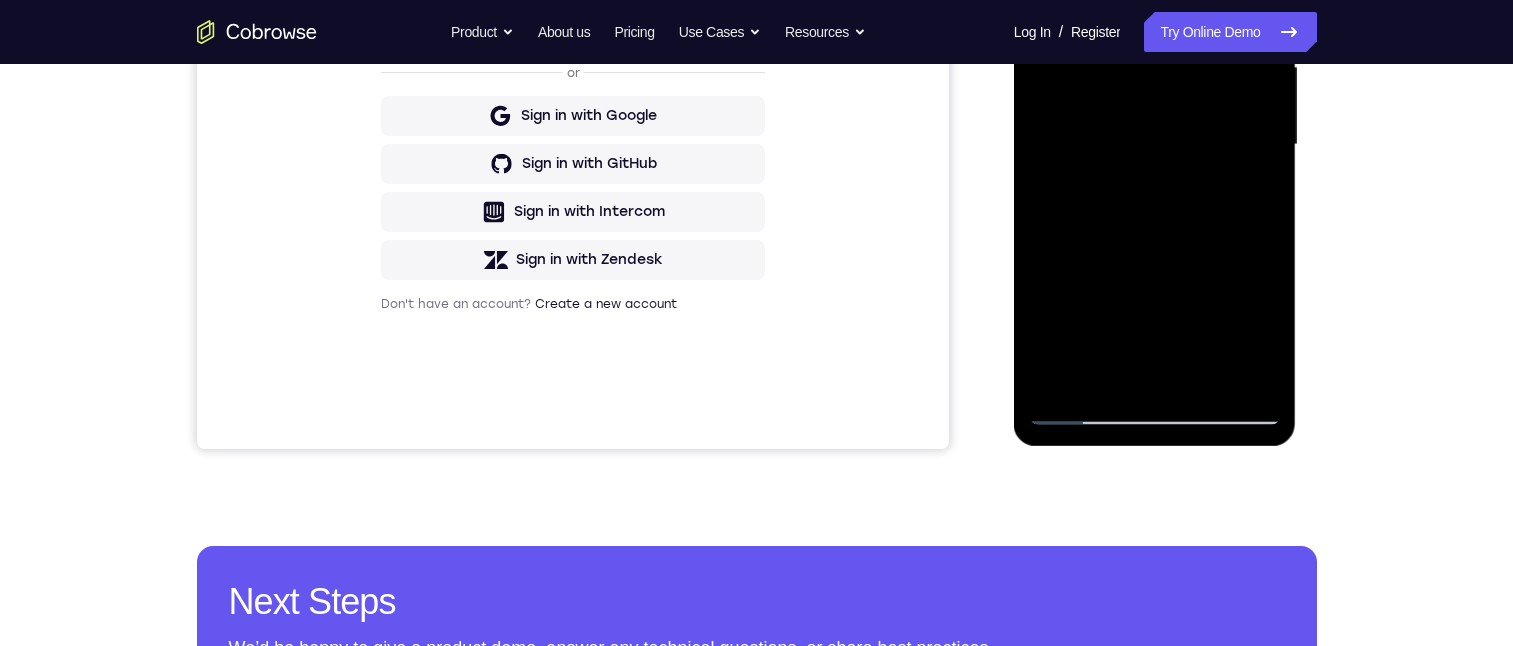 drag, startPoint x: 1219, startPoint y: 205, endPoint x: 1208, endPoint y: 357, distance: 152.3975 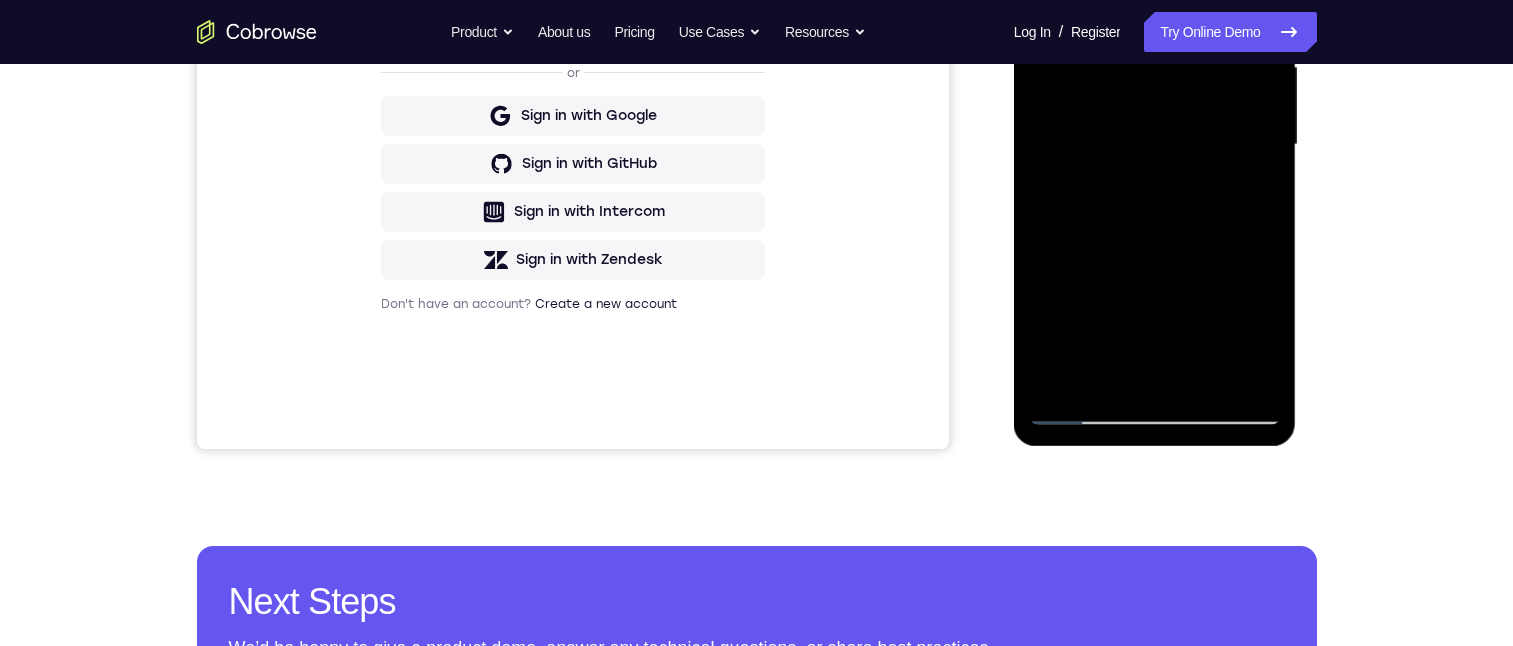 drag, startPoint x: 1230, startPoint y: 156, endPoint x: 1210, endPoint y: 336, distance: 181.1077 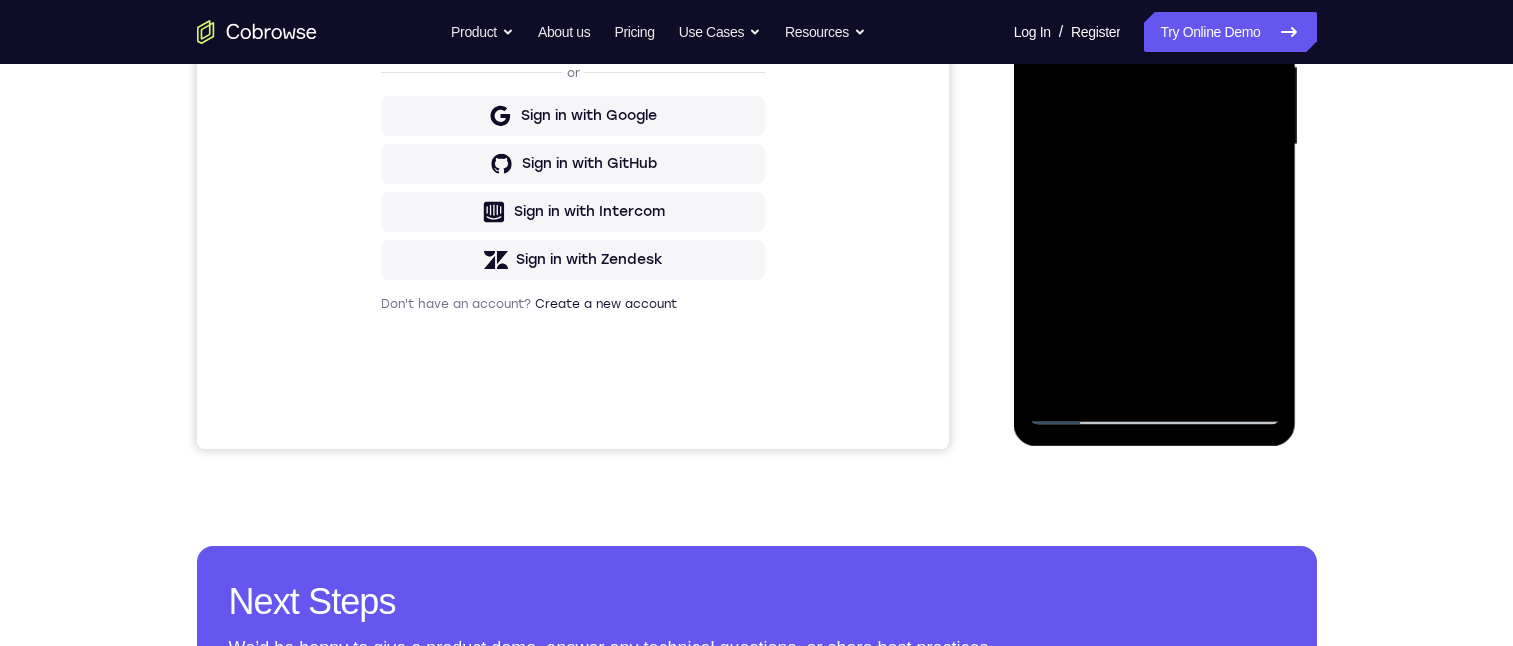 drag, startPoint x: 1221, startPoint y: 177, endPoint x: 1211, endPoint y: 349, distance: 172.29045 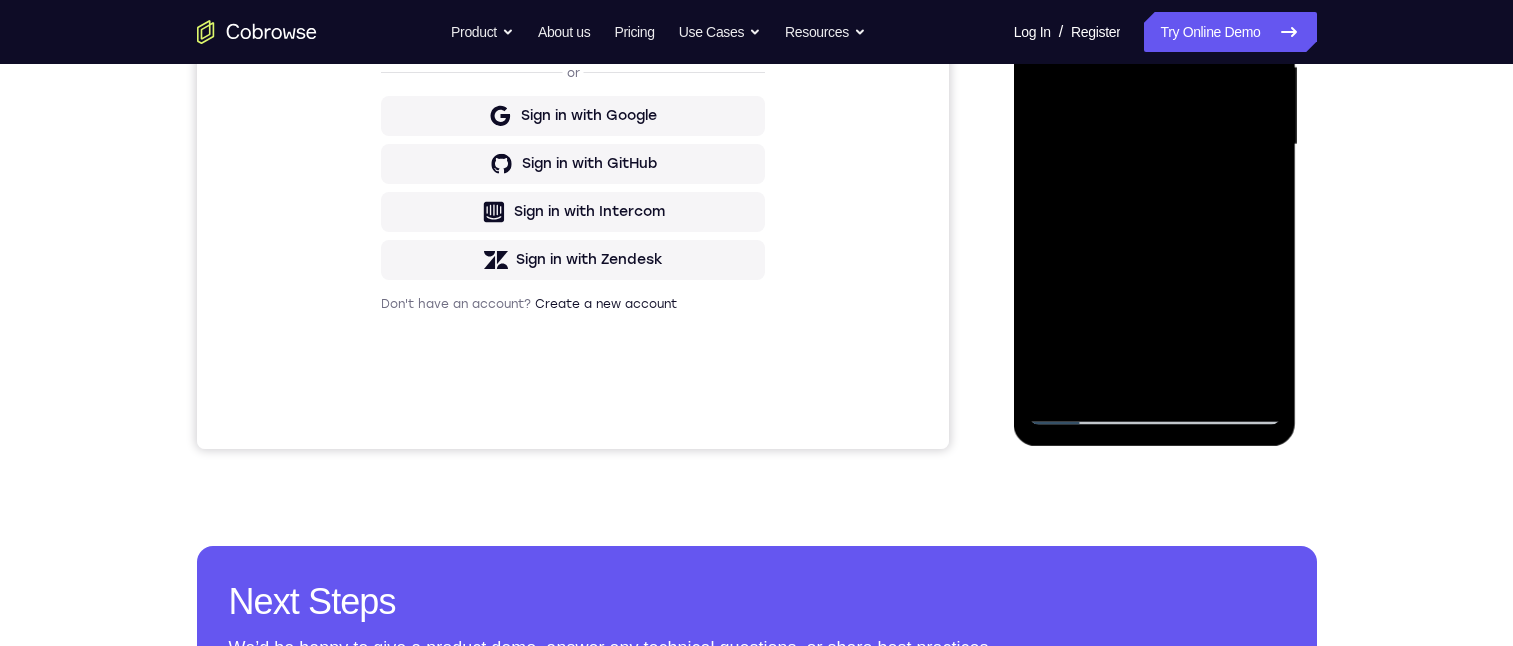 drag, startPoint x: 1232, startPoint y: 149, endPoint x: 1219, endPoint y: 335, distance: 186.45375 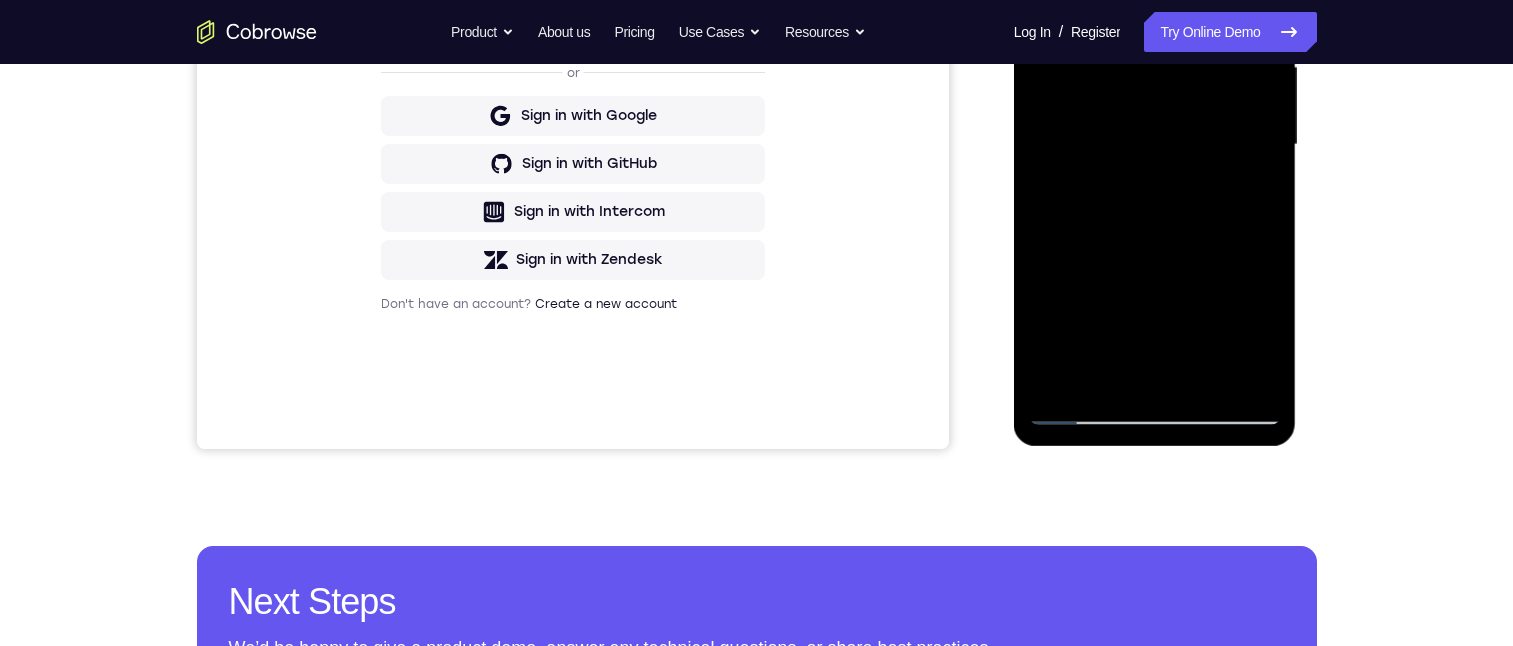 drag, startPoint x: 1217, startPoint y: 160, endPoint x: 1214, endPoint y: 339, distance: 179.02513 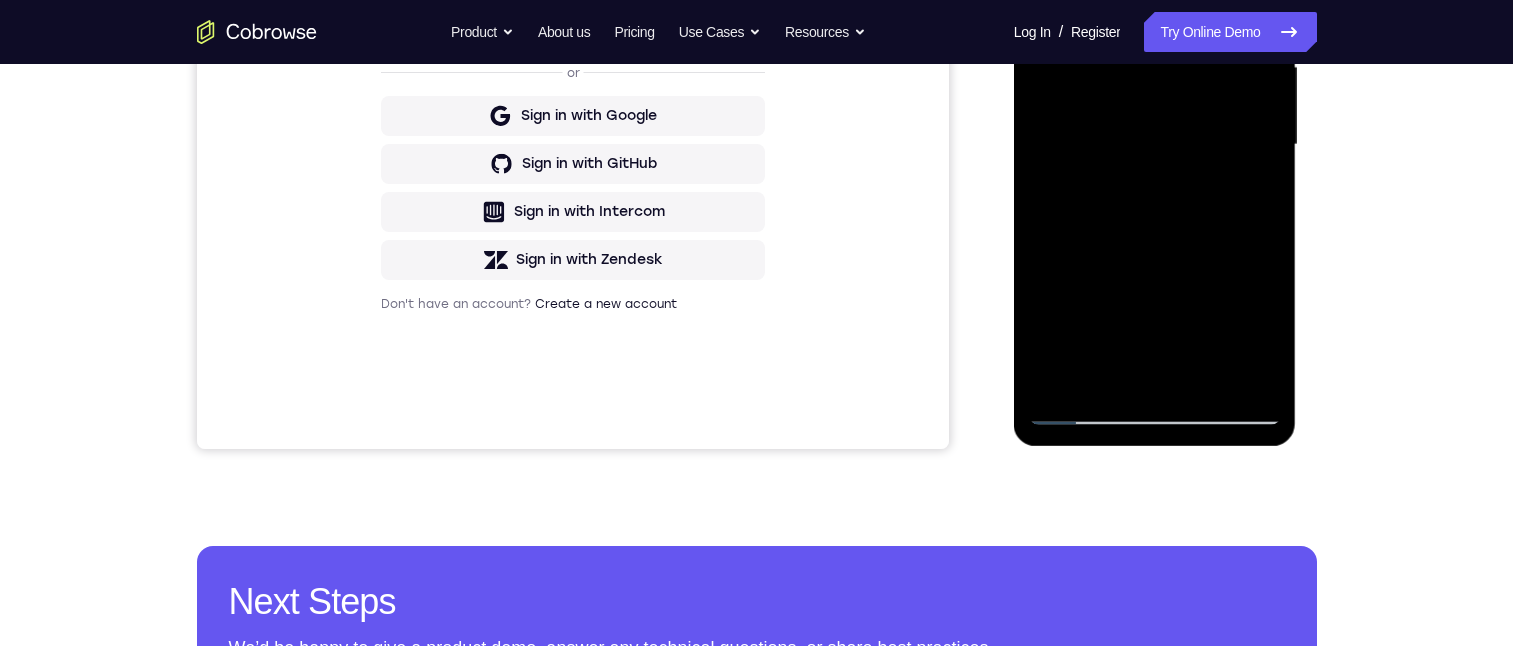 drag, startPoint x: 1221, startPoint y: 147, endPoint x: 1218, endPoint y: 331, distance: 184.02446 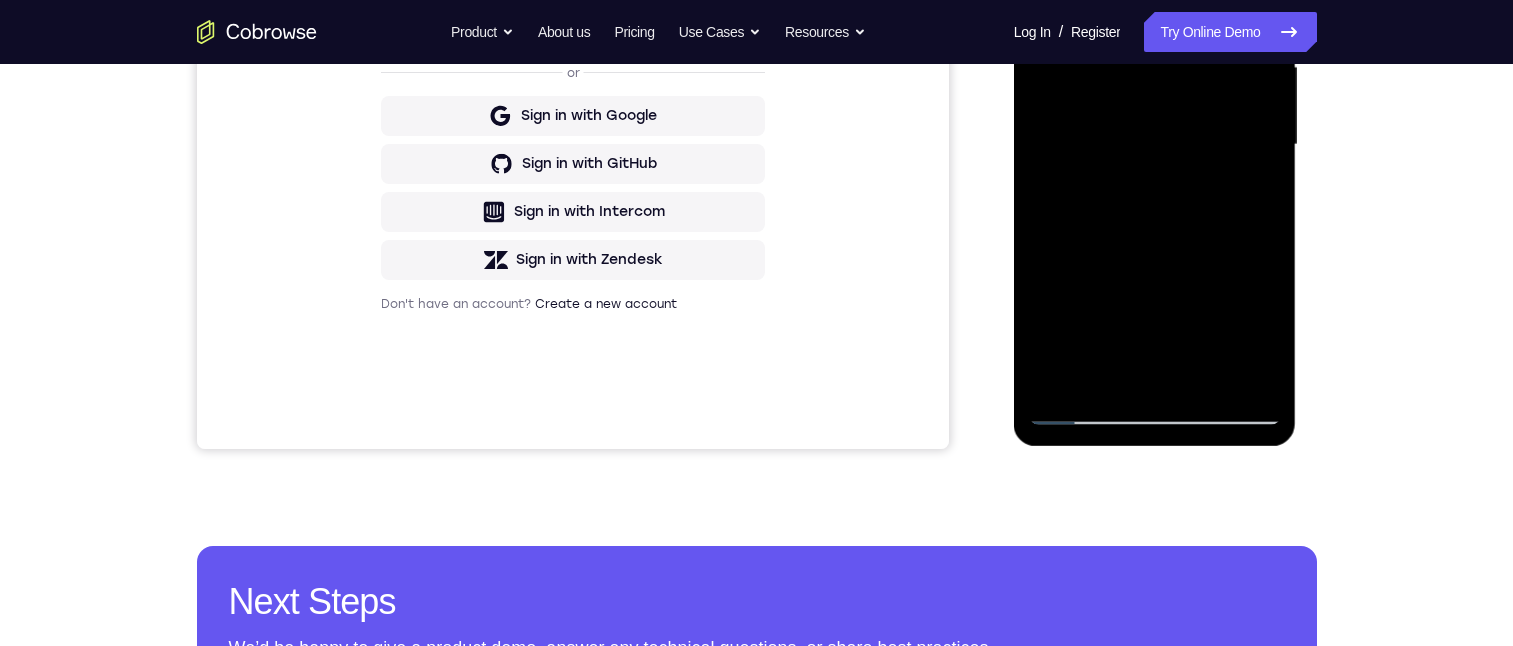 drag, startPoint x: 1241, startPoint y: 145, endPoint x: 1234, endPoint y: 311, distance: 166.14752 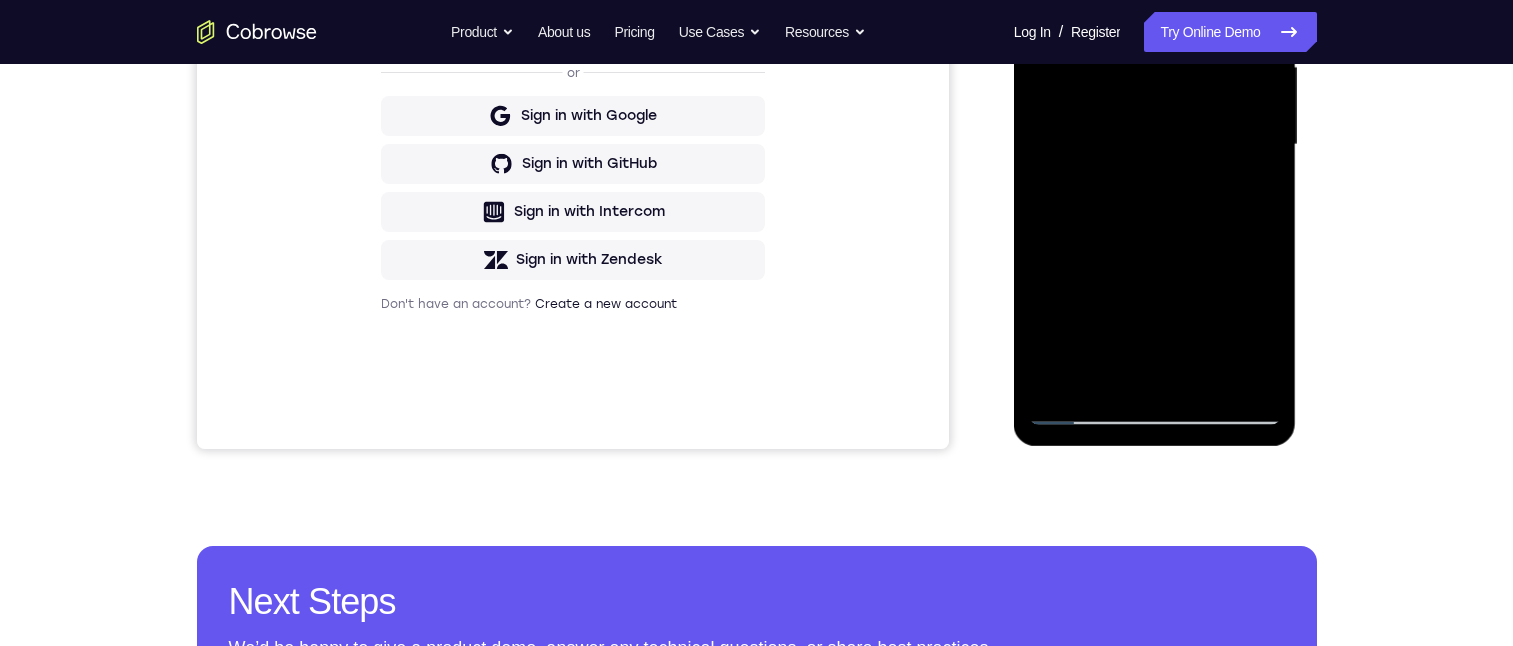 drag, startPoint x: 1237, startPoint y: 156, endPoint x: 1230, endPoint y: 287, distance: 131.18689 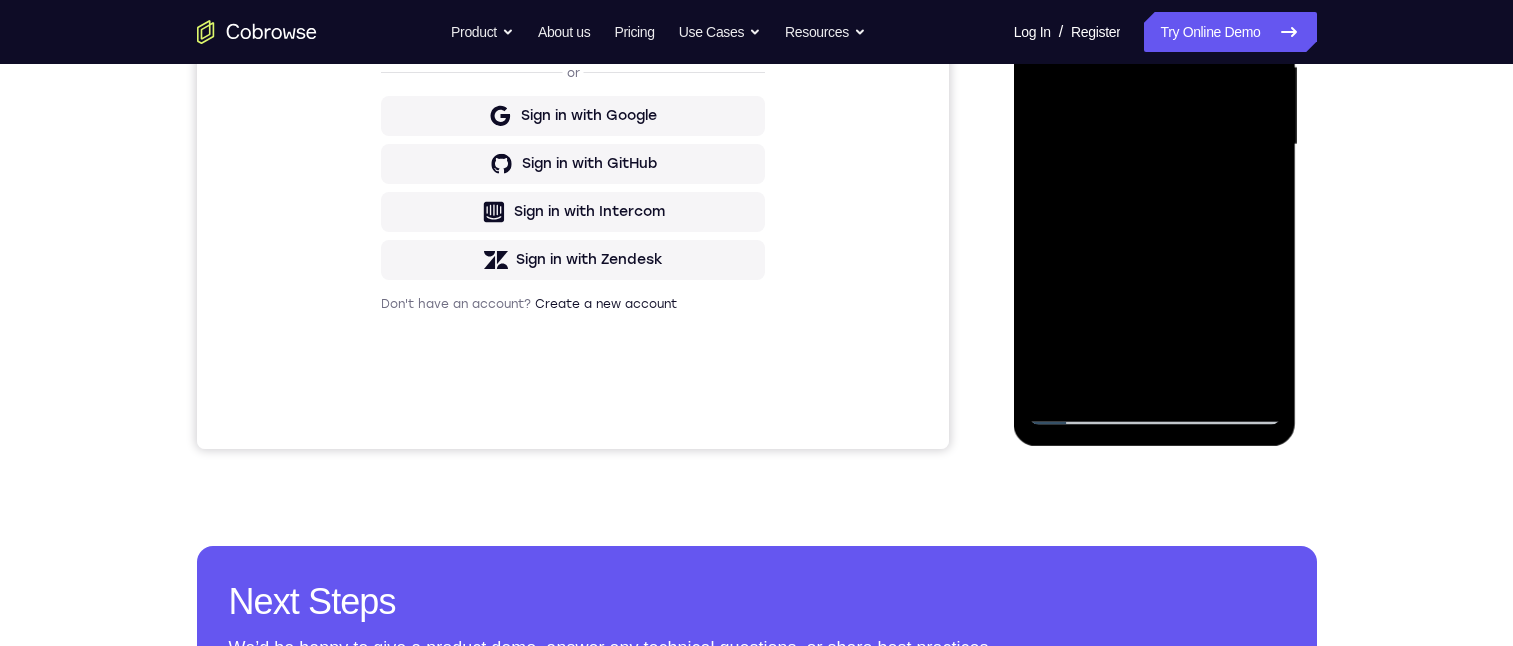 click at bounding box center [1155, 145] 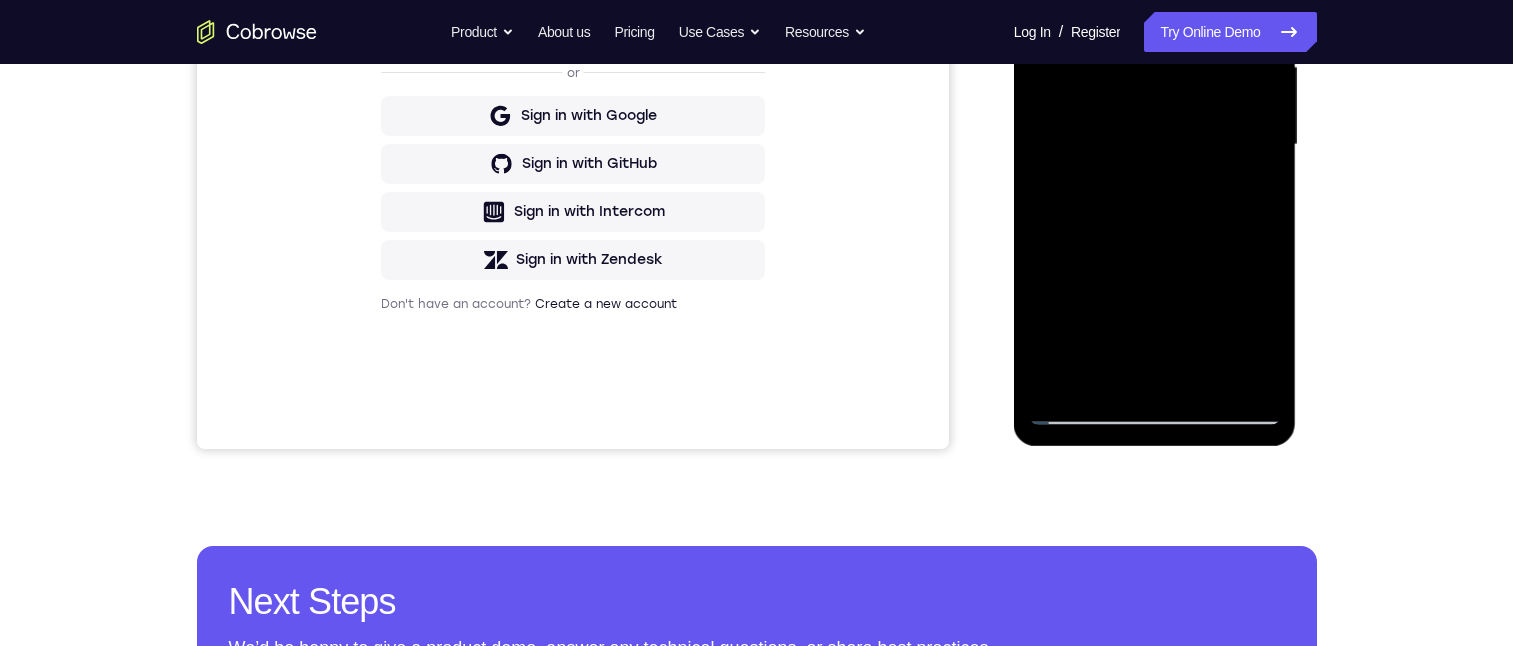 click at bounding box center (1155, 145) 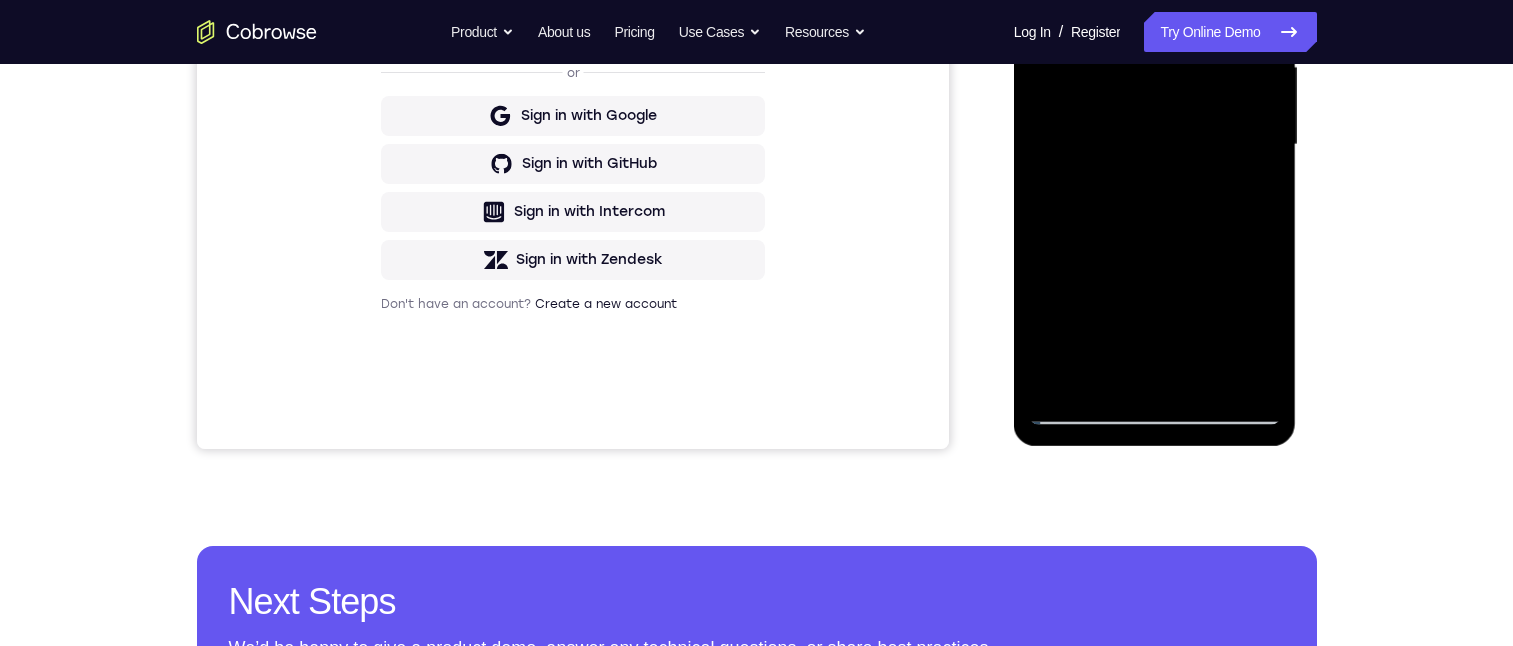 scroll, scrollTop: 309, scrollLeft: 0, axis: vertical 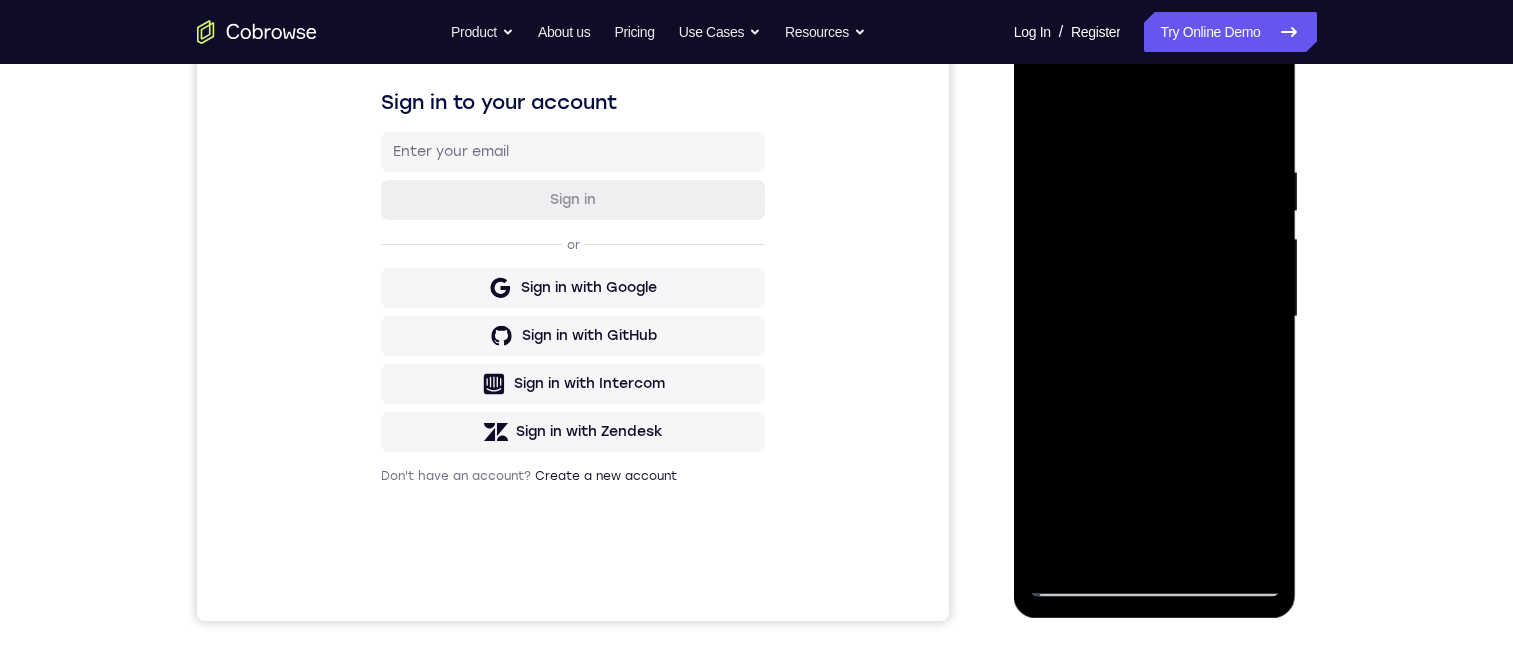 click at bounding box center (1155, 317) 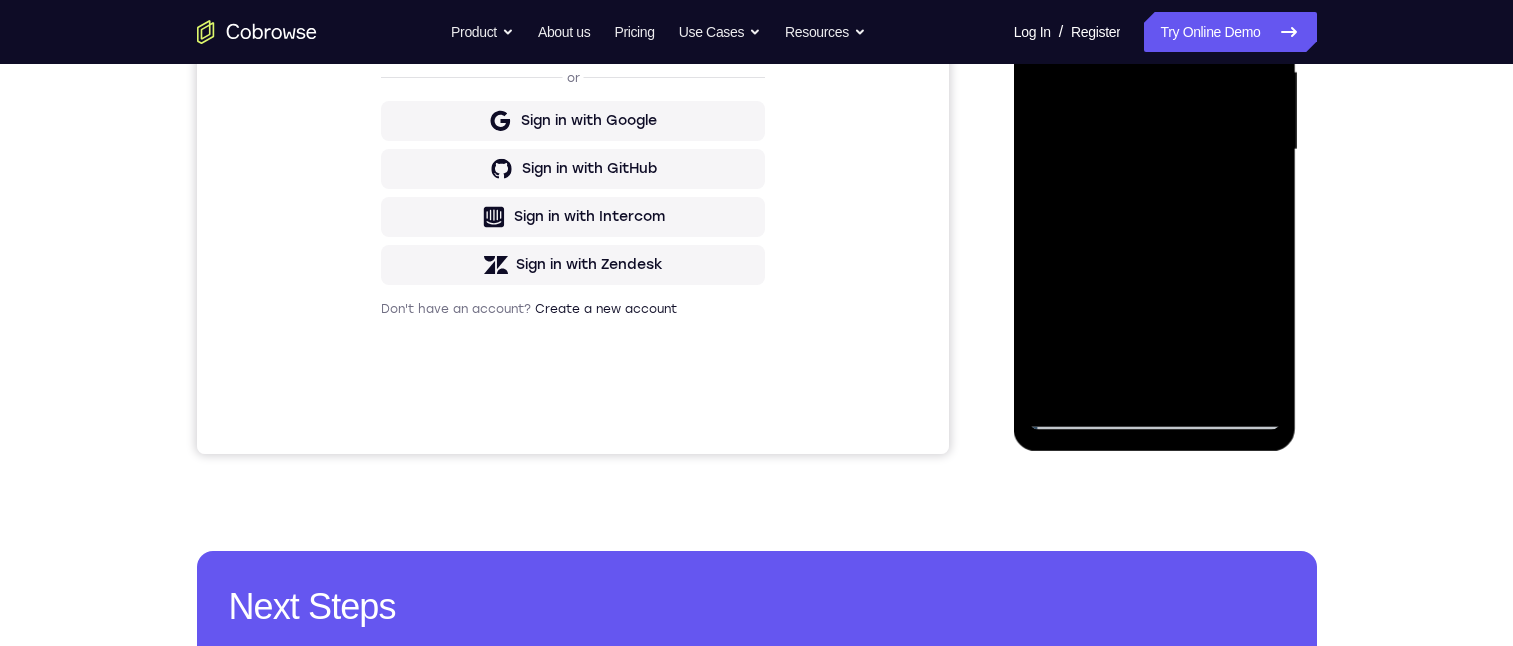 scroll, scrollTop: 487, scrollLeft: 0, axis: vertical 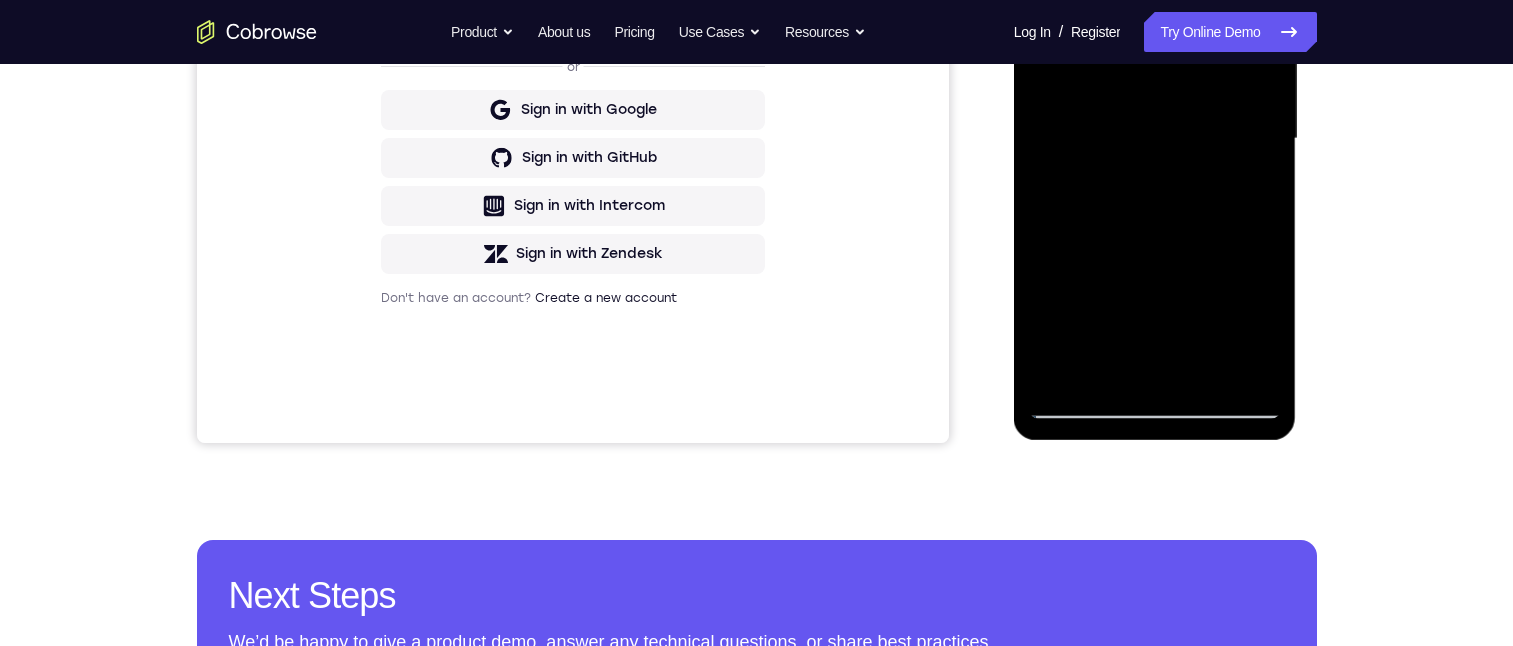 drag, startPoint x: 1214, startPoint y: 340, endPoint x: 1194, endPoint y: 215, distance: 126.58989 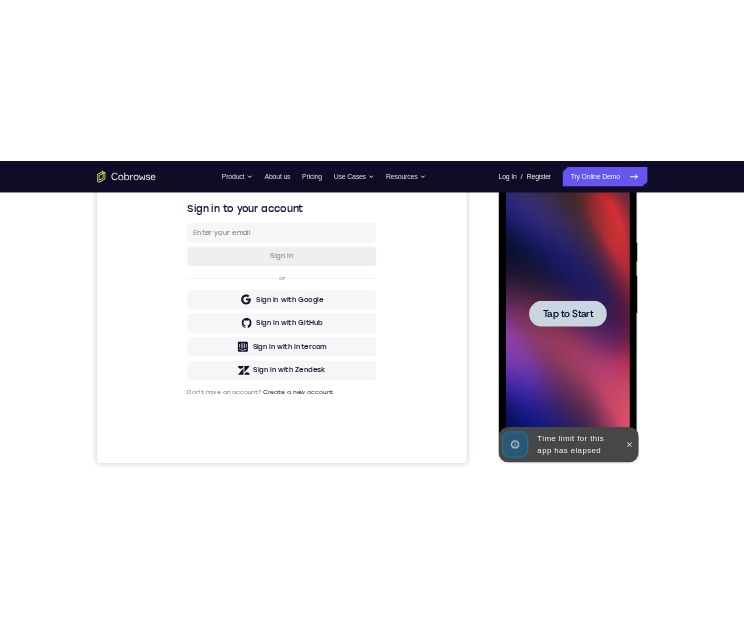 scroll, scrollTop: 0, scrollLeft: 0, axis: both 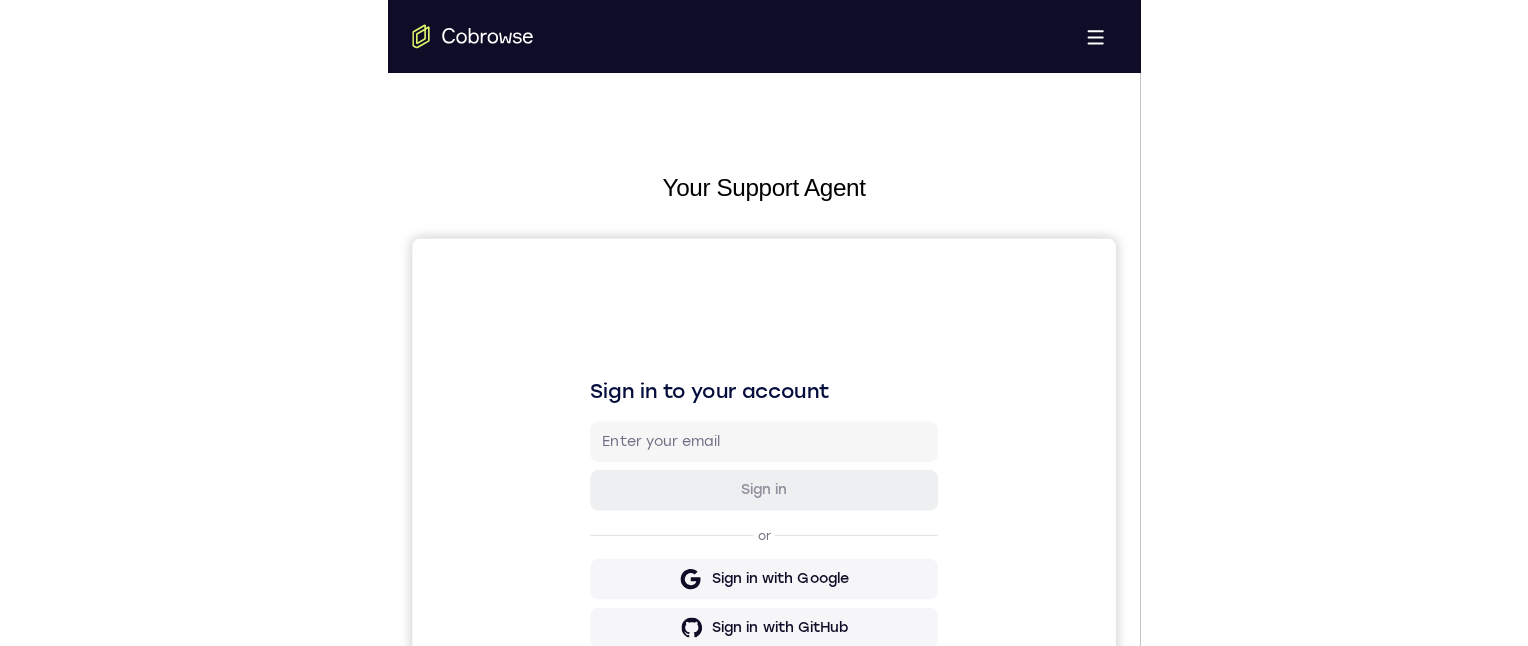 click 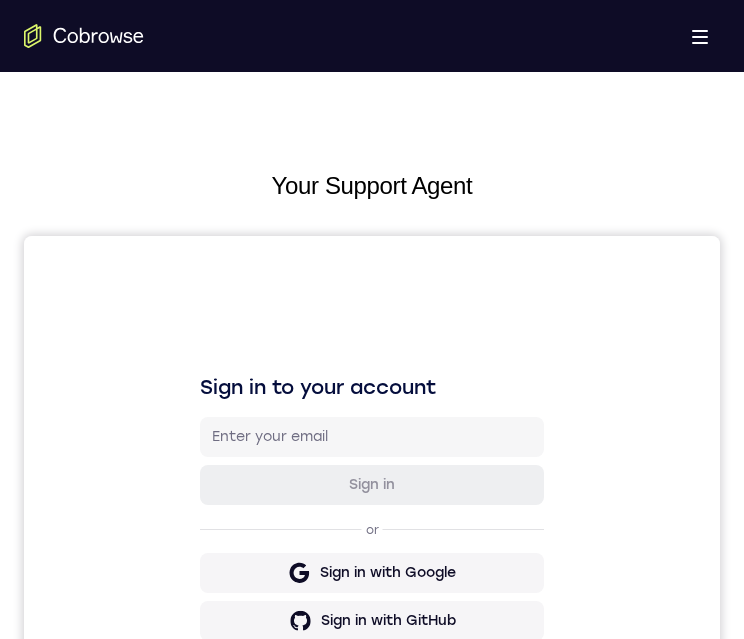 scroll, scrollTop: 768, scrollLeft: 0, axis: vertical 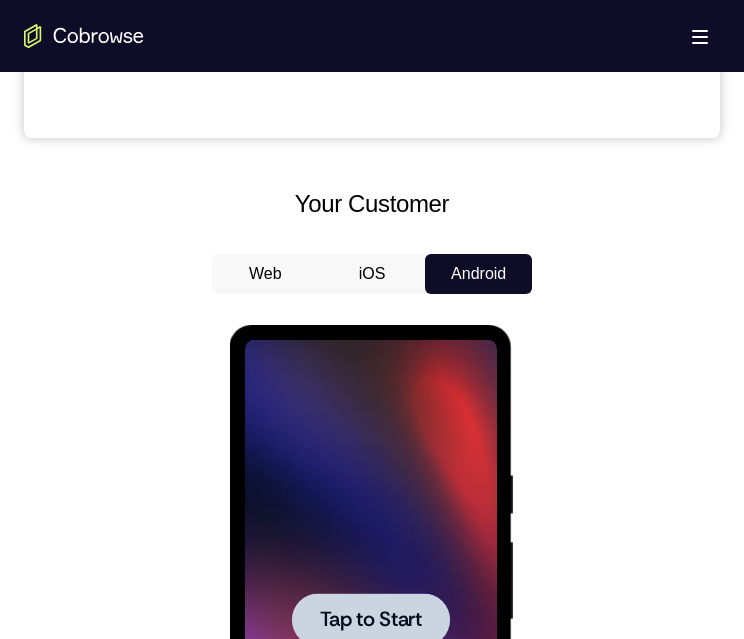 click at bounding box center [370, 619] 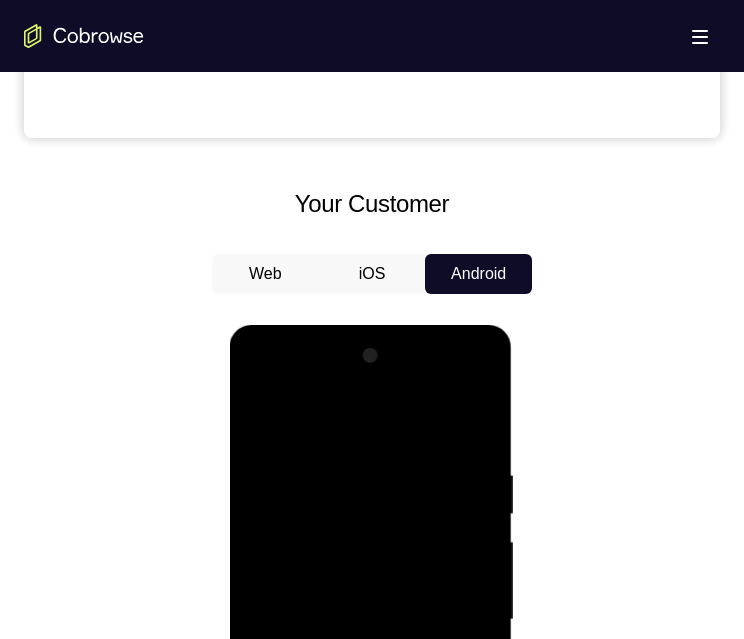 scroll, scrollTop: 1044, scrollLeft: 0, axis: vertical 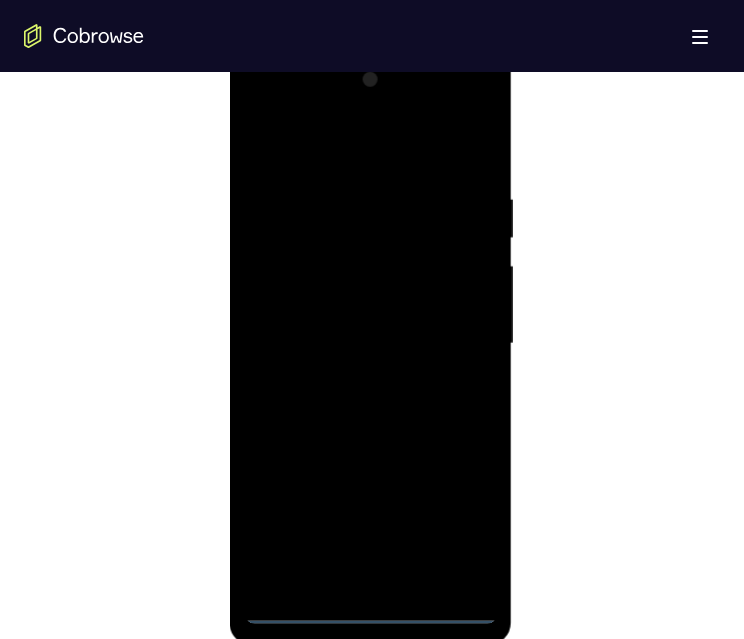 click at bounding box center (370, 344) 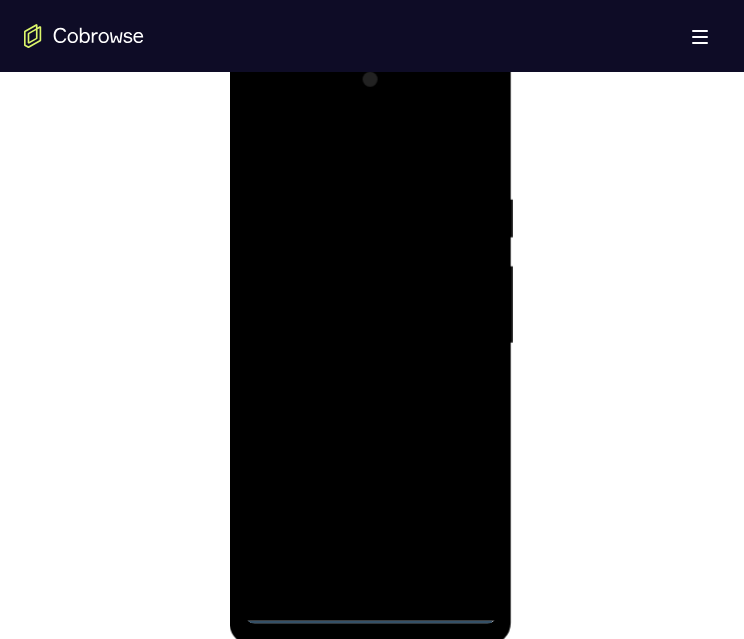 click at bounding box center [370, 344] 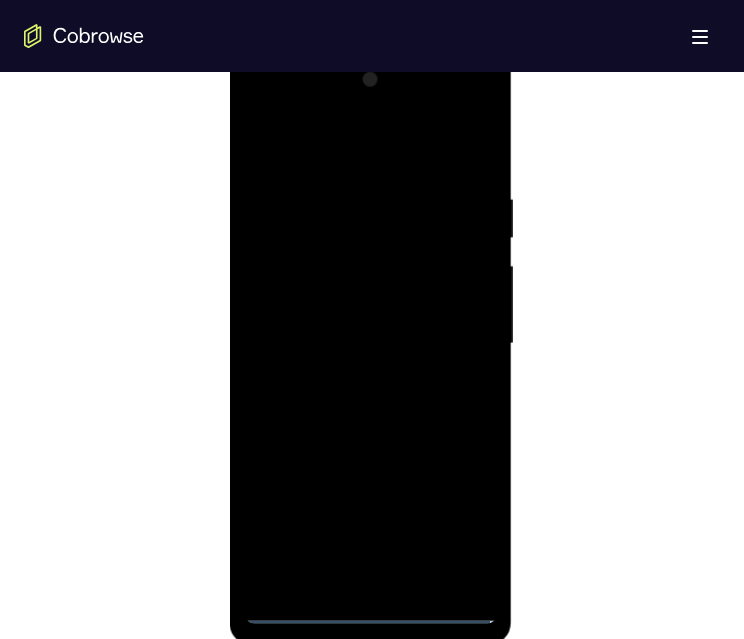 click at bounding box center (370, 344) 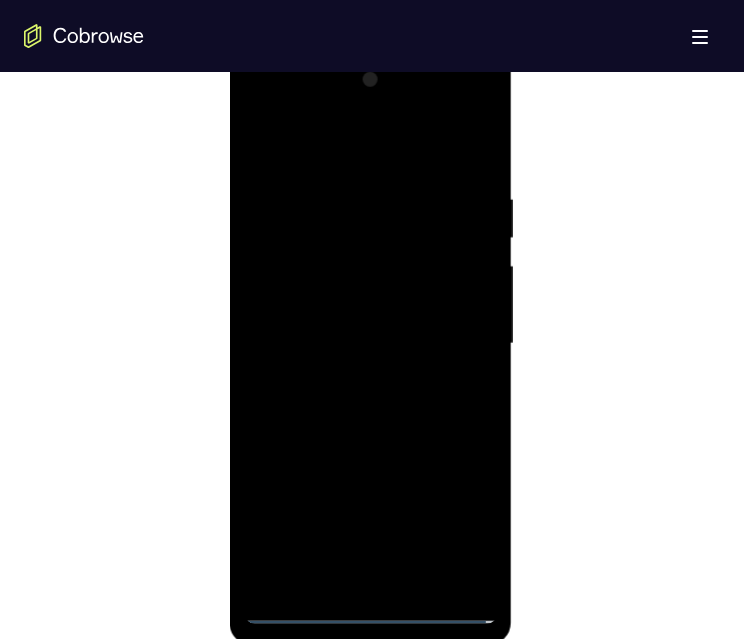 click at bounding box center [370, 344] 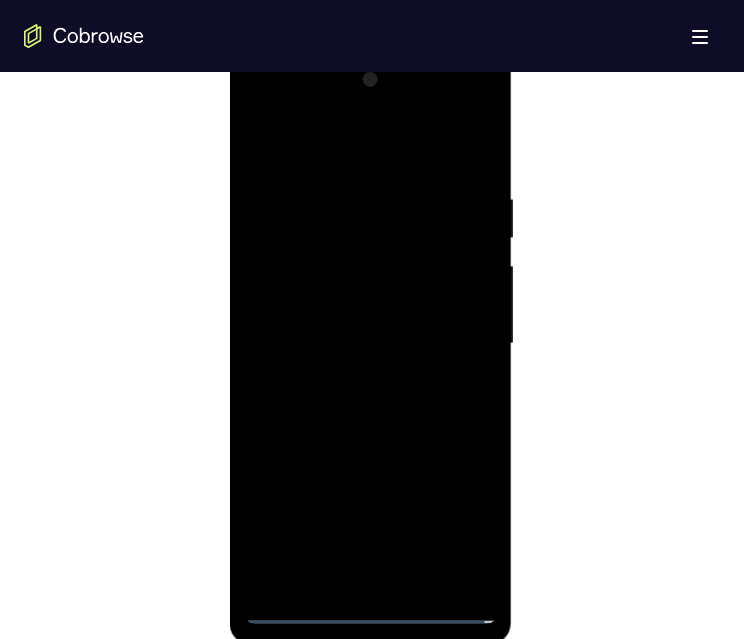 click at bounding box center (370, 344) 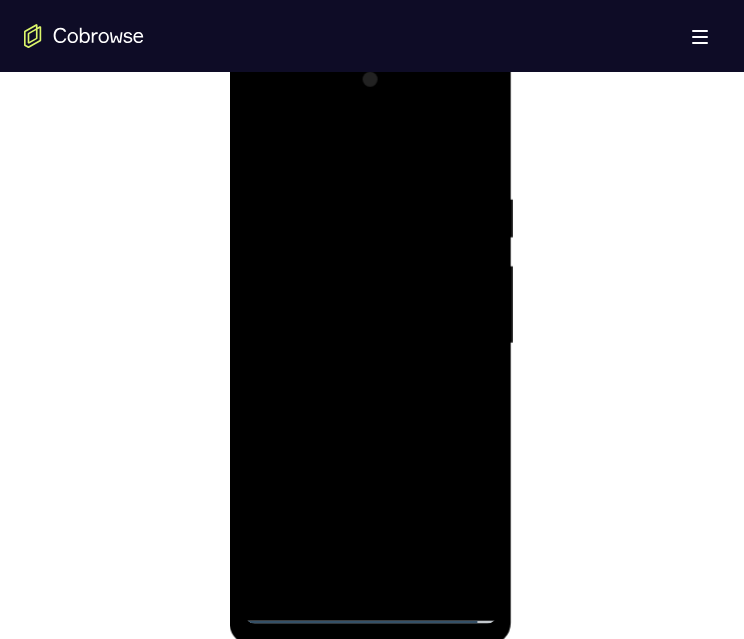 click at bounding box center [370, 344] 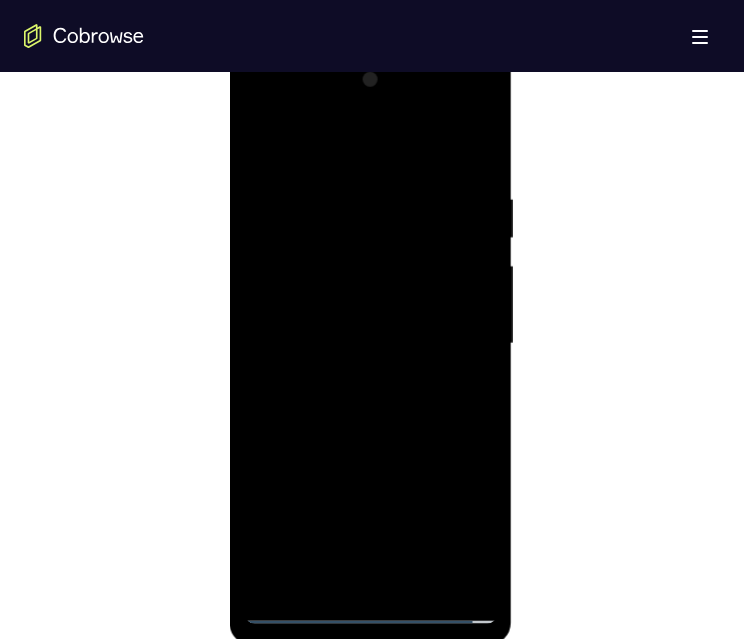 click at bounding box center [370, 344] 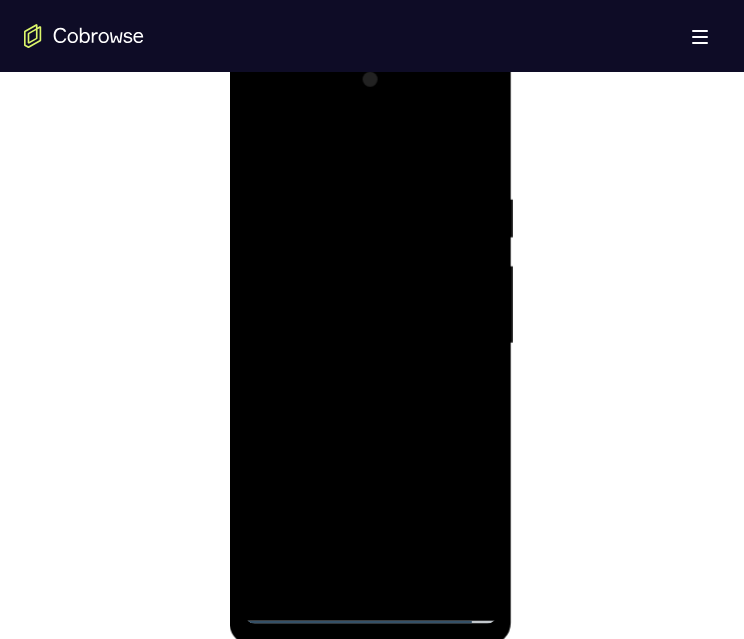 click at bounding box center [370, 344] 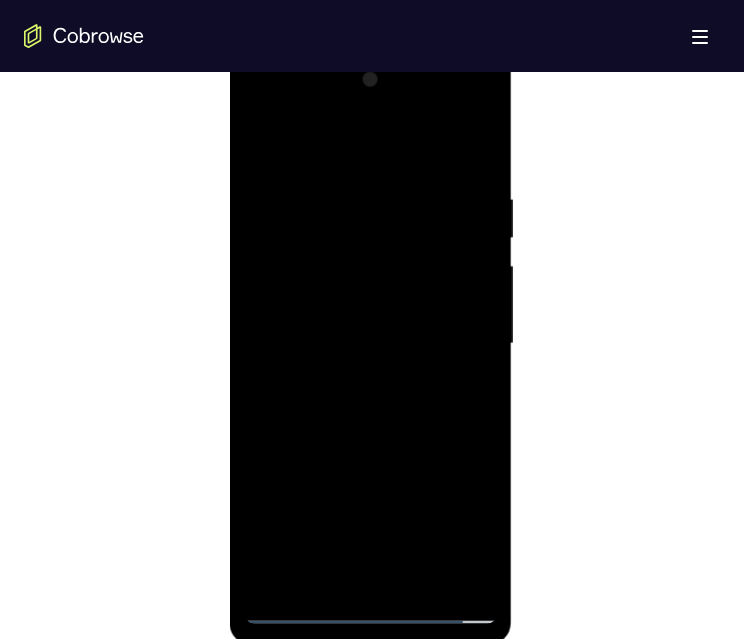 click at bounding box center [370, 344] 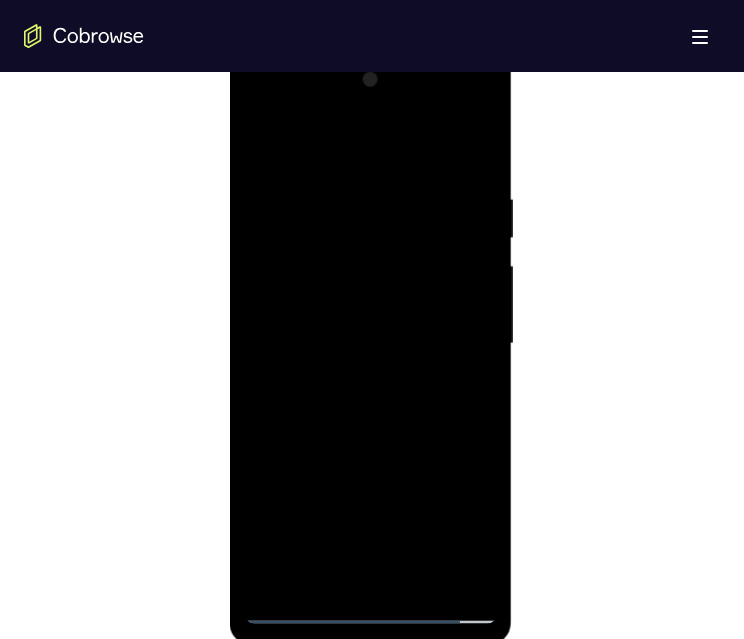 click at bounding box center (370, 344) 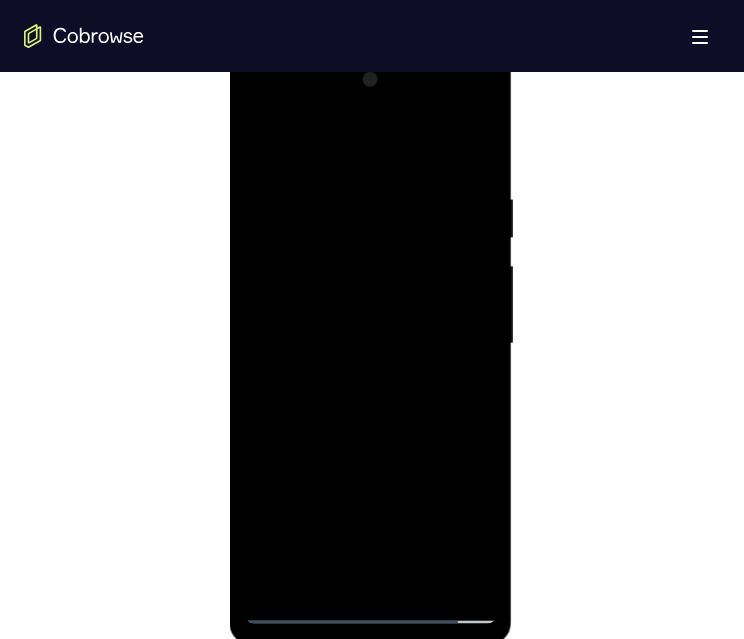 click at bounding box center (370, 344) 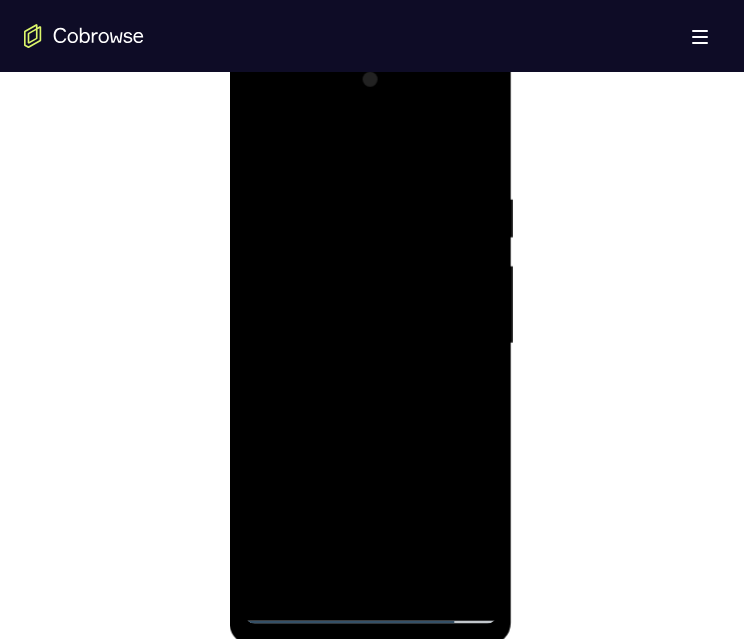 click at bounding box center [370, 344] 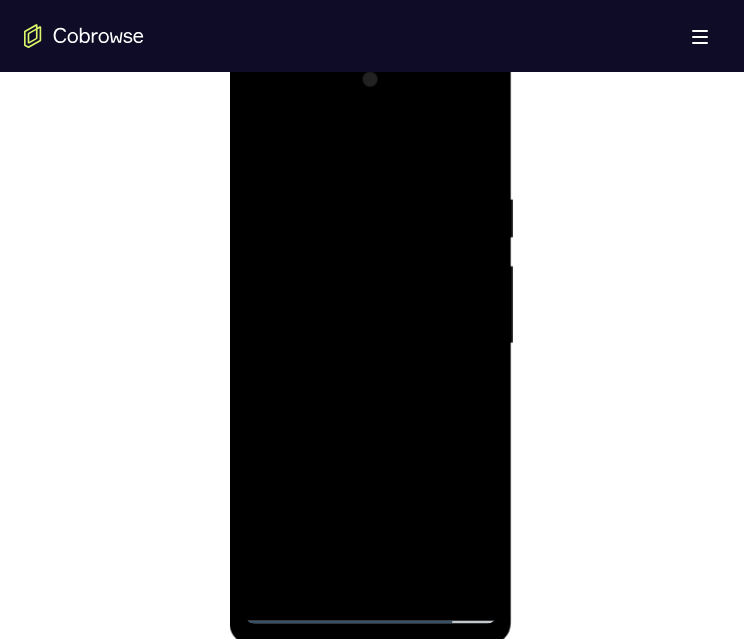 click at bounding box center (370, 344) 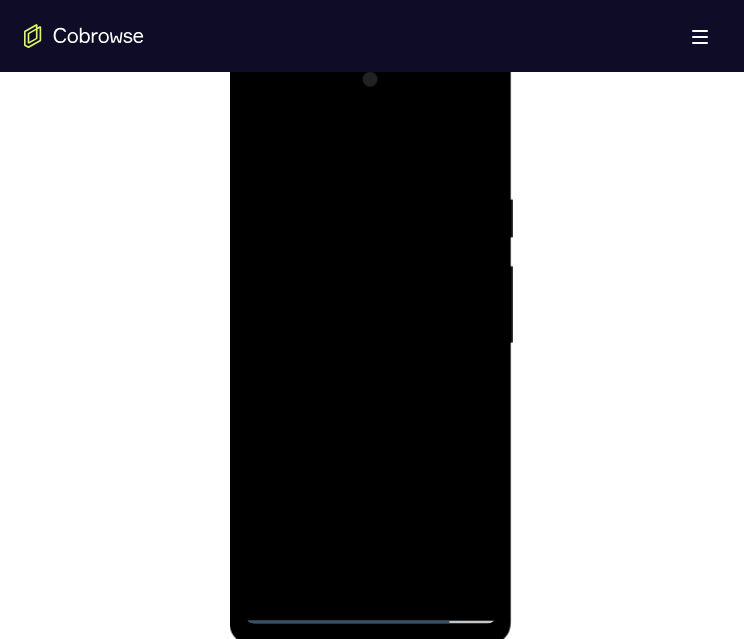 click at bounding box center [370, 344] 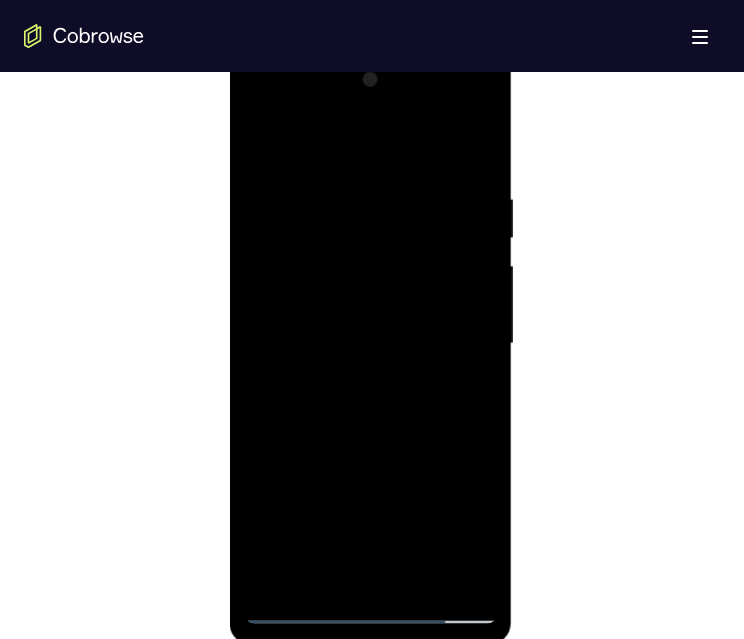 click at bounding box center (370, 344) 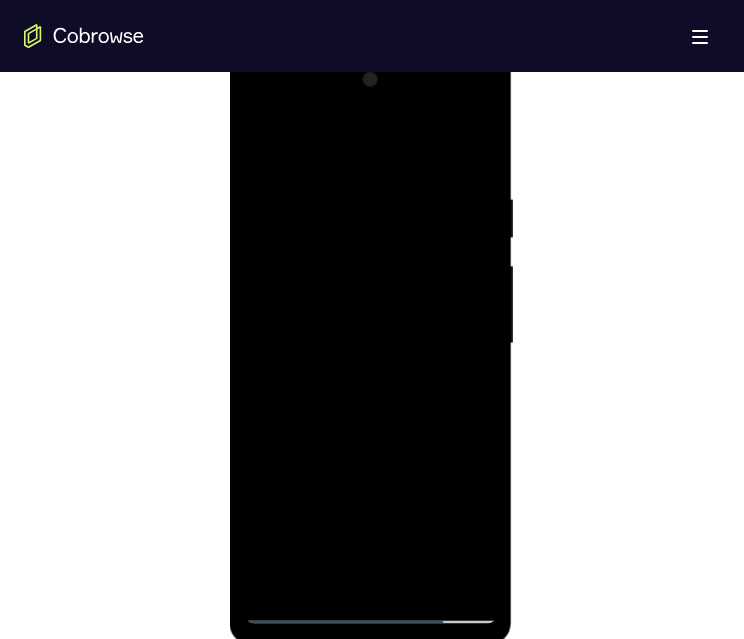 click at bounding box center (370, 344) 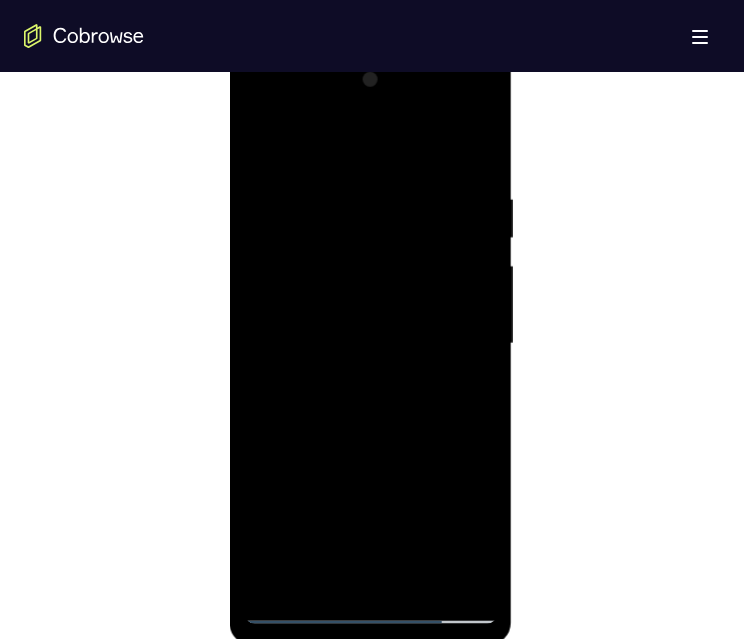 click at bounding box center [370, 344] 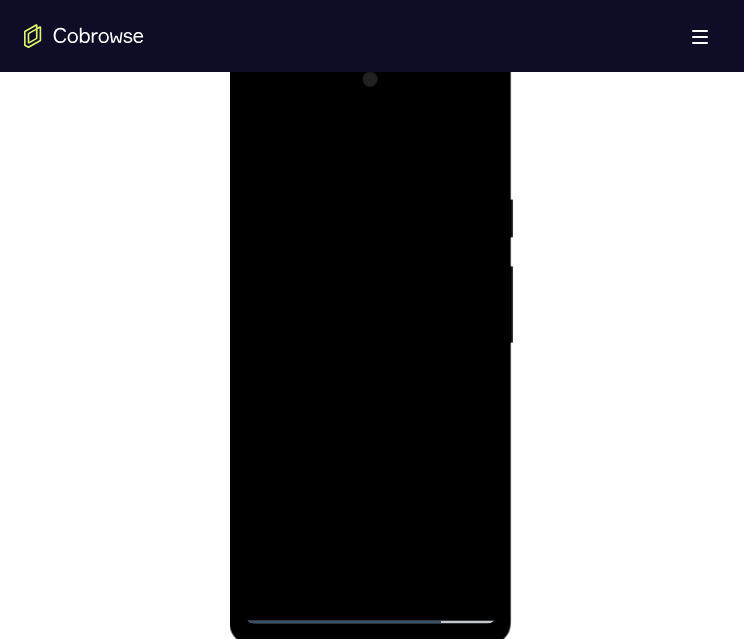 click at bounding box center [370, 344] 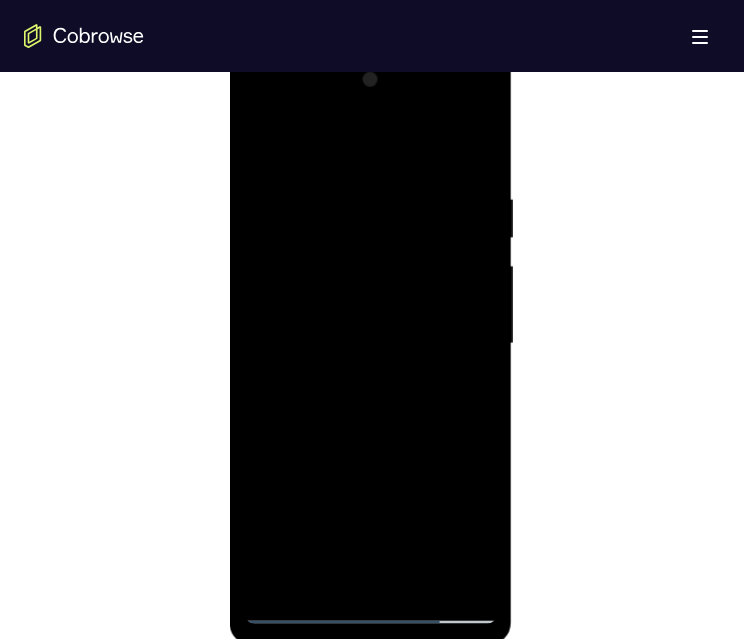 click at bounding box center (370, 344) 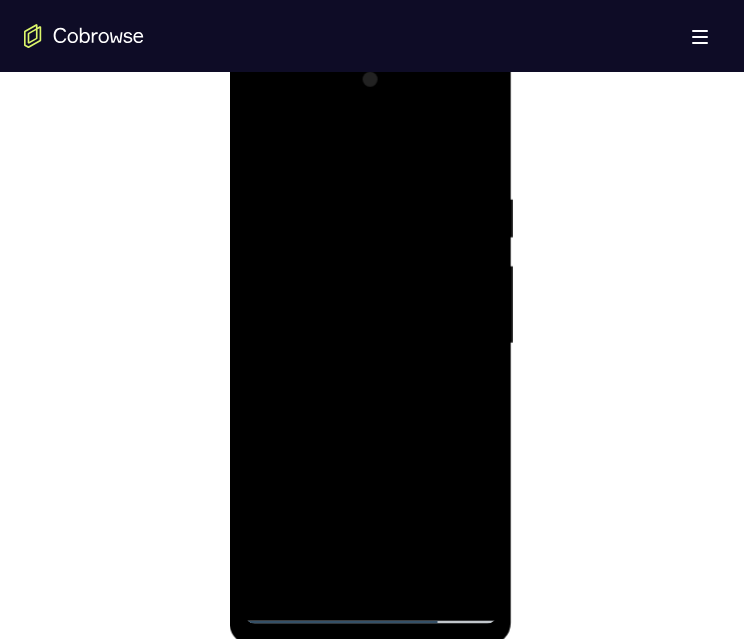 click at bounding box center (370, 344) 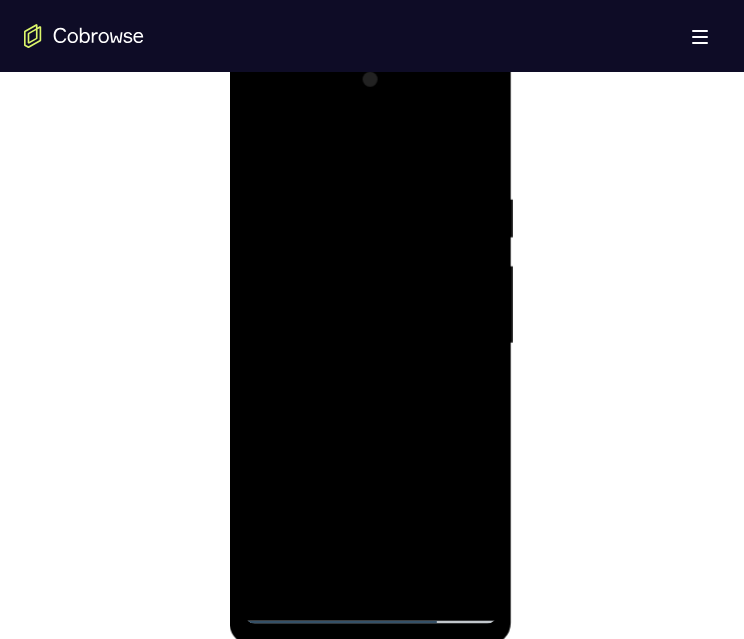 click at bounding box center [370, 344] 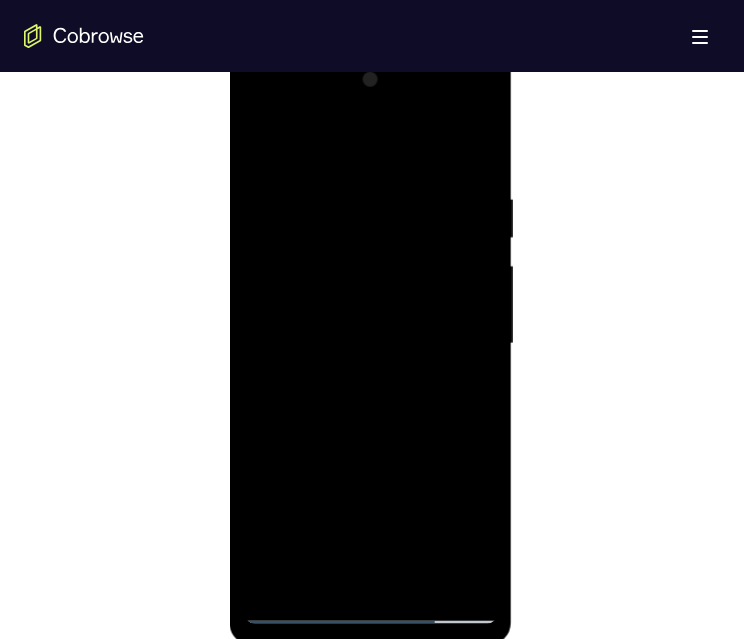 click at bounding box center (370, 344) 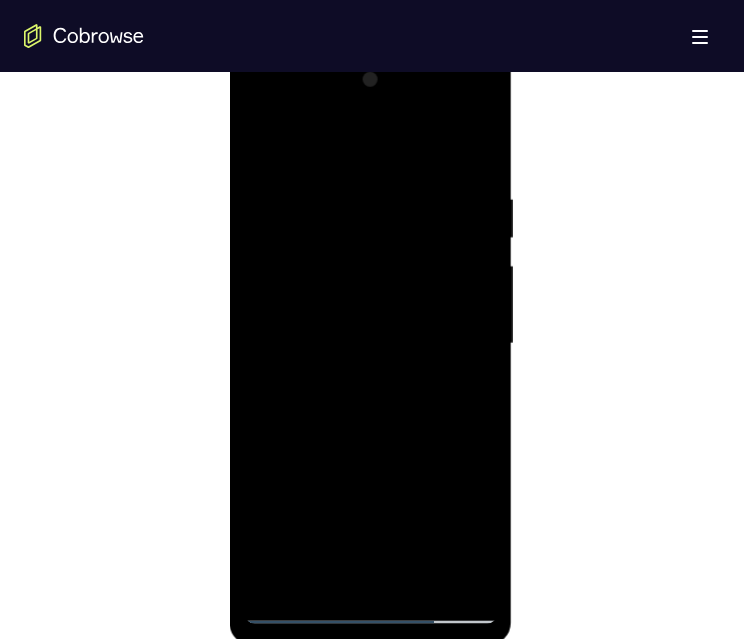 click at bounding box center (370, 344) 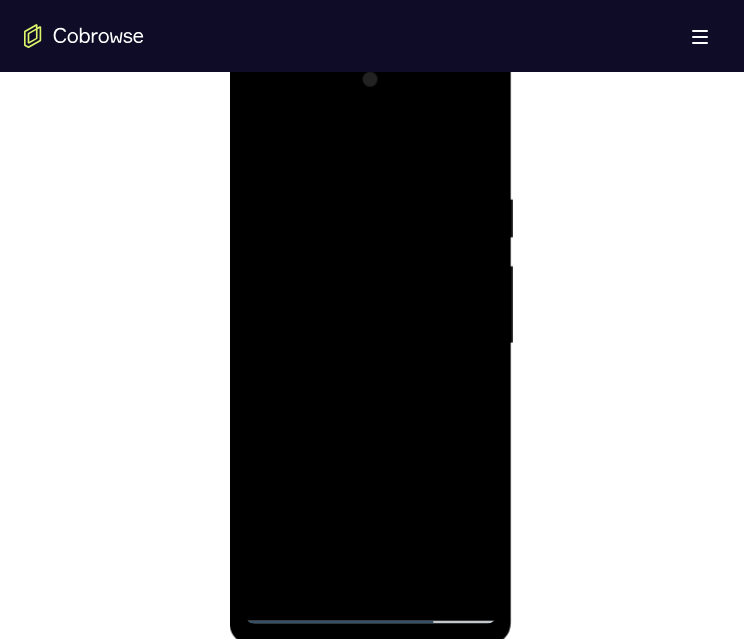 click at bounding box center [370, 344] 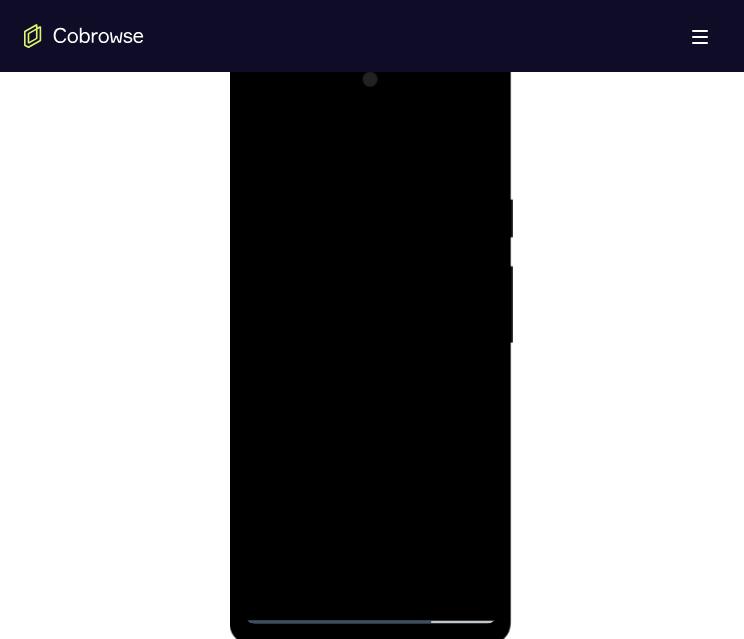 click at bounding box center [370, 344] 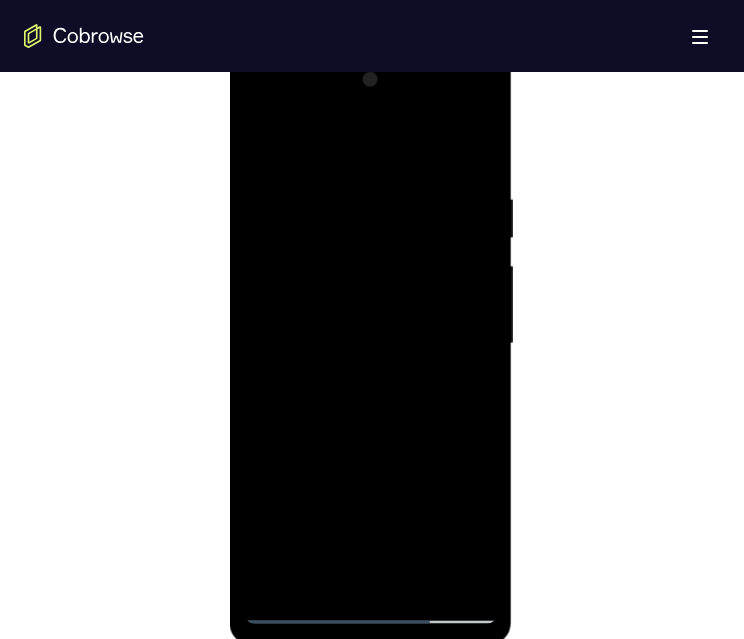 click at bounding box center (370, 344) 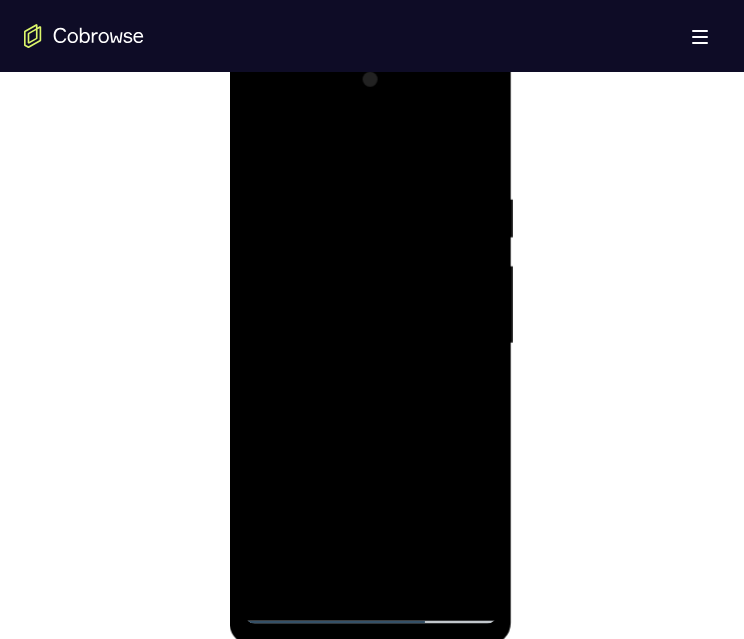click at bounding box center [370, 344] 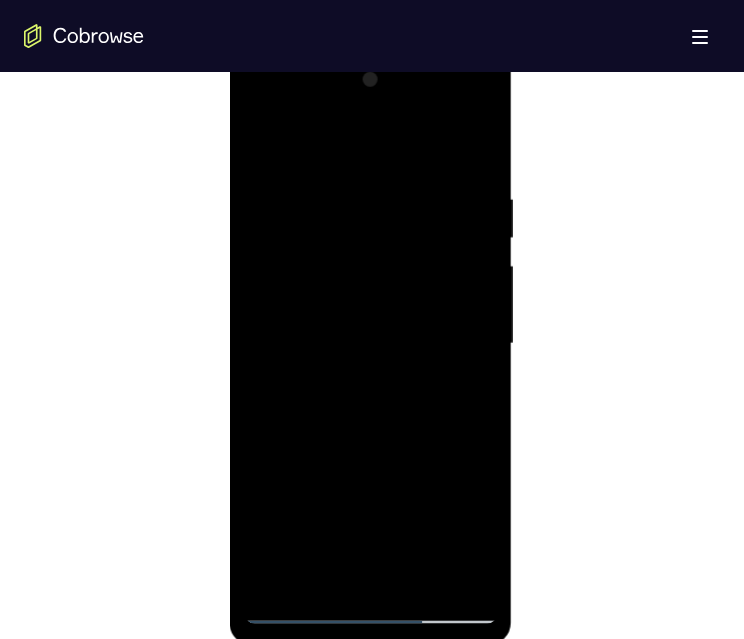 click at bounding box center [370, 344] 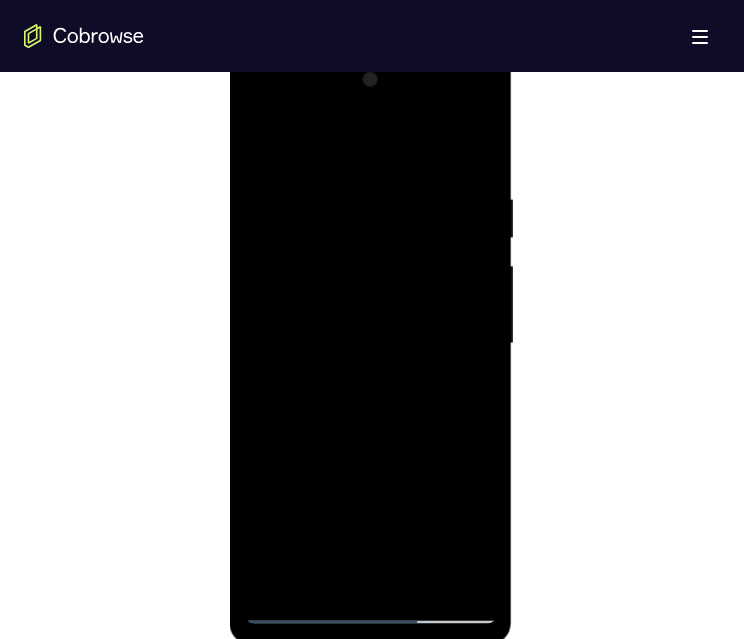 click at bounding box center [370, 344] 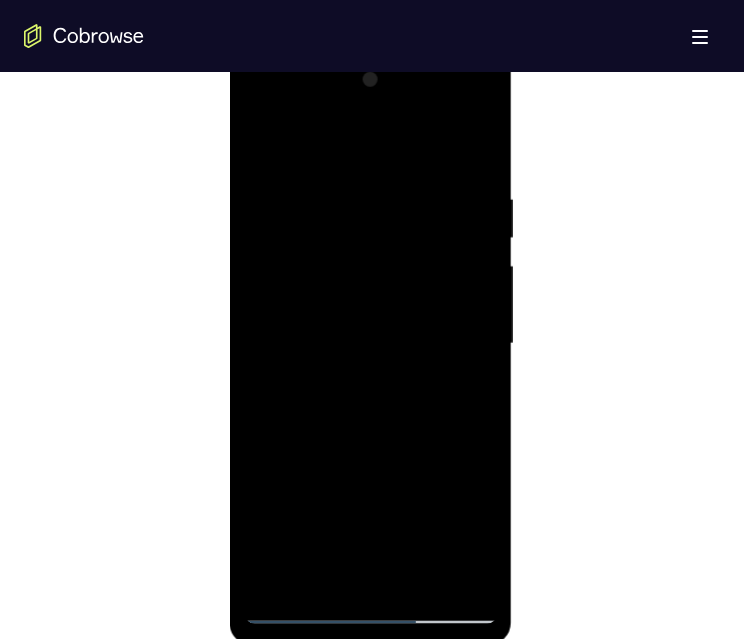 click at bounding box center [370, 344] 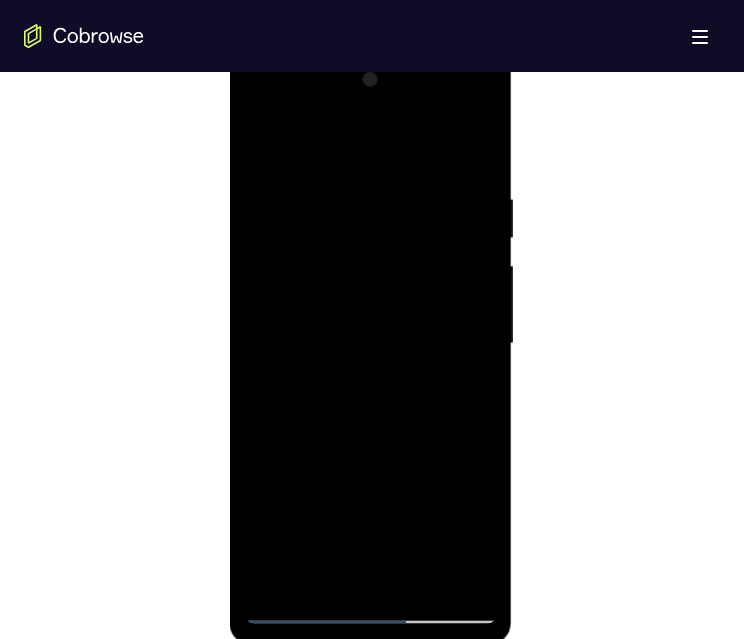 click at bounding box center [370, 344] 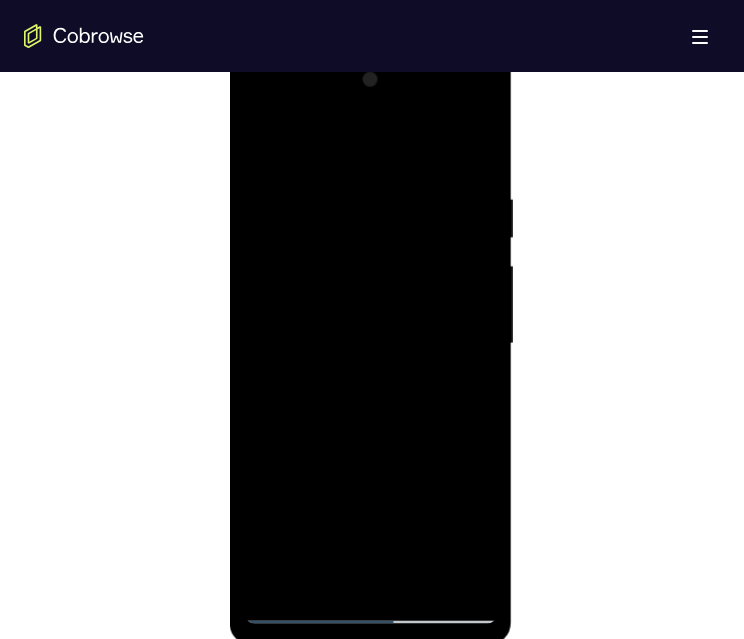 click at bounding box center (370, 344) 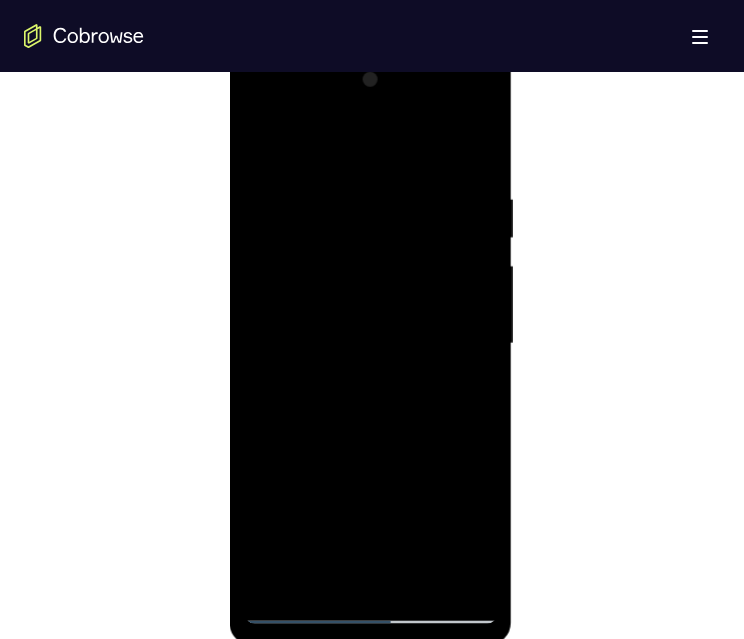 click at bounding box center [370, 344] 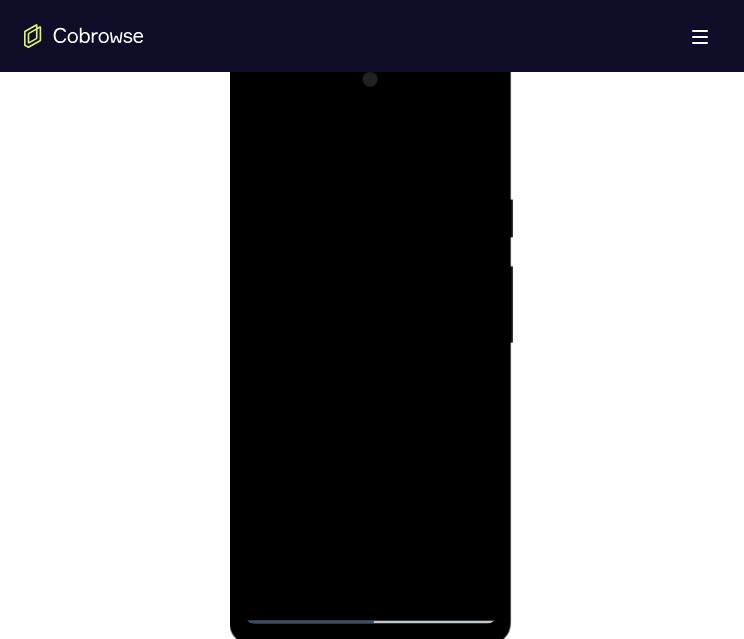 click at bounding box center (370, 344) 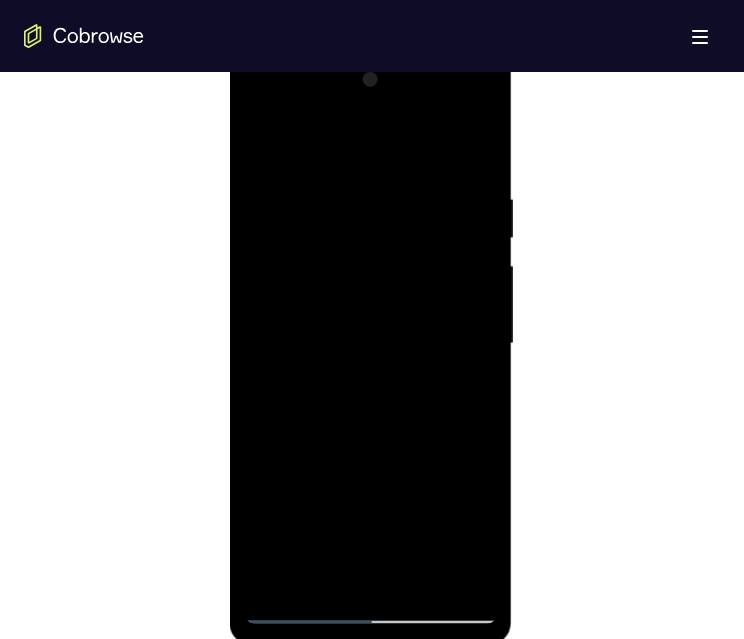 click at bounding box center (370, 344) 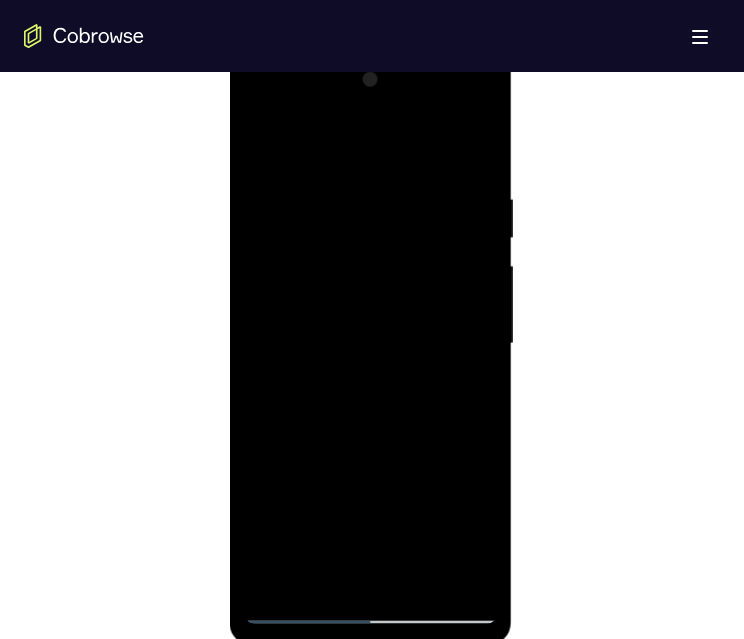 click at bounding box center [370, 344] 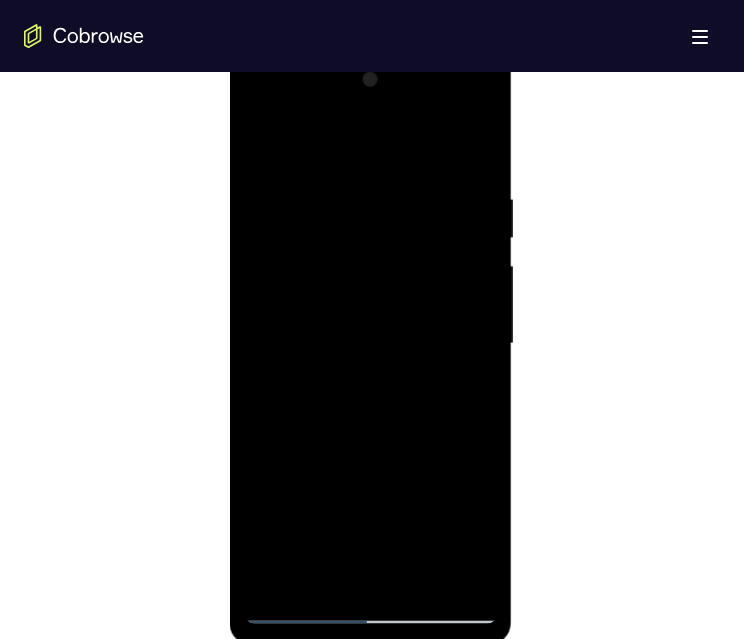 click at bounding box center (370, 344) 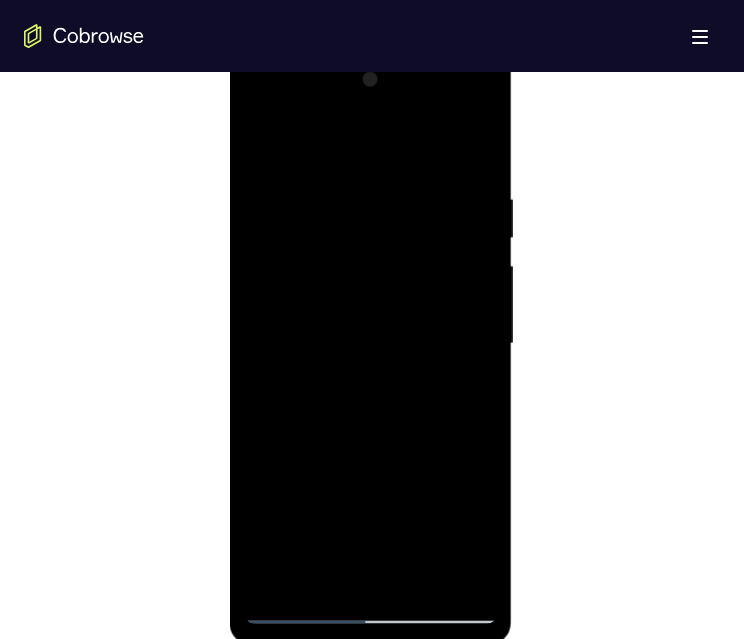 click at bounding box center (370, 344) 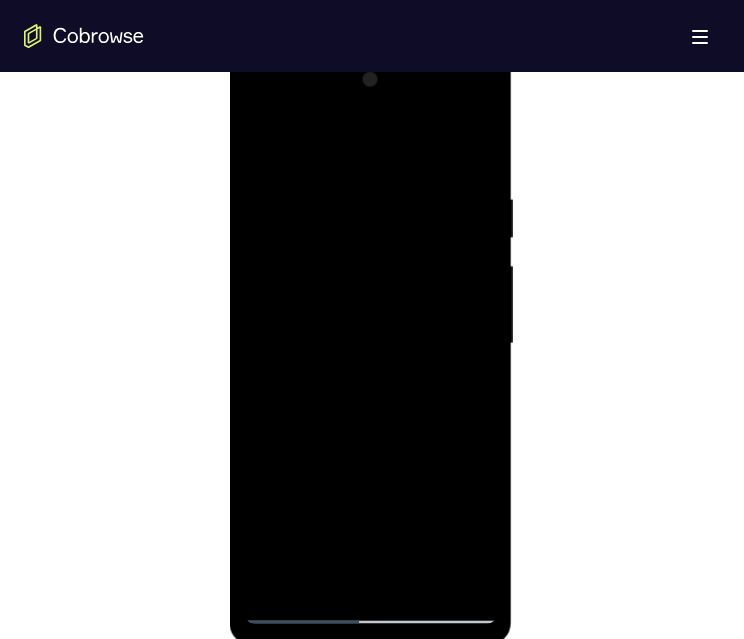 click at bounding box center (370, 344) 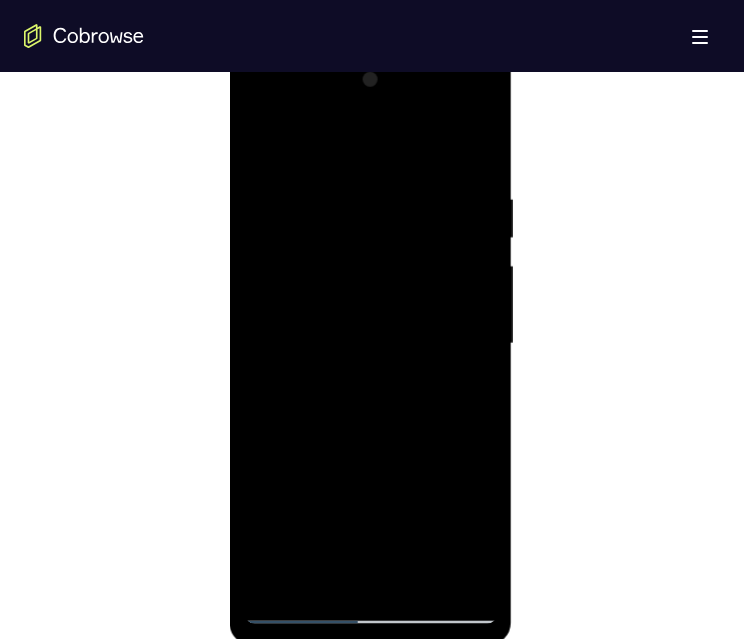 click at bounding box center [370, 344] 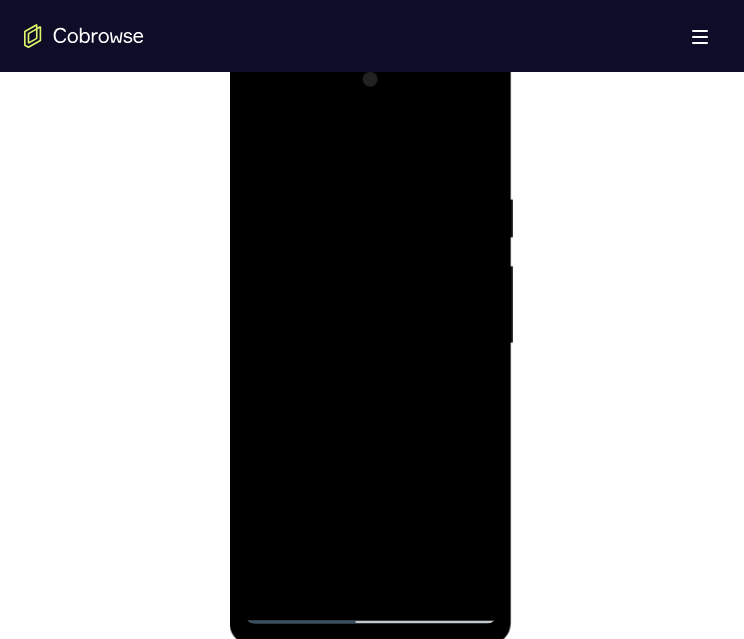 drag, startPoint x: 440, startPoint y: 528, endPoint x: 481, endPoint y: 420, distance: 115.52056 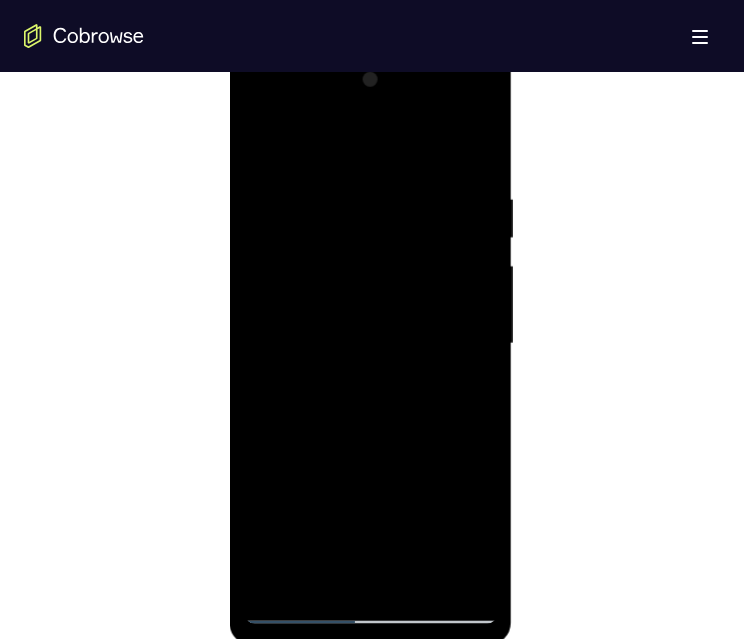 drag, startPoint x: 455, startPoint y: 522, endPoint x: 469, endPoint y: 447, distance: 76.29548 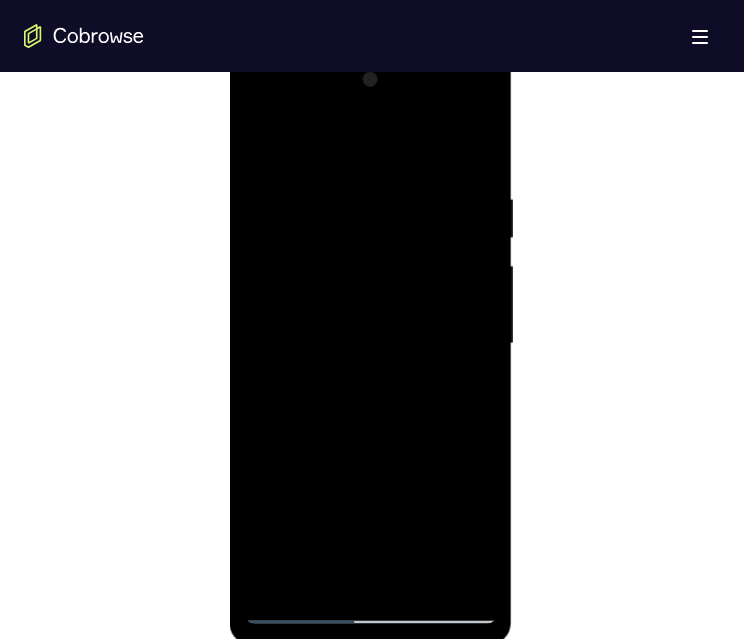 drag, startPoint x: 457, startPoint y: 515, endPoint x: 473, endPoint y: 444, distance: 72.780495 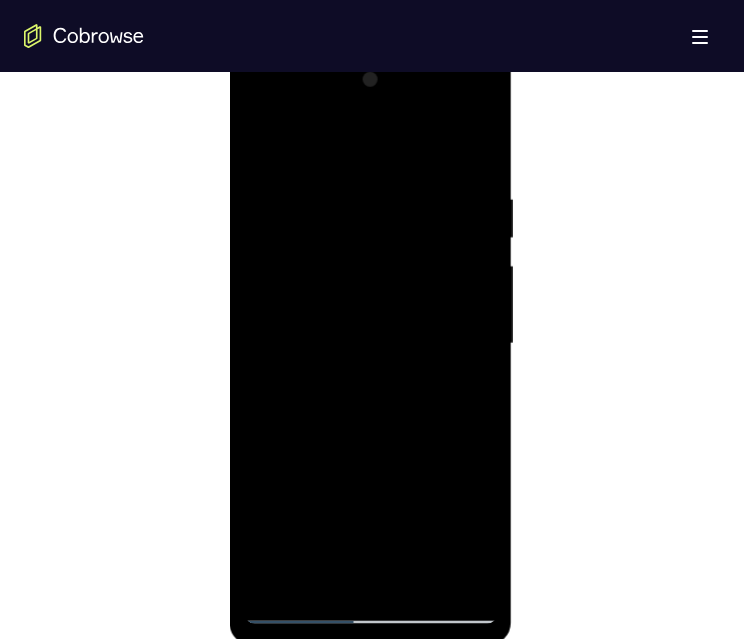 drag, startPoint x: 461, startPoint y: 516, endPoint x: 470, endPoint y: 438, distance: 78.51752 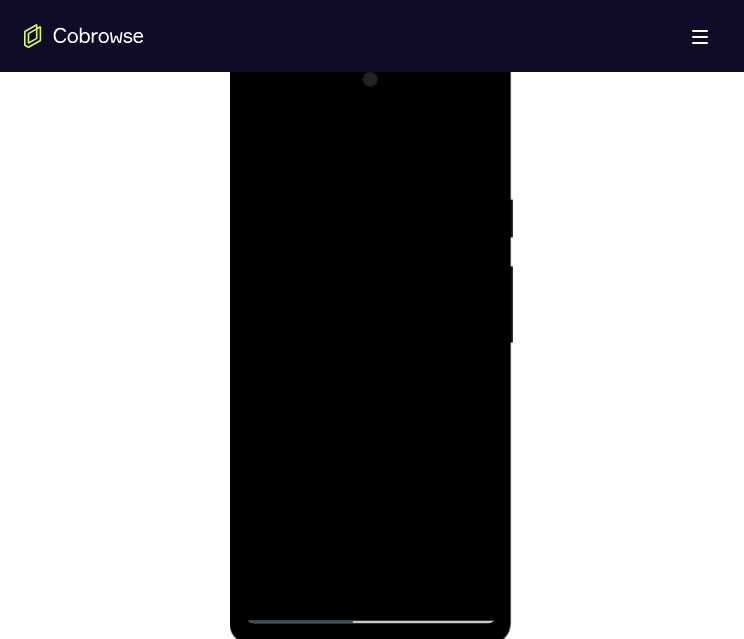 drag, startPoint x: 448, startPoint y: 508, endPoint x: 446, endPoint y: 444, distance: 64.03124 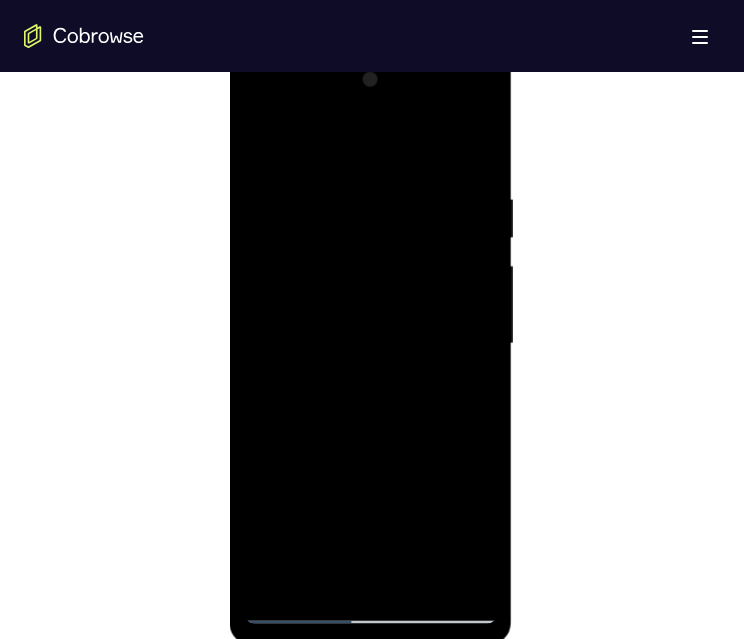 drag, startPoint x: 436, startPoint y: 519, endPoint x: 453, endPoint y: 412, distance: 108.34205 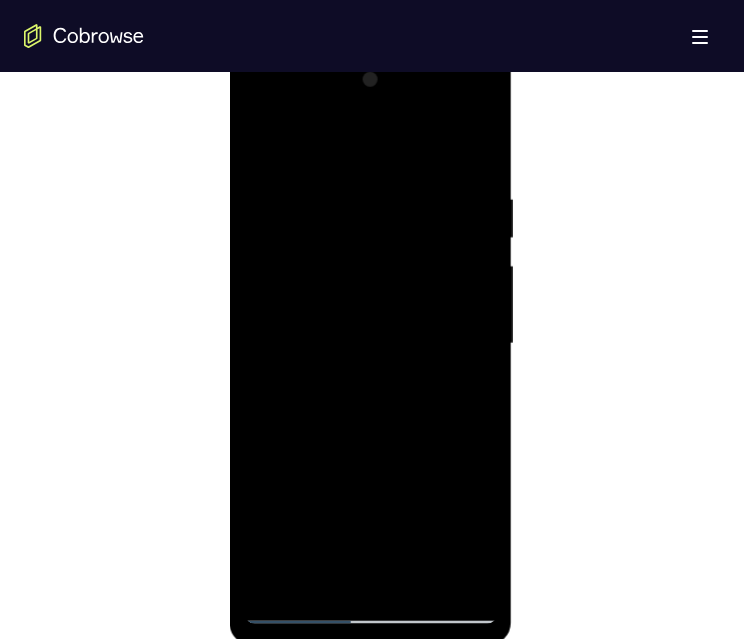 drag, startPoint x: 437, startPoint y: 516, endPoint x: 452, endPoint y: 420, distance: 97.16481 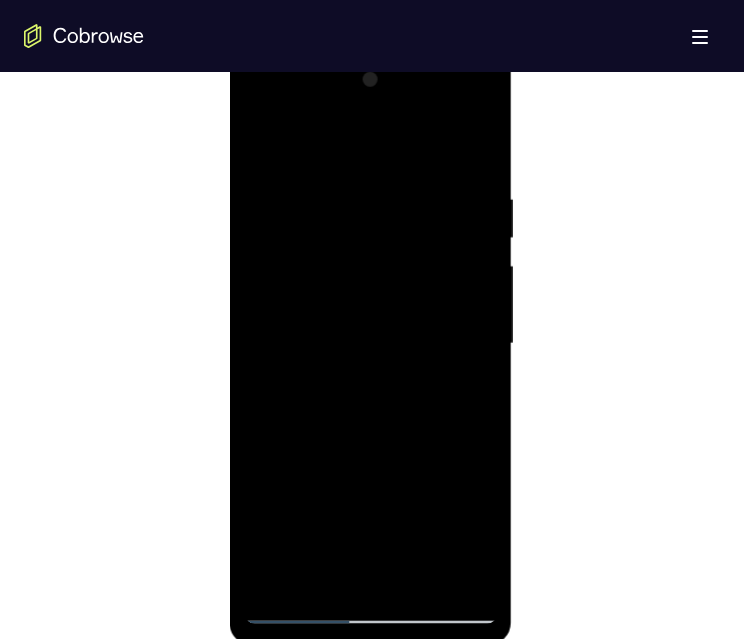 click at bounding box center [370, 344] 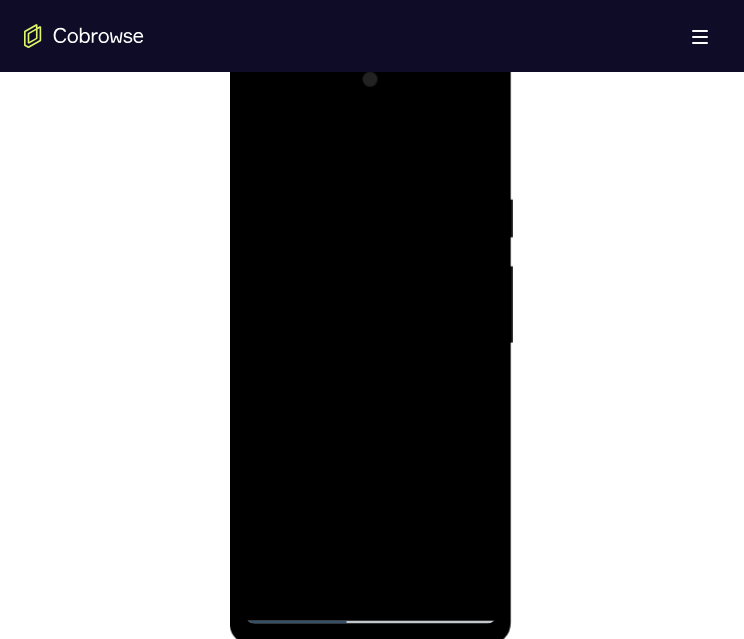 click at bounding box center [370, 344] 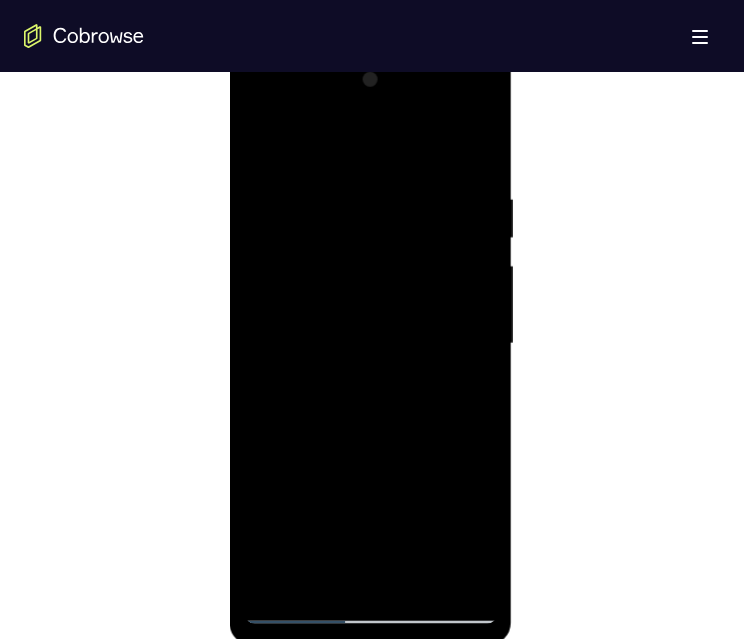 click at bounding box center (370, 344) 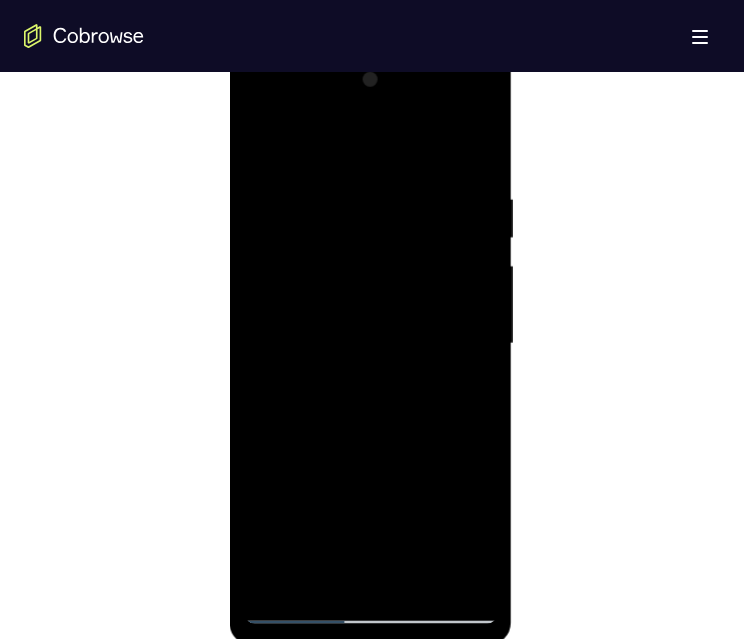 click at bounding box center [370, 344] 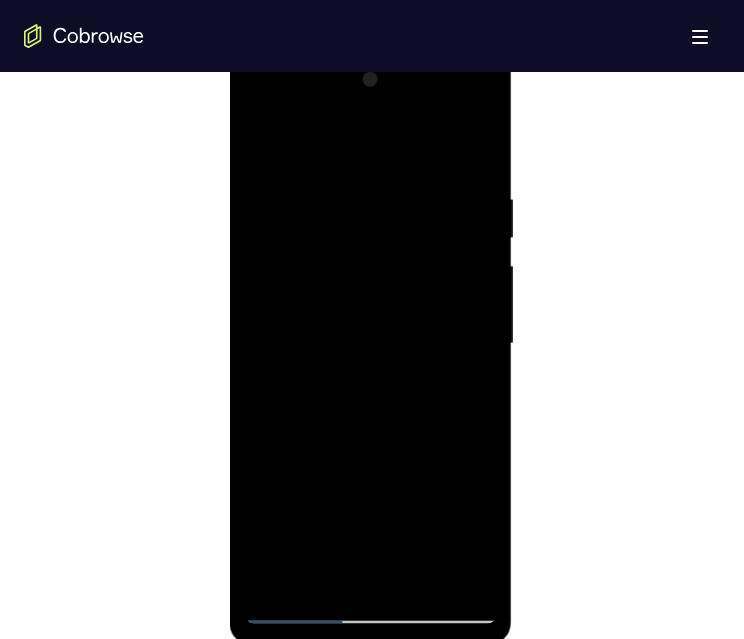 click at bounding box center (370, 344) 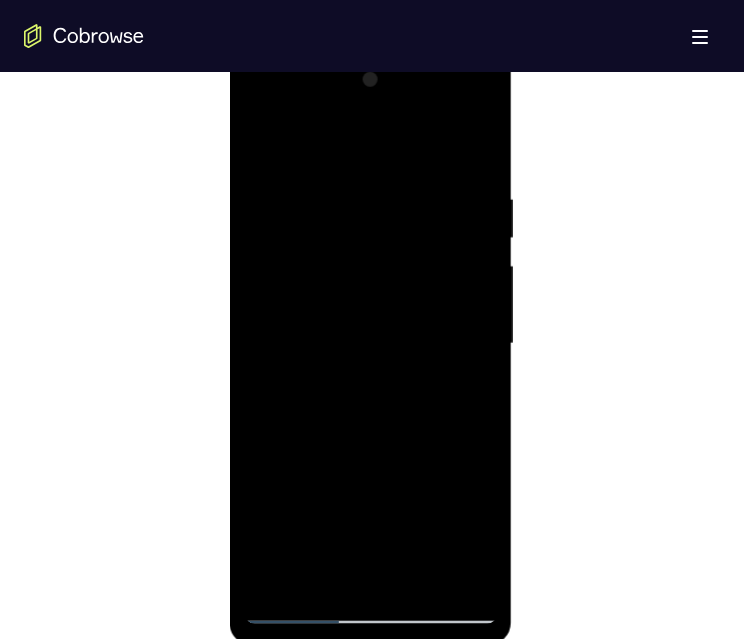 click at bounding box center [370, 344] 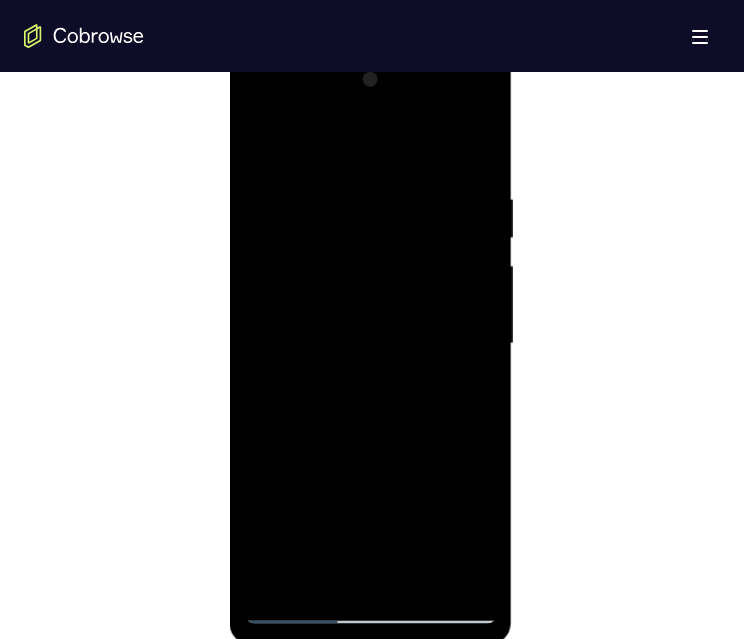 click at bounding box center (370, 344) 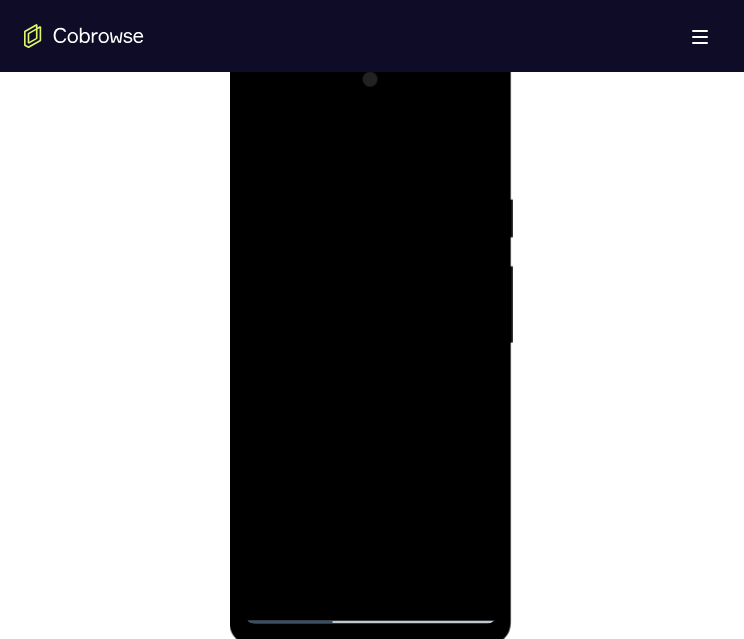 click at bounding box center [370, 344] 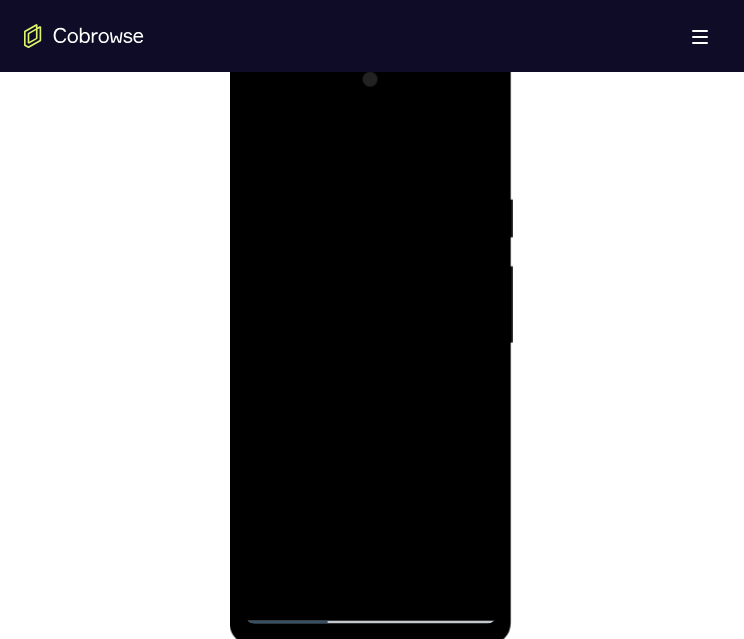 click at bounding box center (370, 344) 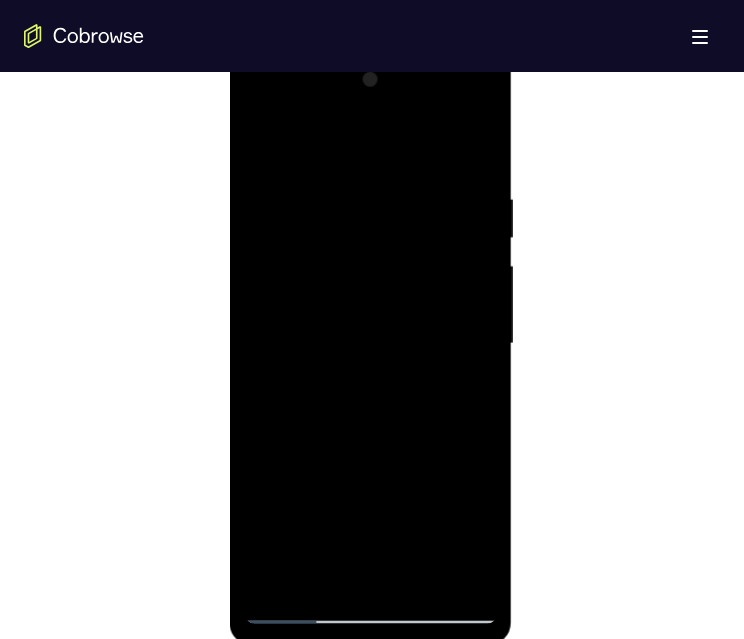 click at bounding box center (370, 344) 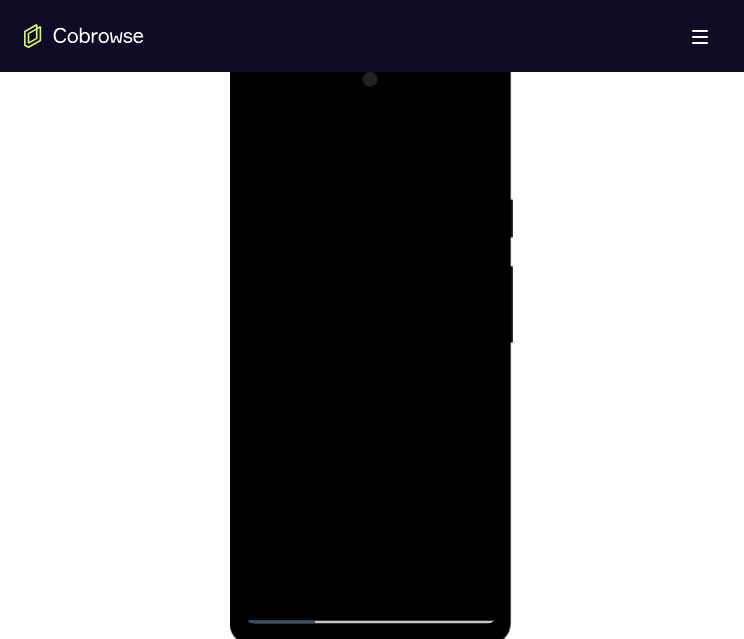 click at bounding box center (370, 344) 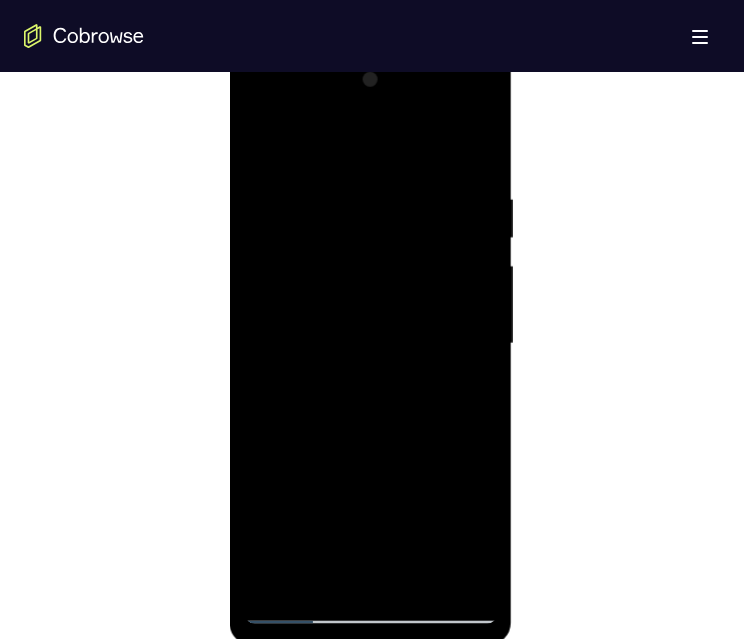 click at bounding box center (370, 344) 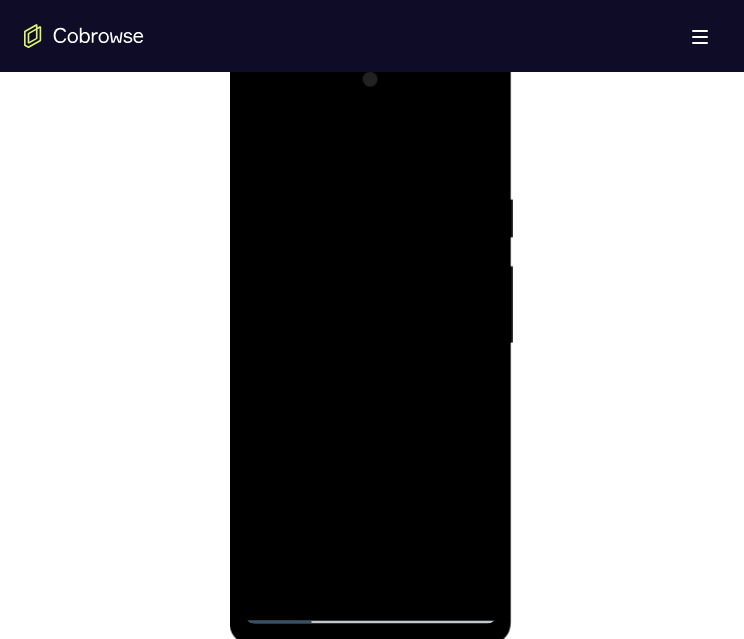 click at bounding box center (370, 344) 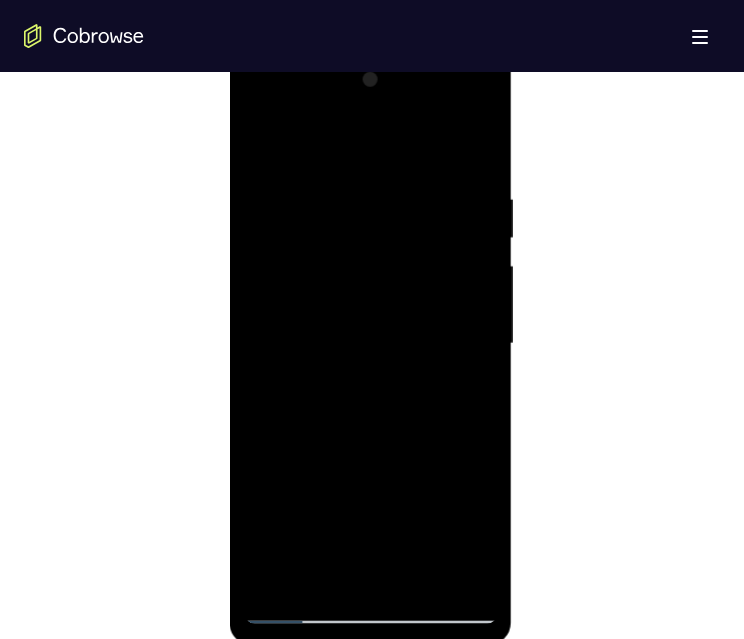 click at bounding box center (370, 344) 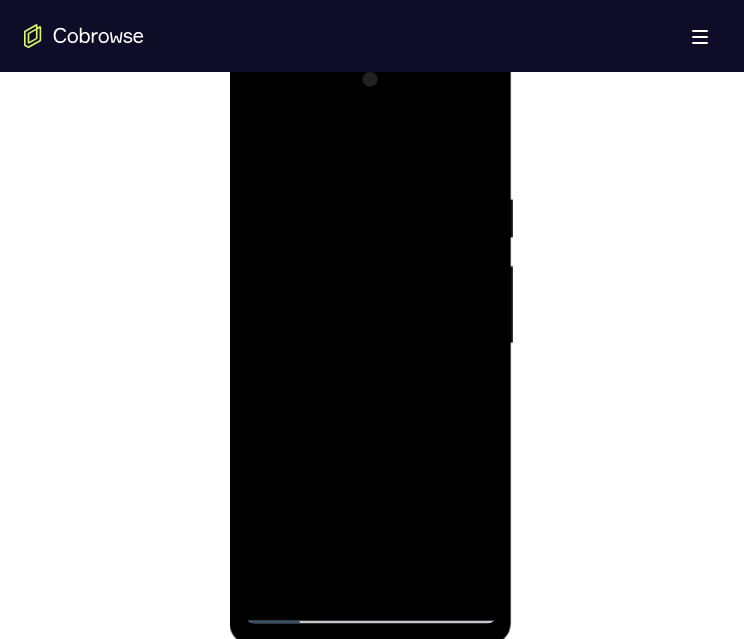 click at bounding box center (370, 344) 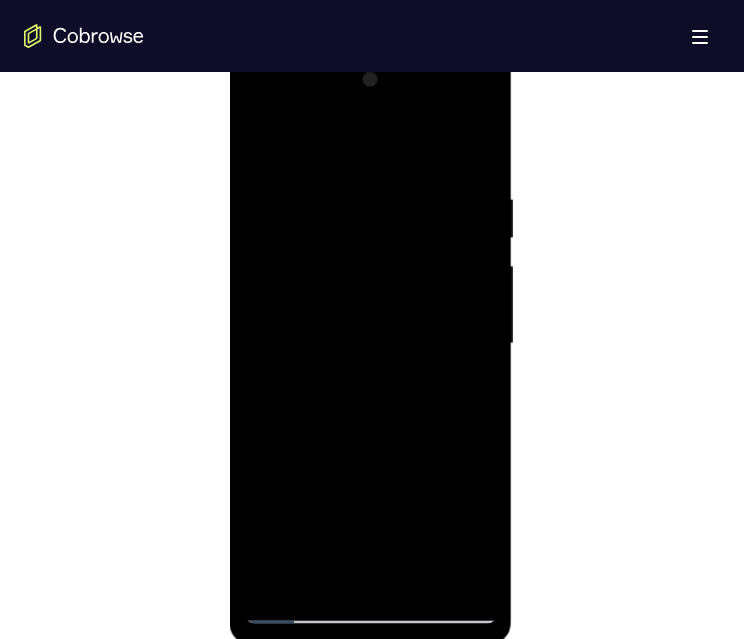 click at bounding box center (370, 344) 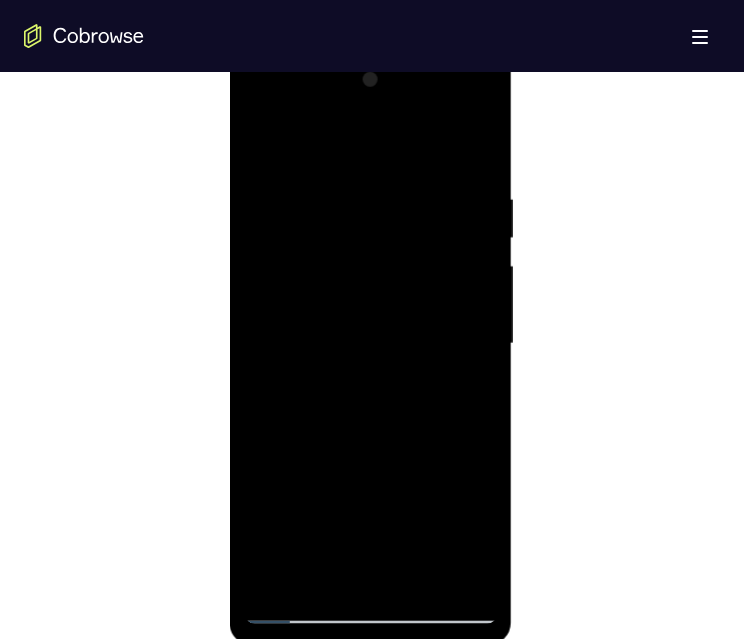 click at bounding box center [370, 344] 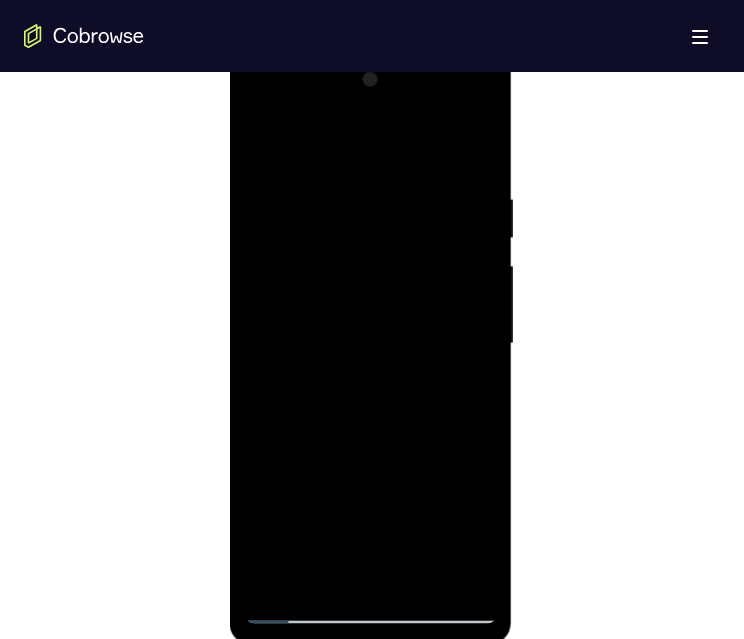 click at bounding box center [370, 344] 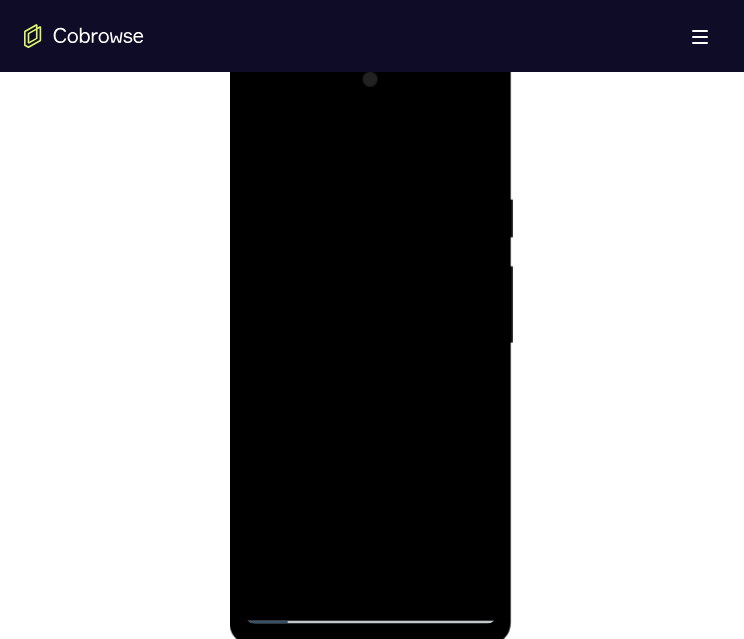 click at bounding box center [370, 344] 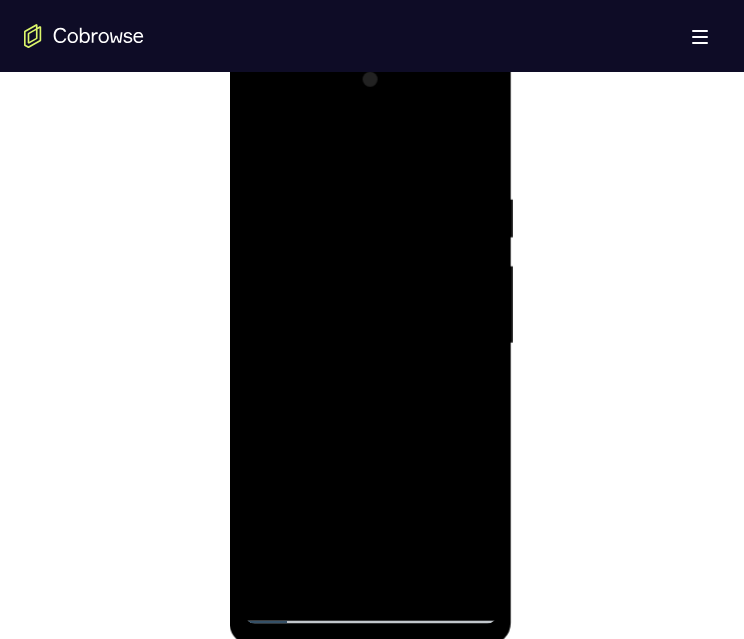 click at bounding box center (370, 344) 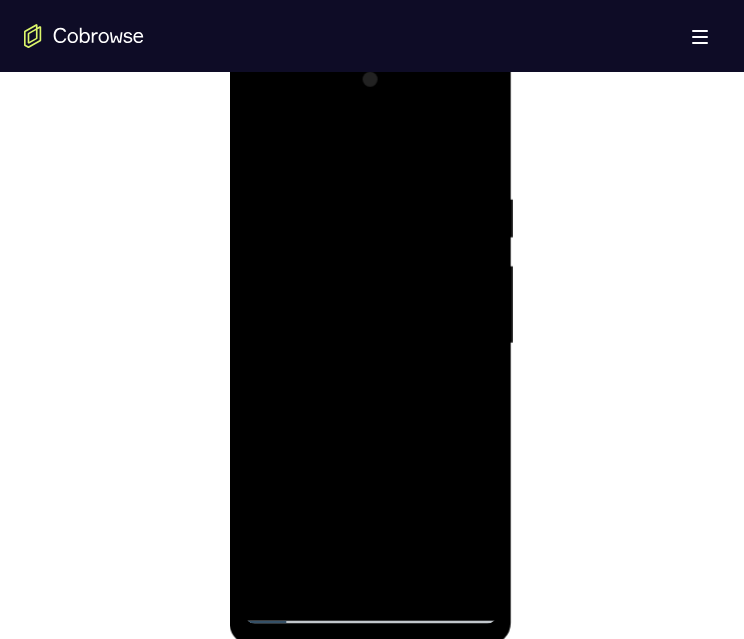click at bounding box center (370, 344) 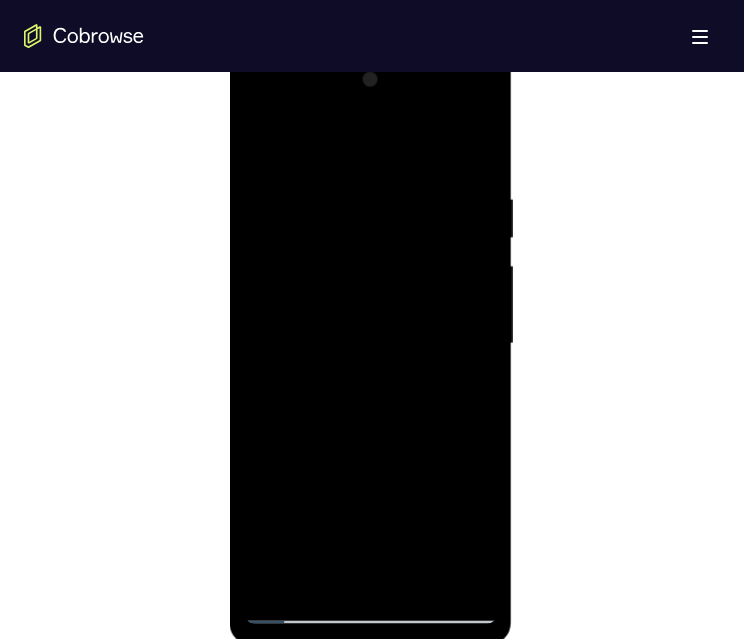 click at bounding box center [370, 344] 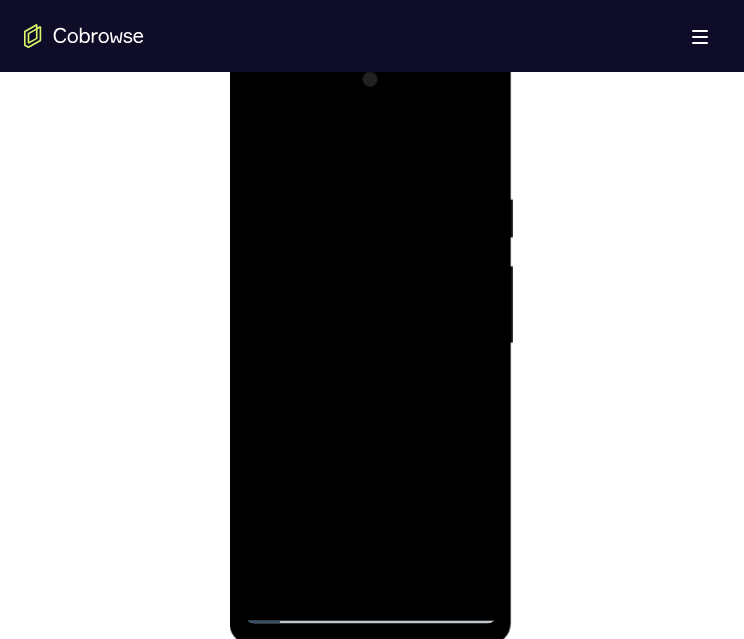 scroll, scrollTop: 1060, scrollLeft: 0, axis: vertical 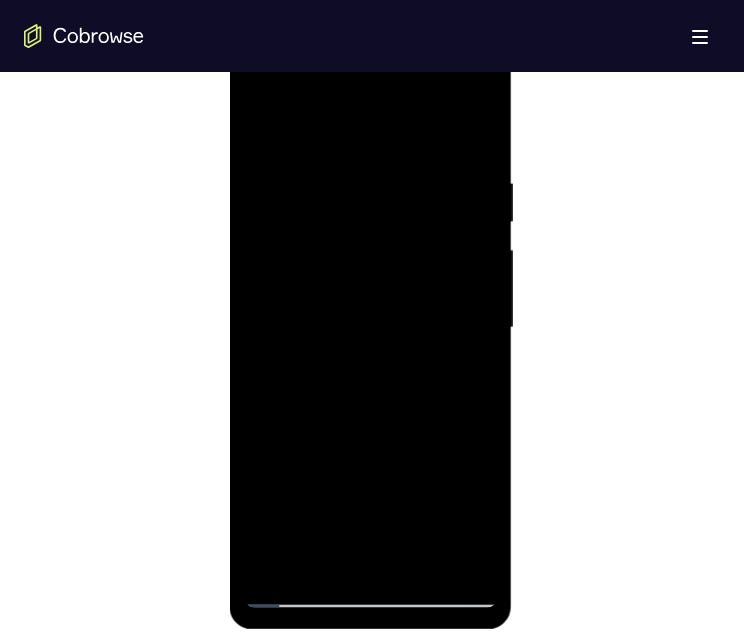 click at bounding box center [370, 328] 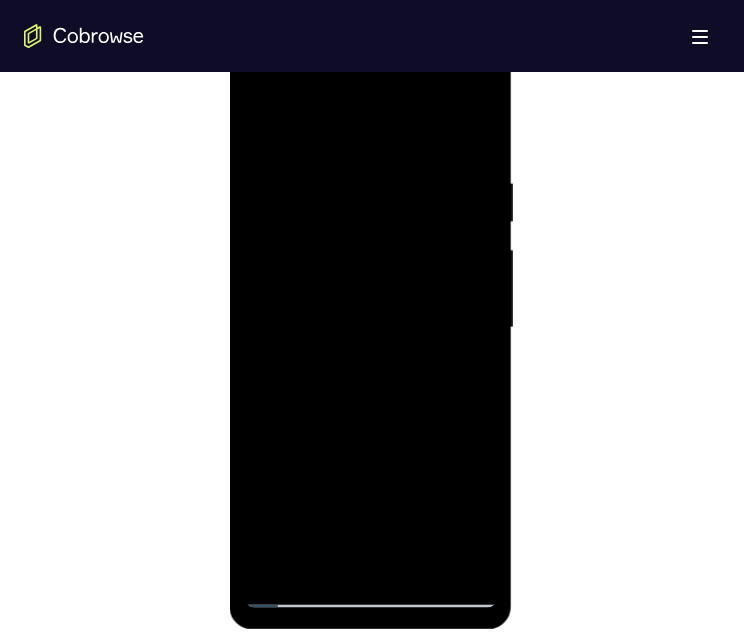 click at bounding box center (370, 328) 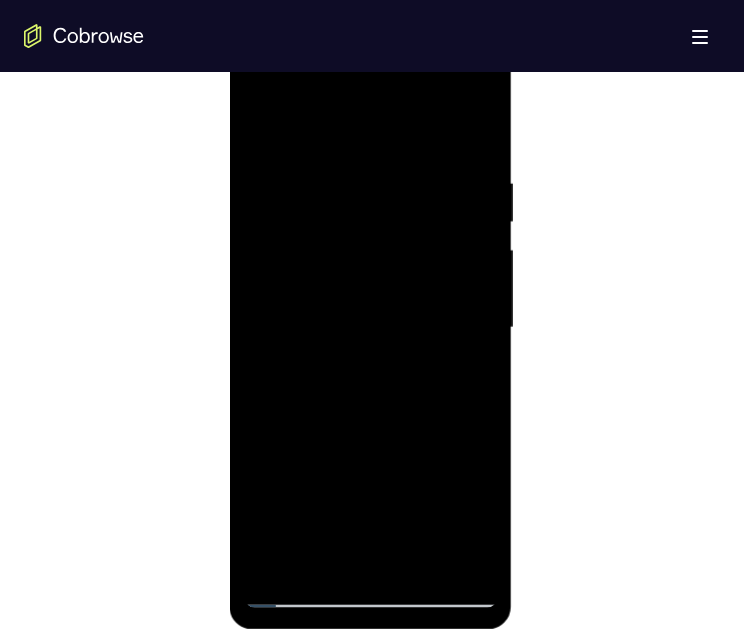 click at bounding box center [370, 328] 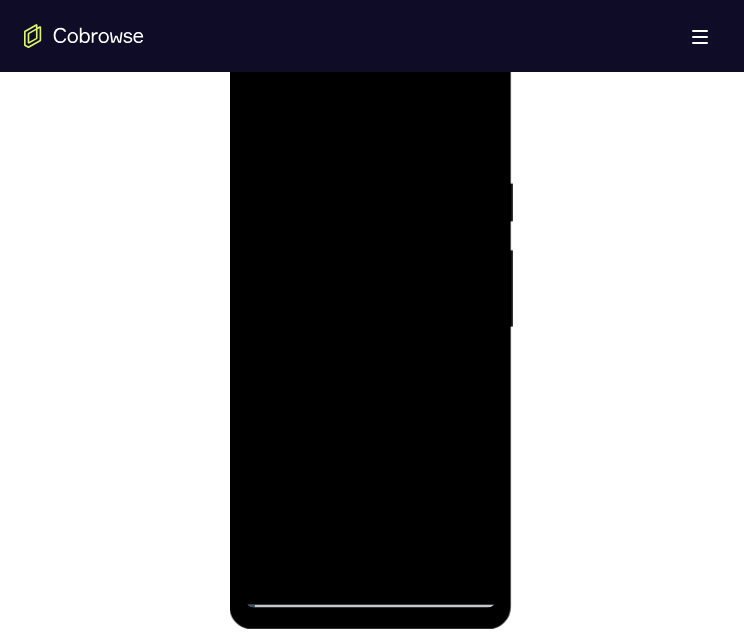 click at bounding box center (370, 328) 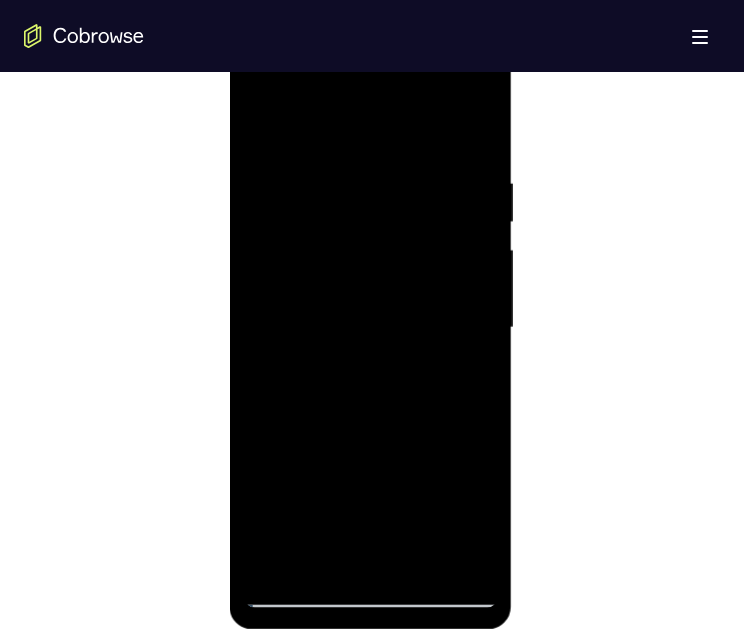 click at bounding box center (370, 328) 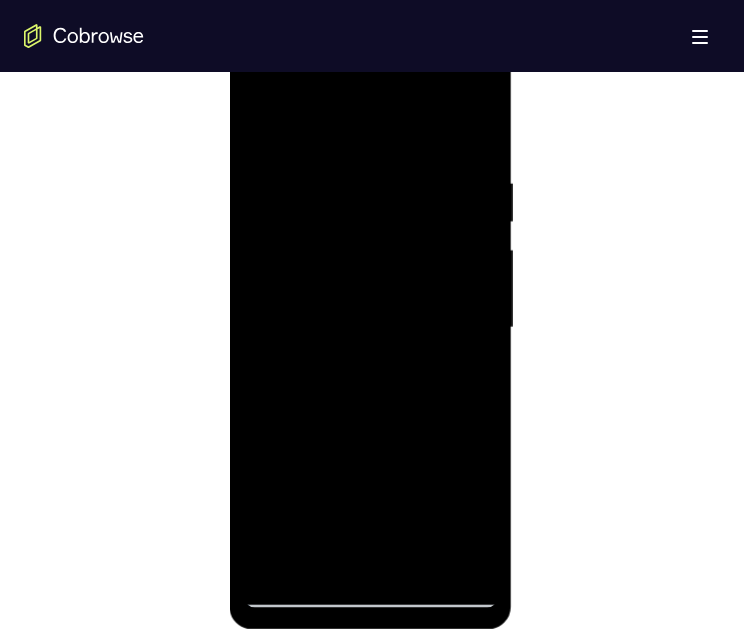 click at bounding box center [370, 328] 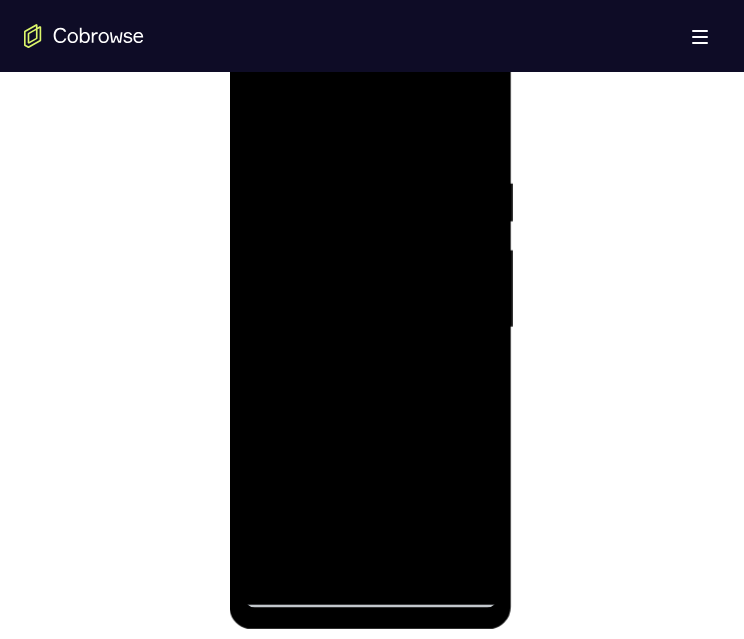 click at bounding box center [370, 328] 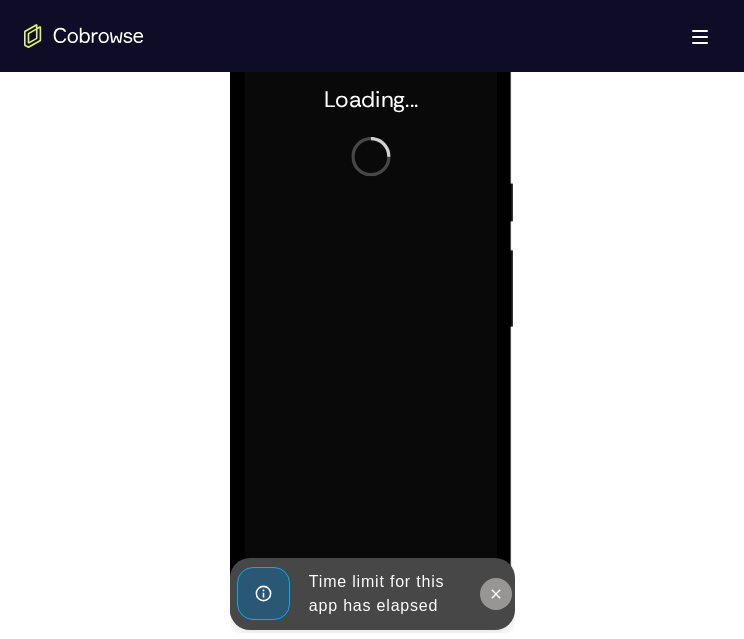 click at bounding box center (495, 594) 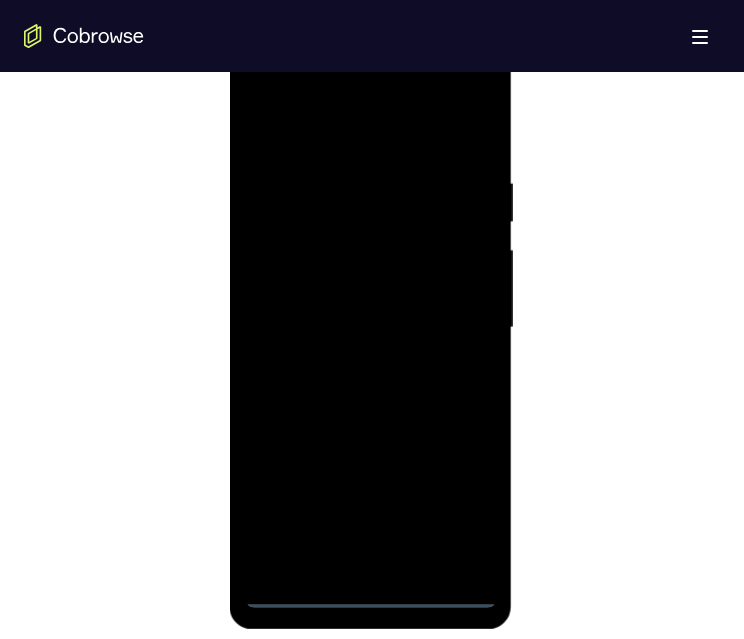 click at bounding box center (370, 328) 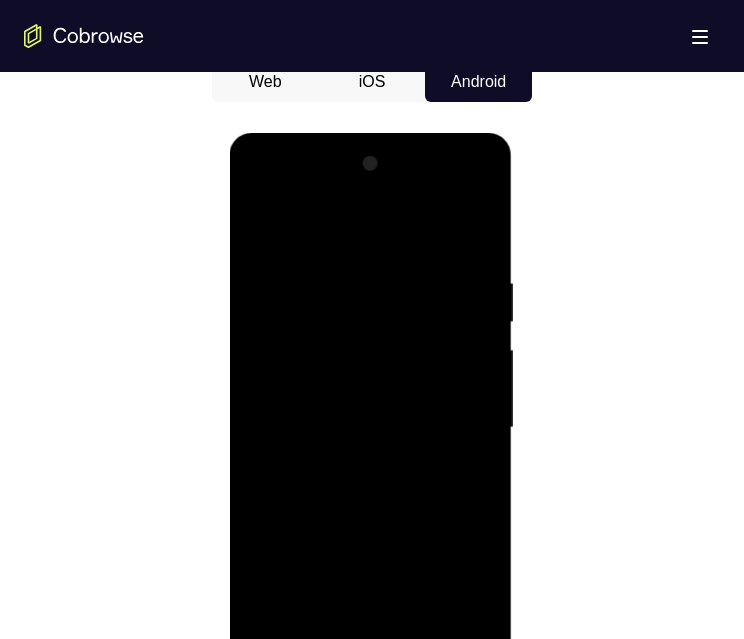 click at bounding box center (370, 428) 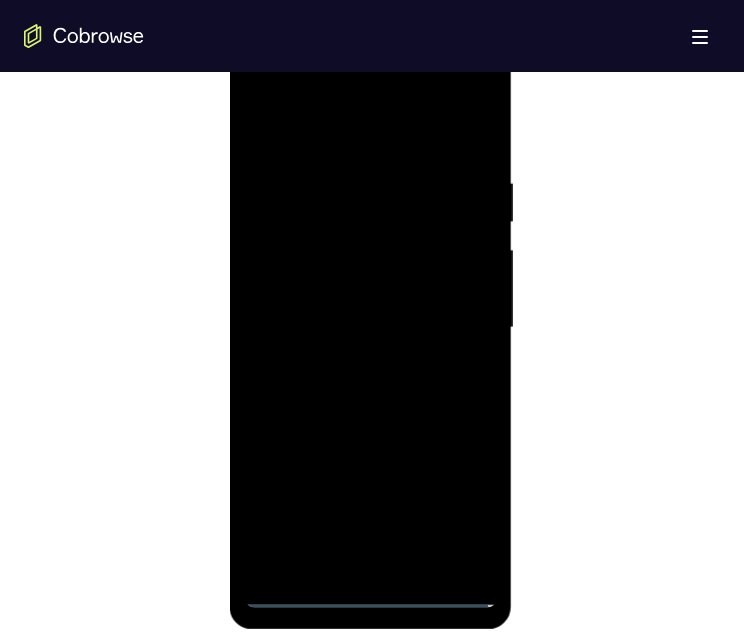 click at bounding box center [370, 328] 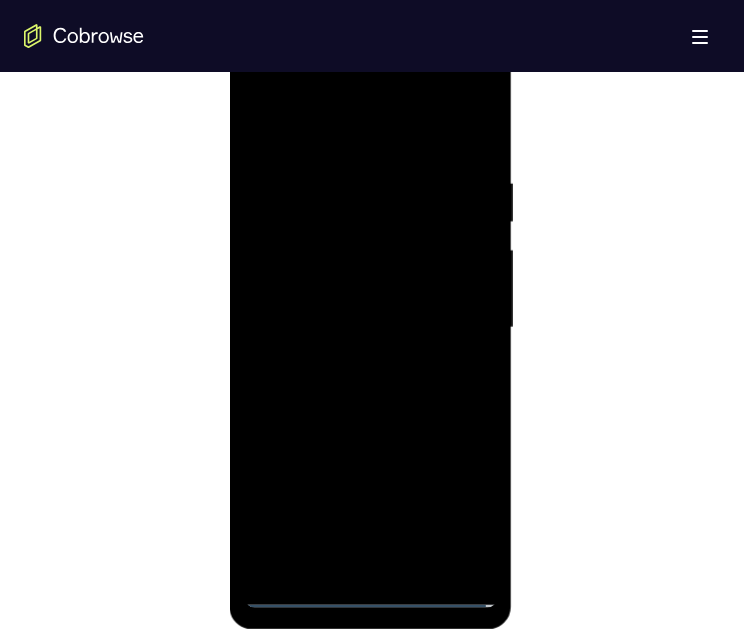 click at bounding box center (370, 328) 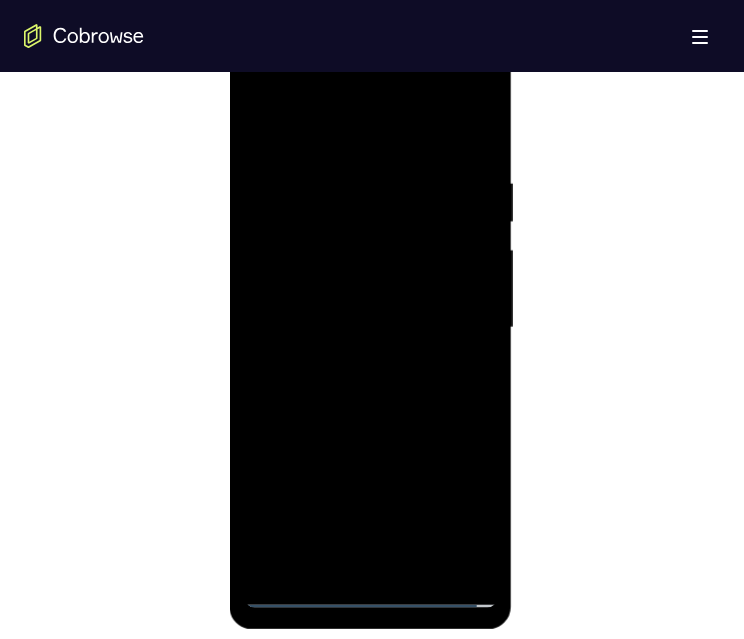 click at bounding box center [370, 328] 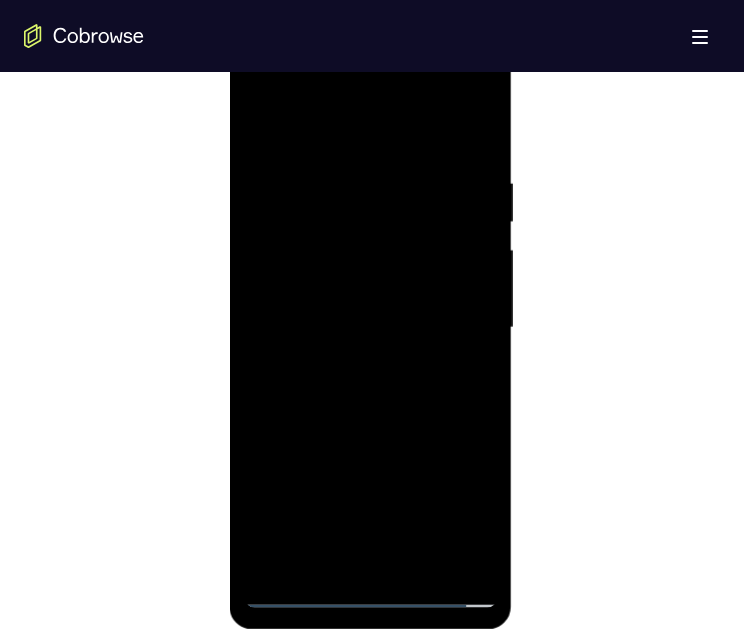 click at bounding box center [370, 328] 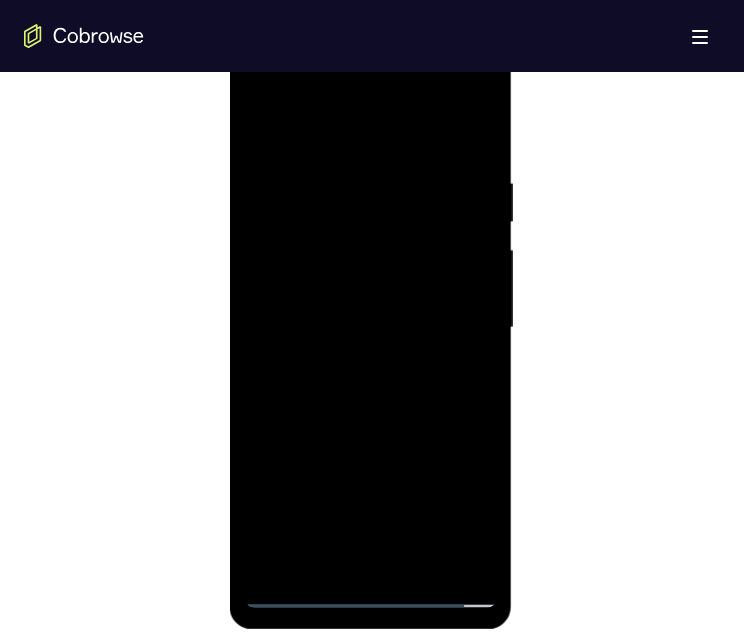 click at bounding box center (370, 328) 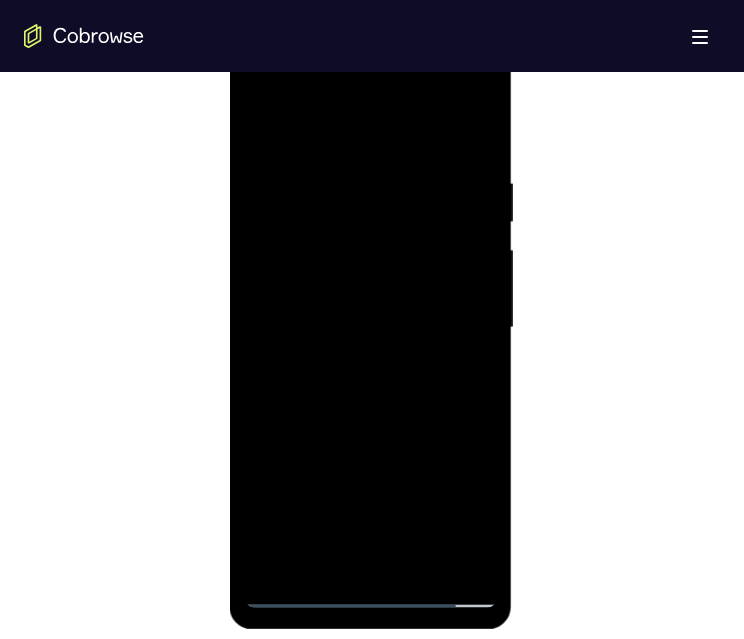 click at bounding box center [370, 328] 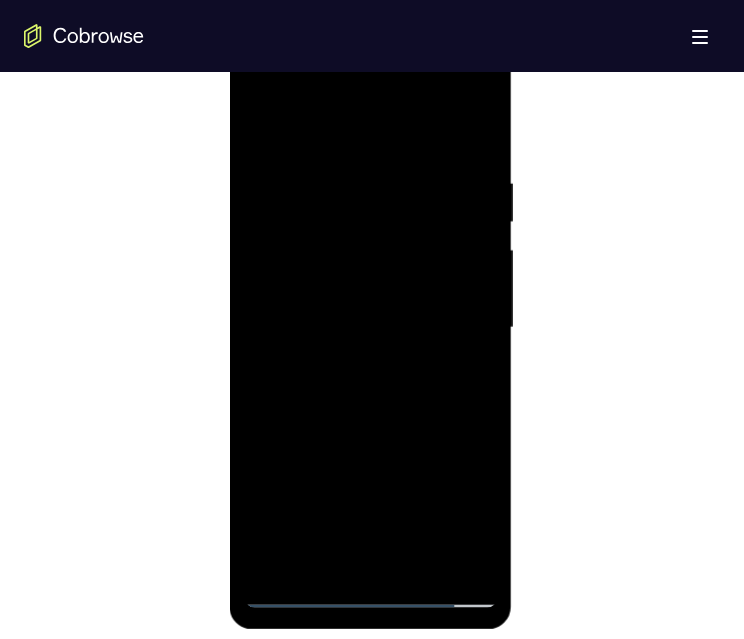 click at bounding box center (370, 328) 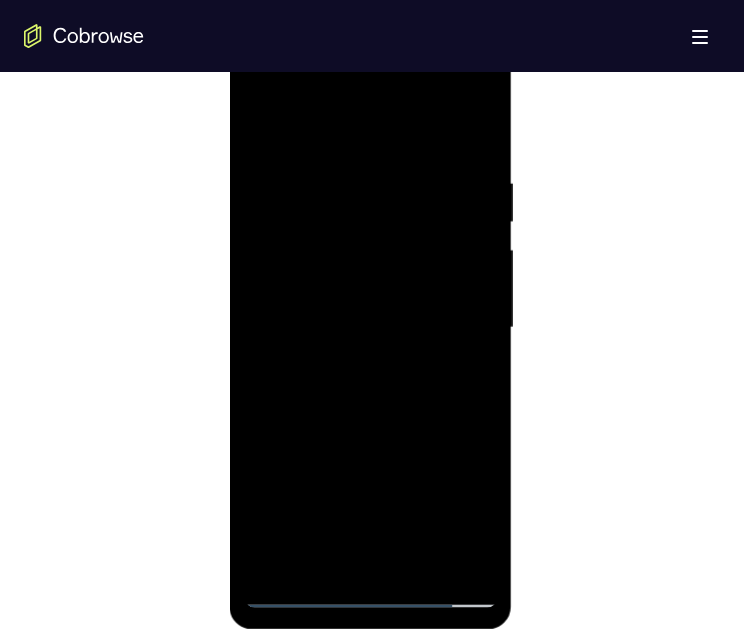 click at bounding box center [370, 328] 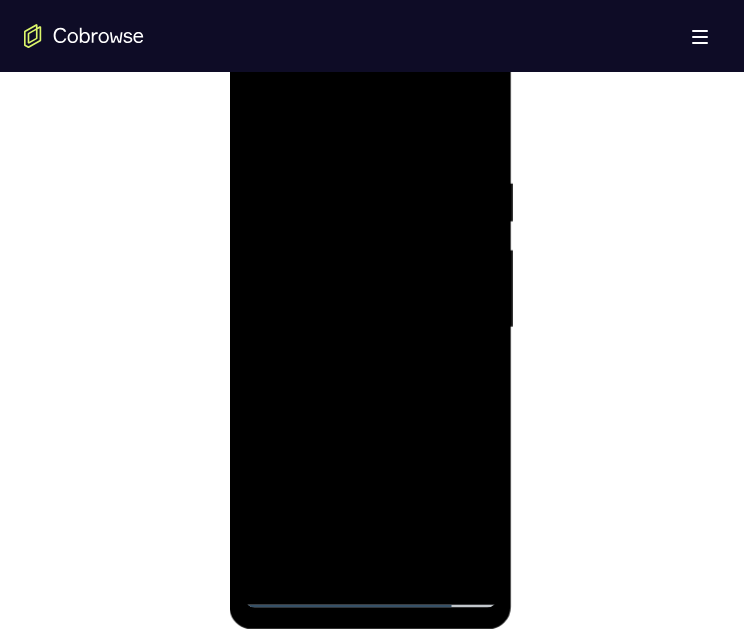 click at bounding box center (370, 328) 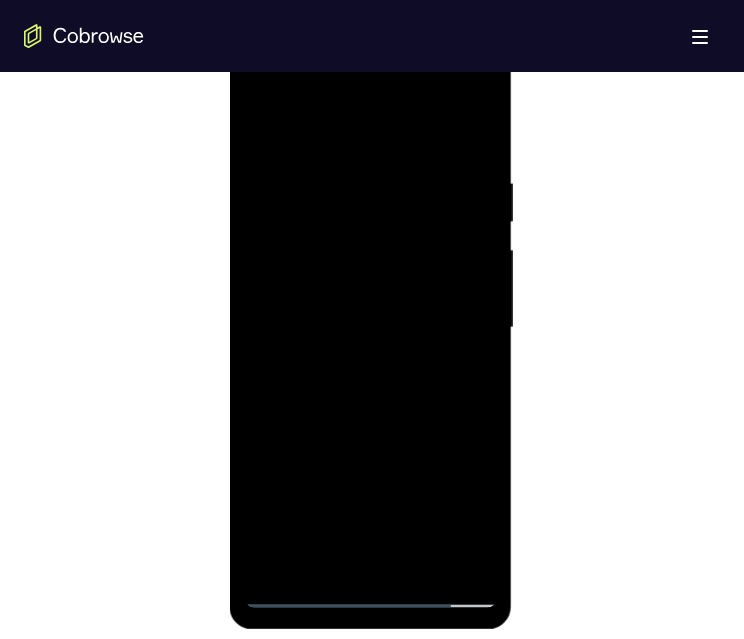 click at bounding box center (370, 328) 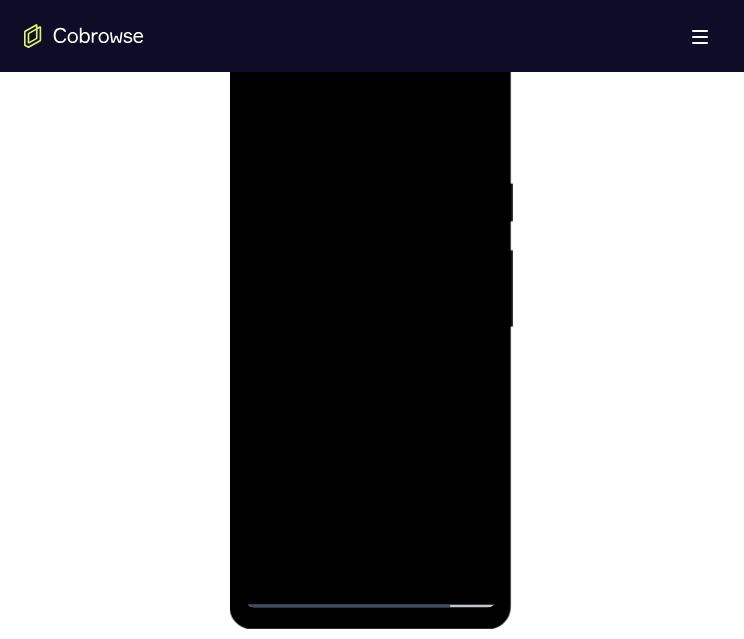 click at bounding box center (370, 328) 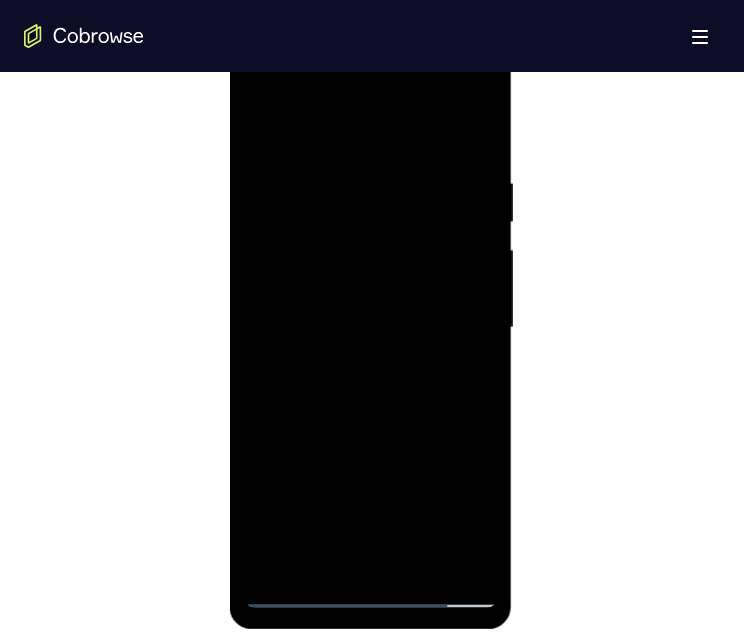 click at bounding box center (370, 328) 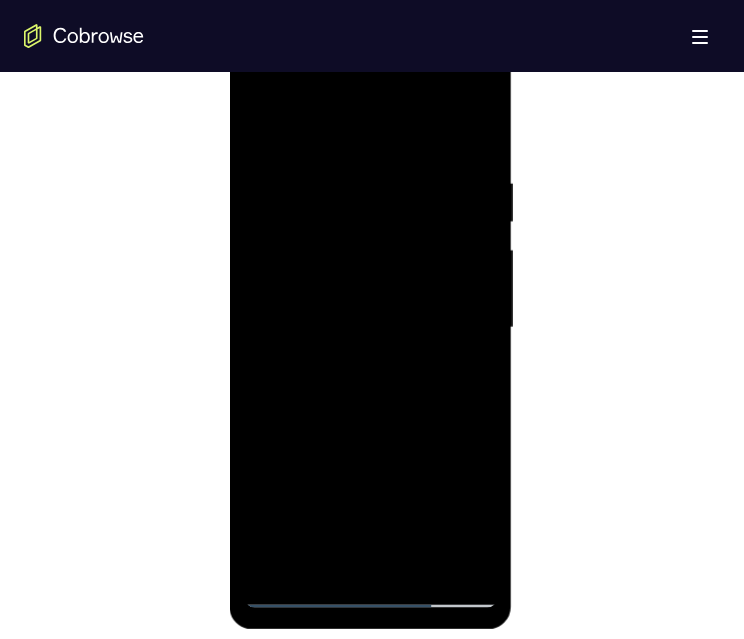 click at bounding box center [370, 328] 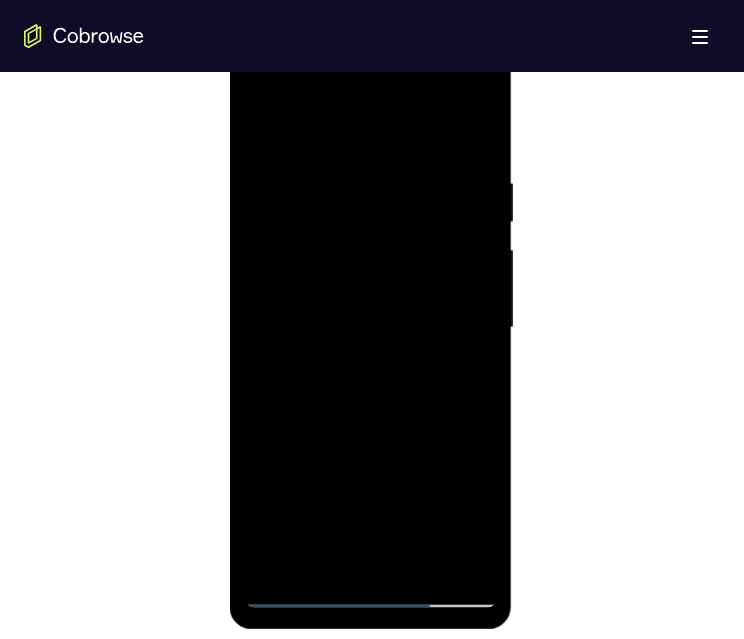 click at bounding box center [370, 328] 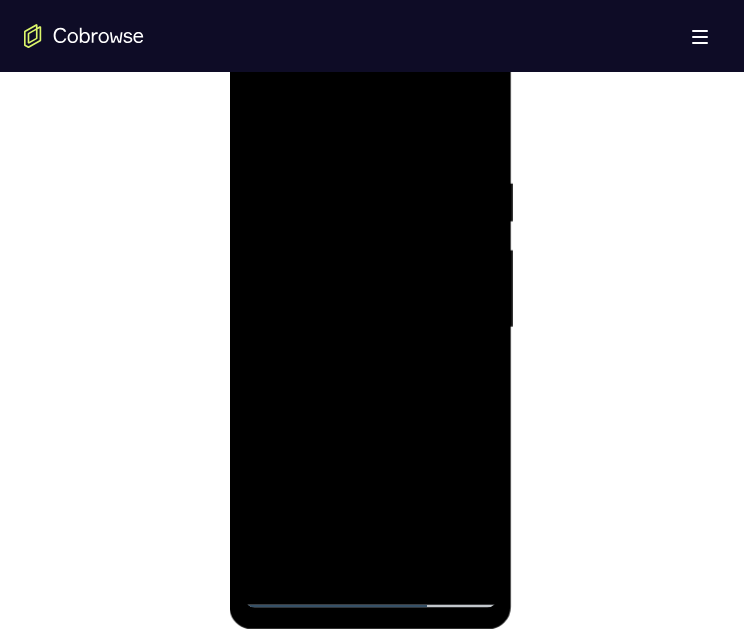 click at bounding box center (370, 328) 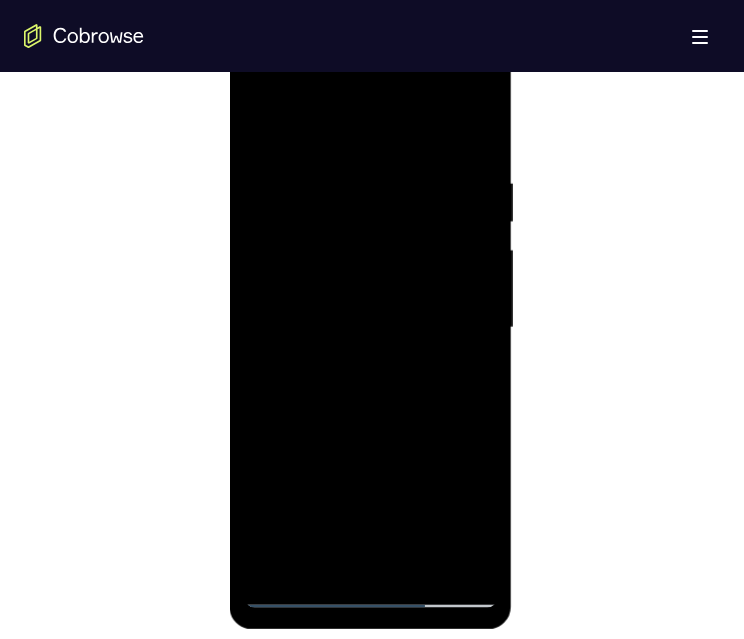 click at bounding box center [370, 328] 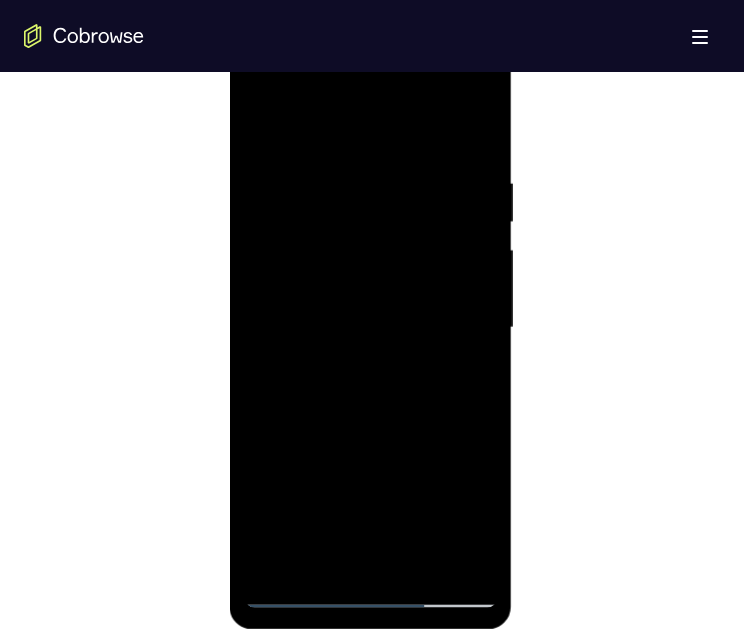 scroll, scrollTop: 1127, scrollLeft: 0, axis: vertical 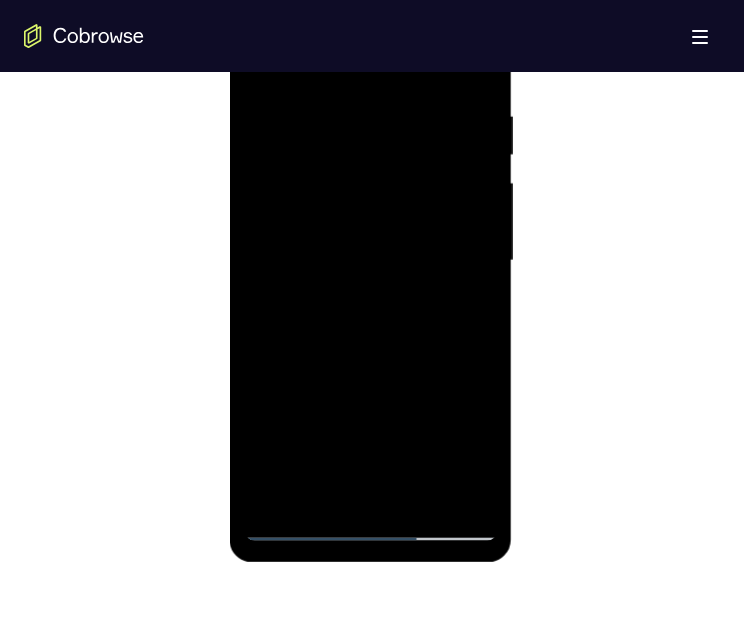 click at bounding box center (370, 261) 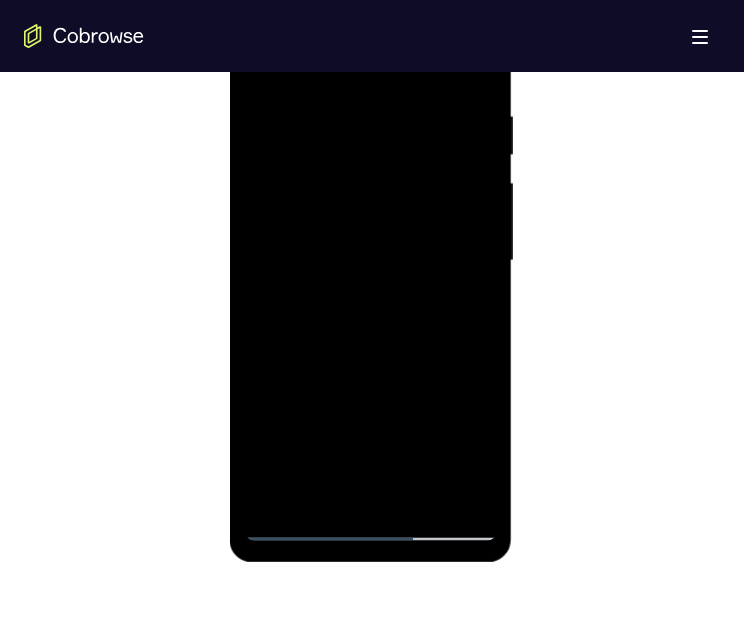 click at bounding box center [370, 261] 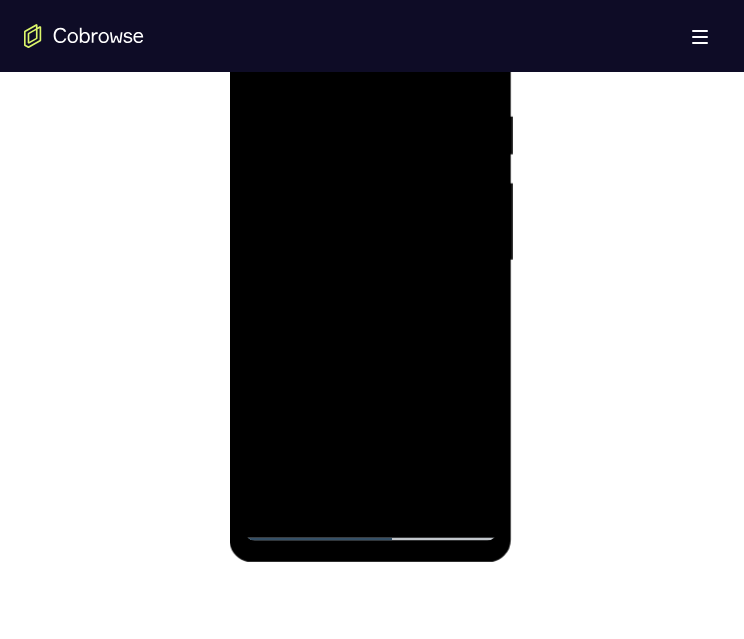 click at bounding box center [370, 261] 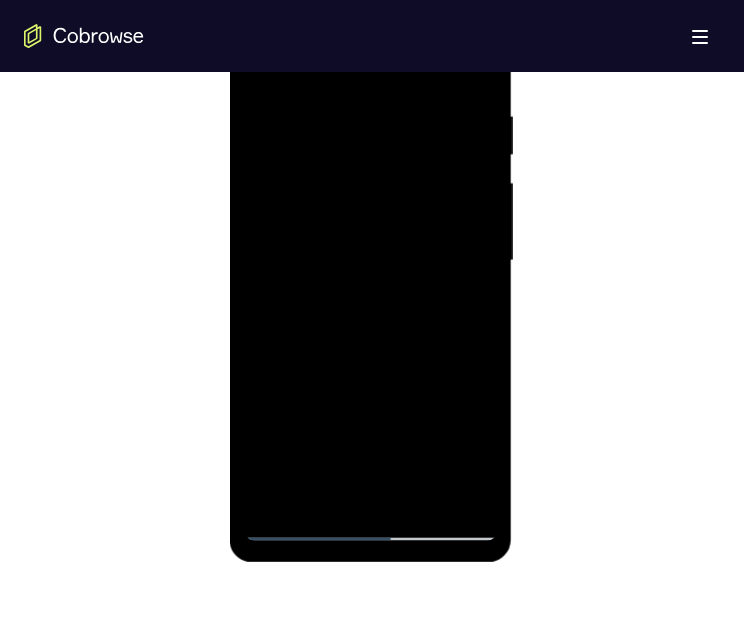 click at bounding box center (370, 261) 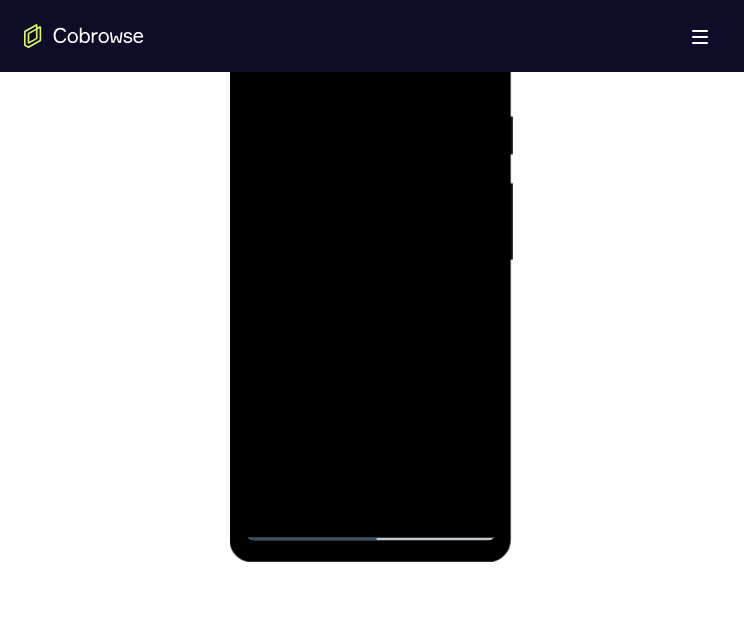 click at bounding box center [370, 261] 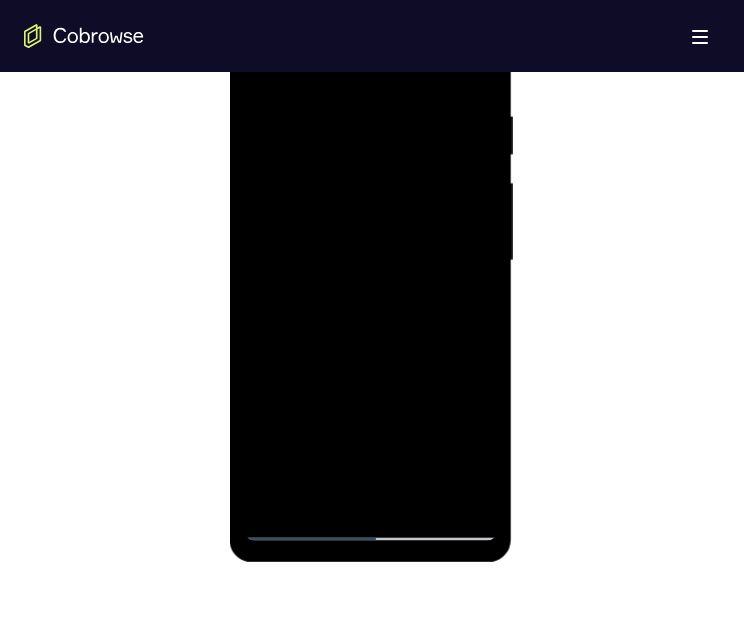 click at bounding box center [370, 261] 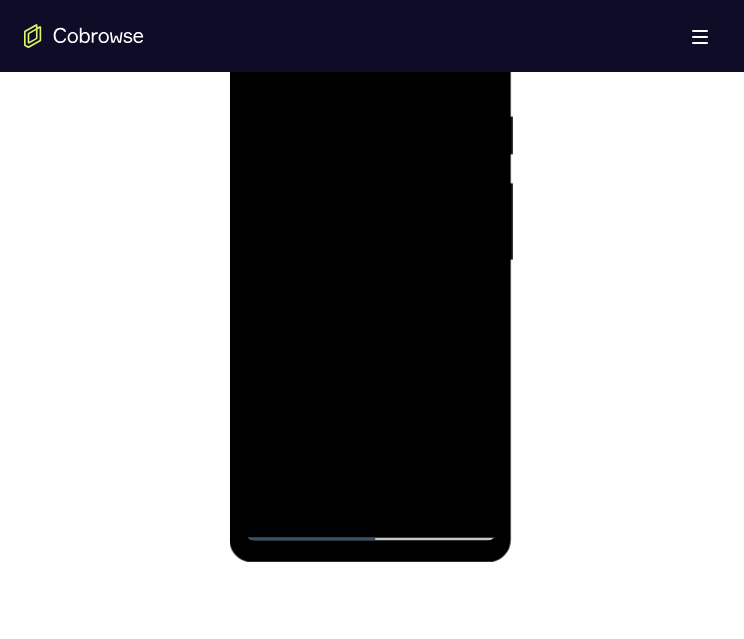 click at bounding box center [370, 261] 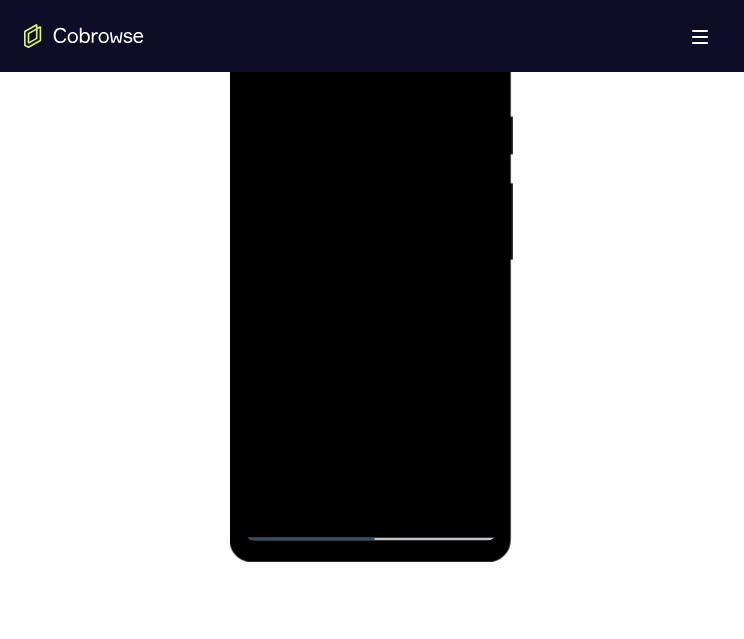 click at bounding box center [370, 261] 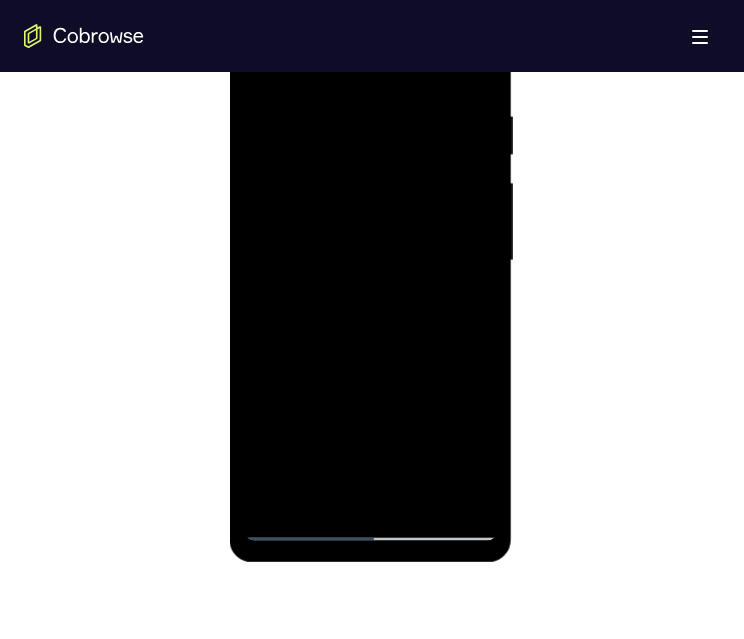 click at bounding box center (370, 261) 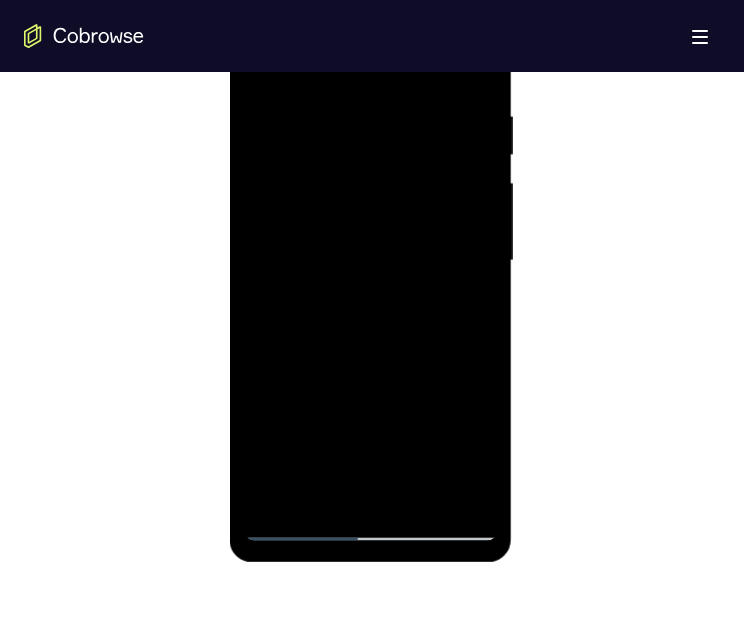 click at bounding box center [370, 261] 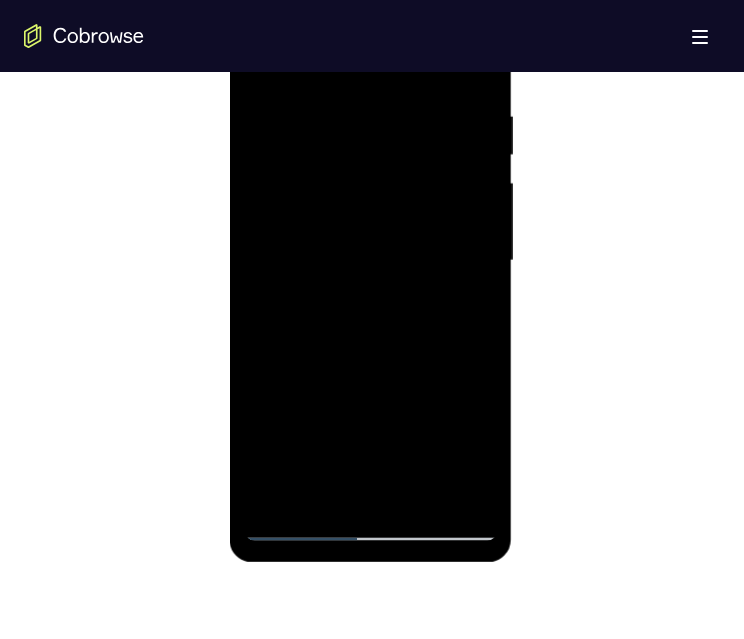 click at bounding box center [370, 261] 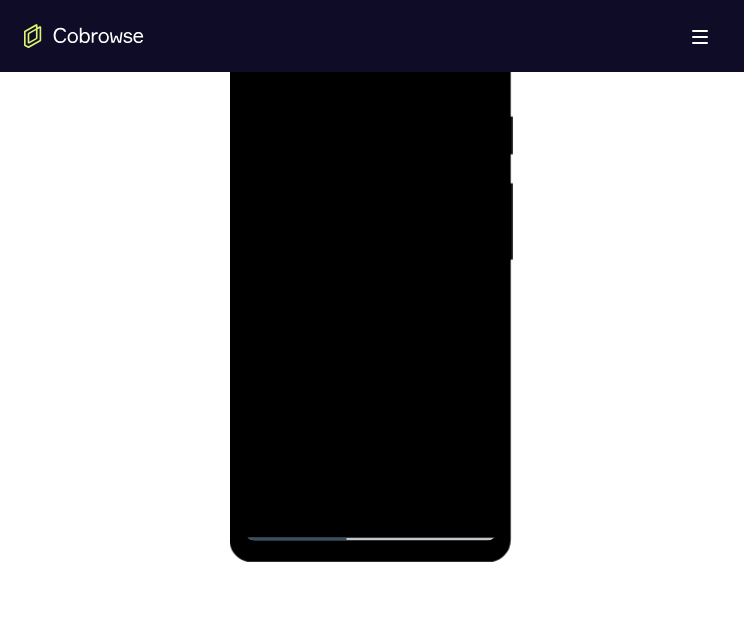click at bounding box center (370, 261) 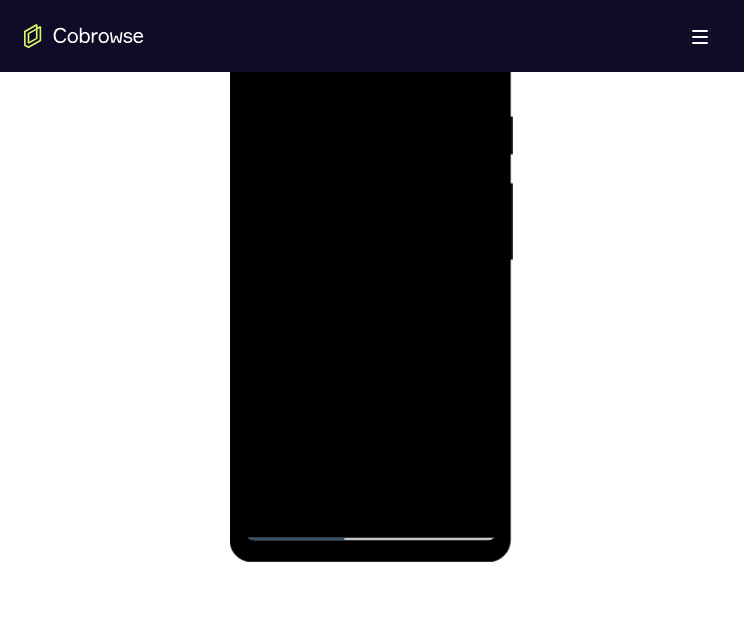 click at bounding box center (370, 261) 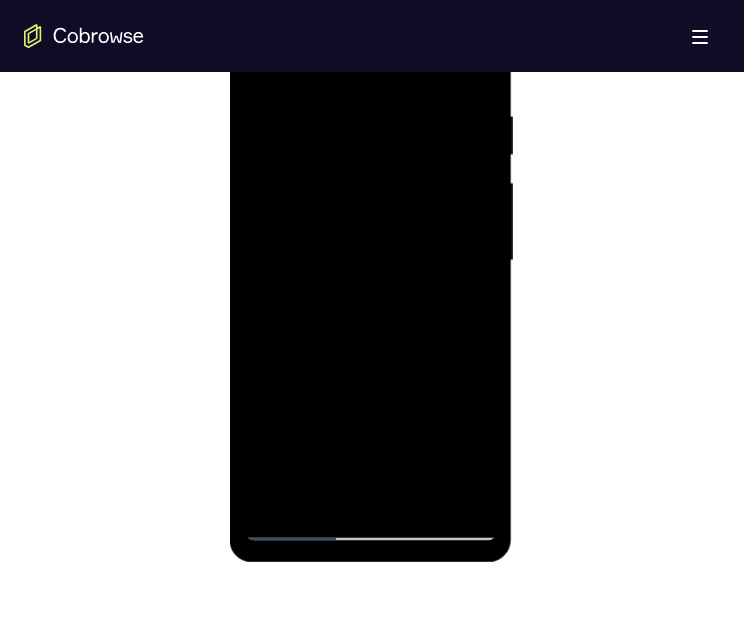 click at bounding box center (370, 261) 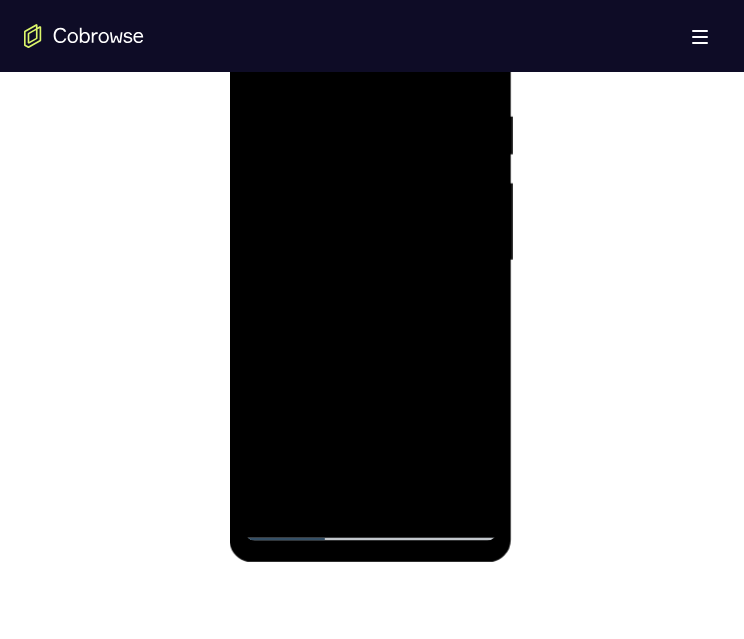 click at bounding box center (370, 261) 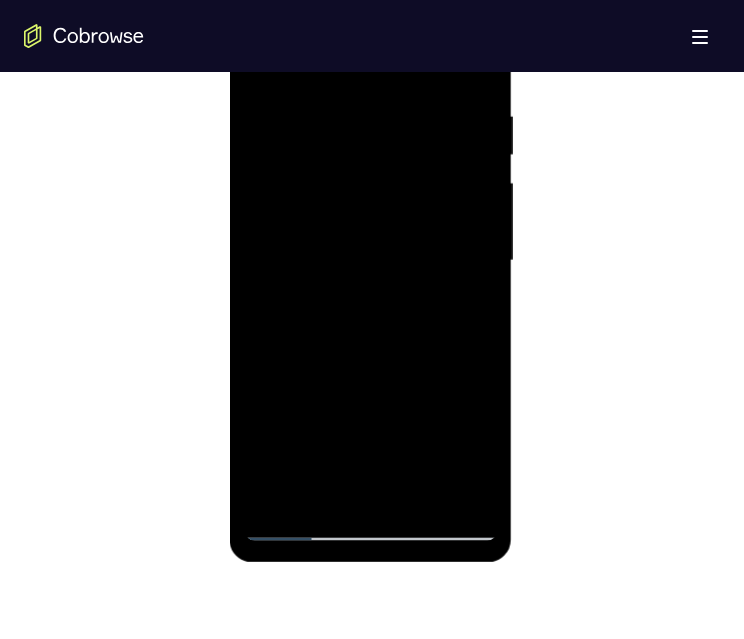 click at bounding box center [370, 261] 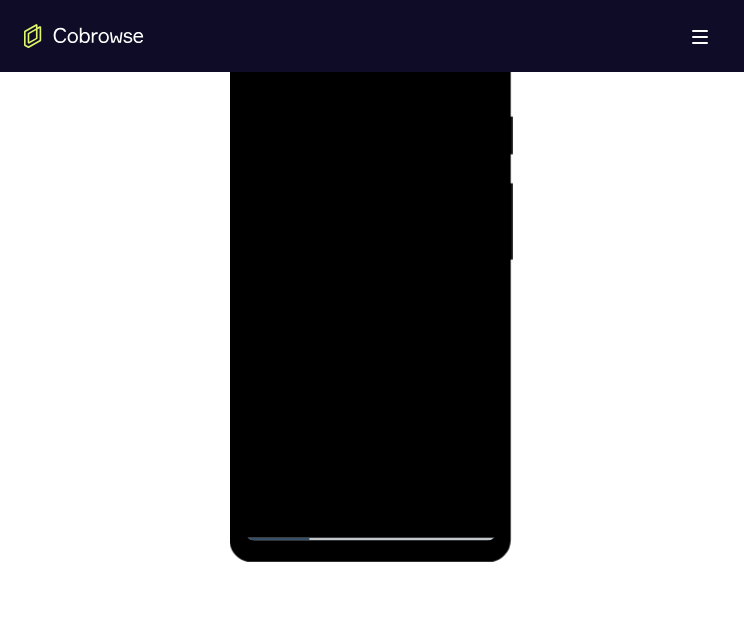 click at bounding box center (370, 261) 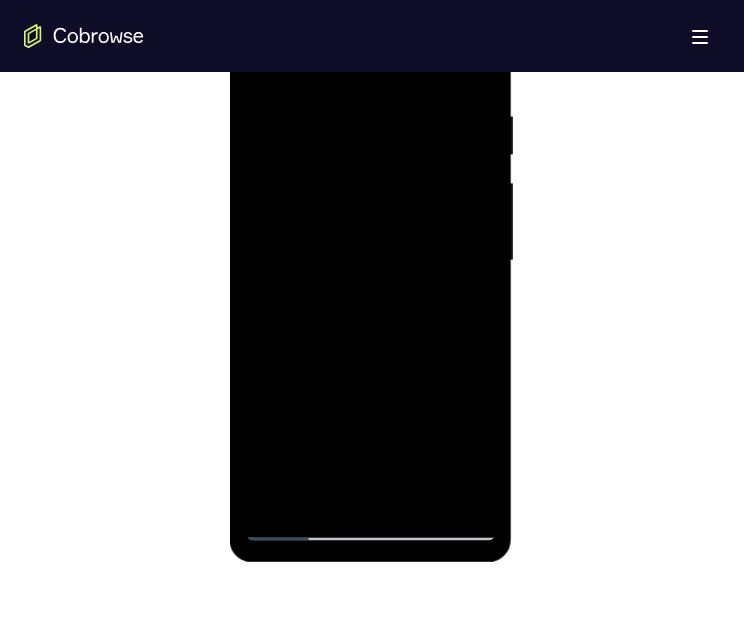 click at bounding box center [370, 261] 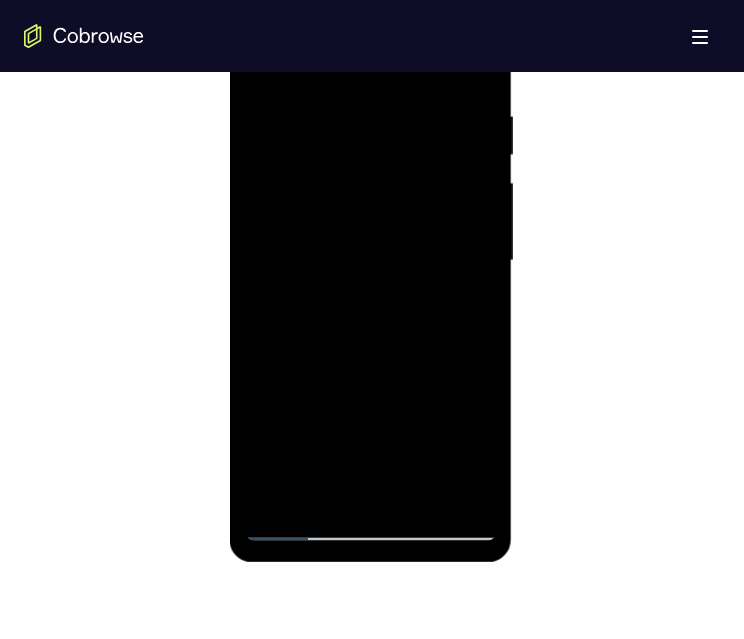 click at bounding box center (370, 261) 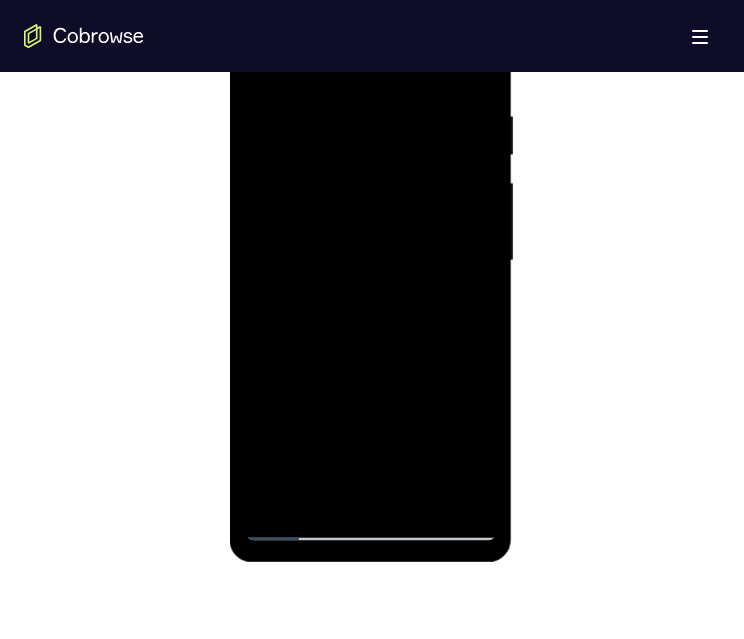 click at bounding box center (370, 261) 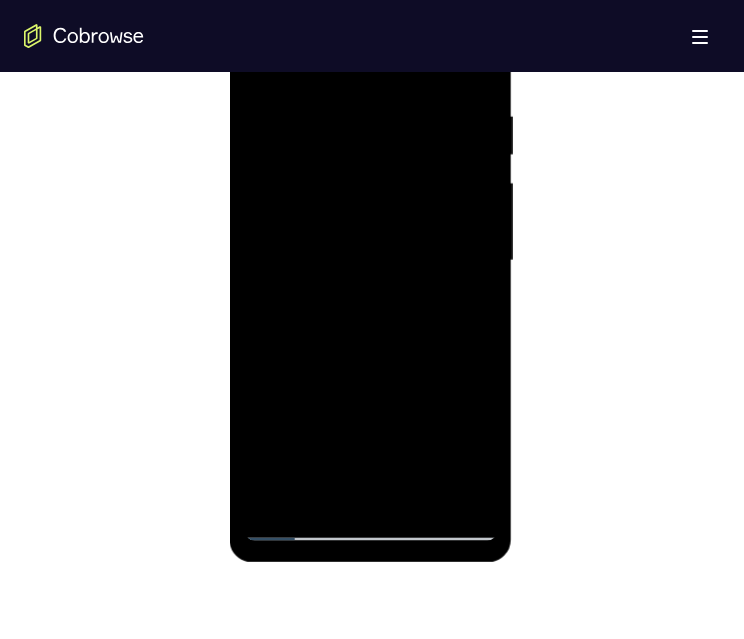 click at bounding box center (370, 261) 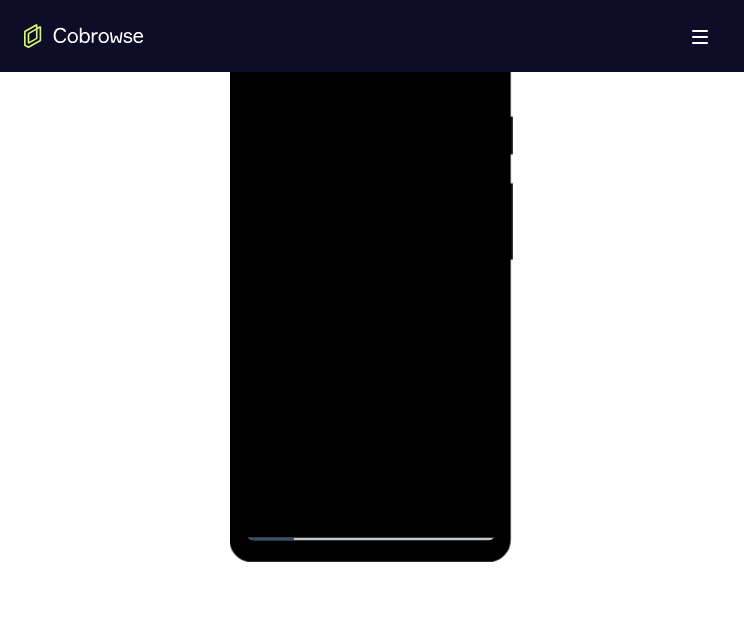 click at bounding box center [370, 261] 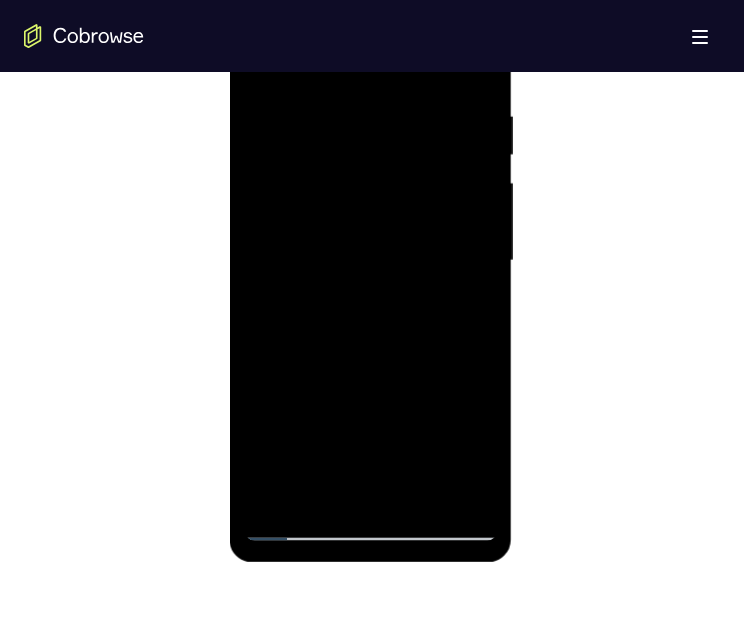 click at bounding box center [370, 261] 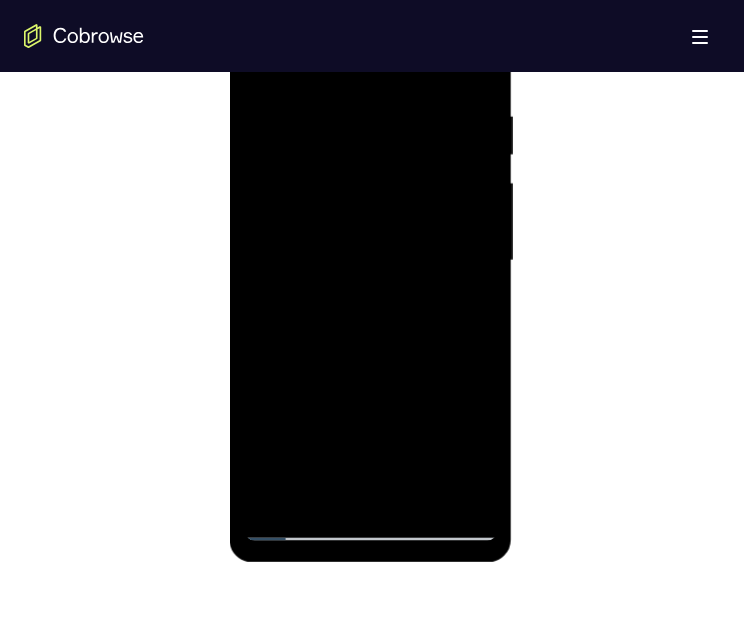 scroll, scrollTop: 970, scrollLeft: 0, axis: vertical 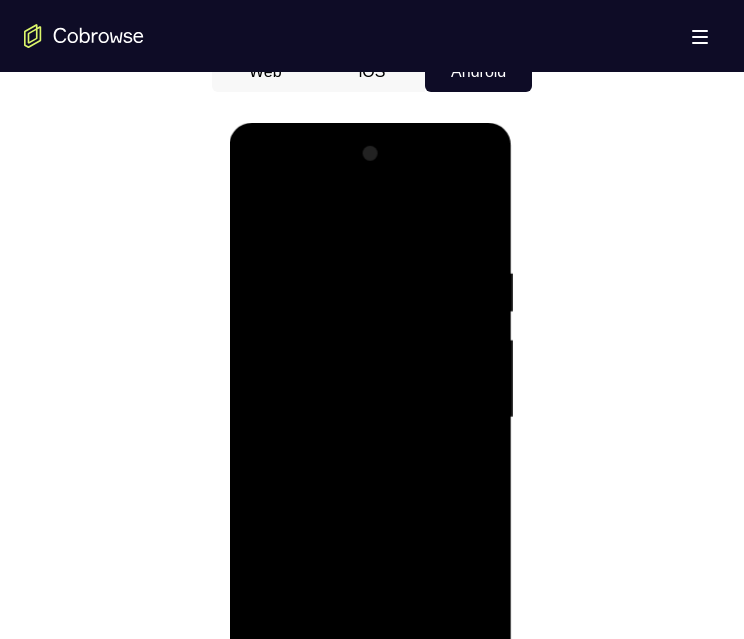 click at bounding box center [370, 418] 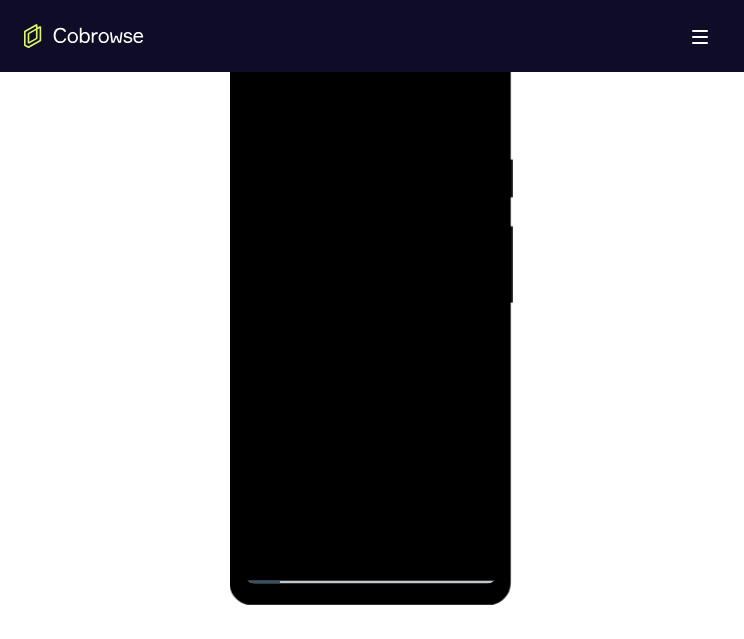 click at bounding box center [370, 304] 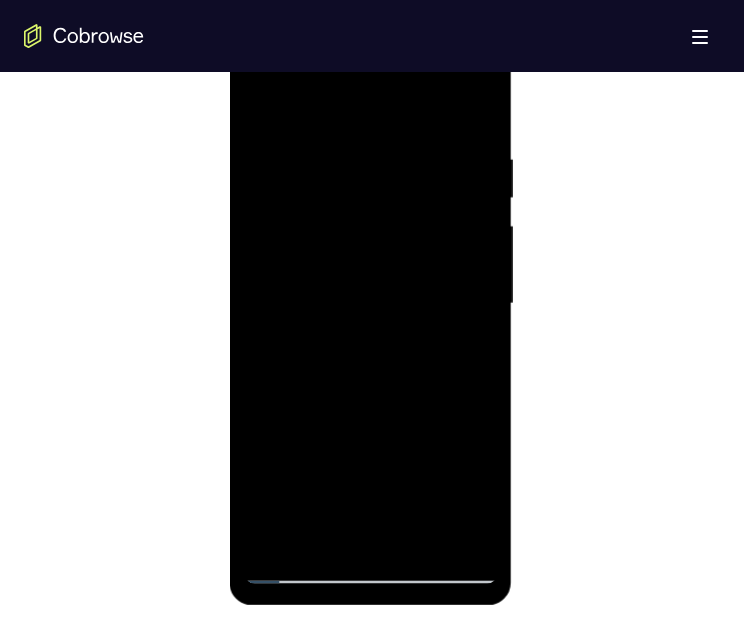 click at bounding box center [370, 304] 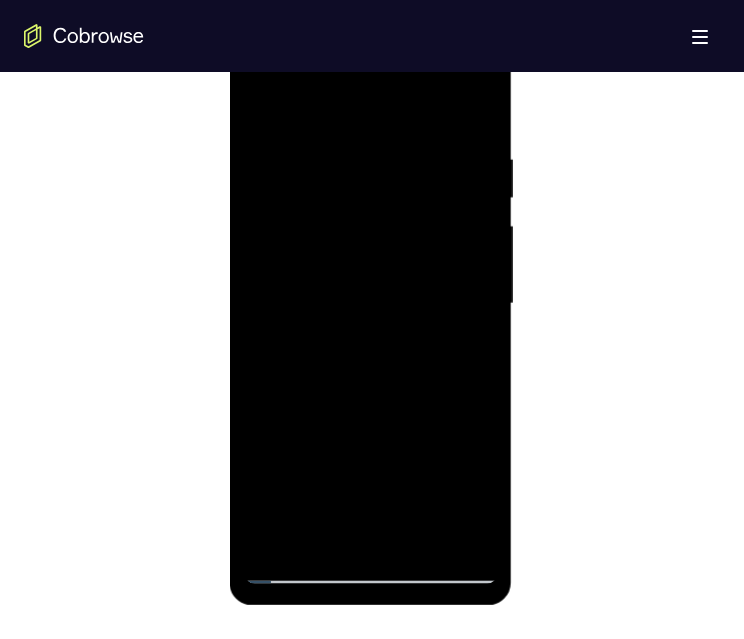 click at bounding box center [370, 304] 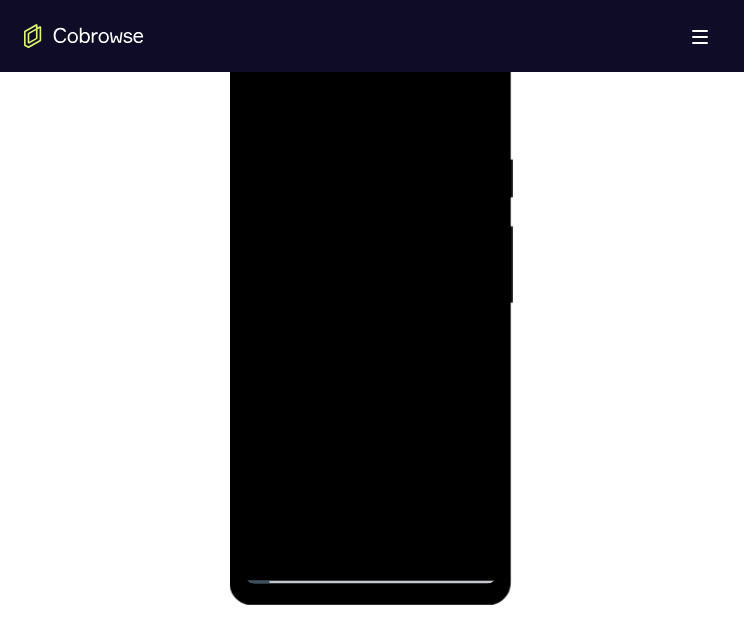 click at bounding box center [370, 304] 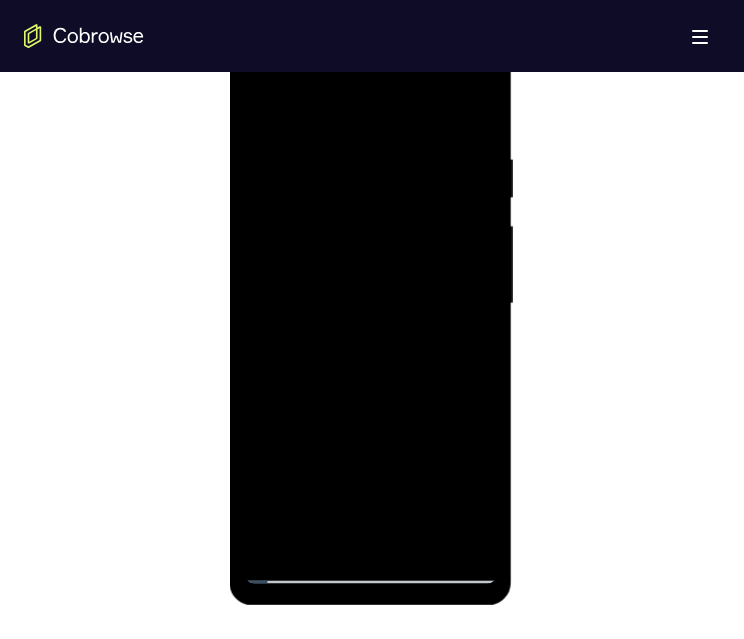 drag, startPoint x: 465, startPoint y: 335, endPoint x: 790, endPoint y: 281, distance: 329.4556 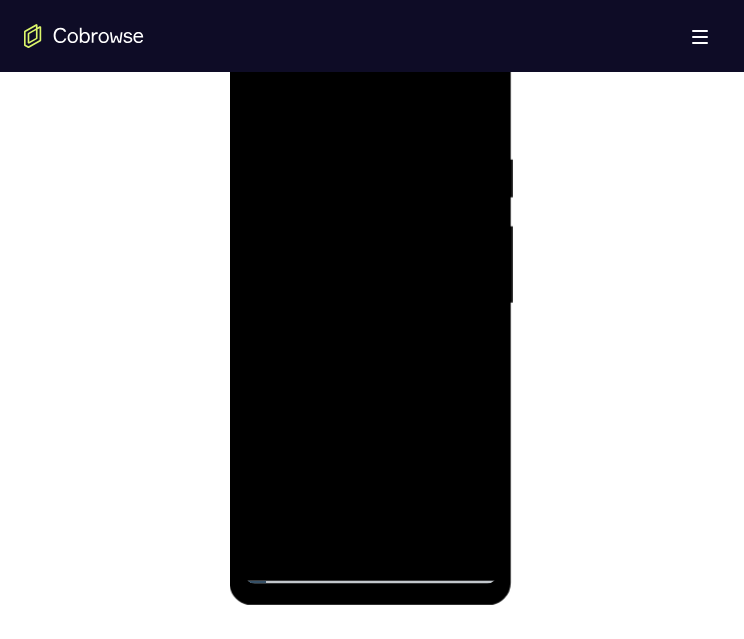 click at bounding box center [370, 304] 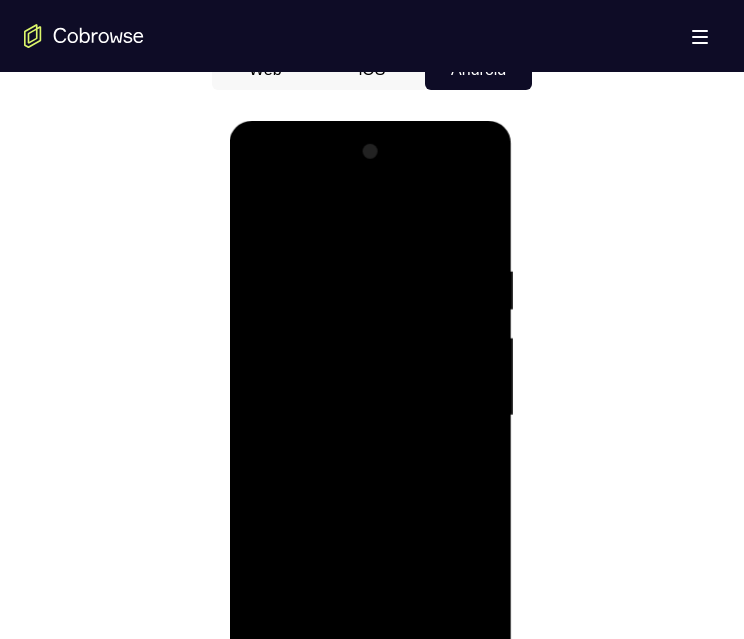 scroll, scrollTop: 1098, scrollLeft: 0, axis: vertical 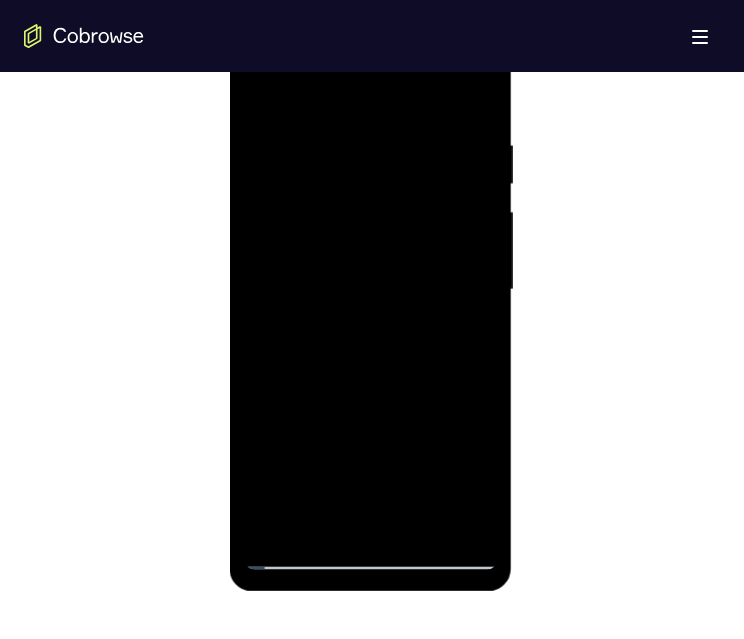click at bounding box center [370, 290] 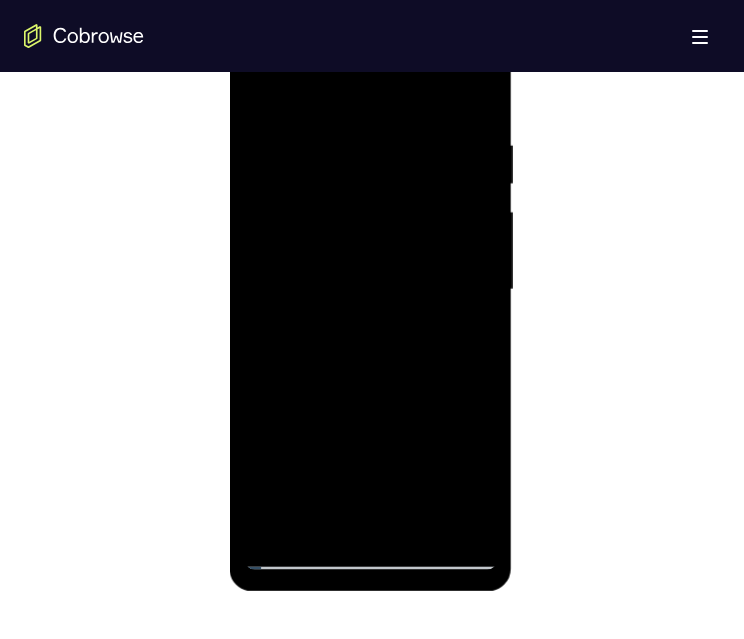 click at bounding box center (370, 290) 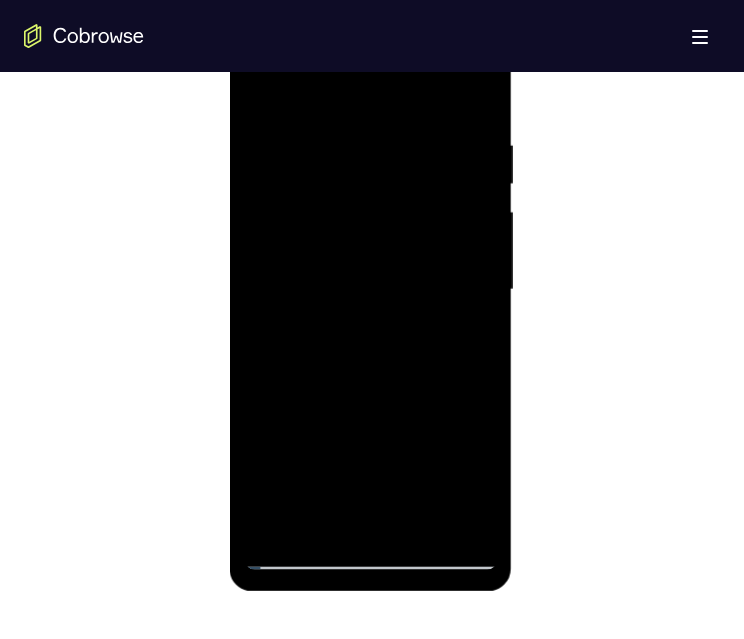 click at bounding box center (370, 290) 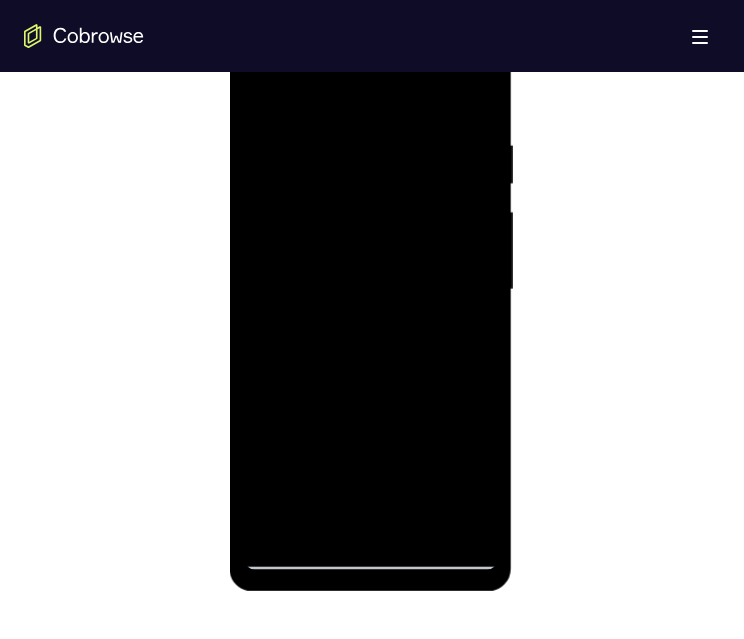 click at bounding box center (370, 290) 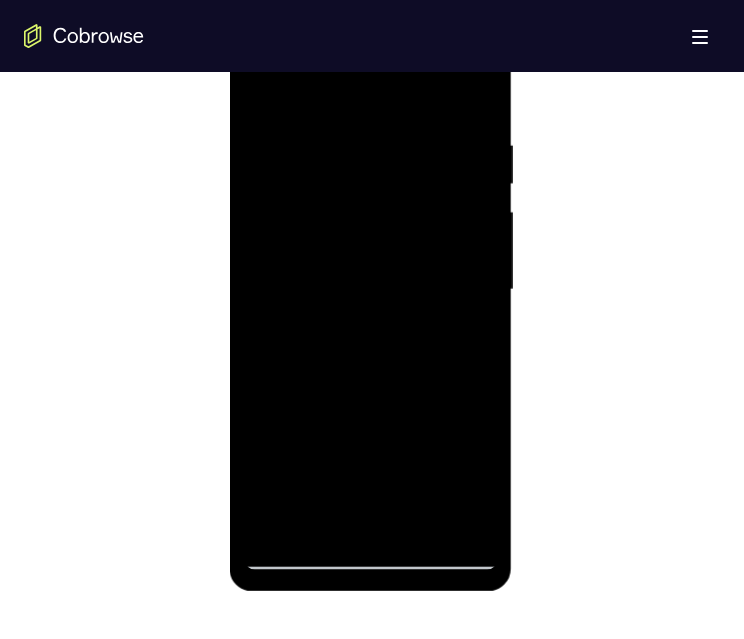 click at bounding box center [370, -5] 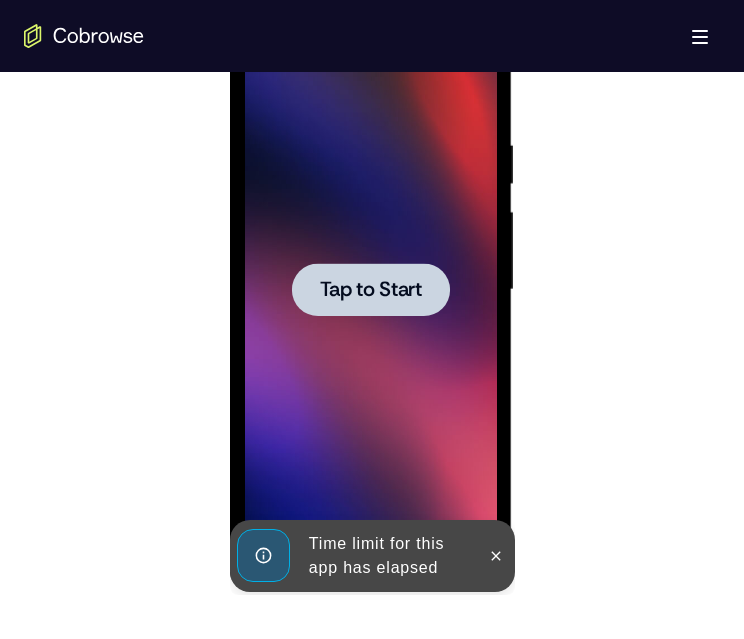 click on "Tap to Start" at bounding box center [370, 290] 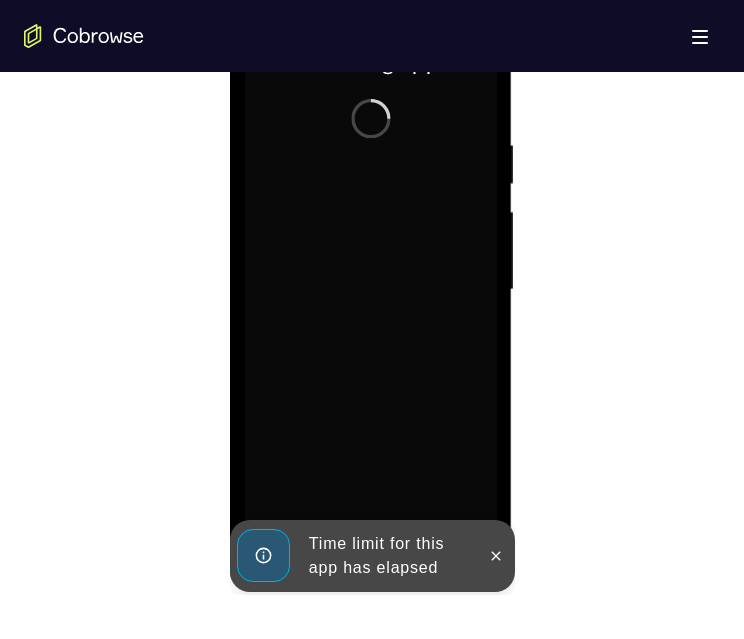 click 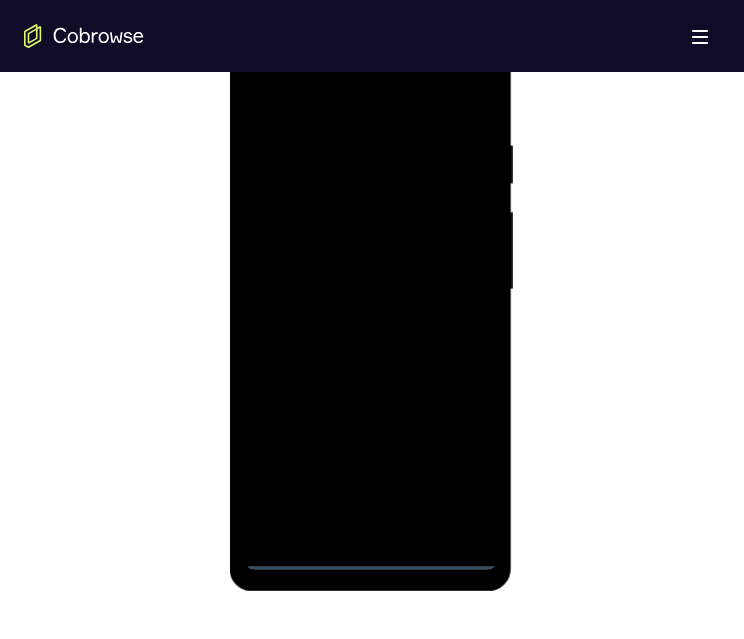 click at bounding box center (370, 290) 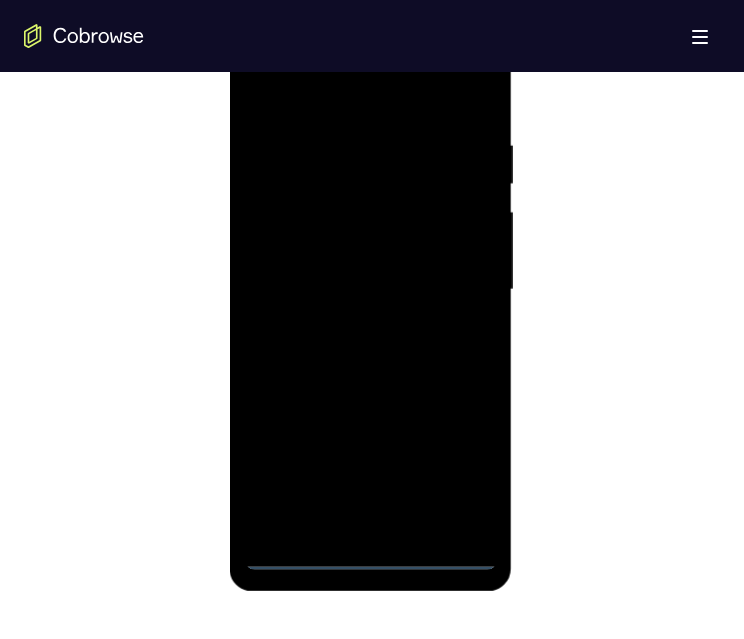 click at bounding box center [370, 290] 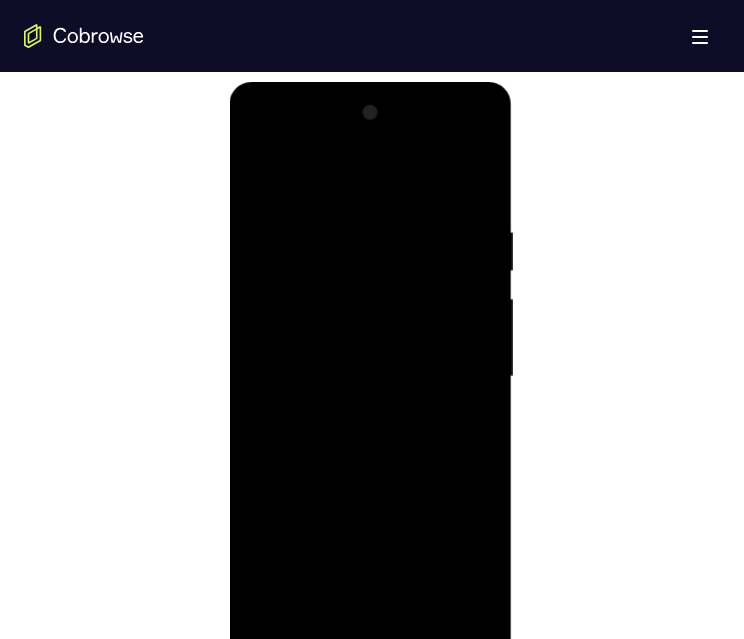 click at bounding box center [370, 377] 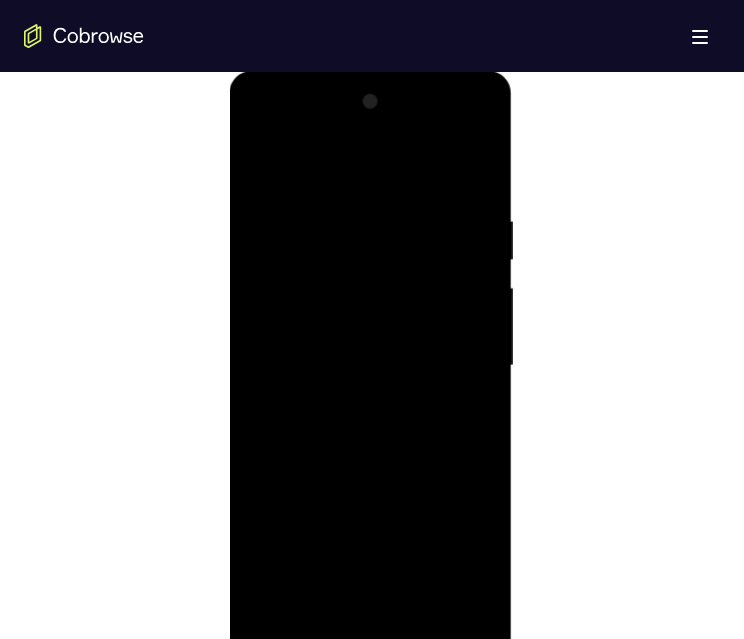 scroll, scrollTop: 1098, scrollLeft: 0, axis: vertical 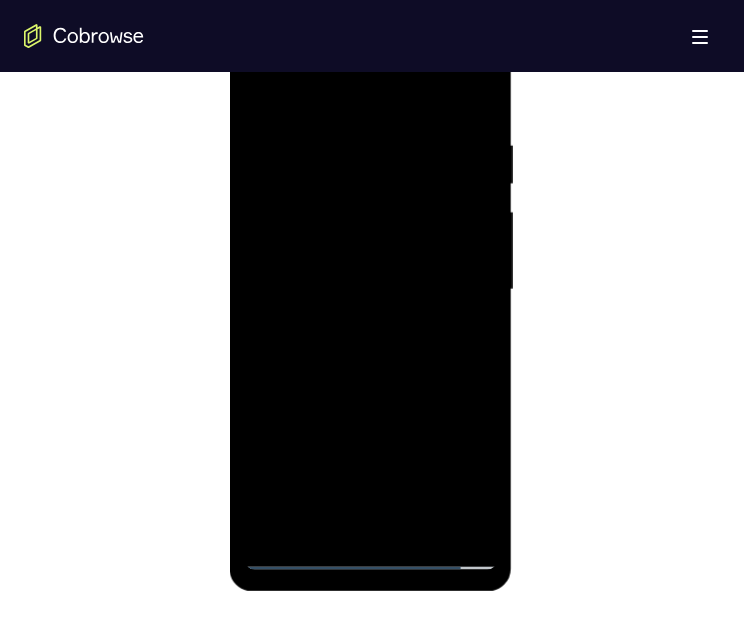 click at bounding box center (370, 290) 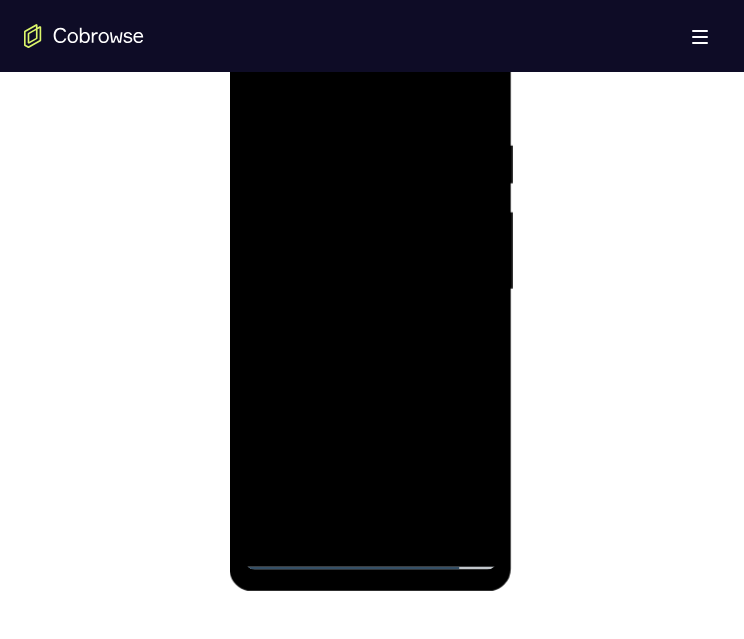 click at bounding box center [370, 290] 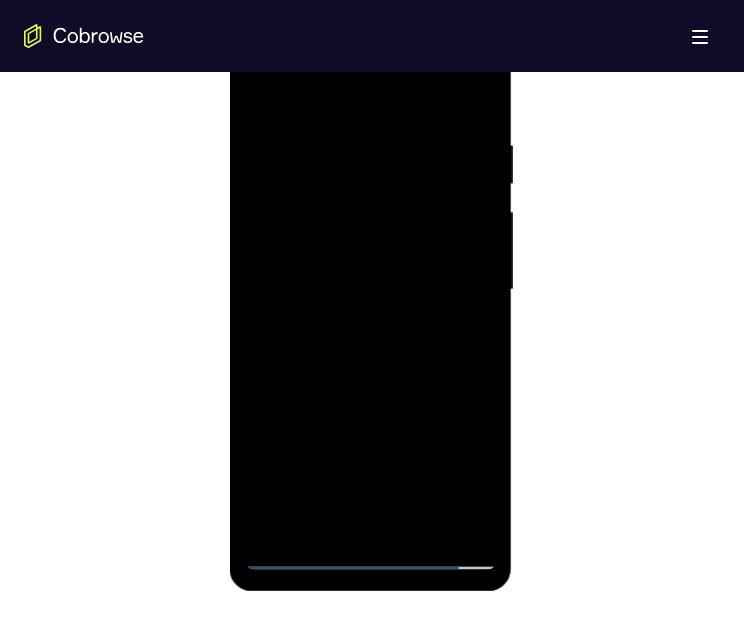click at bounding box center [370, 290] 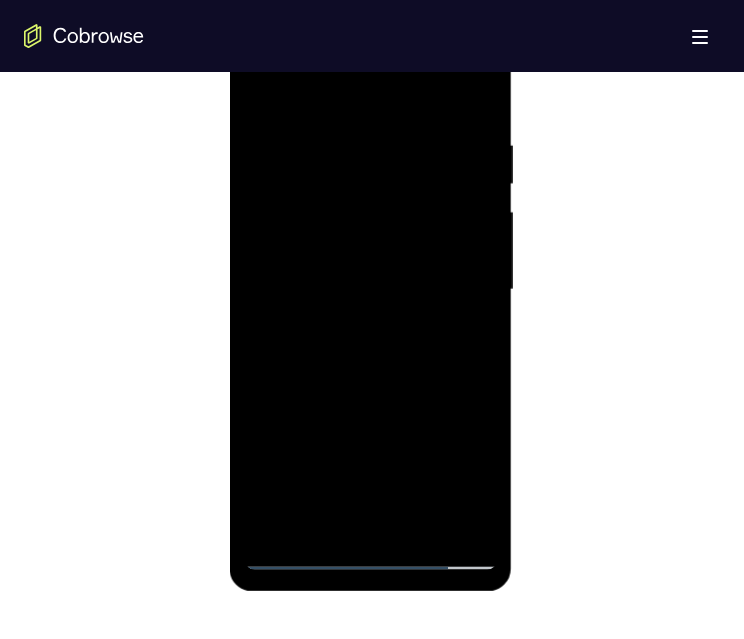 click at bounding box center (370, 290) 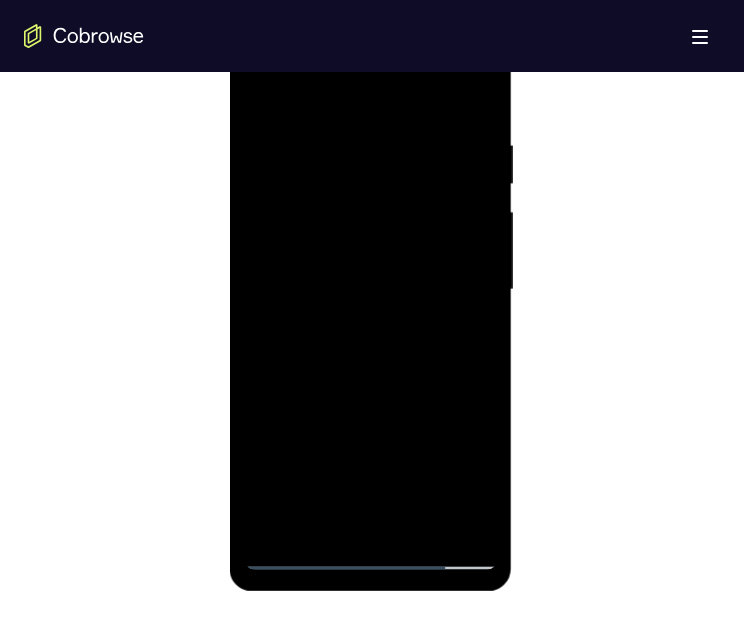 click at bounding box center [370, 290] 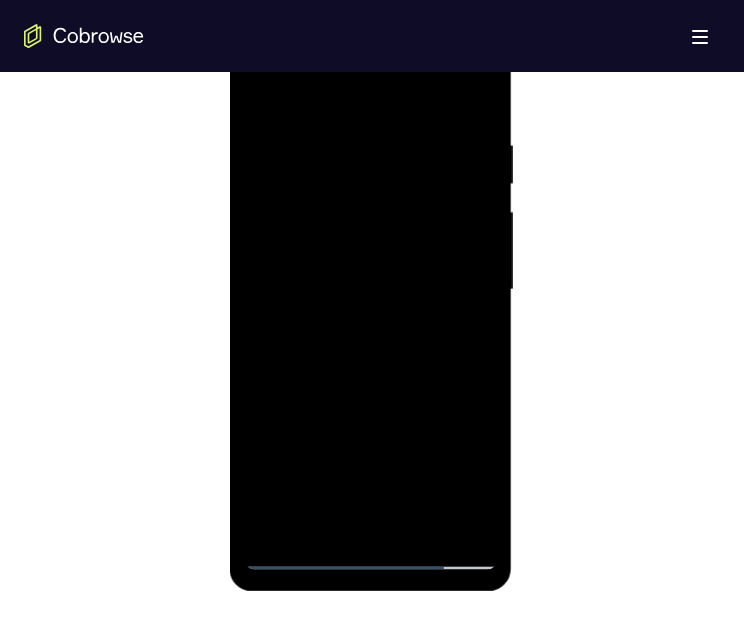 click at bounding box center [370, 290] 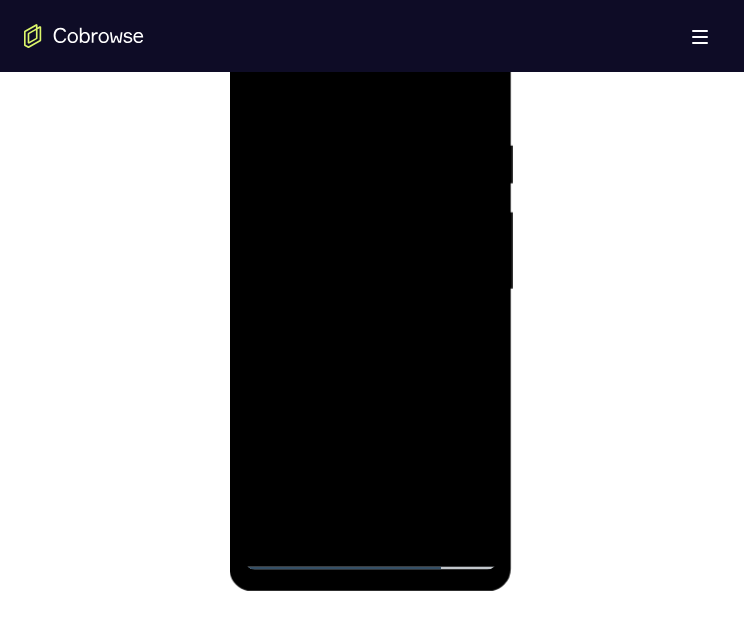 click at bounding box center (370, 290) 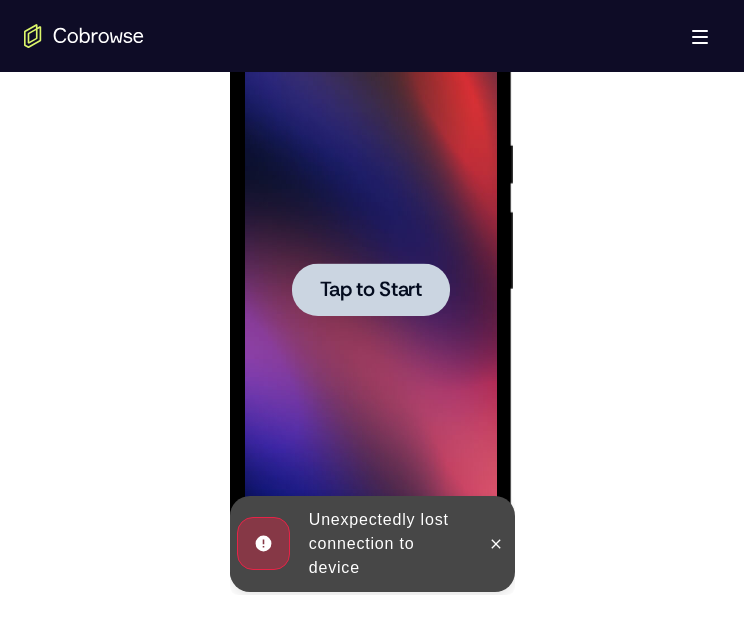 click on "Tap to Start" at bounding box center [370, 290] 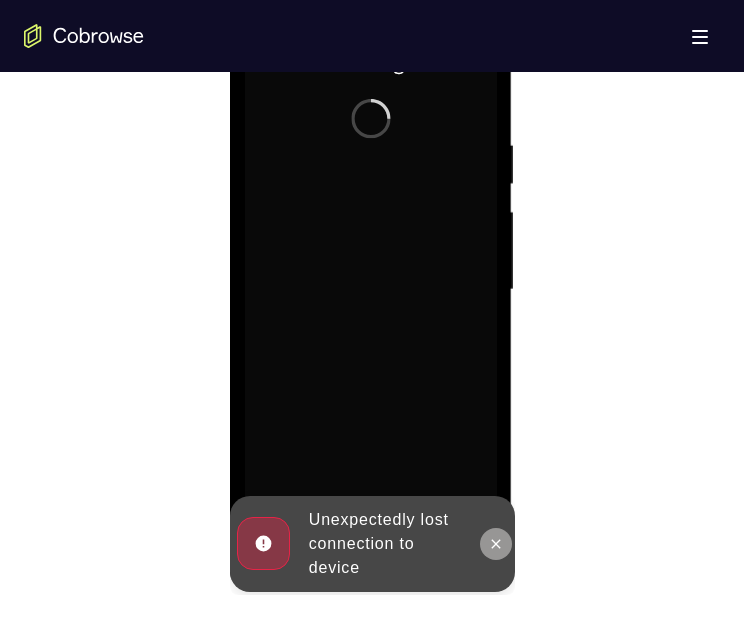 click 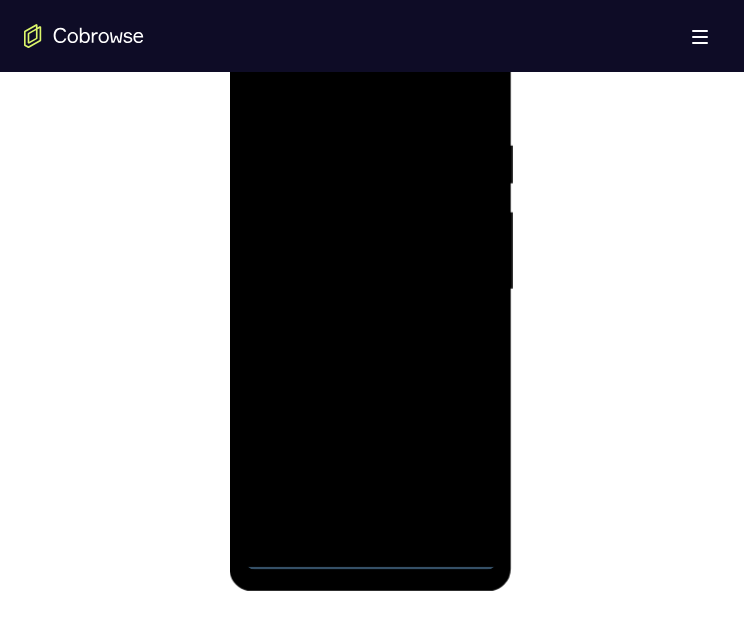 scroll, scrollTop: 1147, scrollLeft: 0, axis: vertical 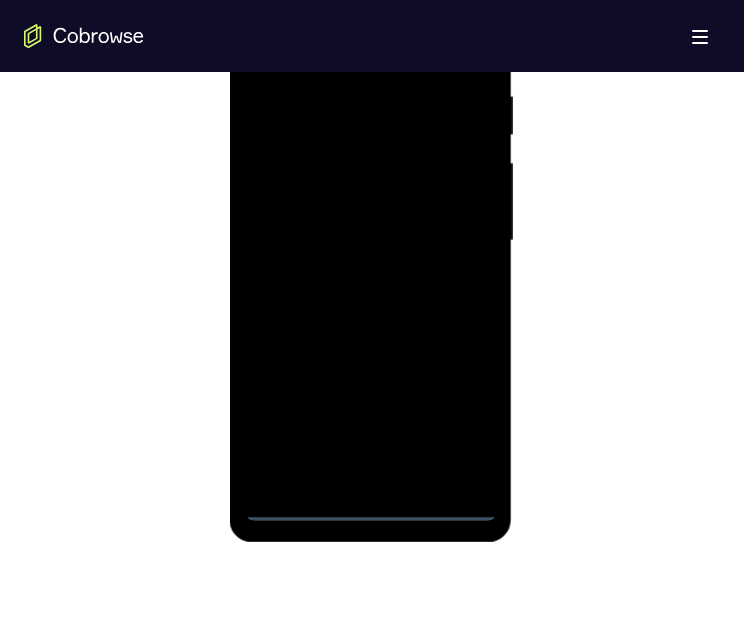 click at bounding box center (370, 241) 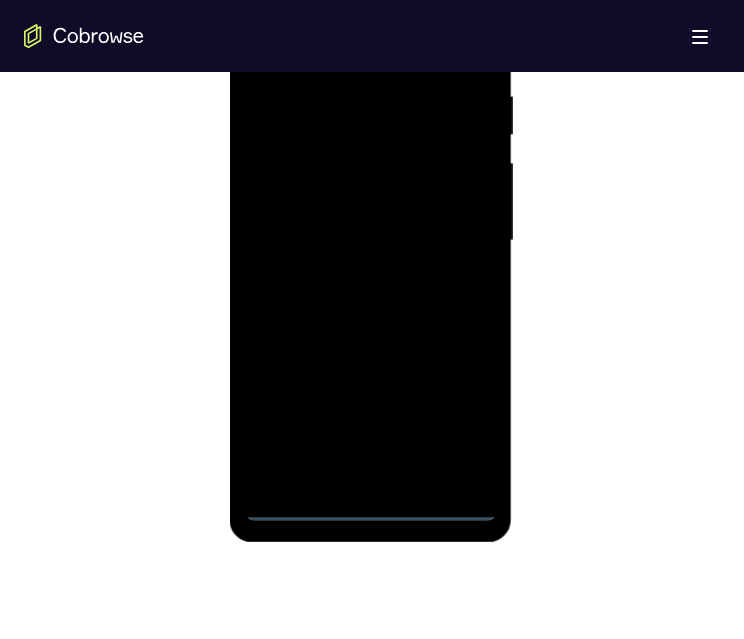 drag, startPoint x: 462, startPoint y: 415, endPoint x: 766, endPoint y: 273, distance: 335.52942 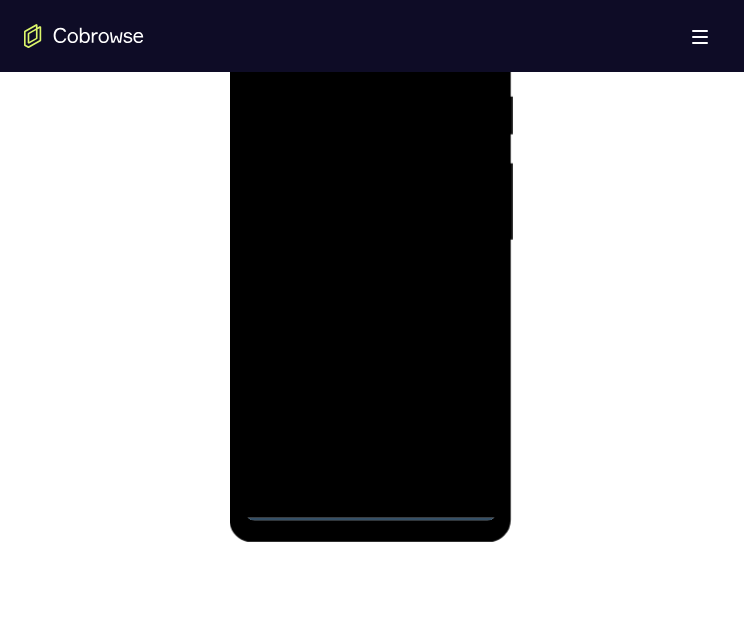 scroll, scrollTop: 1088, scrollLeft: 0, axis: vertical 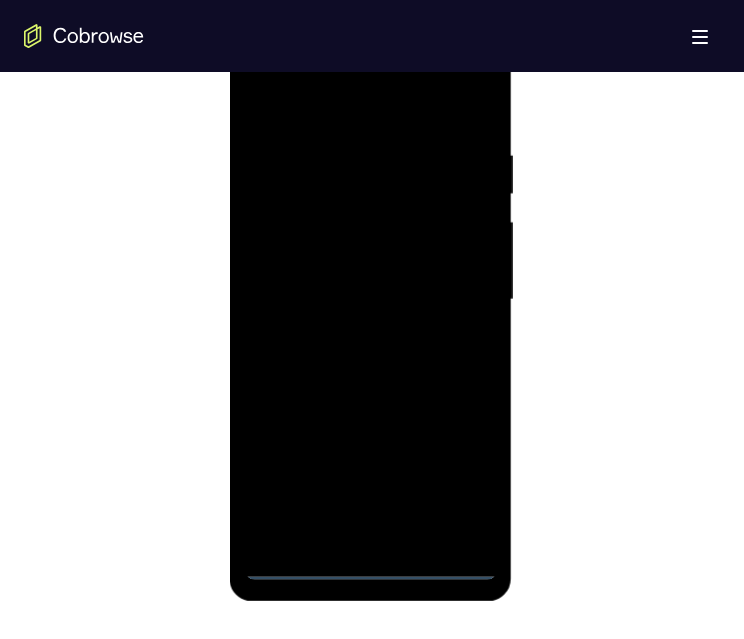 click at bounding box center (370, 300) 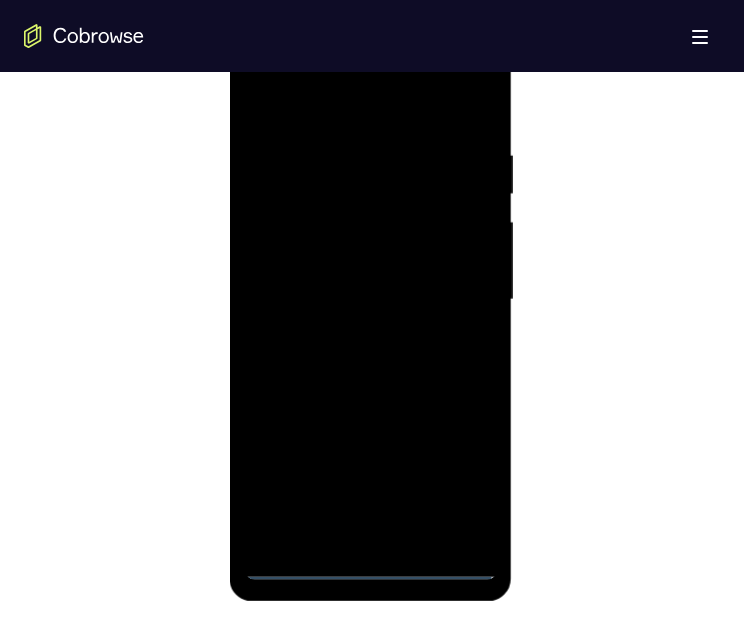 click at bounding box center [370, 300] 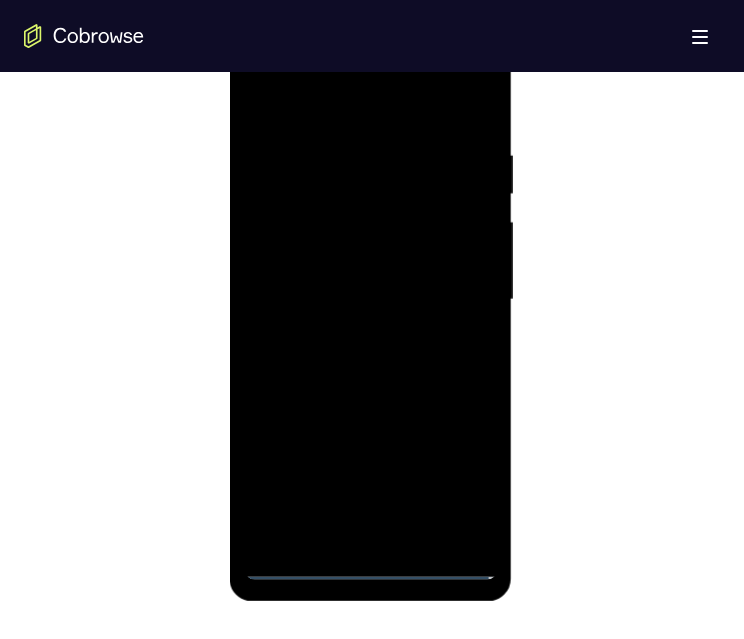 click at bounding box center (370, 300) 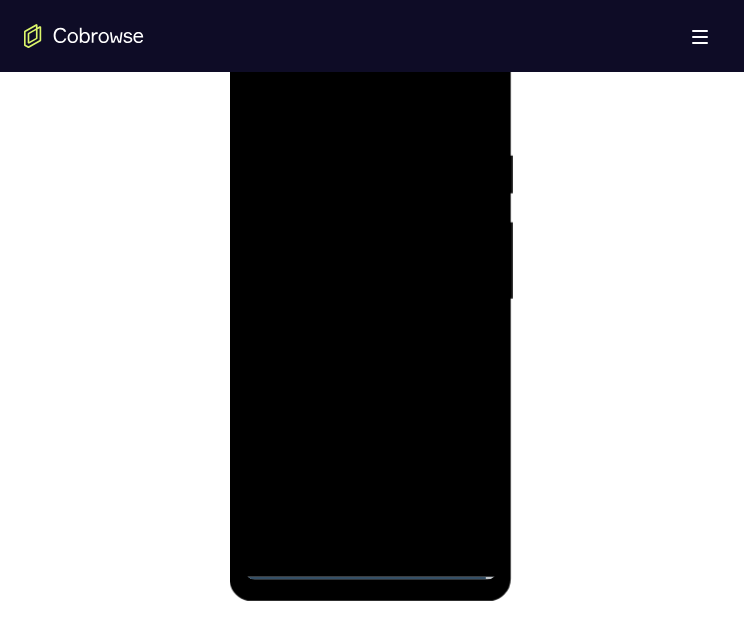 click at bounding box center (370, 300) 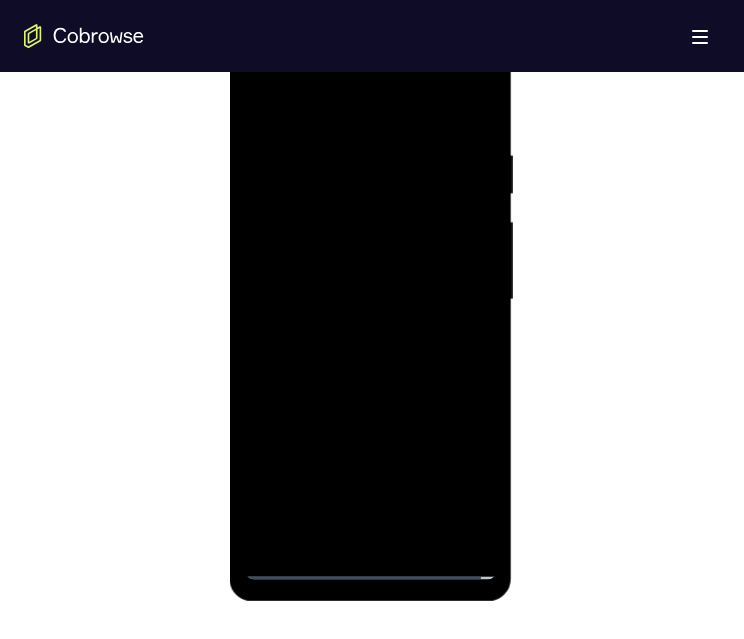 click at bounding box center (370, 300) 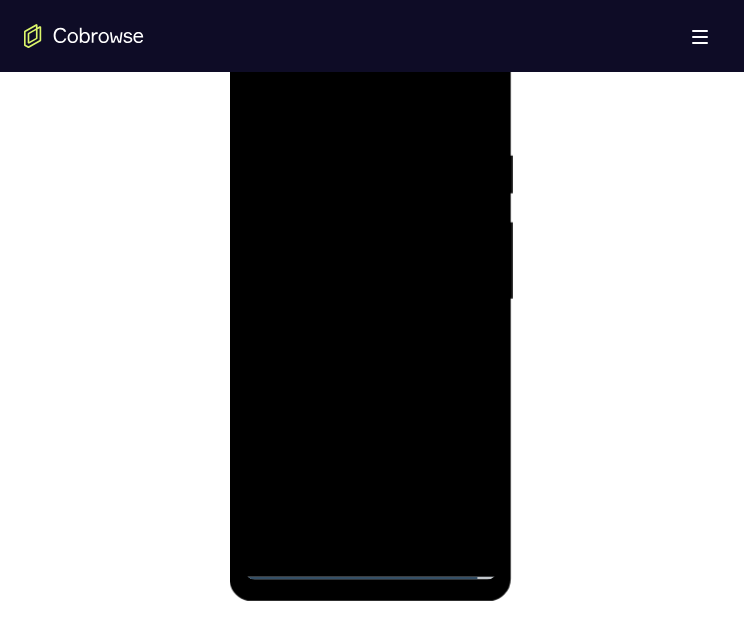 click at bounding box center [370, 300] 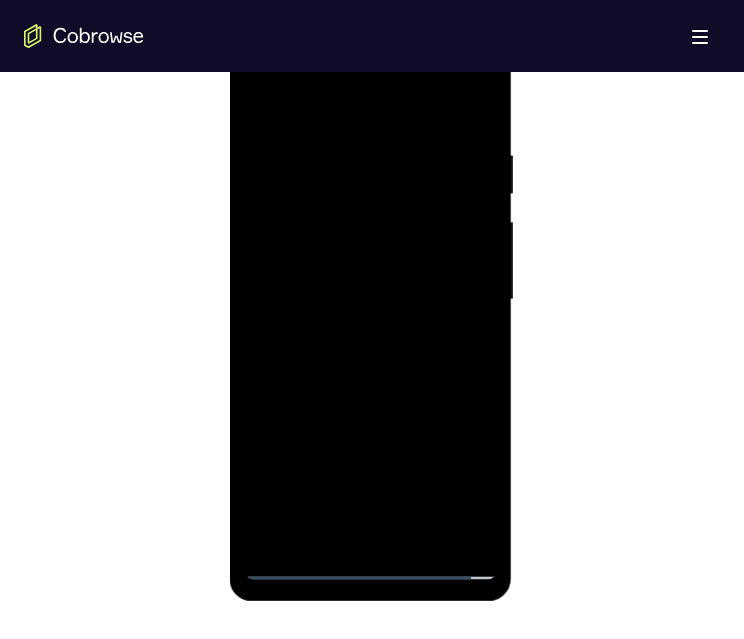 drag, startPoint x: 463, startPoint y: 259, endPoint x: 452, endPoint y: 302, distance: 44.38468 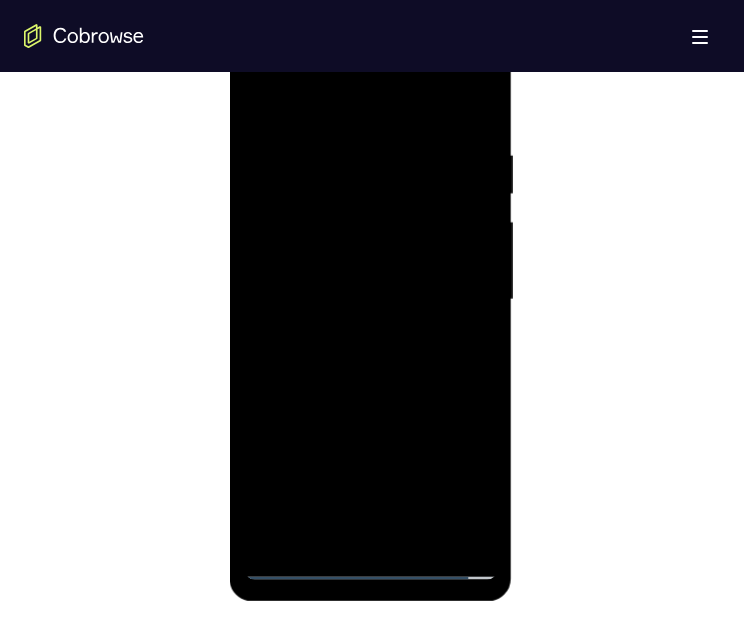 click at bounding box center (370, 300) 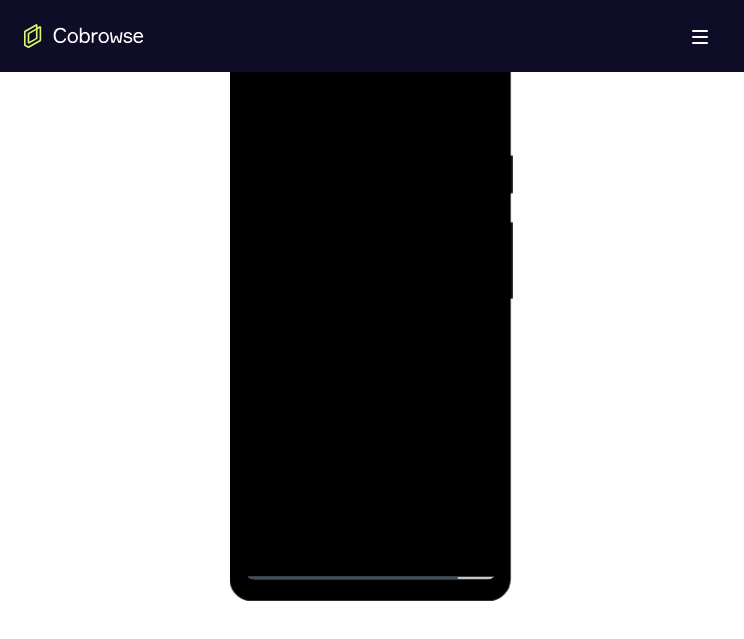 click at bounding box center (370, 300) 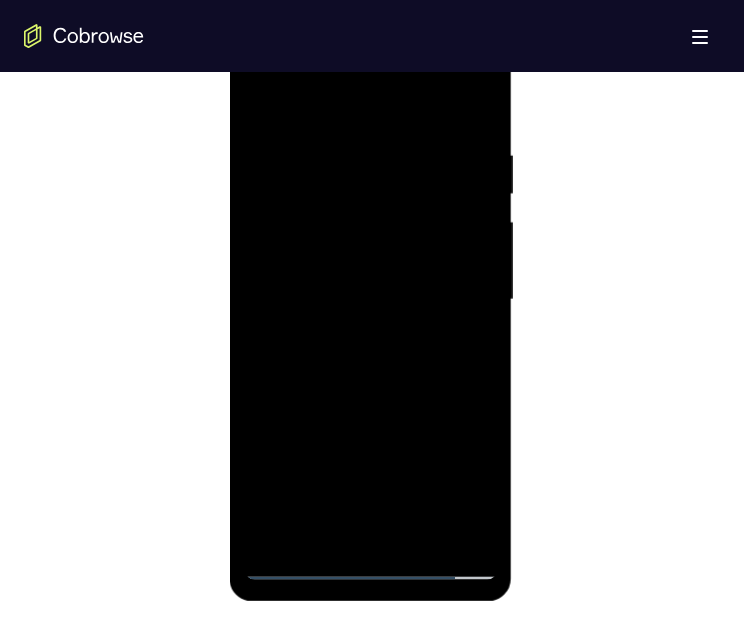 click at bounding box center [370, 300] 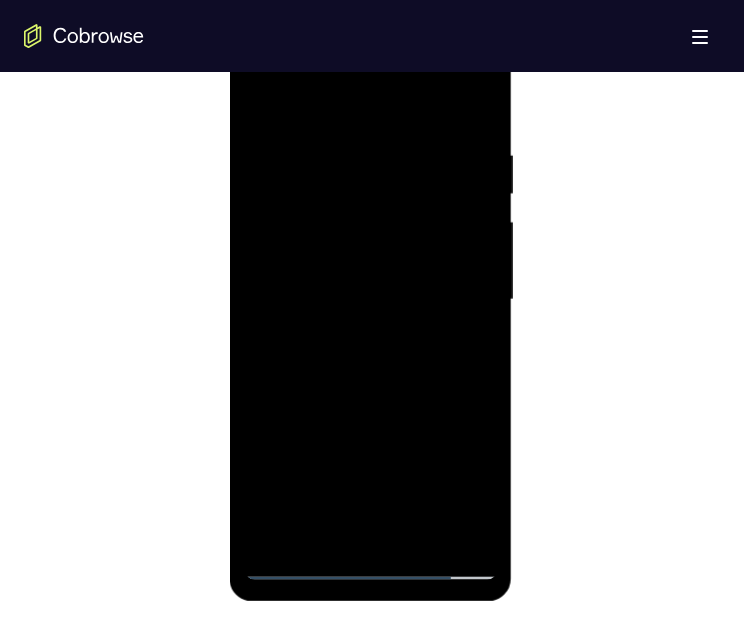 click at bounding box center (370, 300) 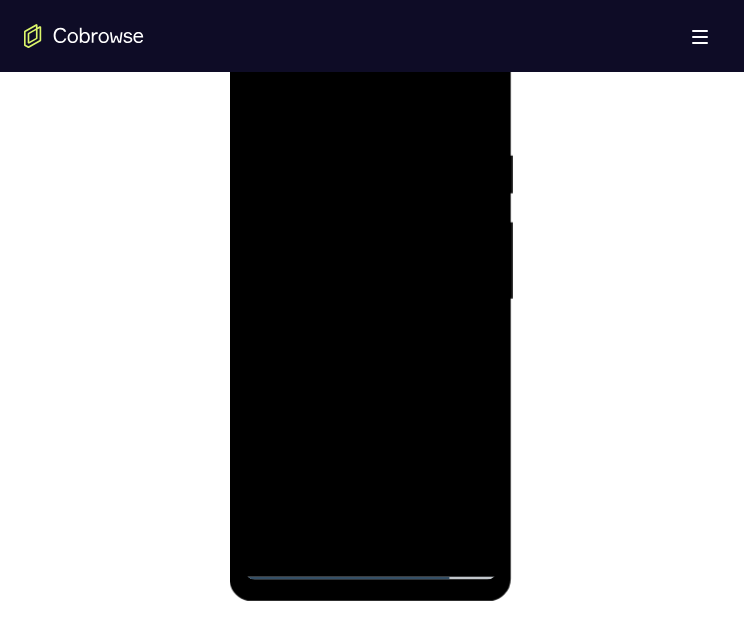 drag, startPoint x: 423, startPoint y: 277, endPoint x: 748, endPoint y: 355, distance: 334.22897 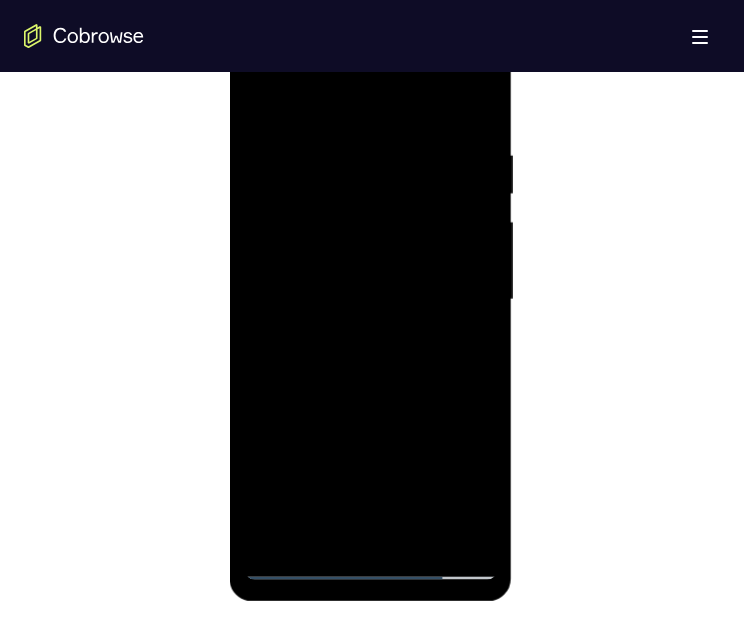 click at bounding box center (370, 300) 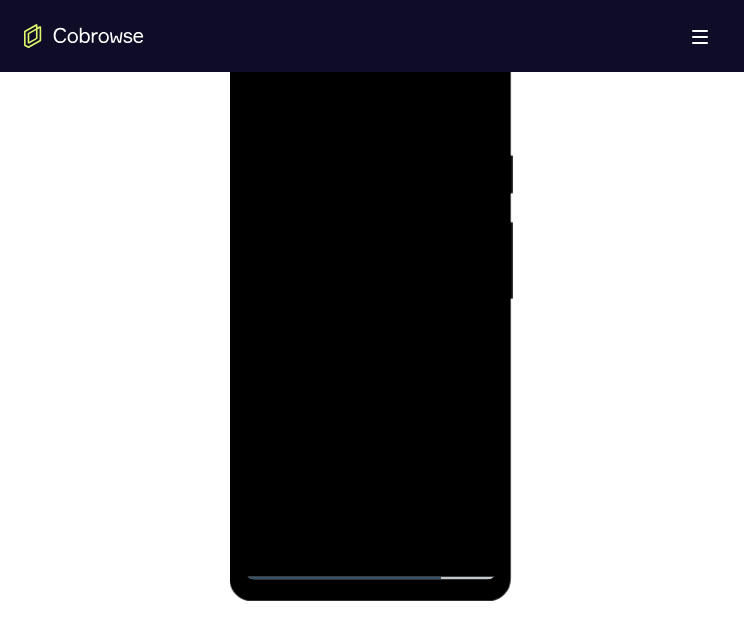 click at bounding box center [370, 300] 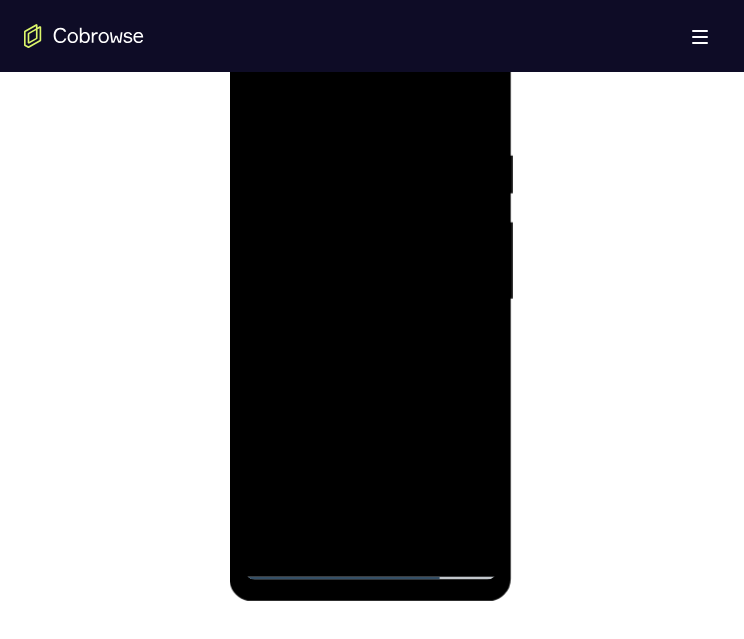 click at bounding box center [370, 300] 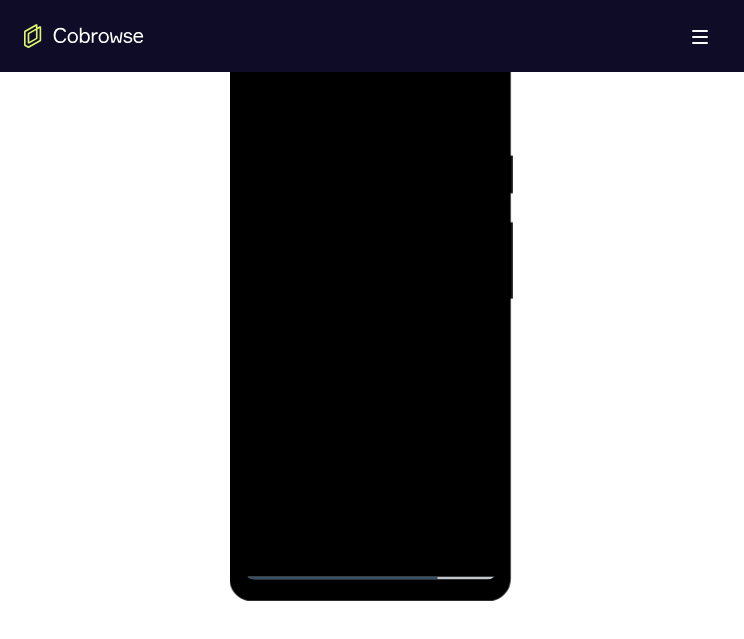 click at bounding box center (370, 300) 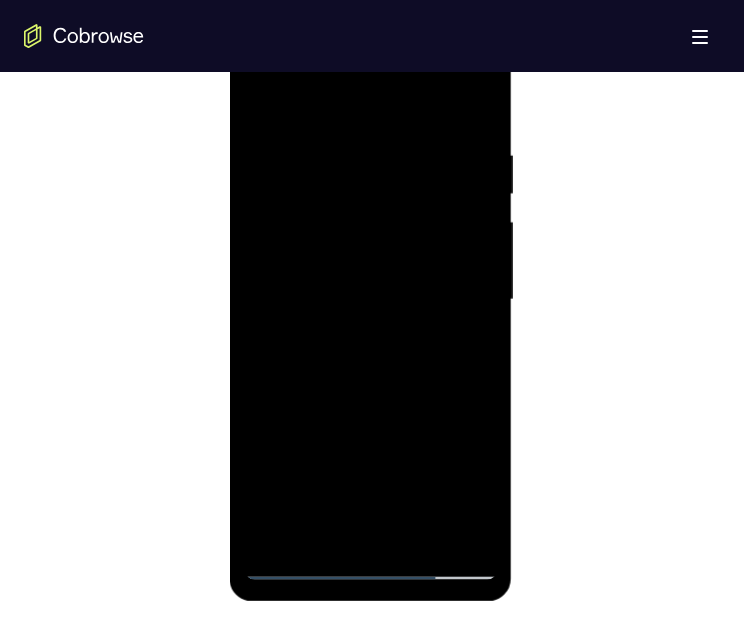 click at bounding box center (370, 300) 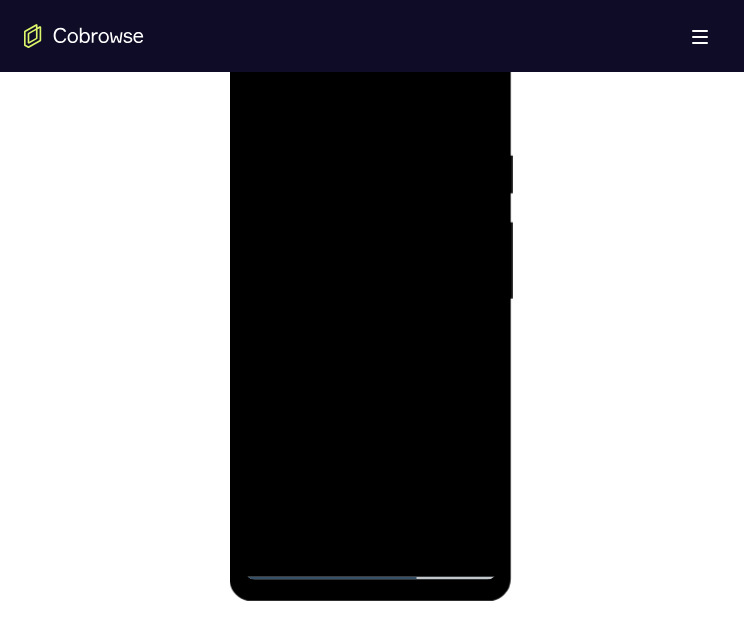 click at bounding box center (370, 300) 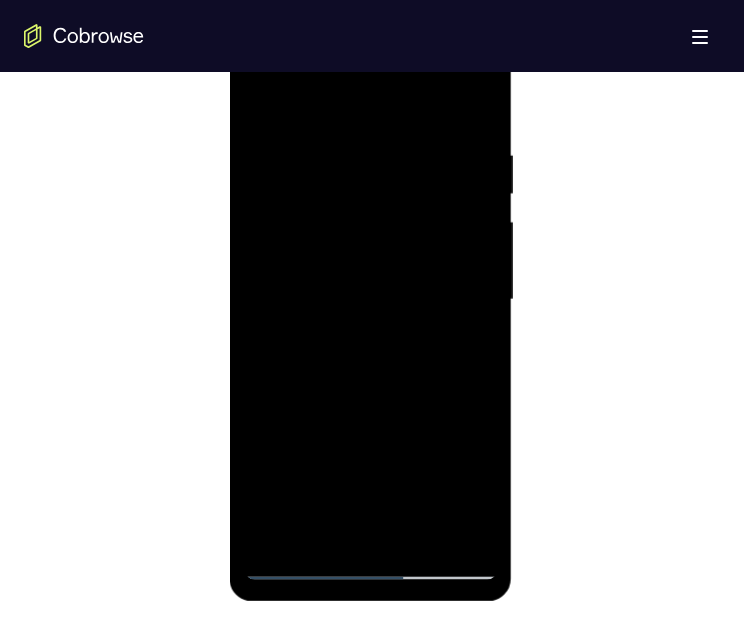 click at bounding box center (370, 300) 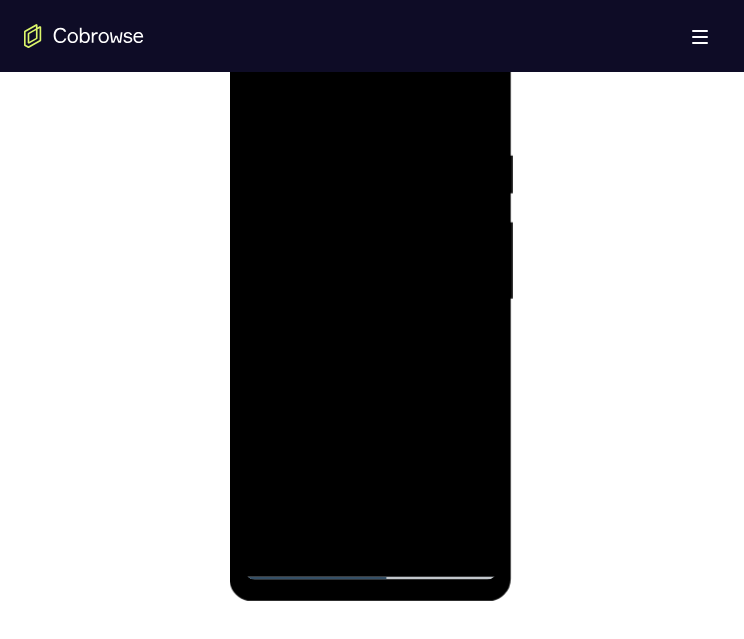 click at bounding box center [370, 300] 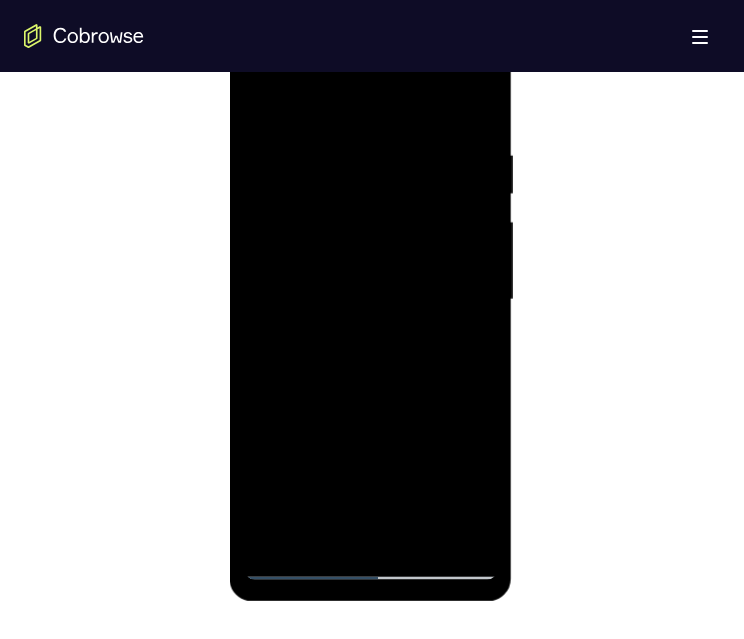 click at bounding box center (370, 300) 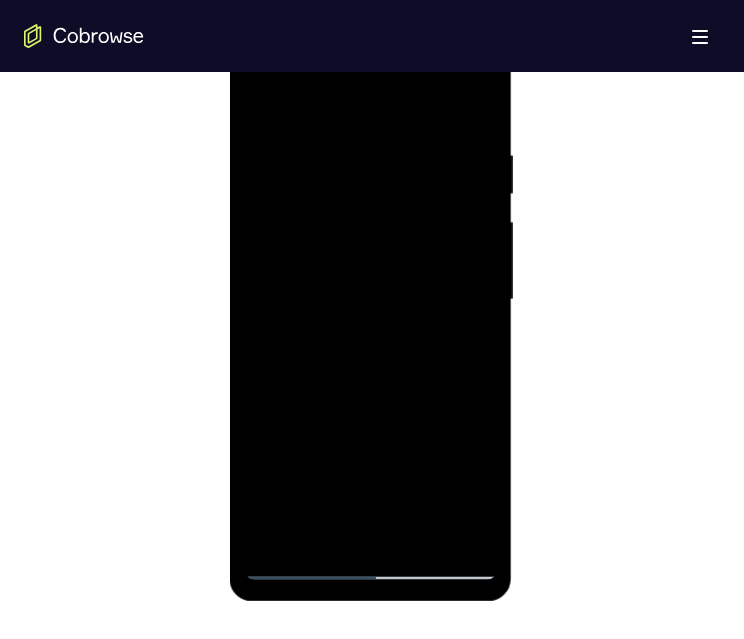 click at bounding box center (370, 300) 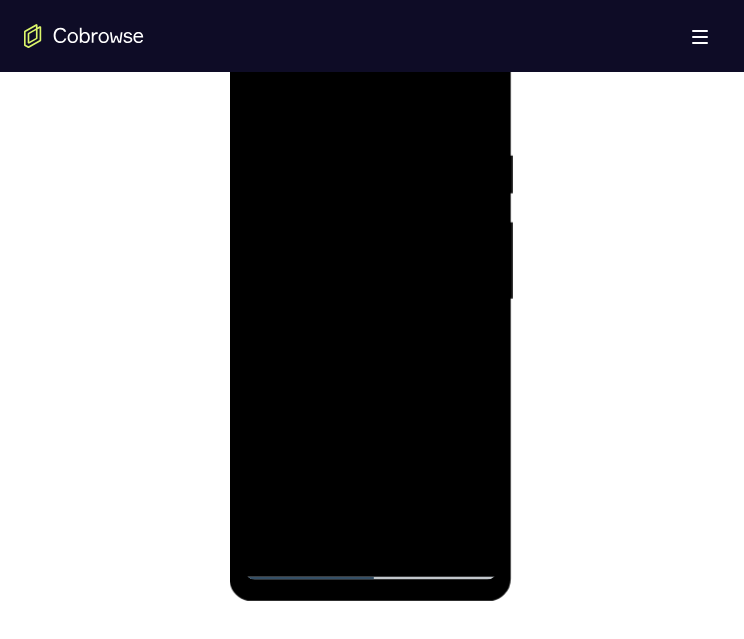 click at bounding box center [370, 300] 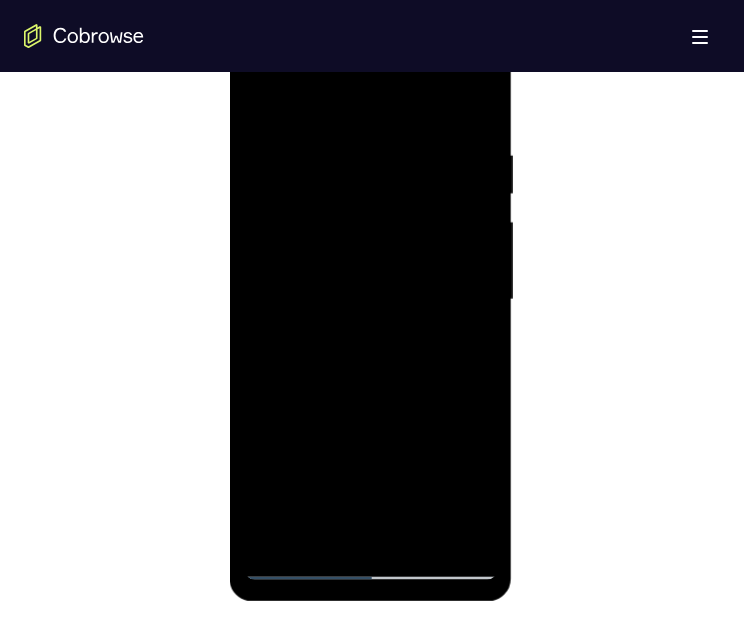 click at bounding box center (370, 300) 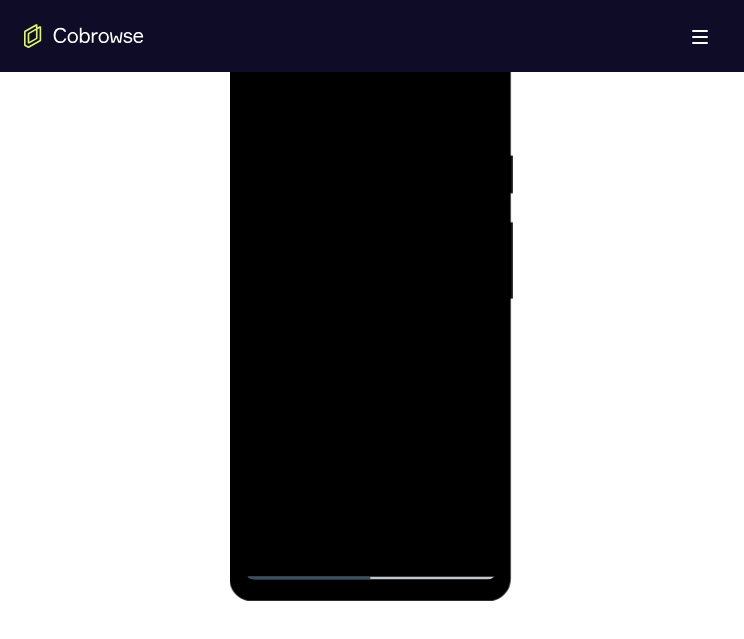 click at bounding box center [370, 300] 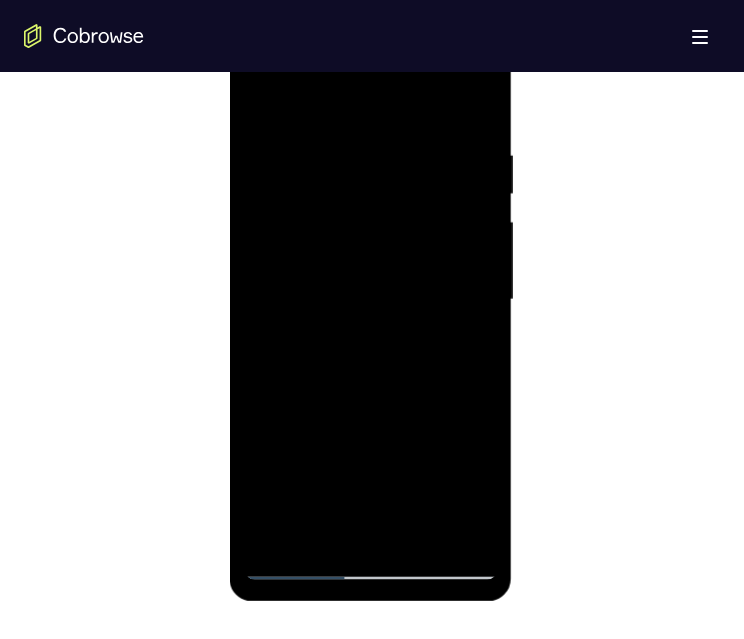 click at bounding box center [370, 300] 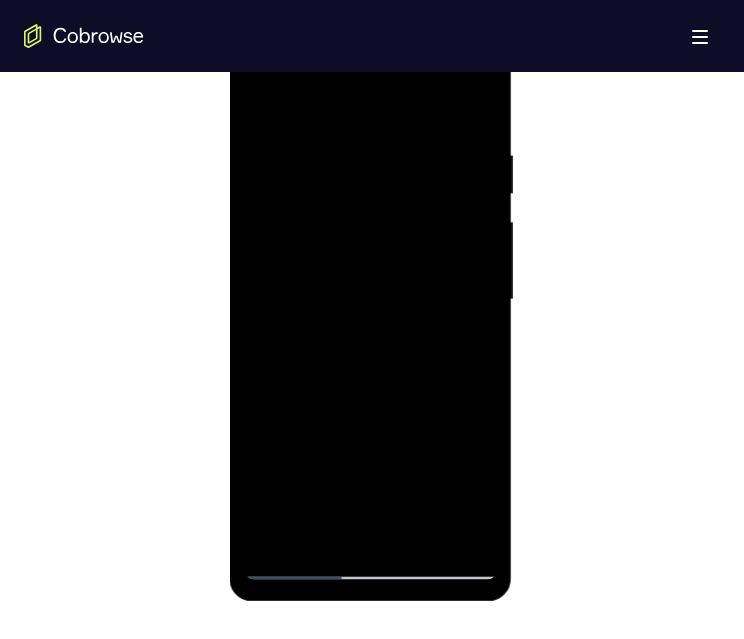 click at bounding box center (370, 300) 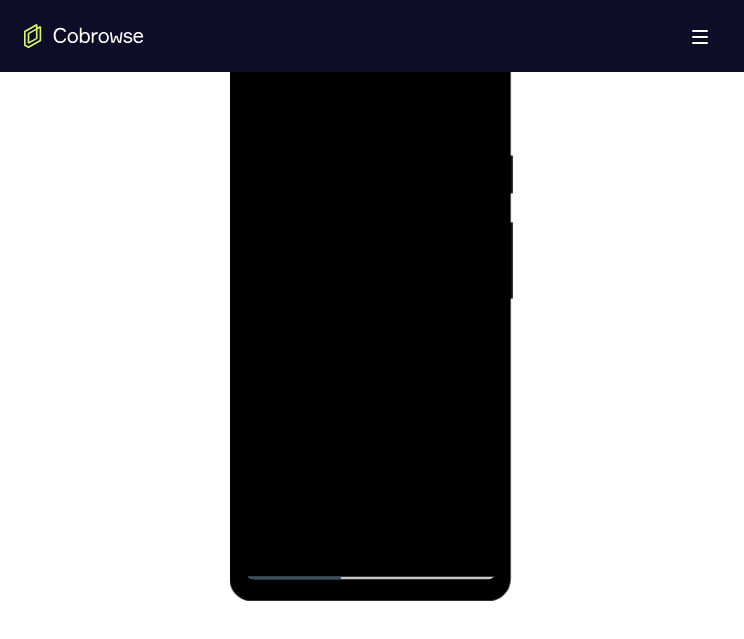 click at bounding box center (370, 300) 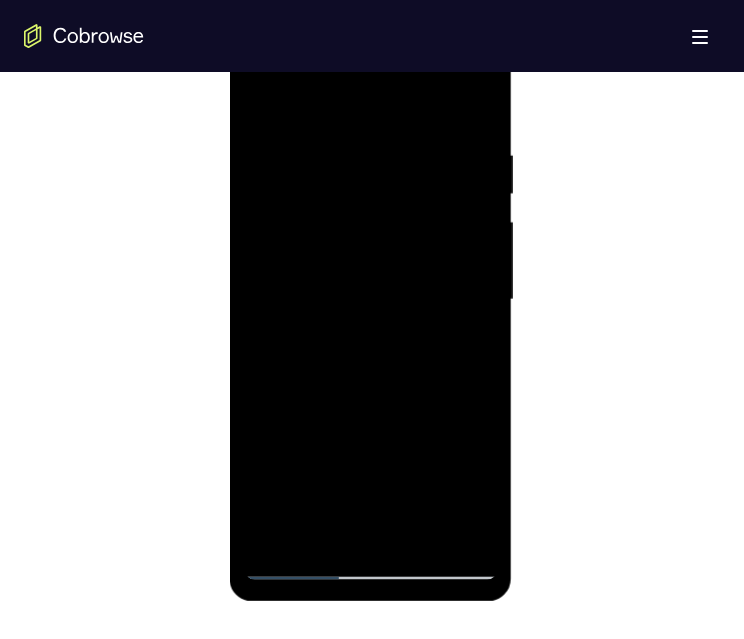 click at bounding box center [370, 300] 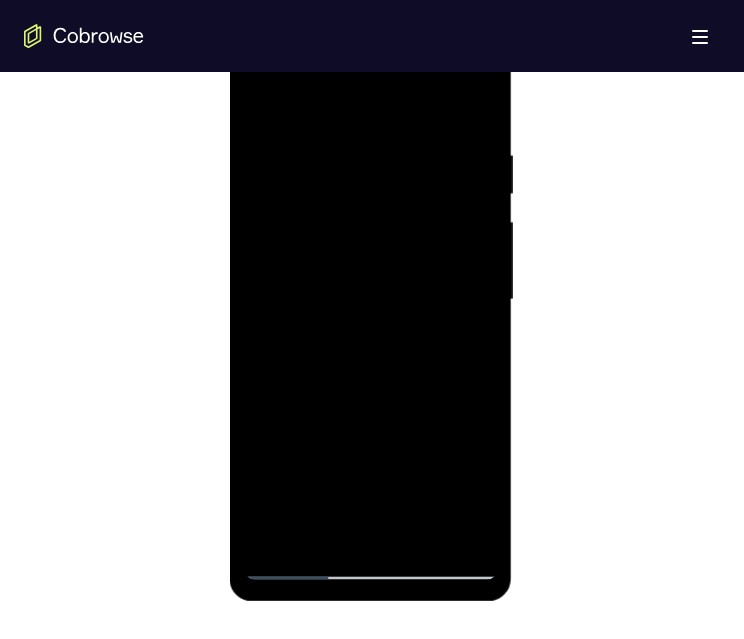 click at bounding box center (370, 300) 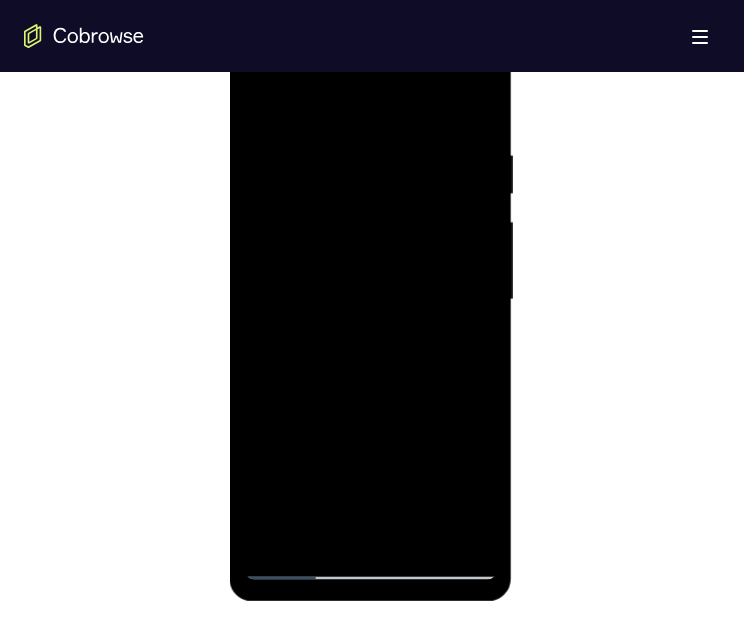 click at bounding box center [370, 300] 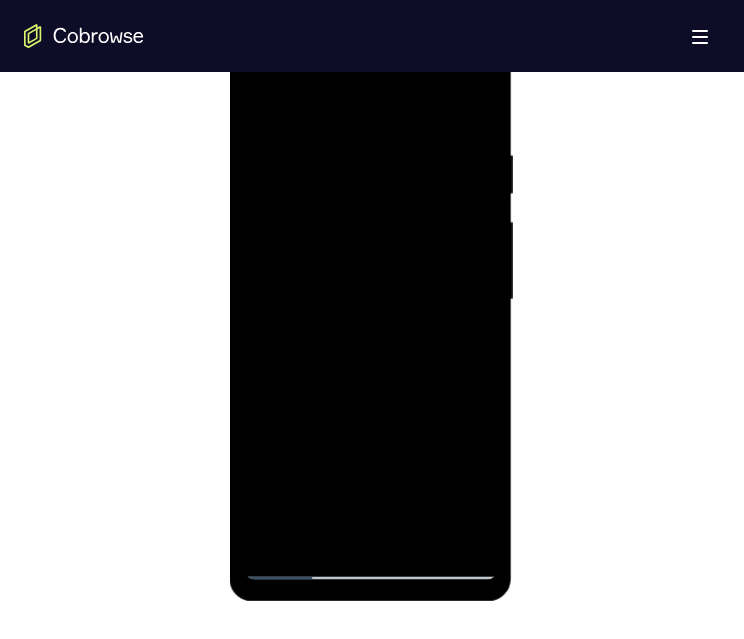 click at bounding box center (370, 300) 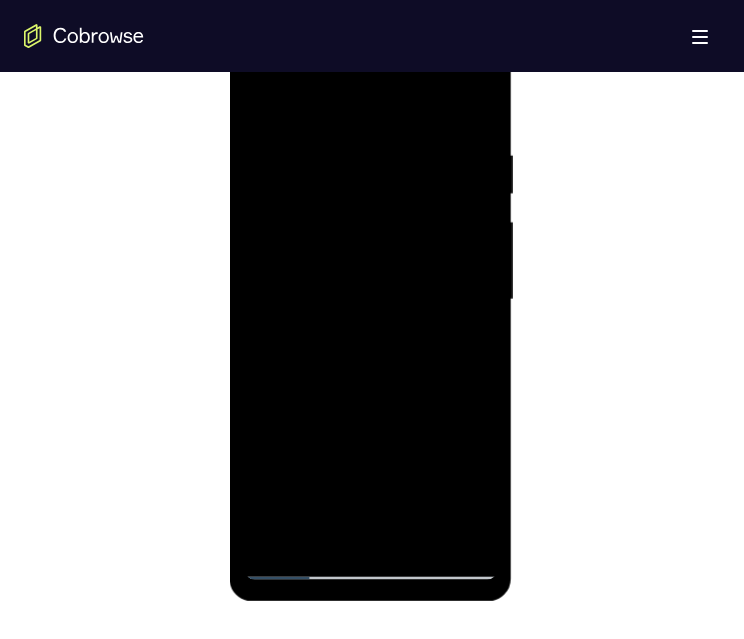 click at bounding box center (370, 300) 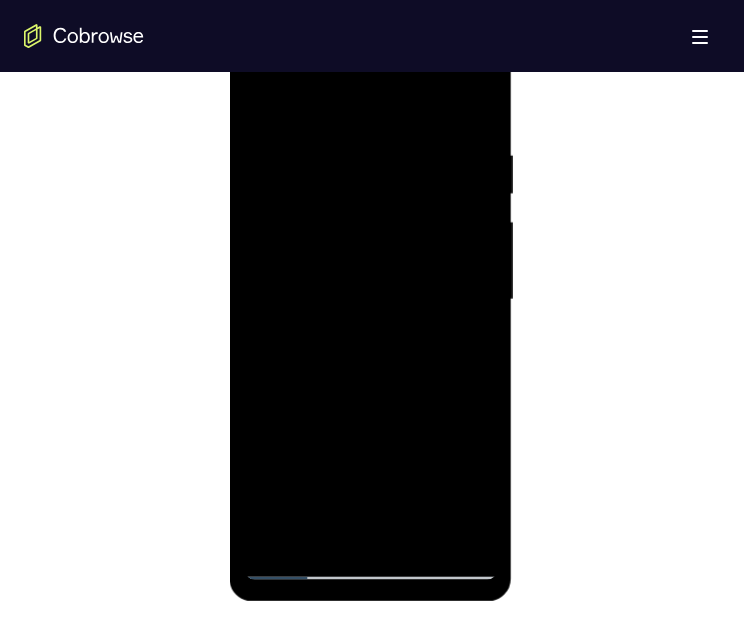 click at bounding box center (370, 300) 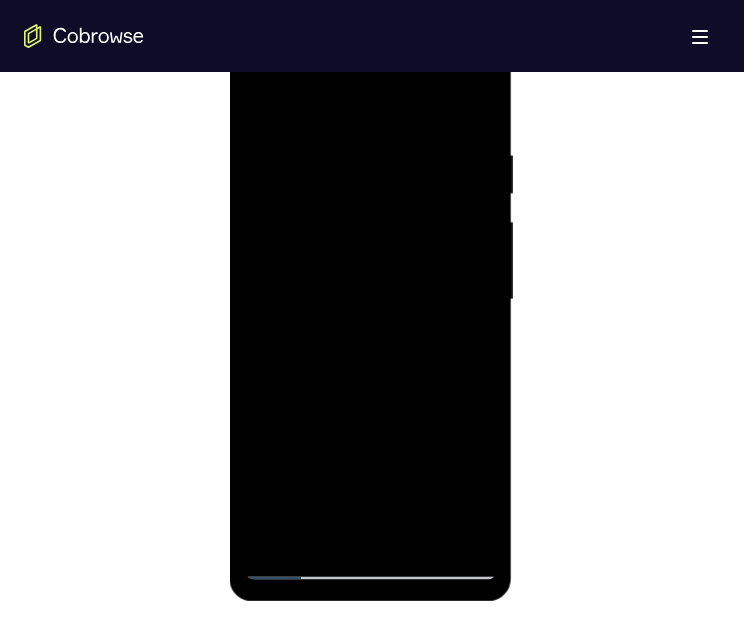 click at bounding box center [370, 300] 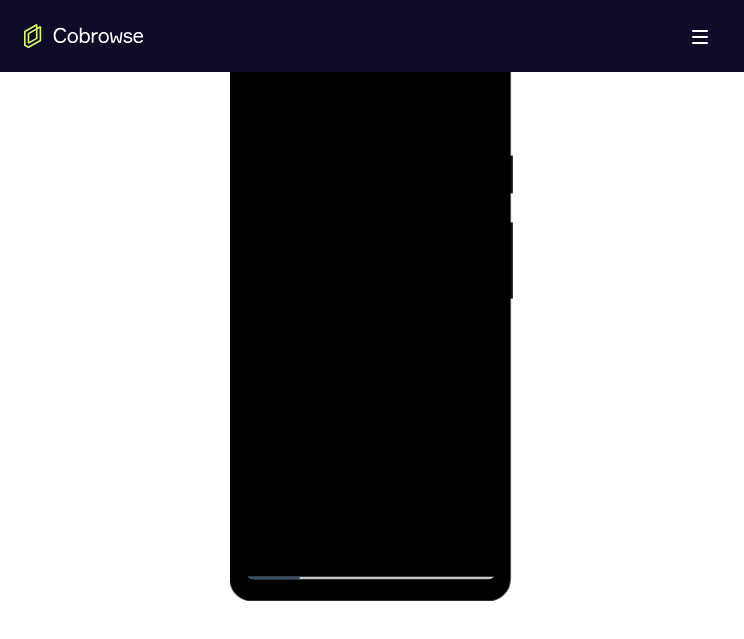 click at bounding box center (370, 300) 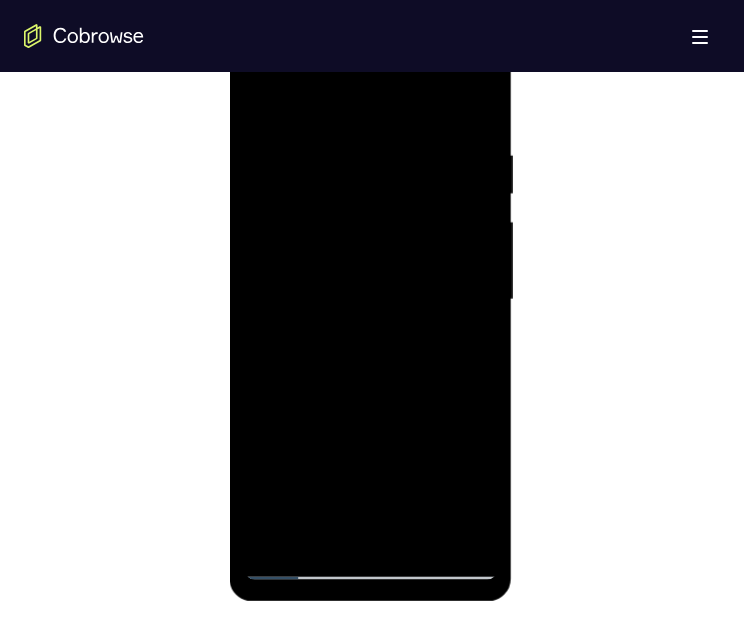 click at bounding box center (370, 300) 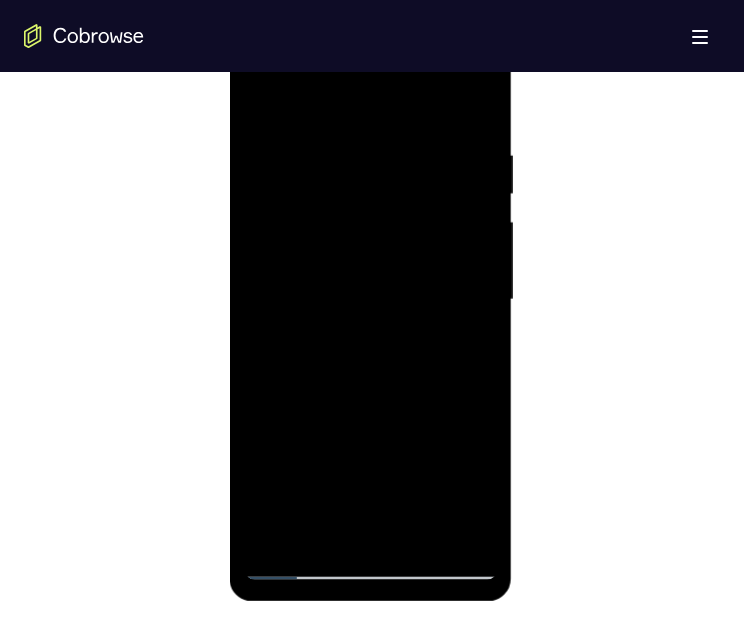 click at bounding box center (370, 300) 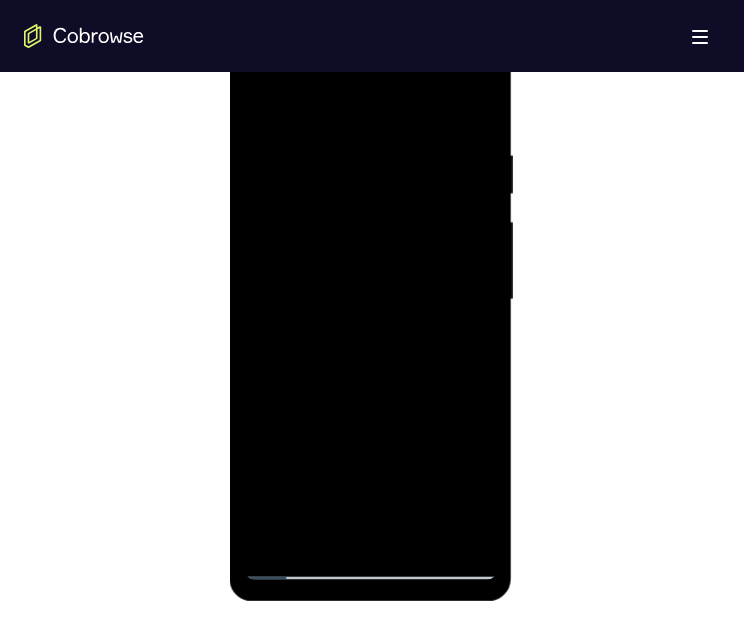 click at bounding box center [370, 300] 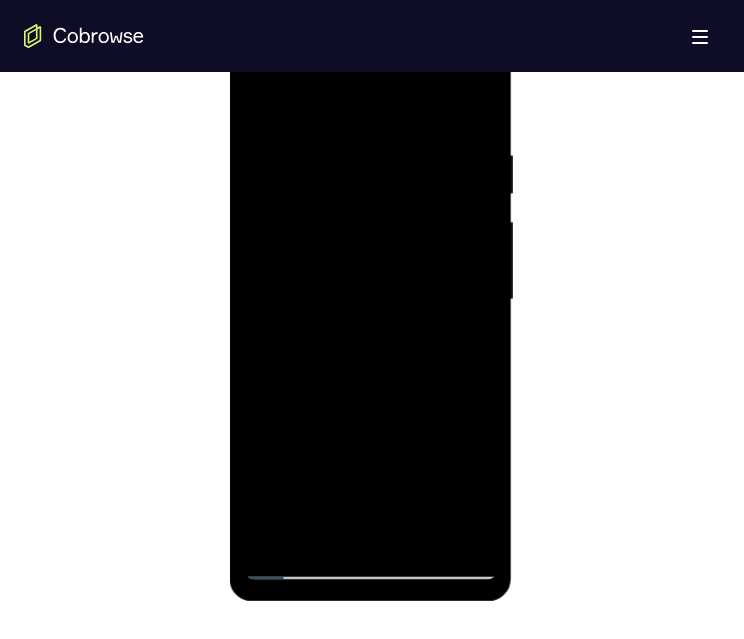 drag, startPoint x: 454, startPoint y: 197, endPoint x: 430, endPoint y: 361, distance: 165.7468 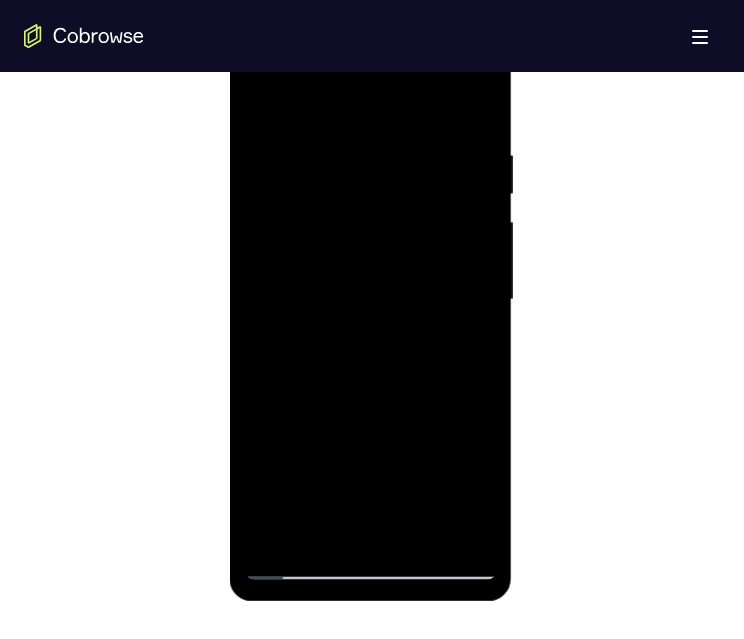 drag, startPoint x: 427, startPoint y: 201, endPoint x: 423, endPoint y: 312, distance: 111.07205 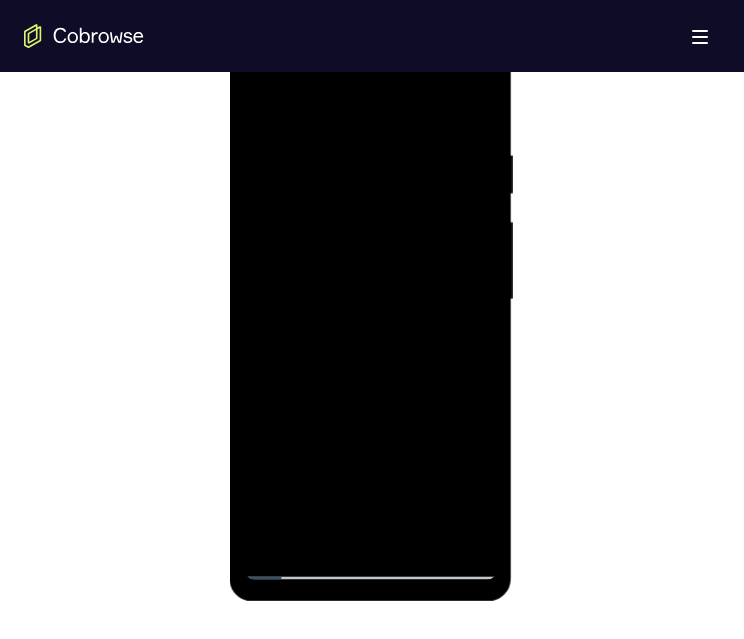 click at bounding box center [370, 300] 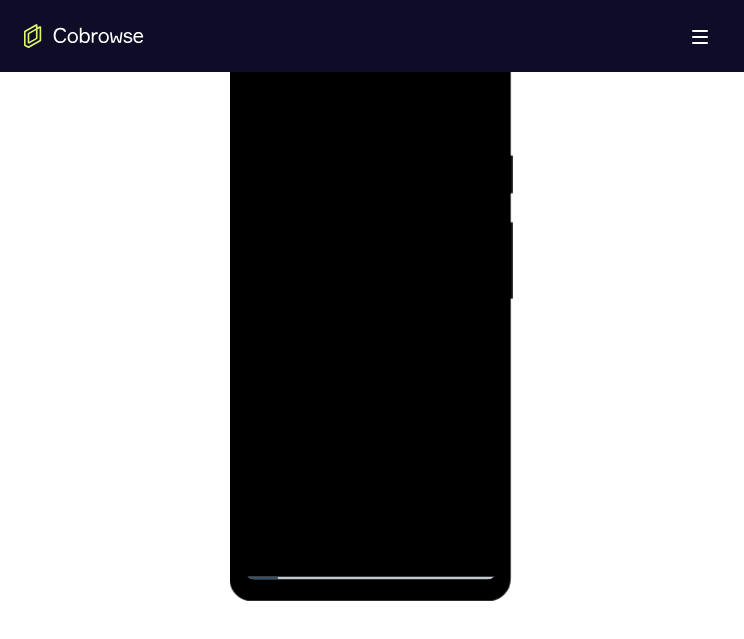 click at bounding box center (370, 300) 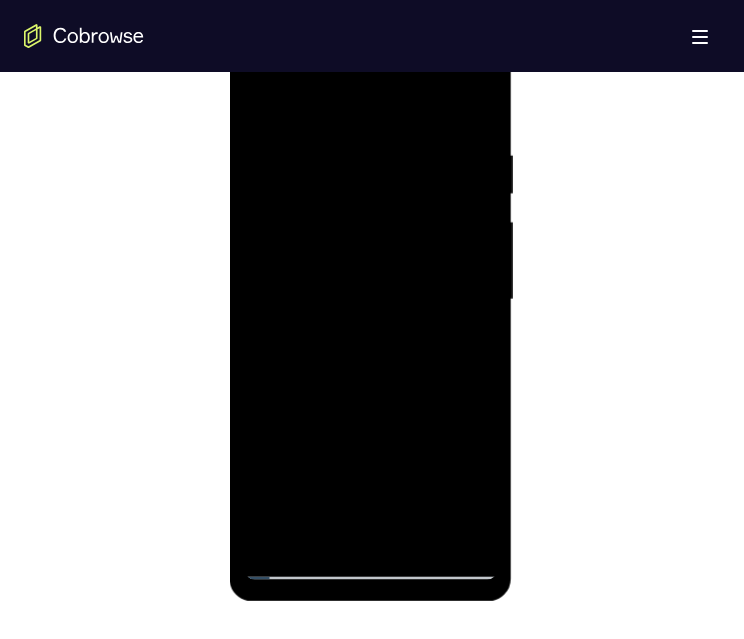 click at bounding box center (370, 300) 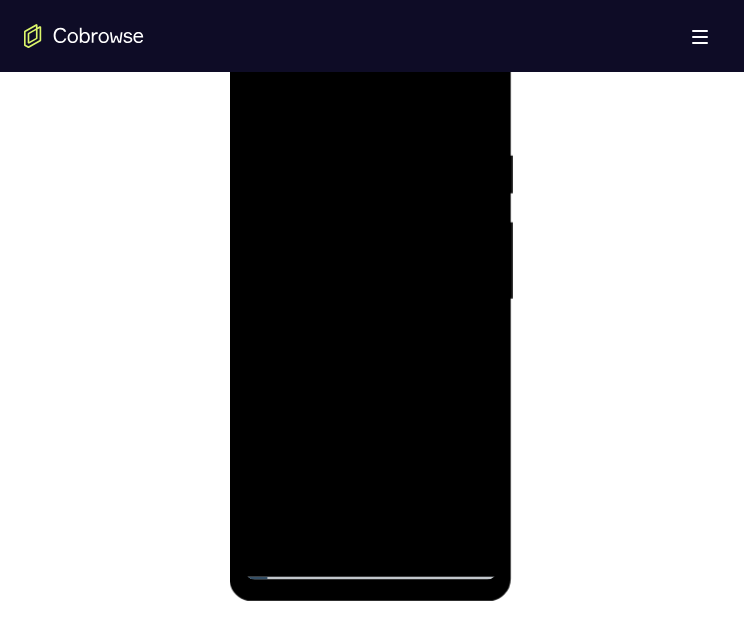 click at bounding box center [370, 300] 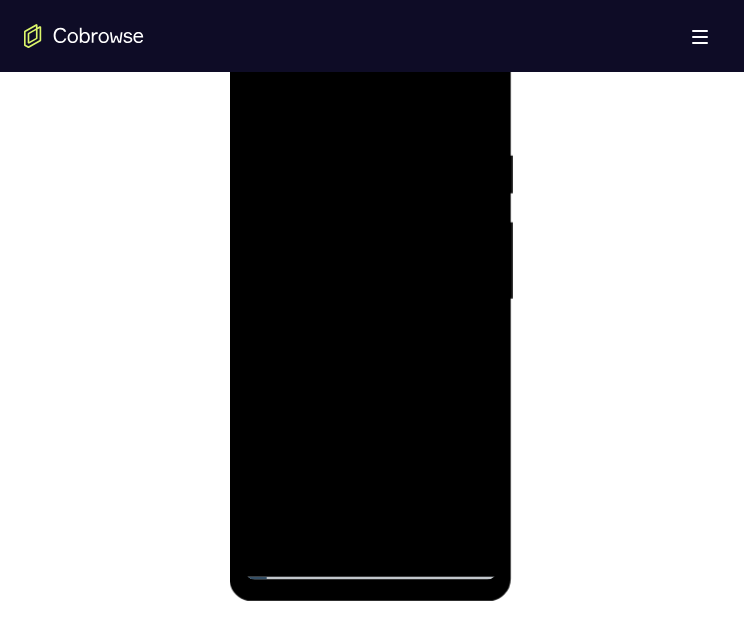 click at bounding box center (370, 300) 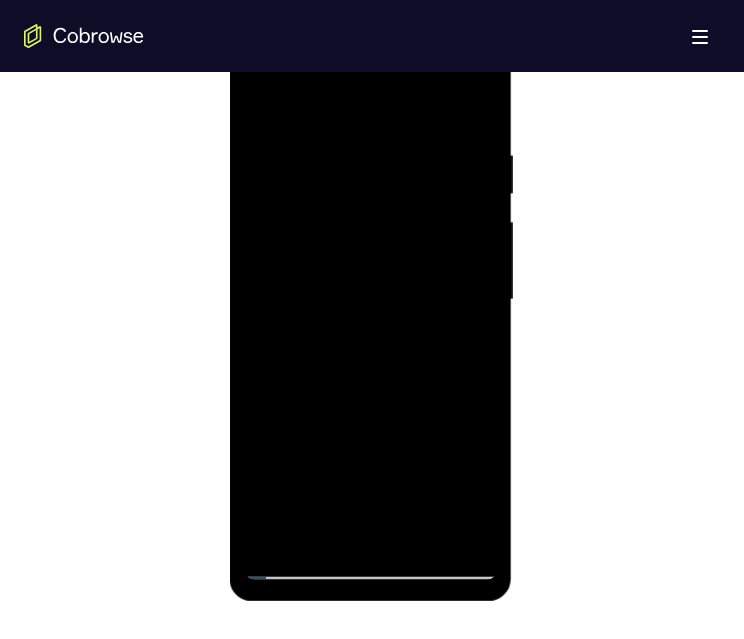 click at bounding box center (370, 300) 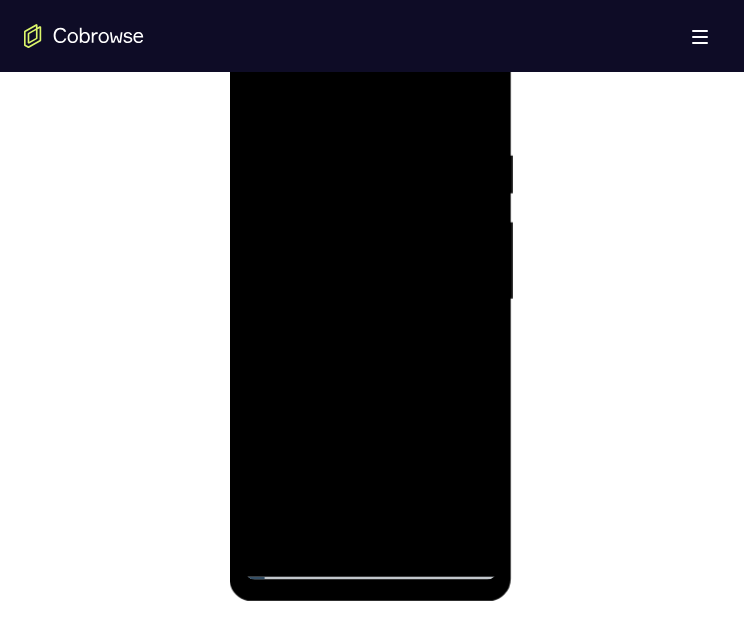 scroll, scrollTop: 873, scrollLeft: 0, axis: vertical 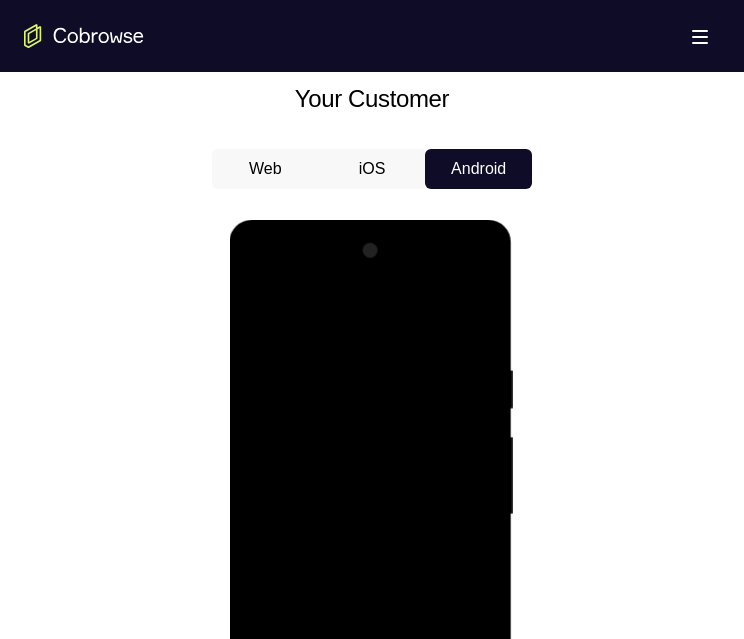 drag, startPoint x: 265, startPoint y: 309, endPoint x: 744, endPoint y: 553, distance: 537.5658 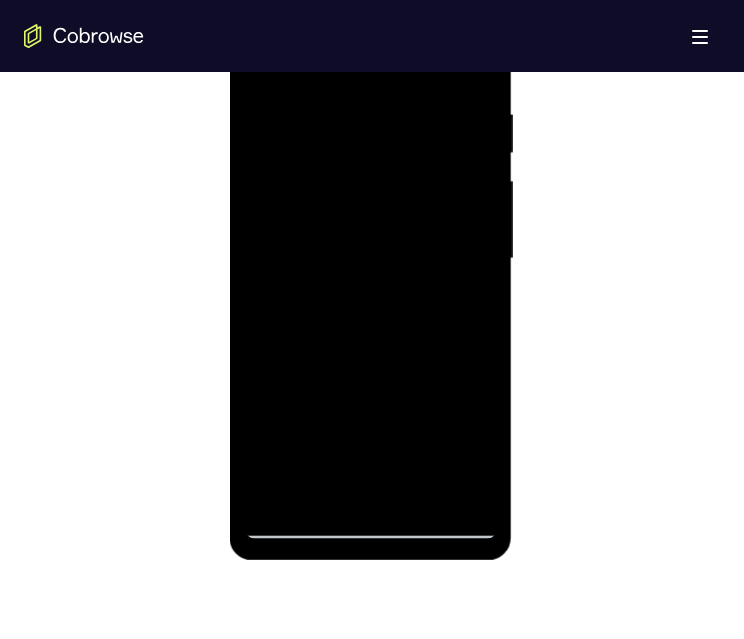 scroll, scrollTop: 1010, scrollLeft: 0, axis: vertical 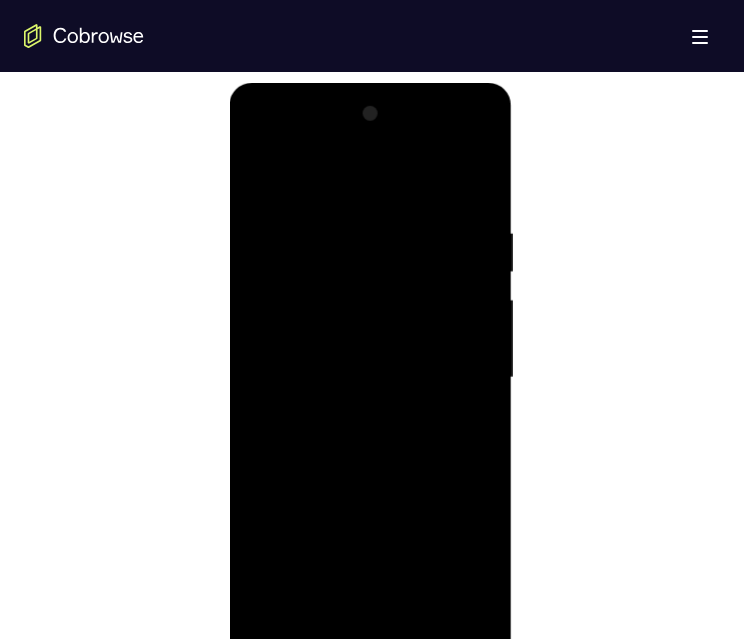 click at bounding box center (370, 378) 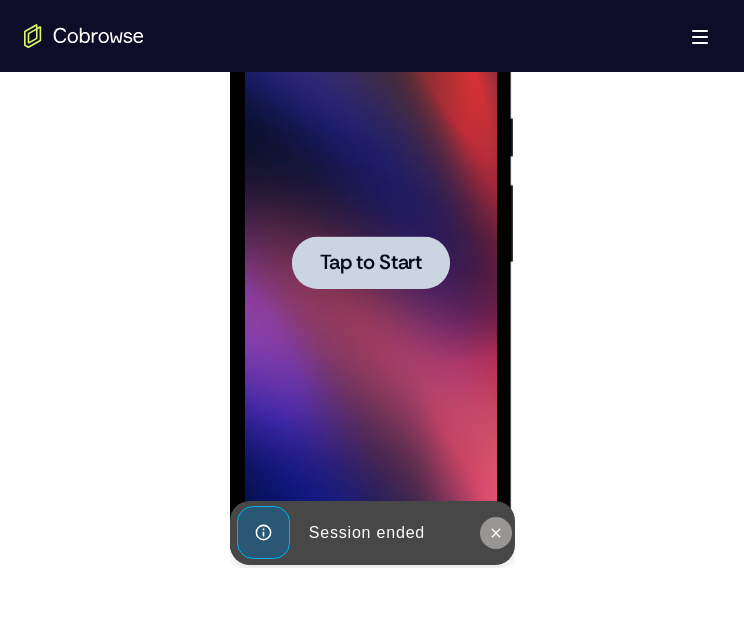 click 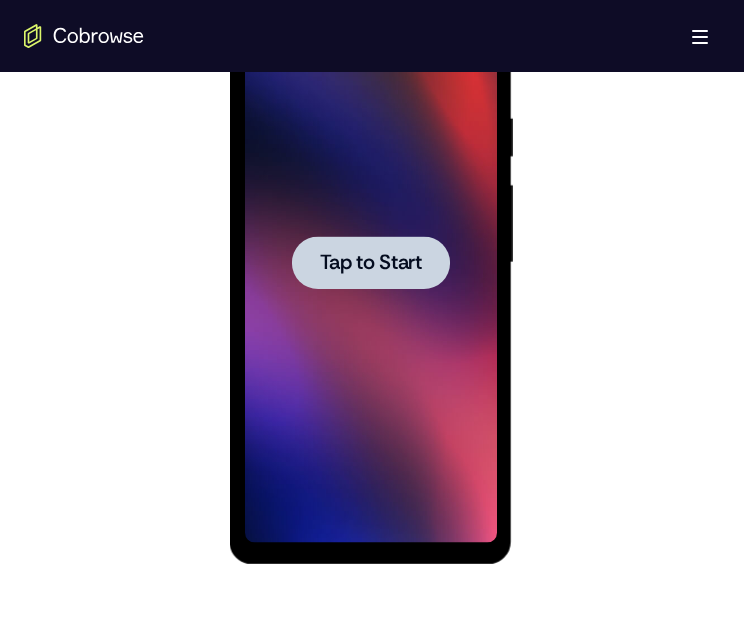click at bounding box center [370, 262] 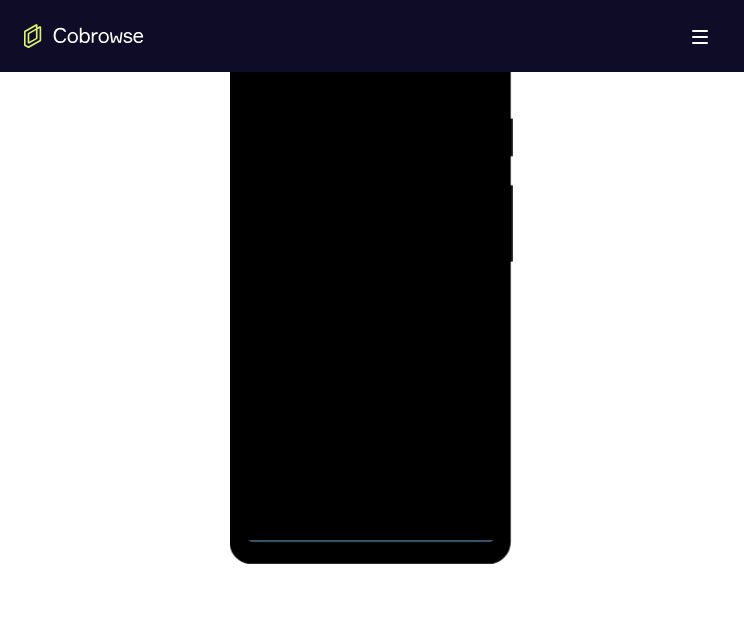 click at bounding box center [370, 263] 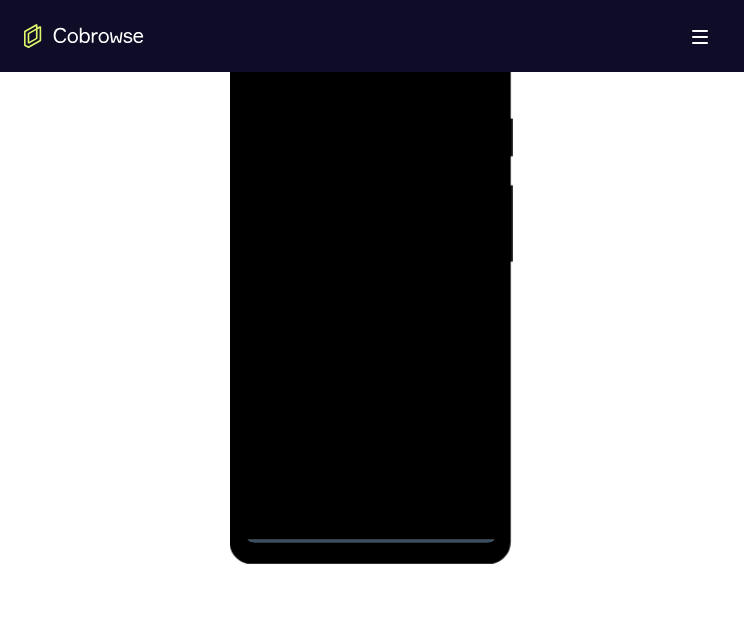click at bounding box center [370, 263] 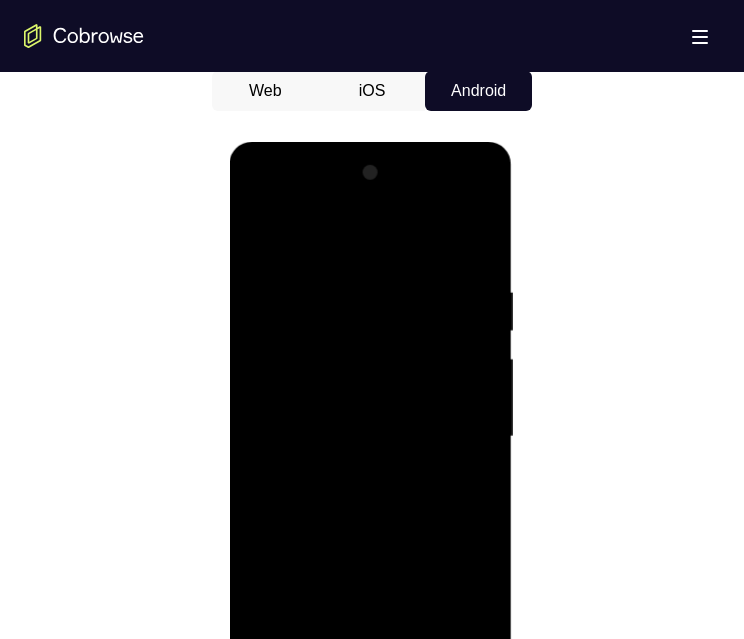 click at bounding box center [370, 437] 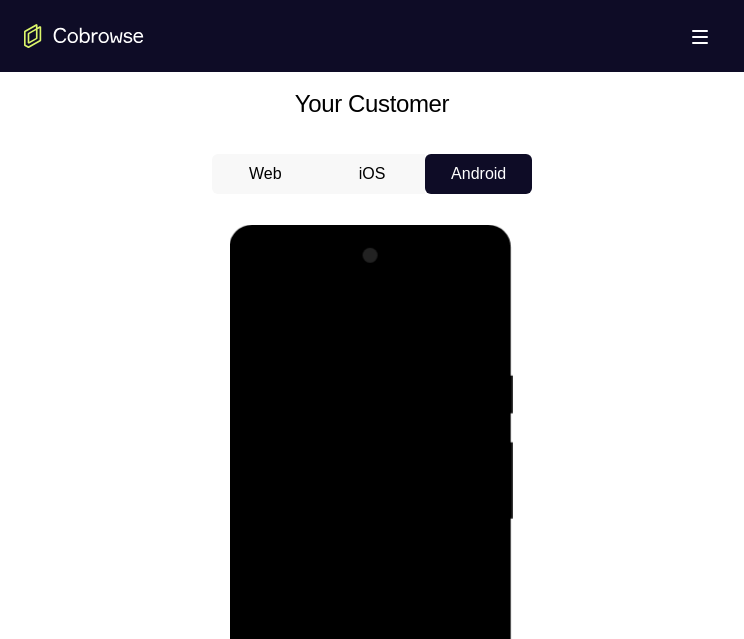 scroll, scrollTop: 1038, scrollLeft: 0, axis: vertical 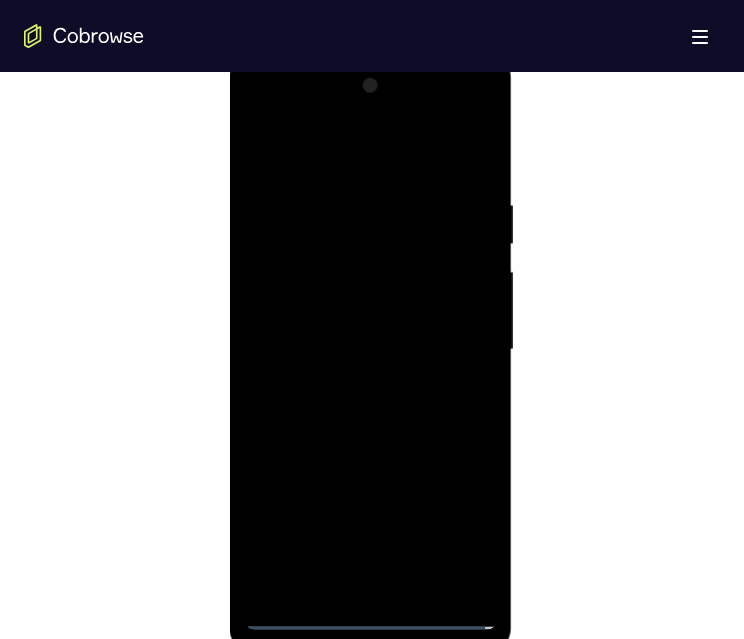 drag, startPoint x: 745, startPoint y: 398, endPoint x: 435, endPoint y: 330, distance: 317.37045 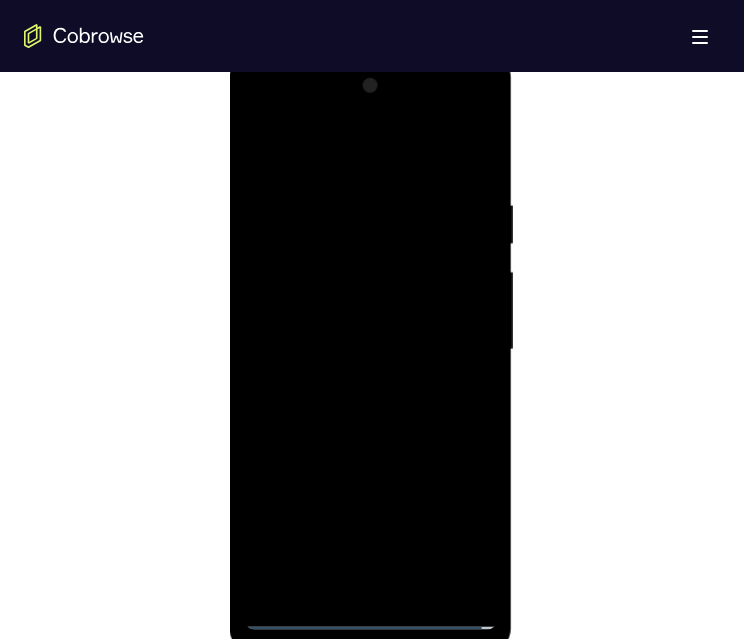 click at bounding box center [370, 350] 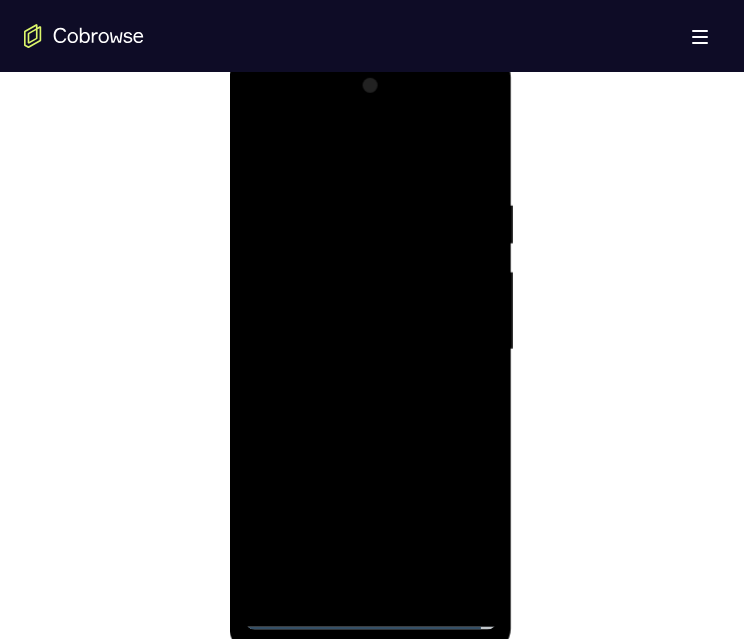 click at bounding box center (370, 350) 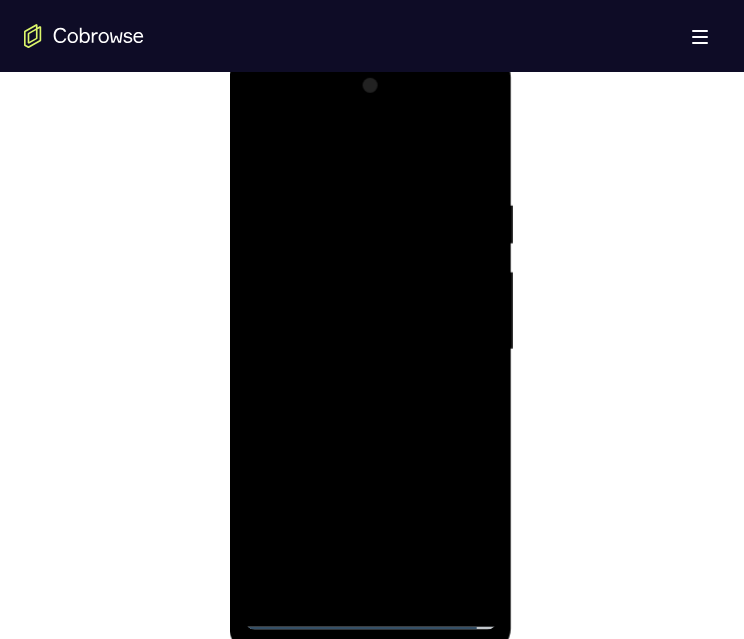 click at bounding box center [370, 350] 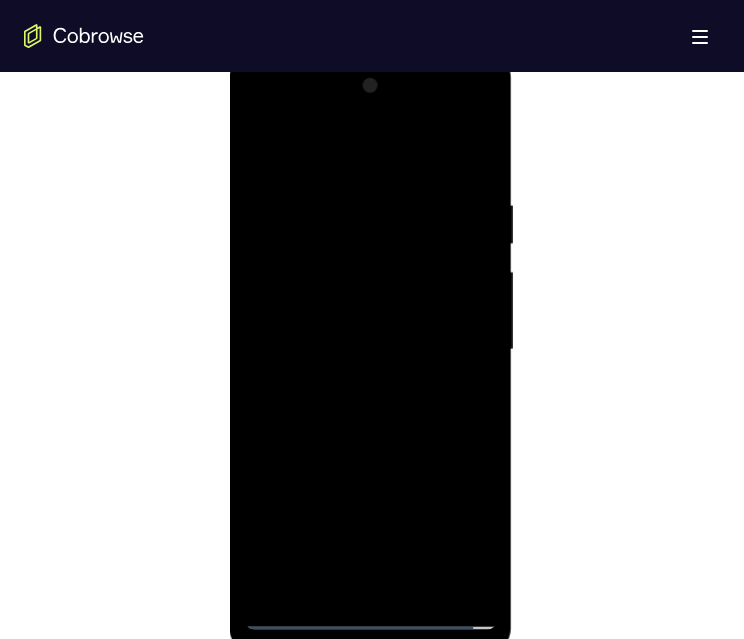 click at bounding box center [370, 350] 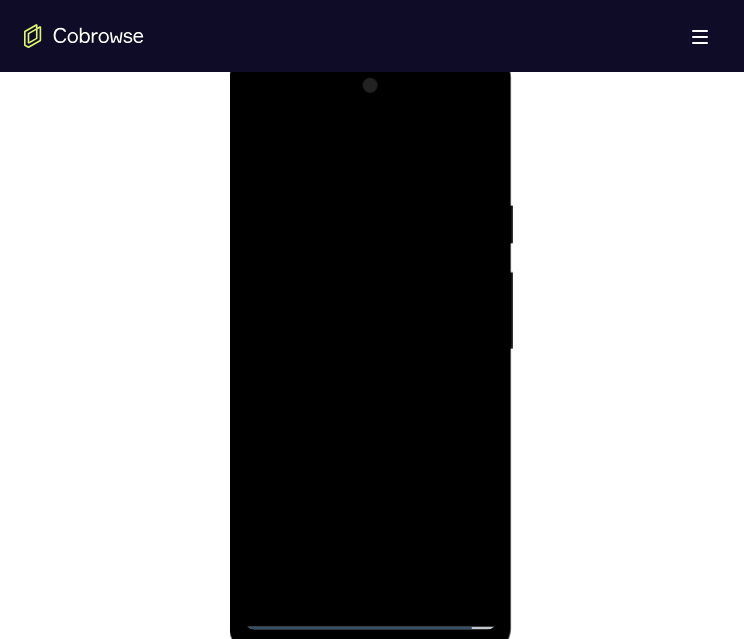 click at bounding box center [370, 350] 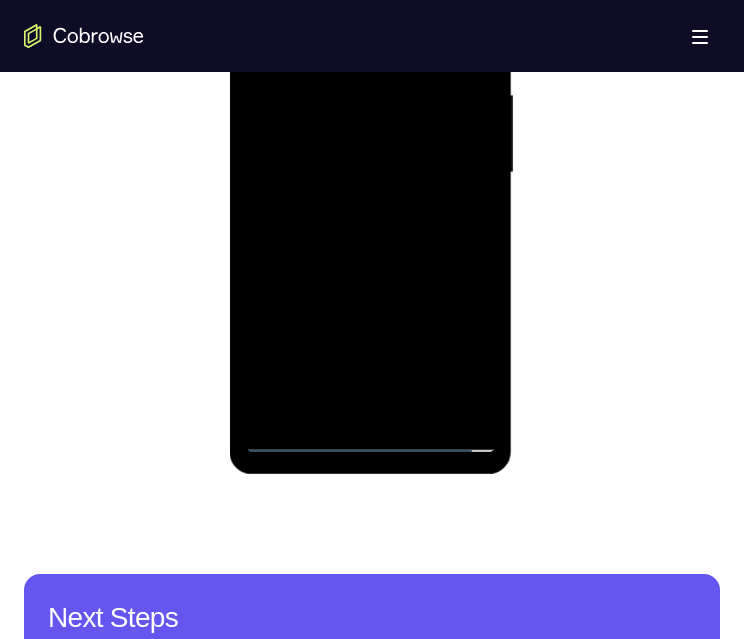 scroll, scrollTop: 1132, scrollLeft: 0, axis: vertical 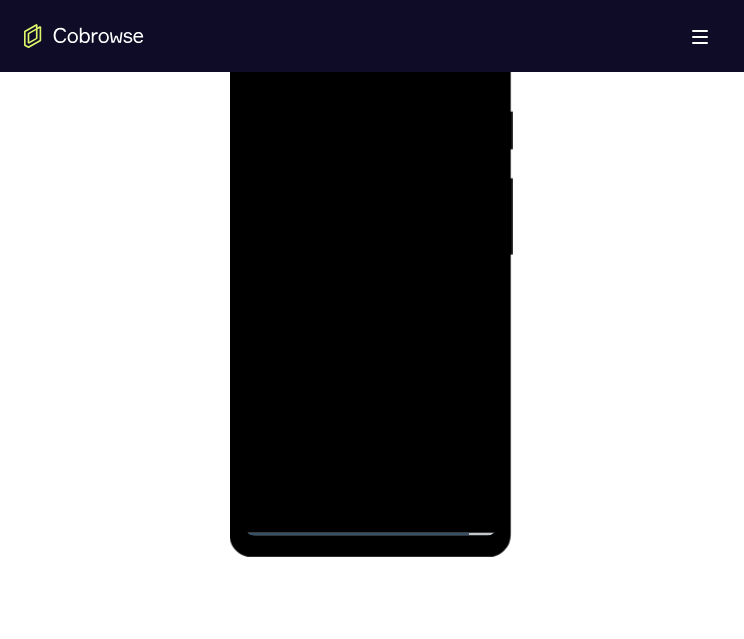 click at bounding box center (370, 256) 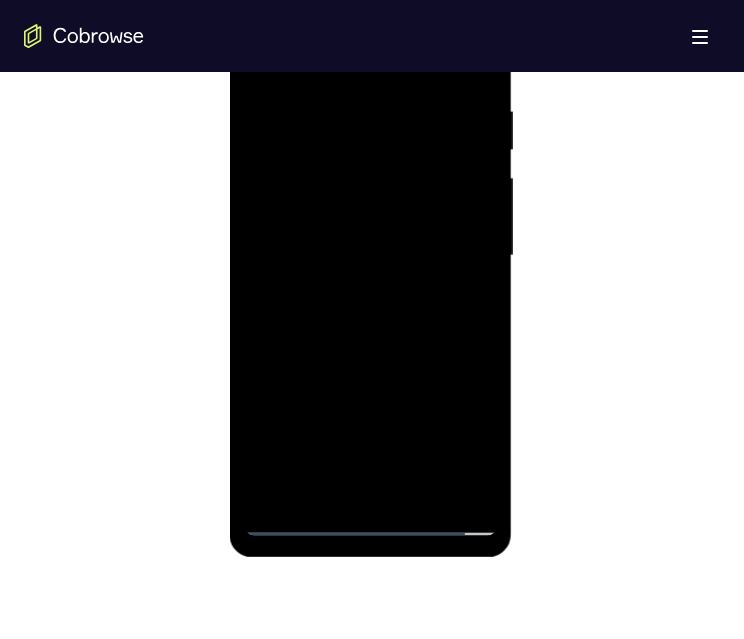 click at bounding box center [370, 256] 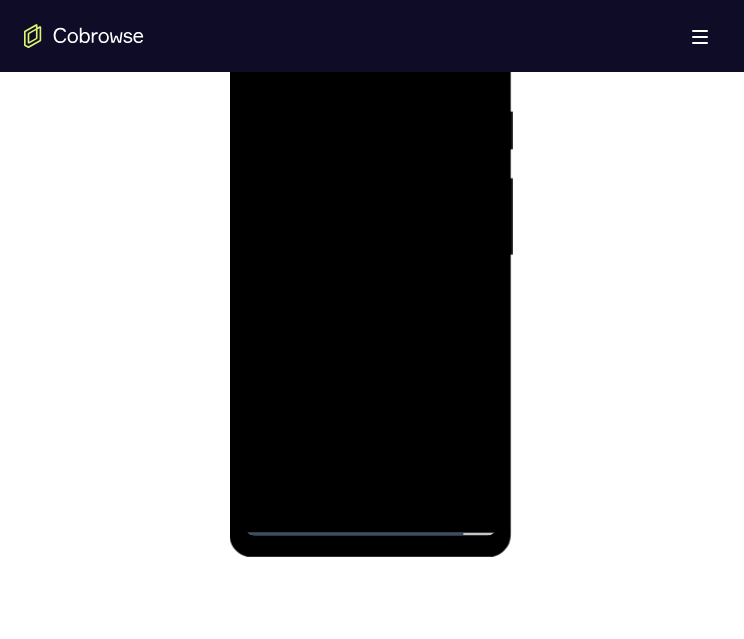click at bounding box center [370, 256] 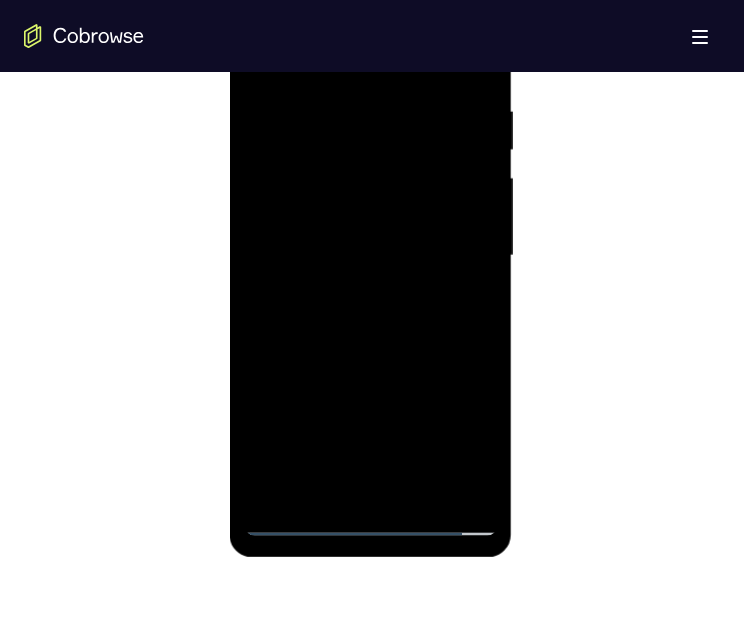 scroll, scrollTop: 958, scrollLeft: 0, axis: vertical 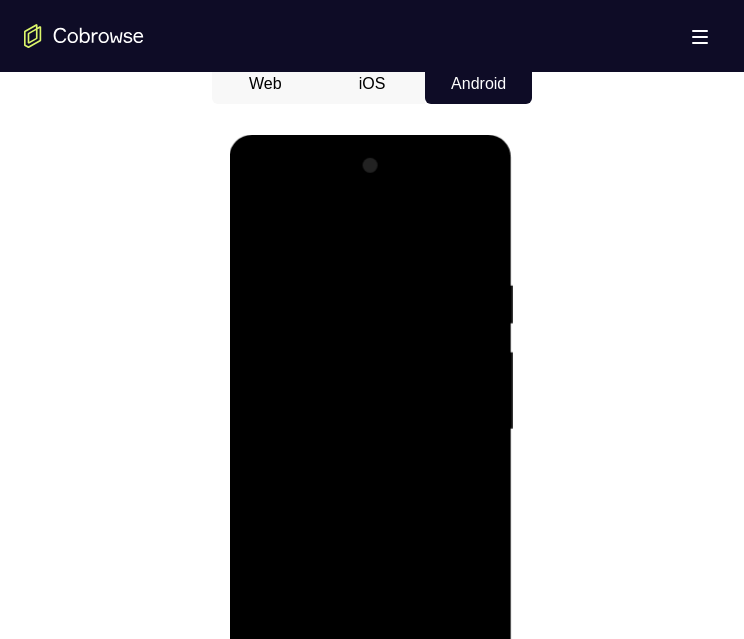 drag, startPoint x: 414, startPoint y: 542, endPoint x: 503, endPoint y: 556, distance: 90.0944 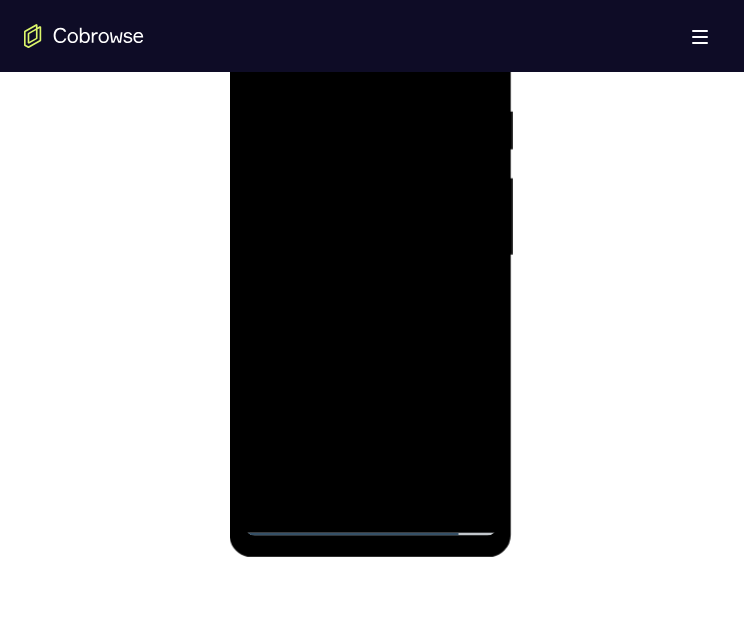click at bounding box center (370, 256) 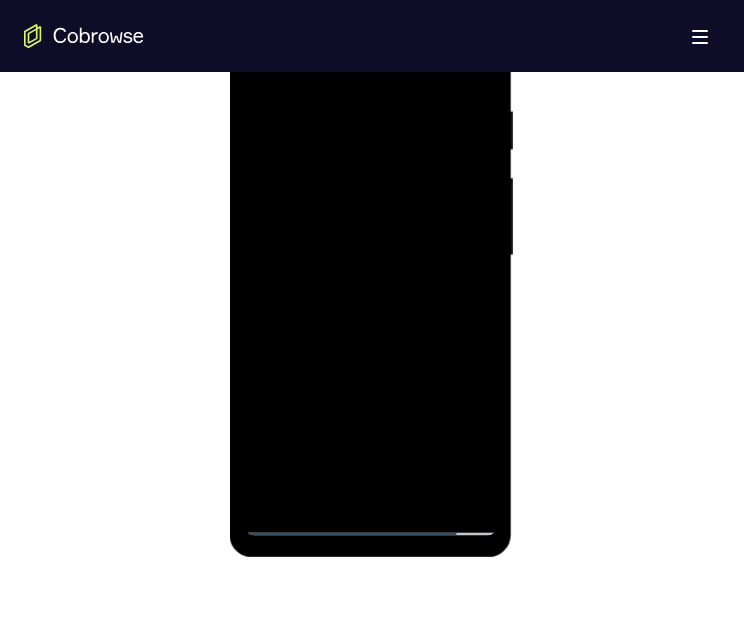 click at bounding box center [370, 256] 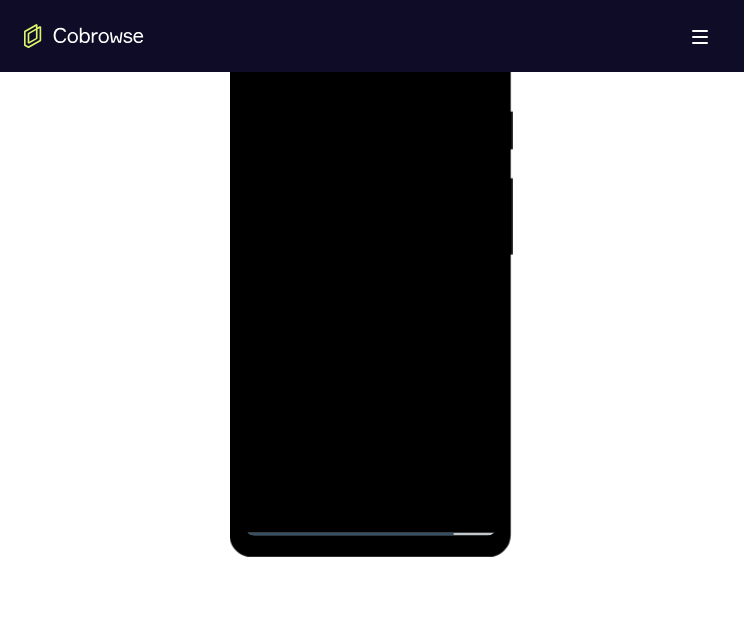 click at bounding box center (370, 256) 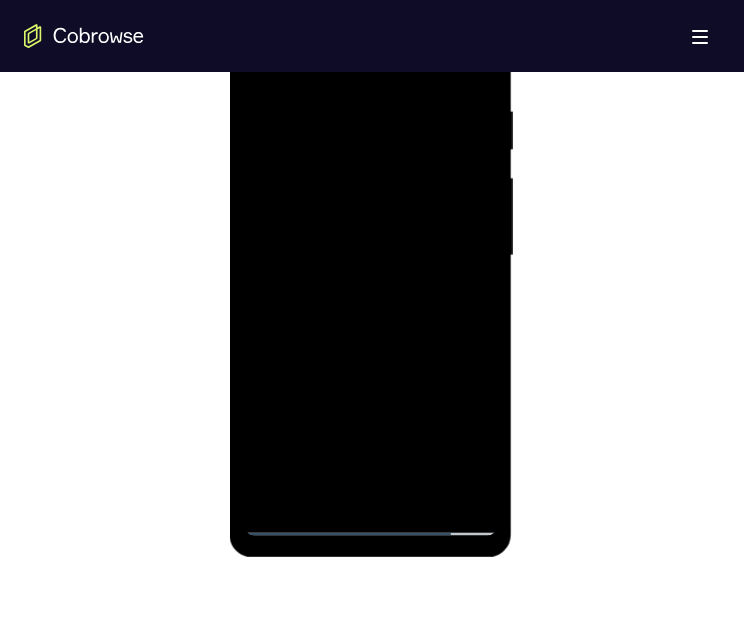 click at bounding box center [370, 256] 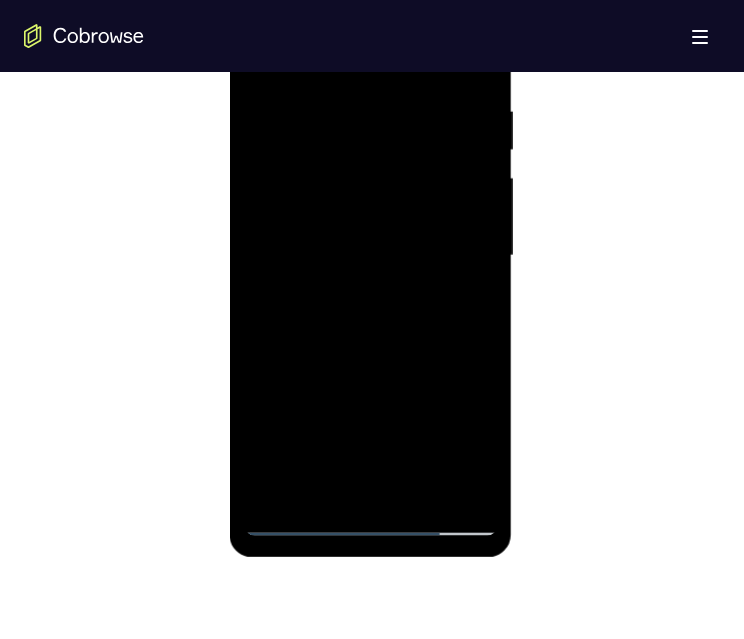 click at bounding box center [370, 256] 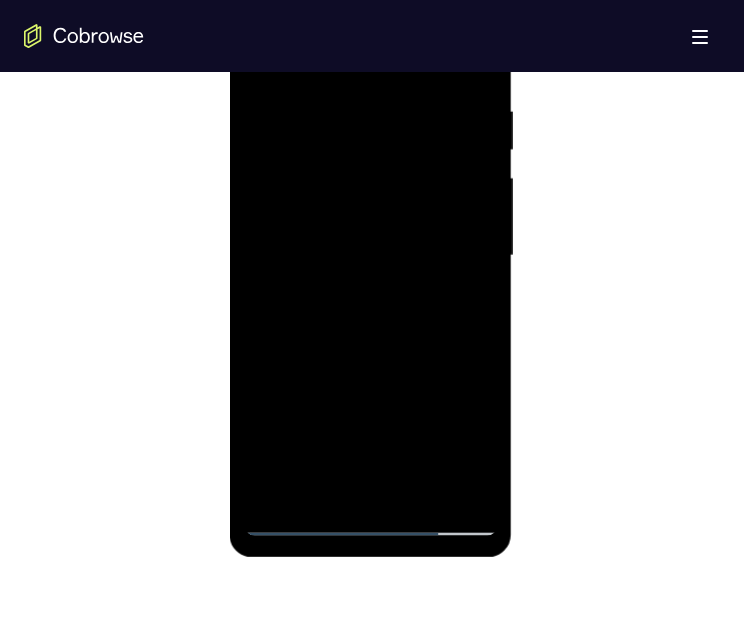 click at bounding box center [370, 256] 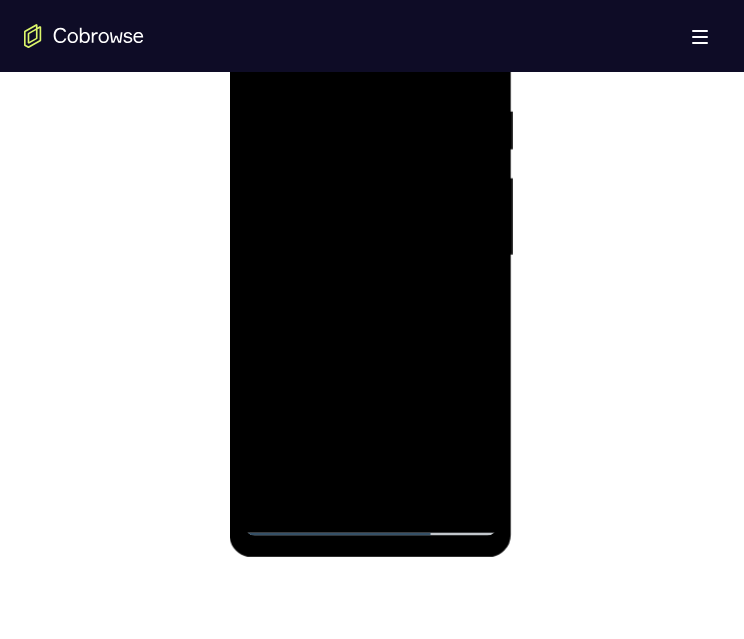click at bounding box center [370, 256] 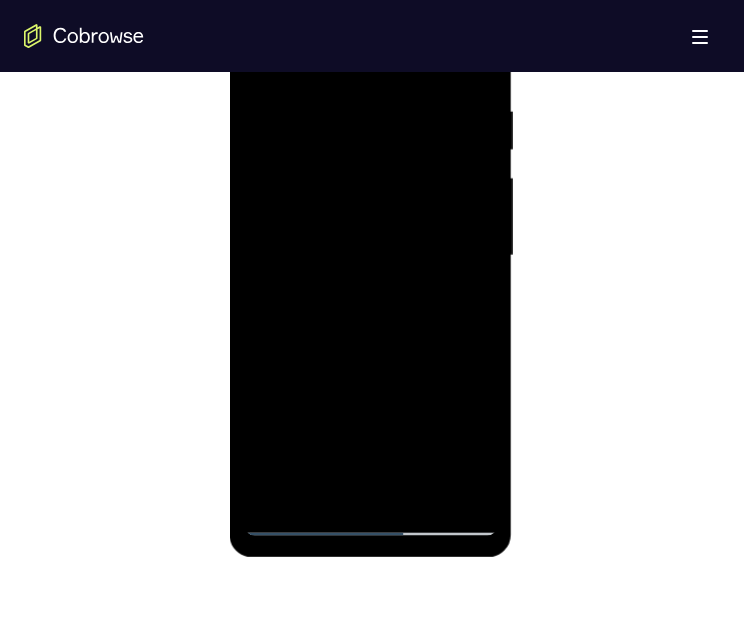 click at bounding box center (370, 256) 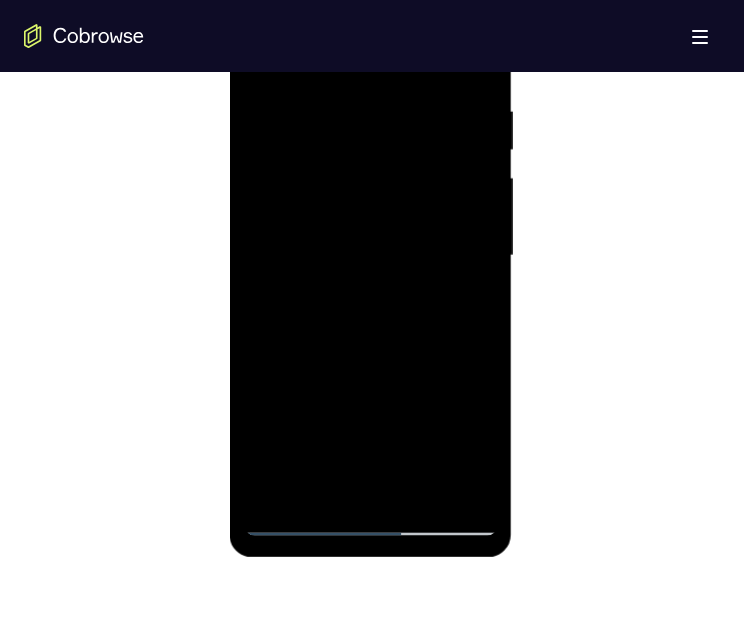 click at bounding box center (370, 256) 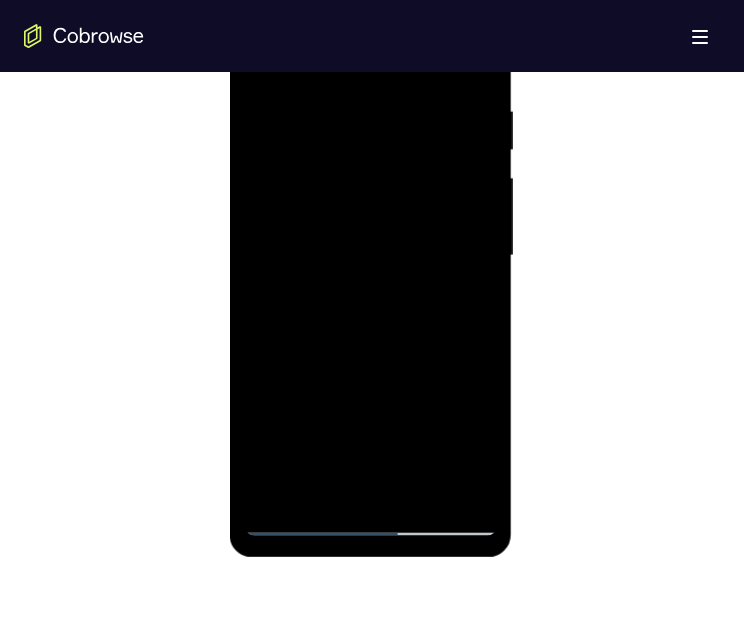 click at bounding box center (370, 256) 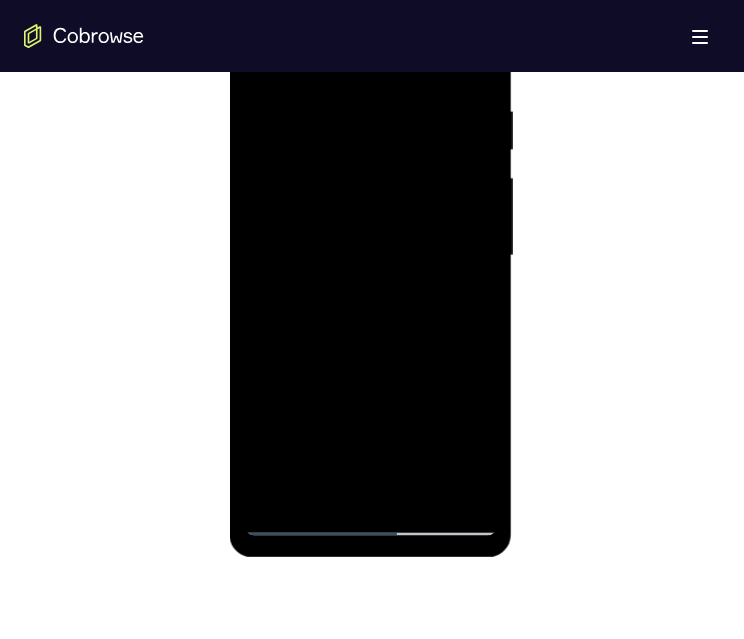 click at bounding box center [370, 256] 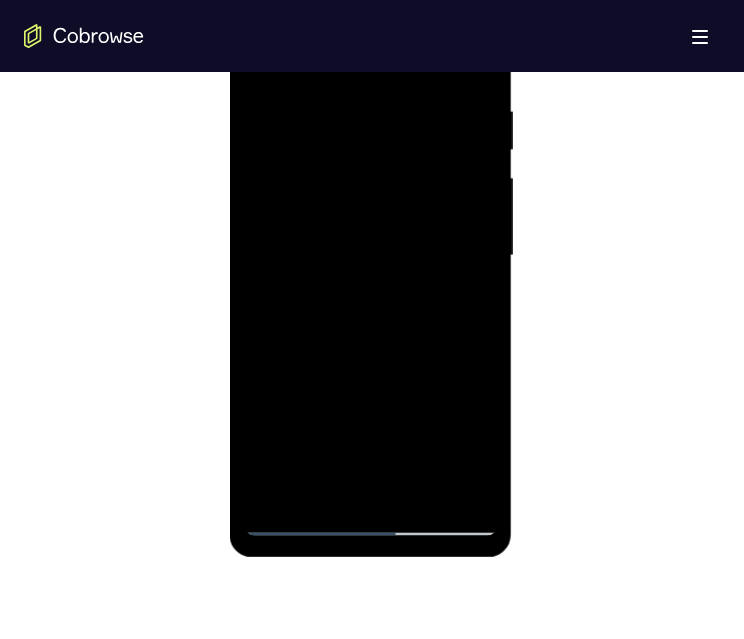 click at bounding box center (370, 256) 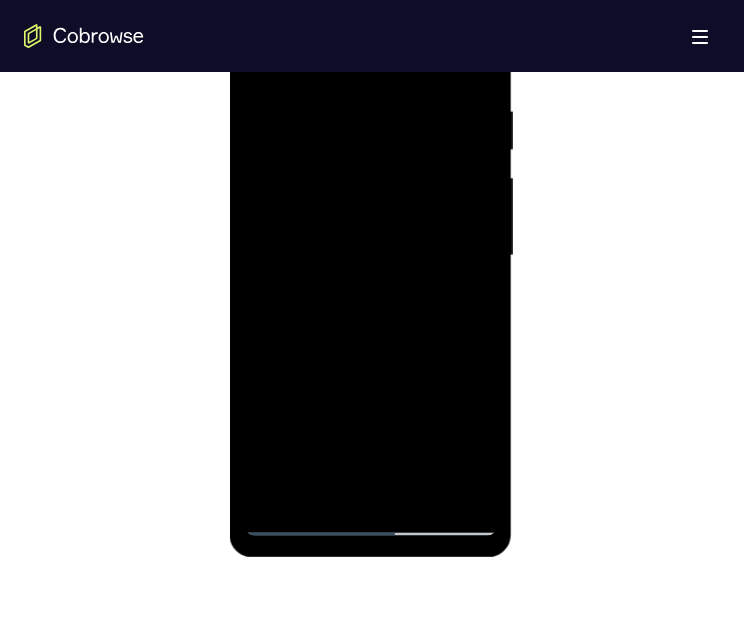 scroll, scrollTop: 1045, scrollLeft: 0, axis: vertical 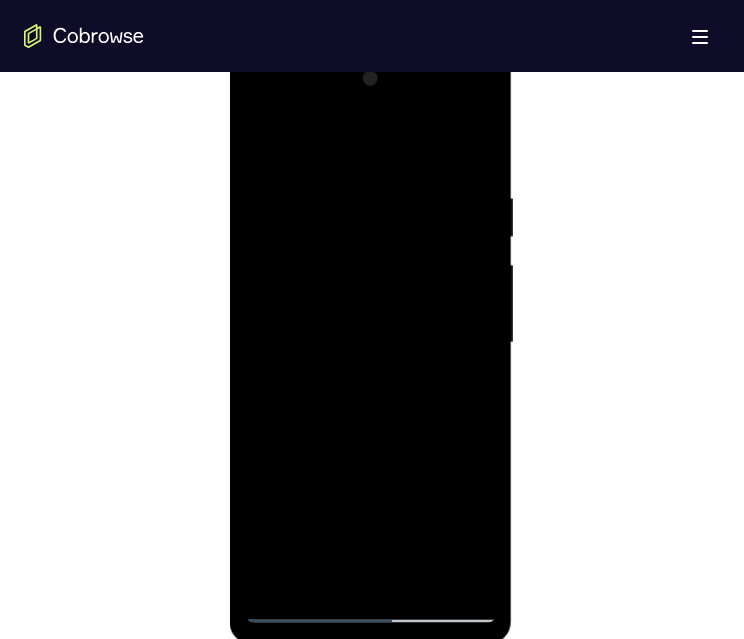 drag, startPoint x: 462, startPoint y: 207, endPoint x: 474, endPoint y: 336, distance: 129.55693 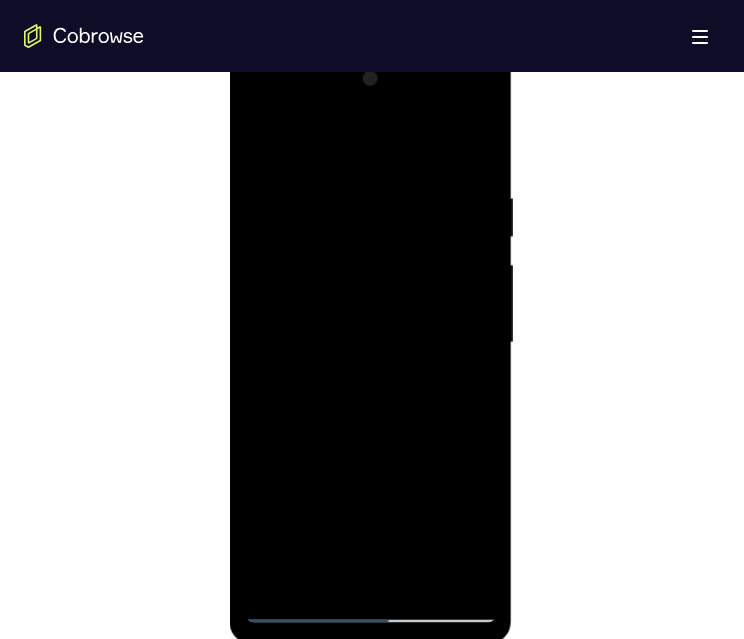 click at bounding box center (370, 343) 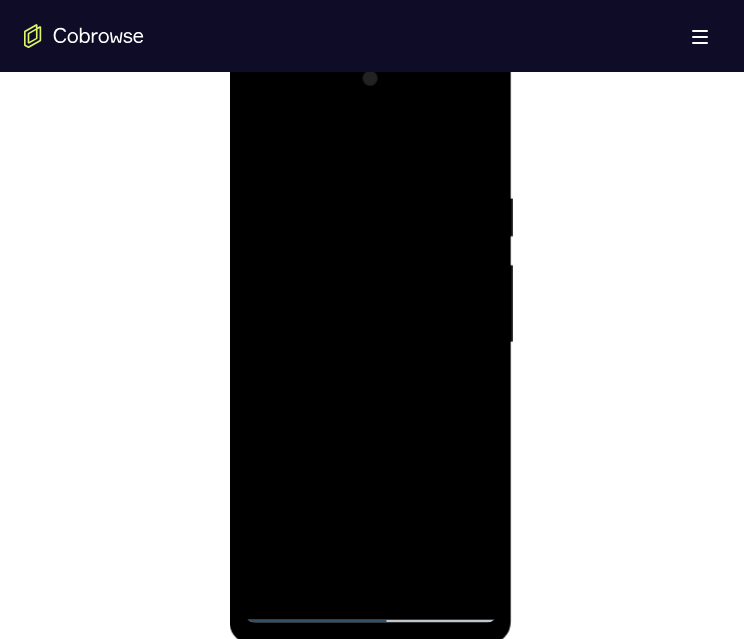 click at bounding box center [370, 343] 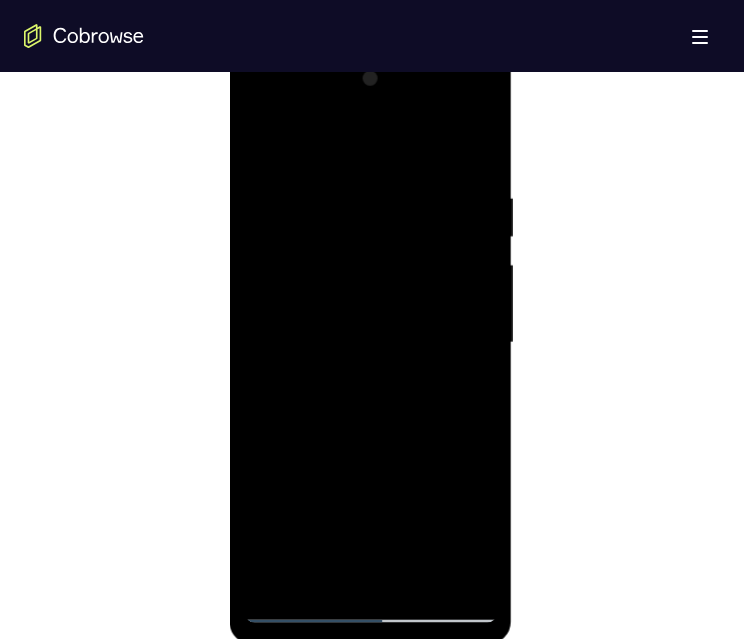 click at bounding box center (370, 343) 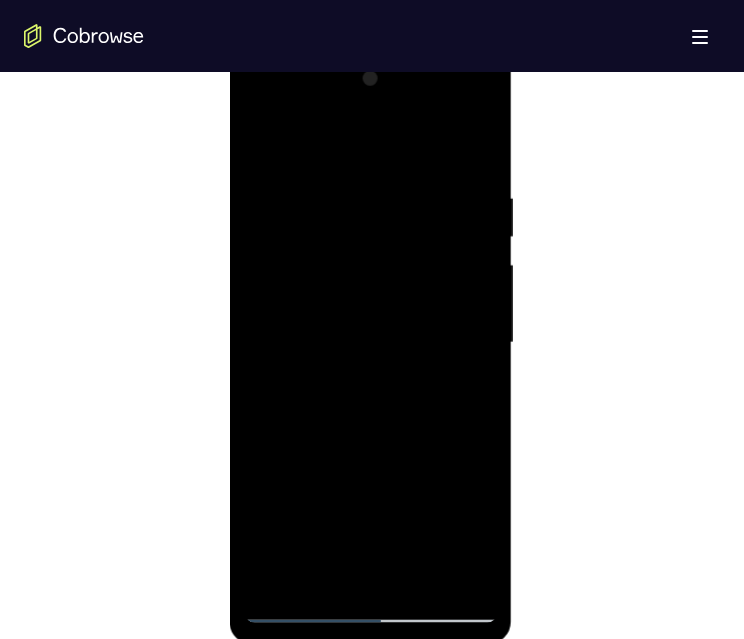 scroll, scrollTop: 1082, scrollLeft: 0, axis: vertical 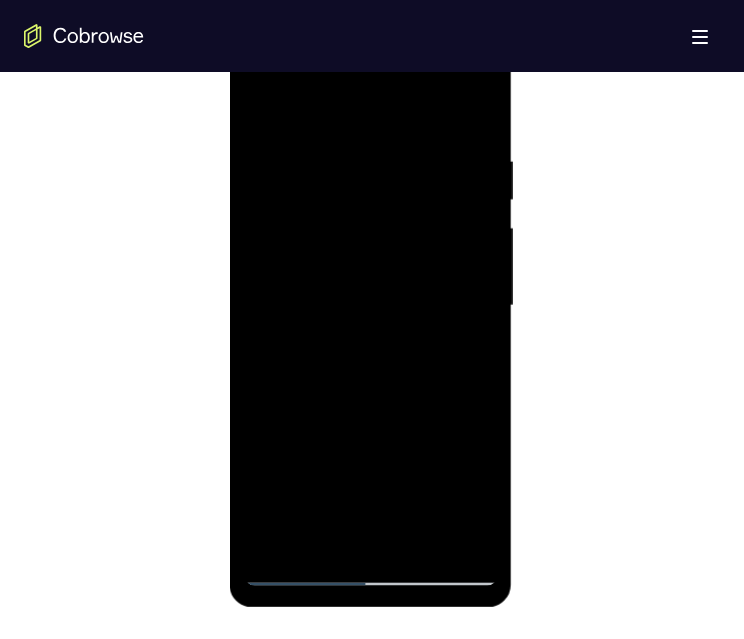 click at bounding box center (370, 306) 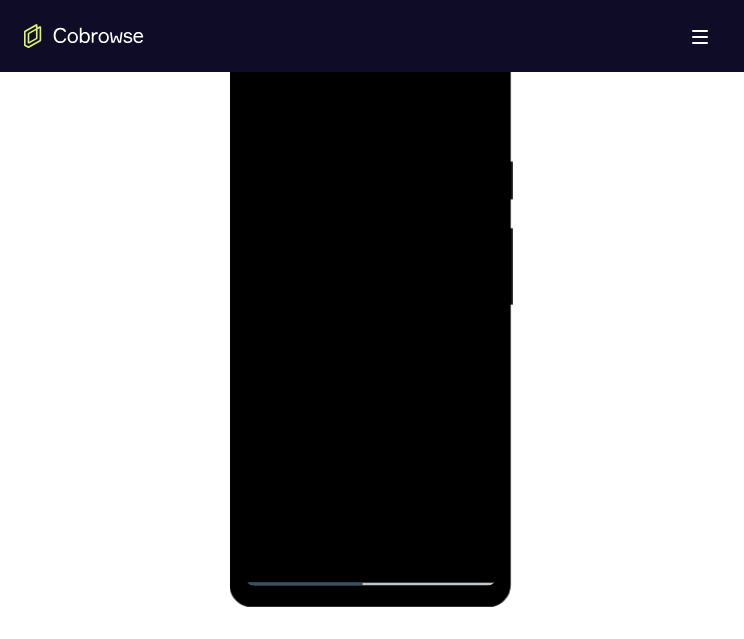 drag, startPoint x: 279, startPoint y: 207, endPoint x: 284, endPoint y: 368, distance: 161.07762 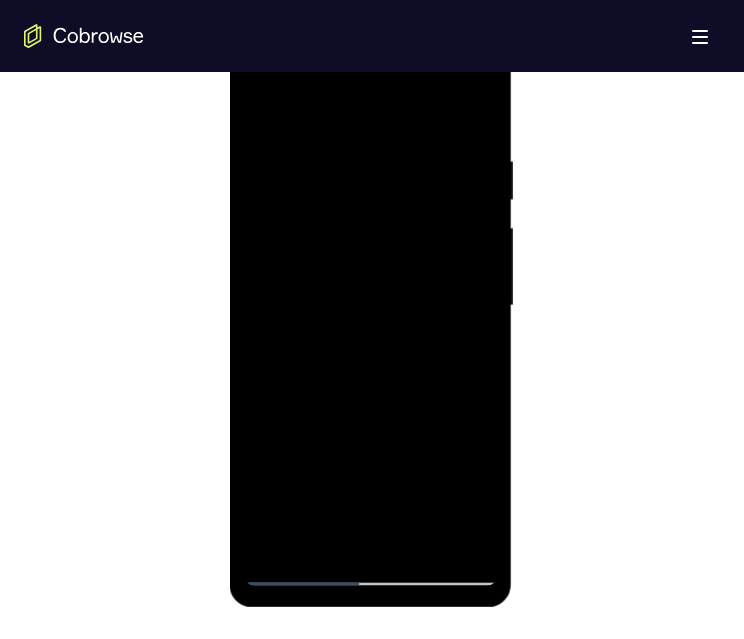 click at bounding box center (370, 306) 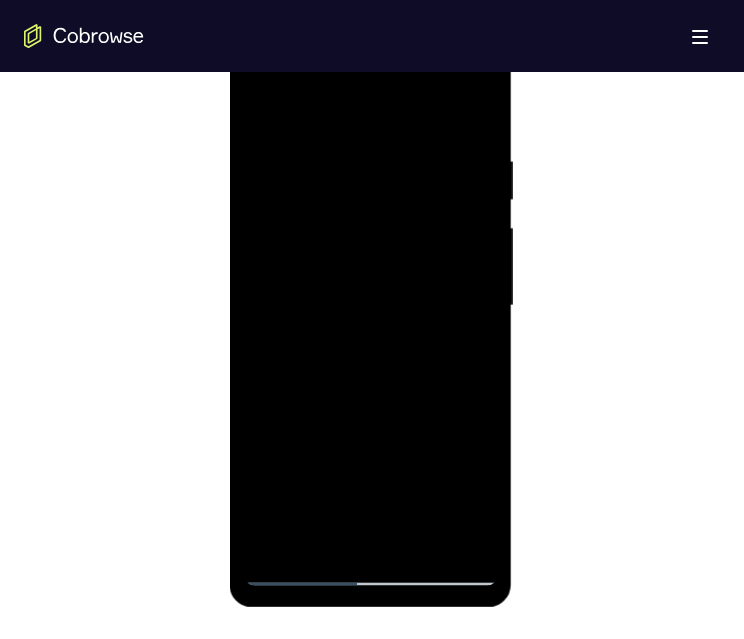 click at bounding box center (370, 306) 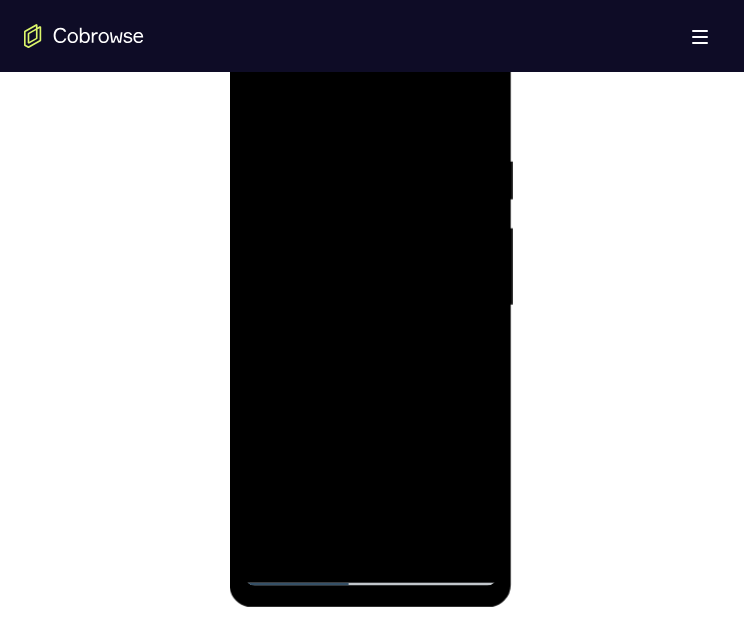 click at bounding box center (370, 306) 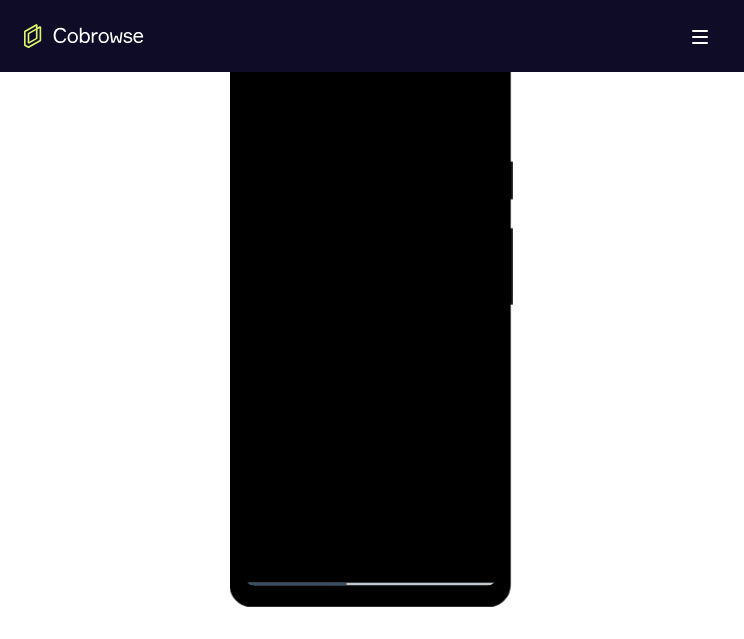 click at bounding box center [370, 306] 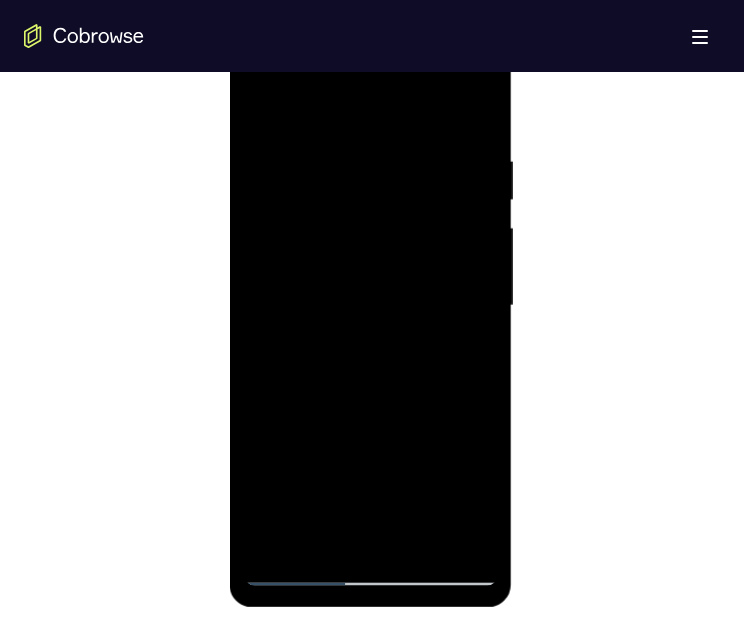 click at bounding box center (370, 306) 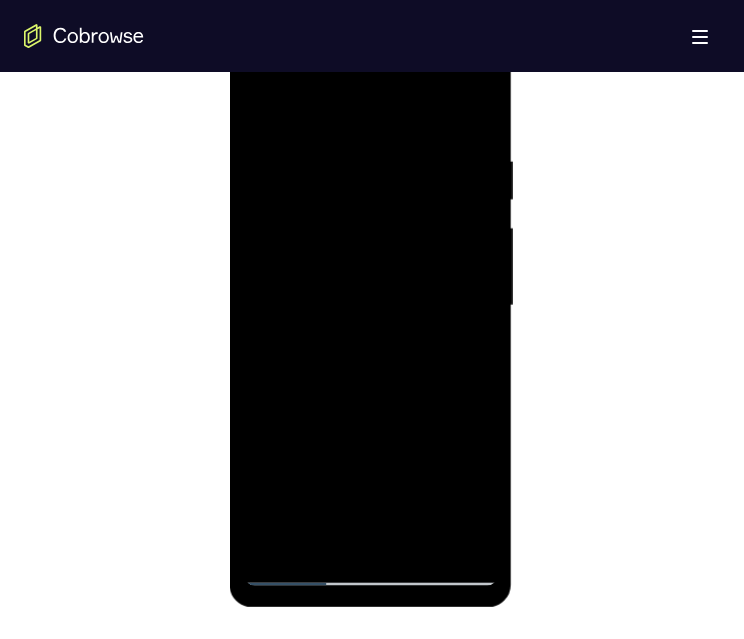 scroll, scrollTop: 1108, scrollLeft: 0, axis: vertical 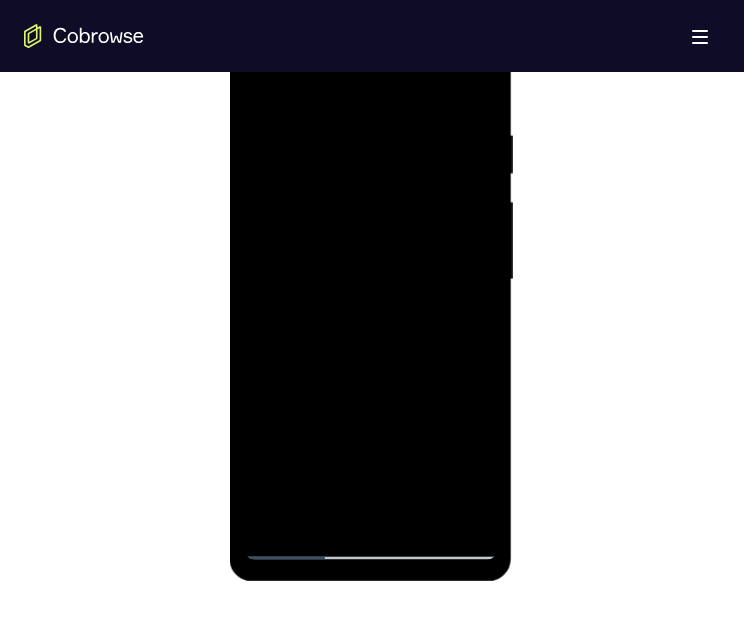 click at bounding box center [370, 280] 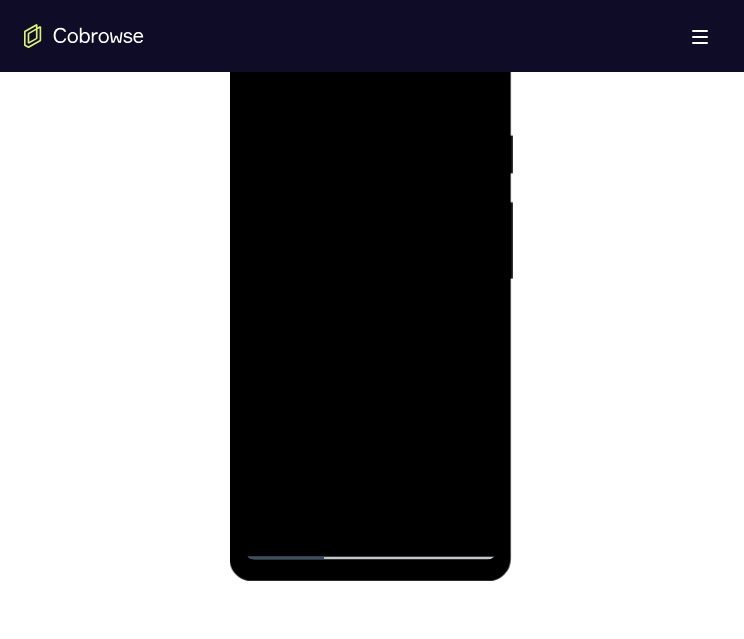 click at bounding box center [370, 280] 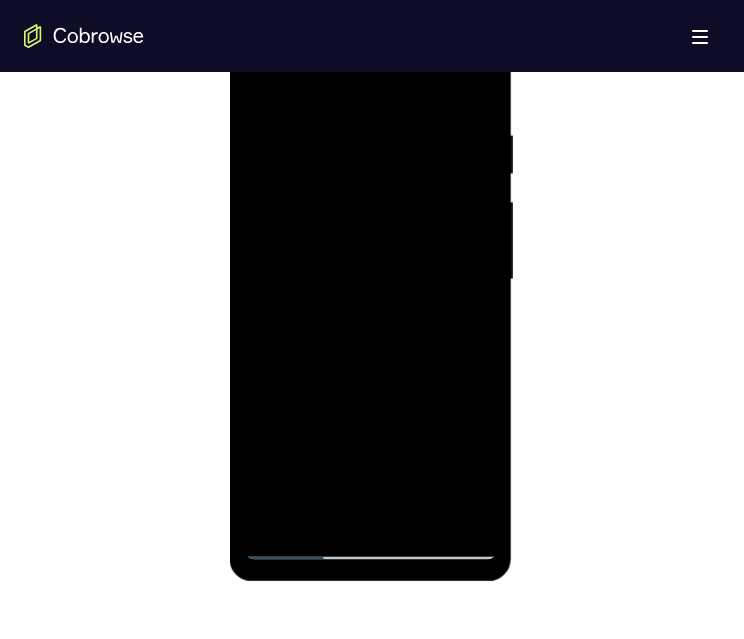 click at bounding box center (370, 280) 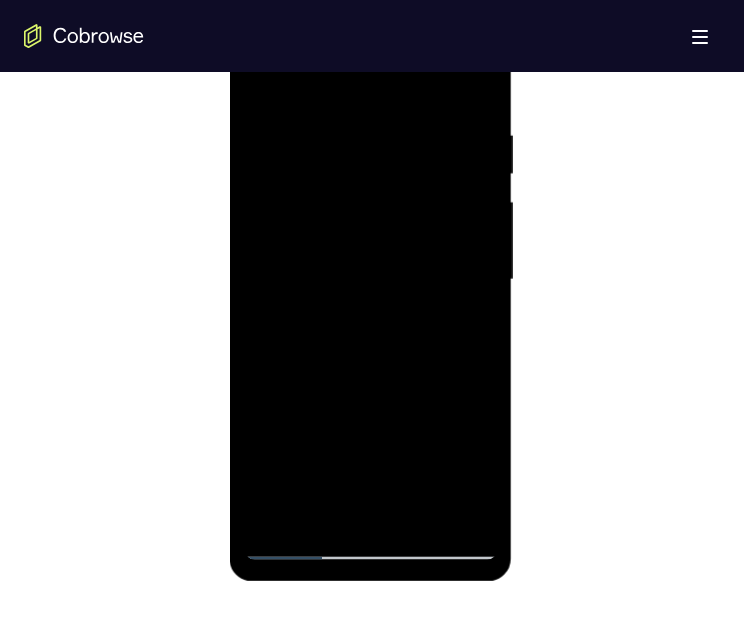 click at bounding box center [370, 280] 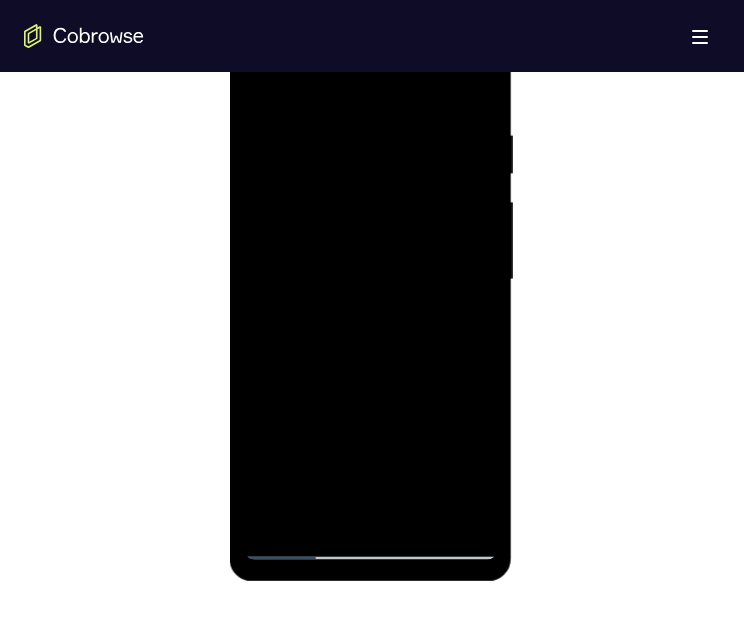 click at bounding box center (370, 280) 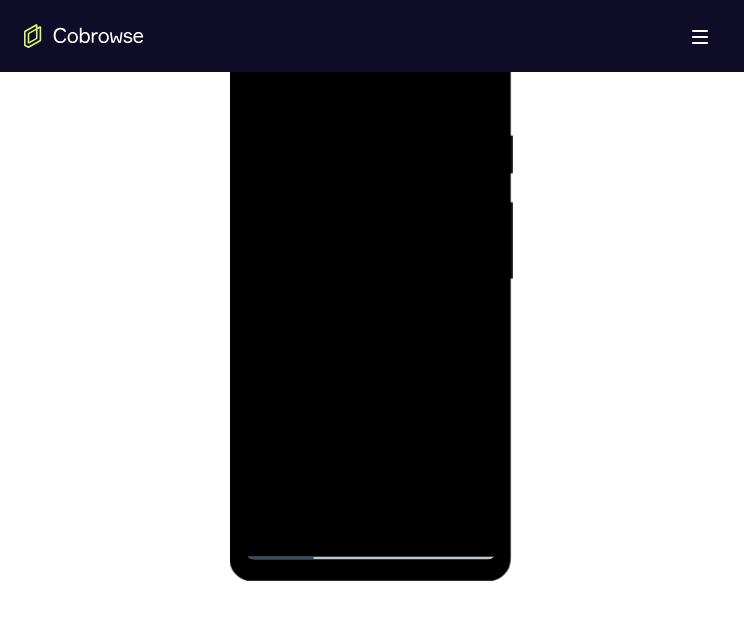 click at bounding box center (370, 280) 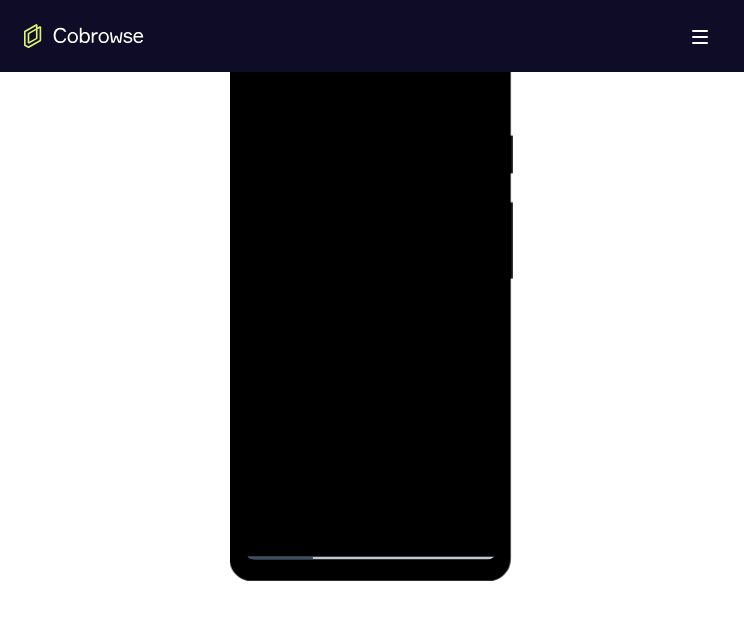 drag, startPoint x: 421, startPoint y: 434, endPoint x: 473, endPoint y: 314, distance: 130.78226 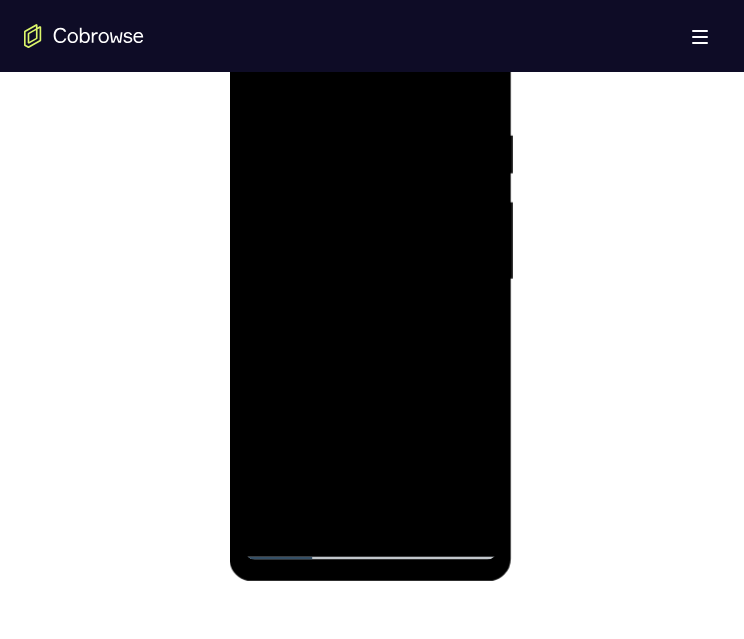 click at bounding box center [370, 280] 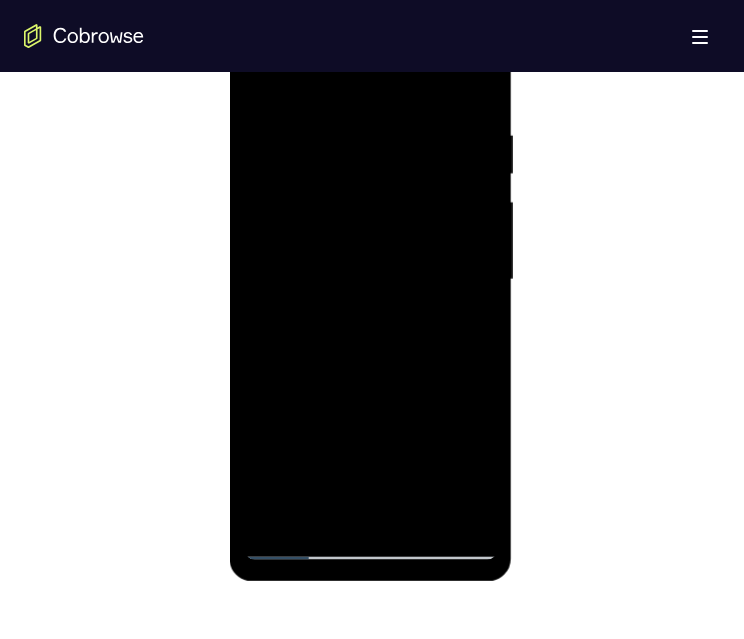 click at bounding box center [370, 280] 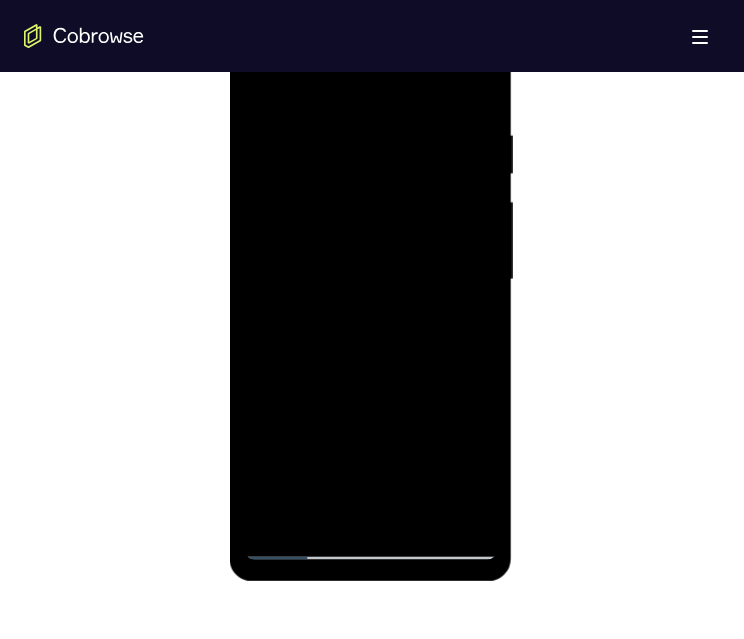 click at bounding box center (370, 280) 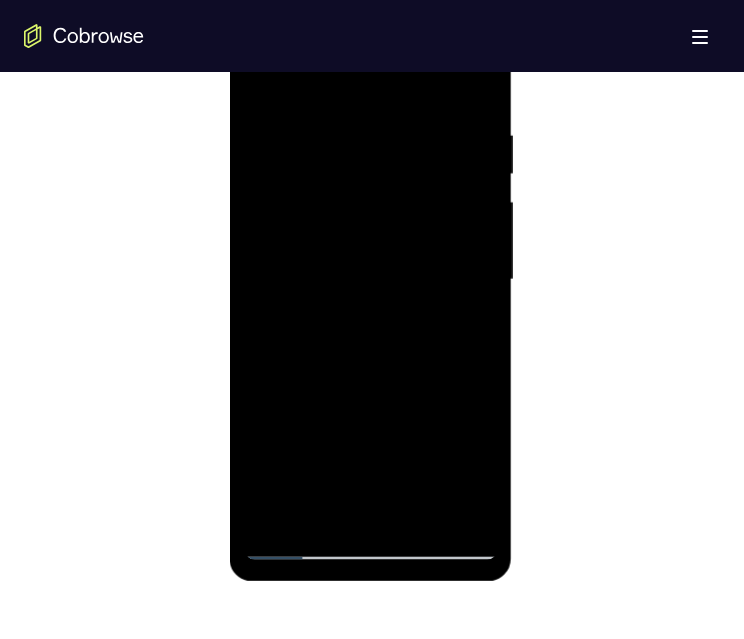 click at bounding box center (370, 280) 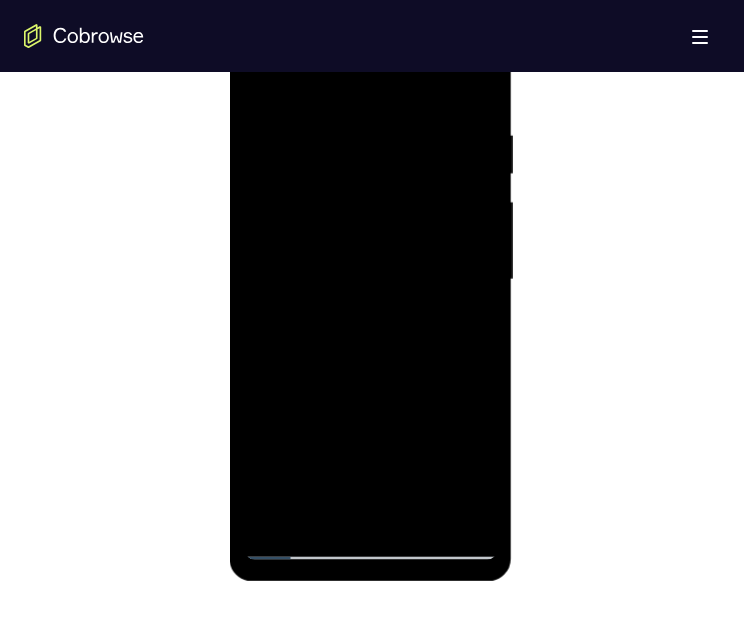 click at bounding box center (370, 280) 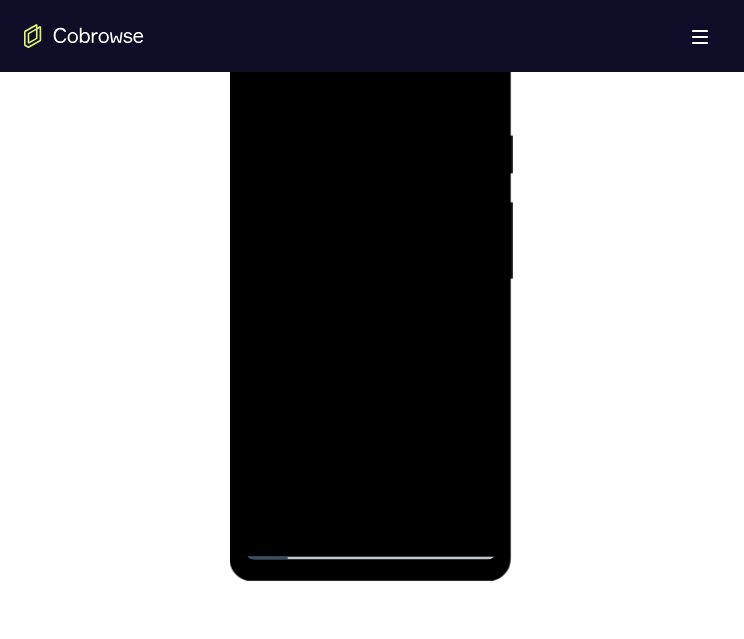 click at bounding box center (370, 280) 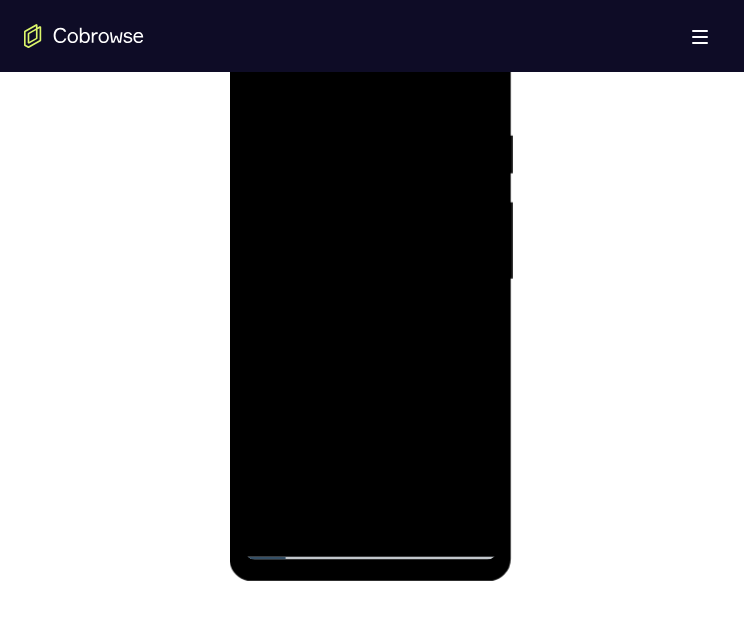 click at bounding box center [370, 280] 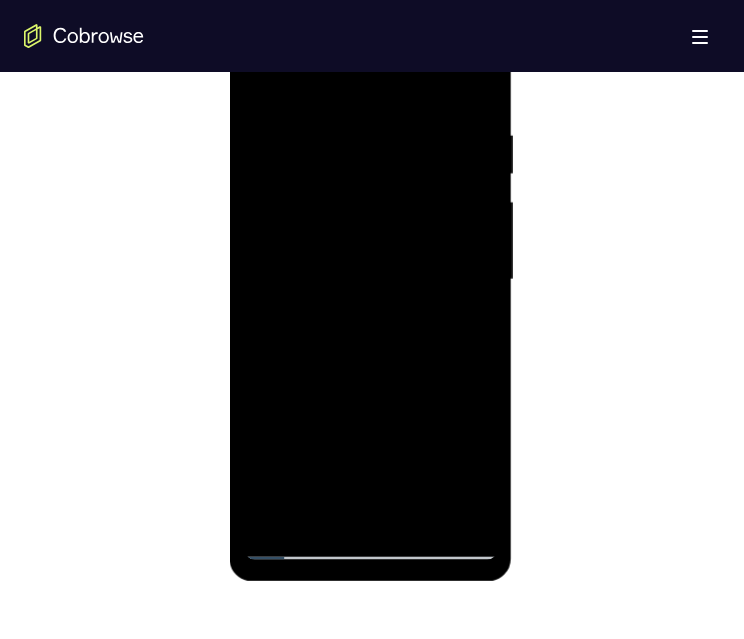 click at bounding box center (370, 280) 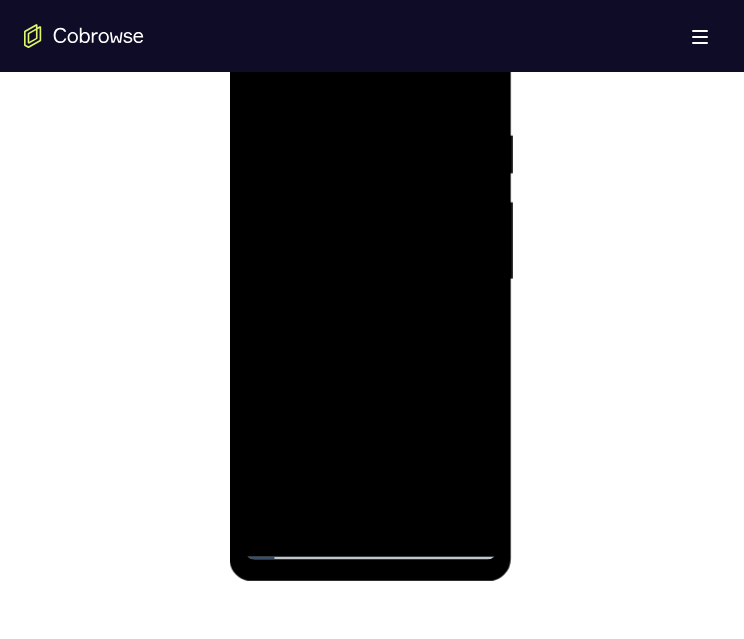 click at bounding box center [370, 280] 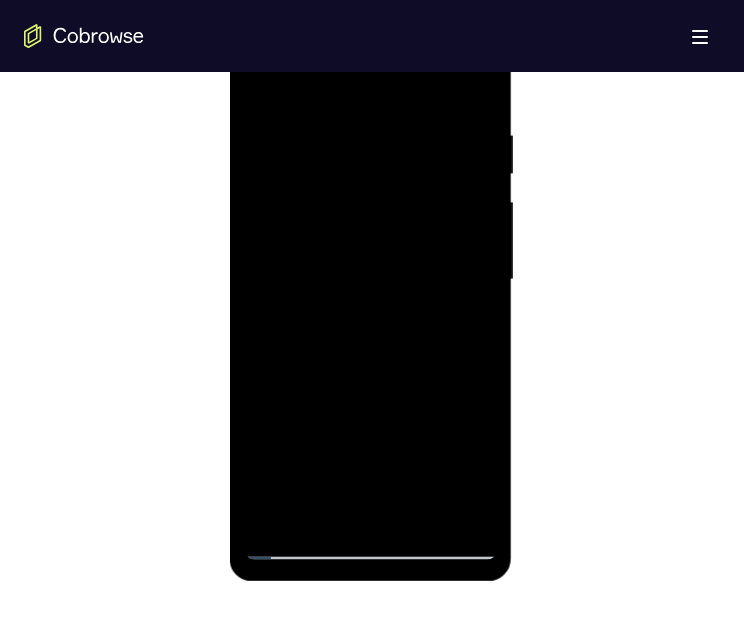 click at bounding box center [370, 280] 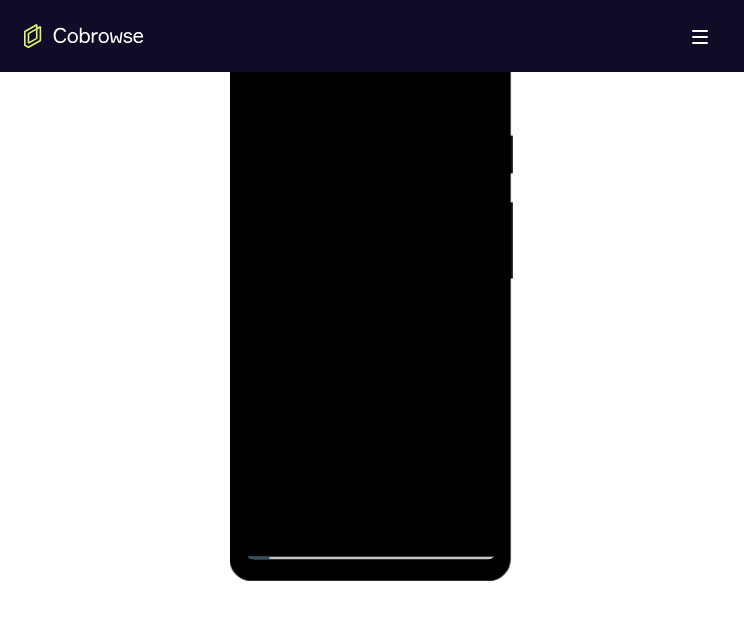 click at bounding box center (370, 280) 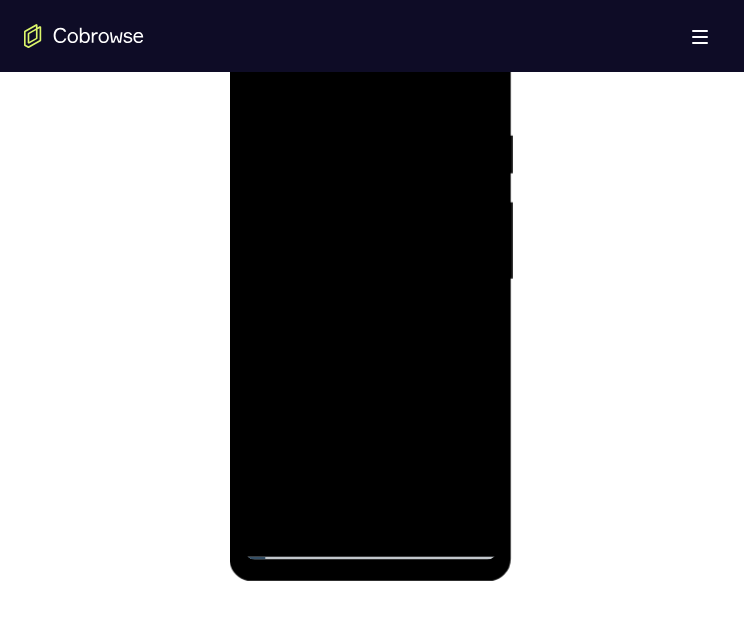 click at bounding box center (370, 280) 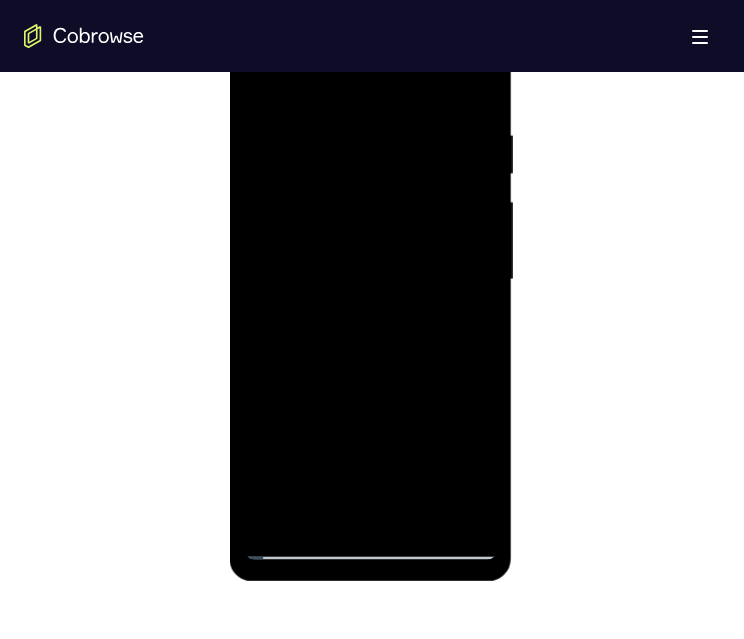 click at bounding box center (370, 280) 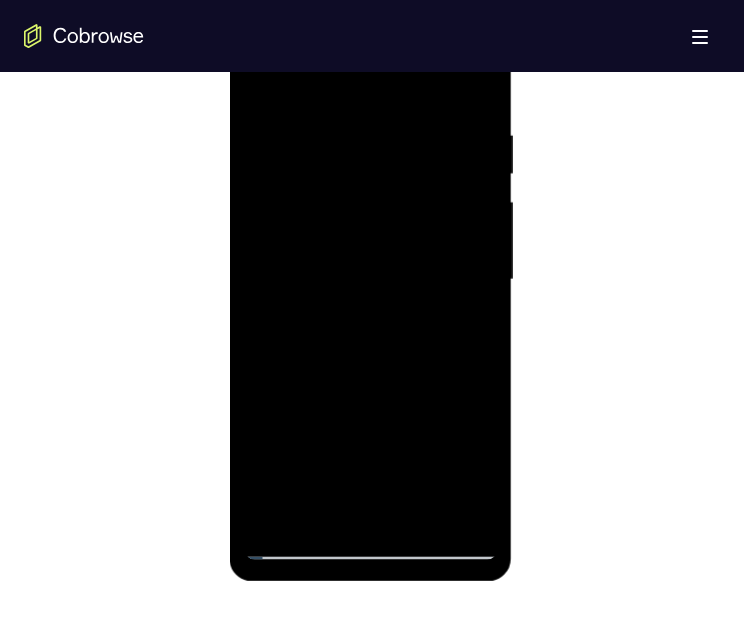 click at bounding box center [370, 280] 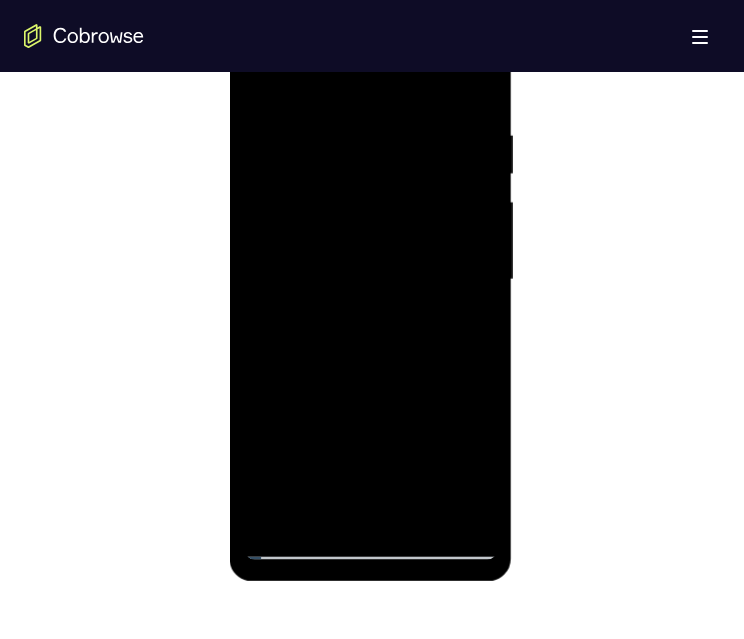 click at bounding box center [370, 280] 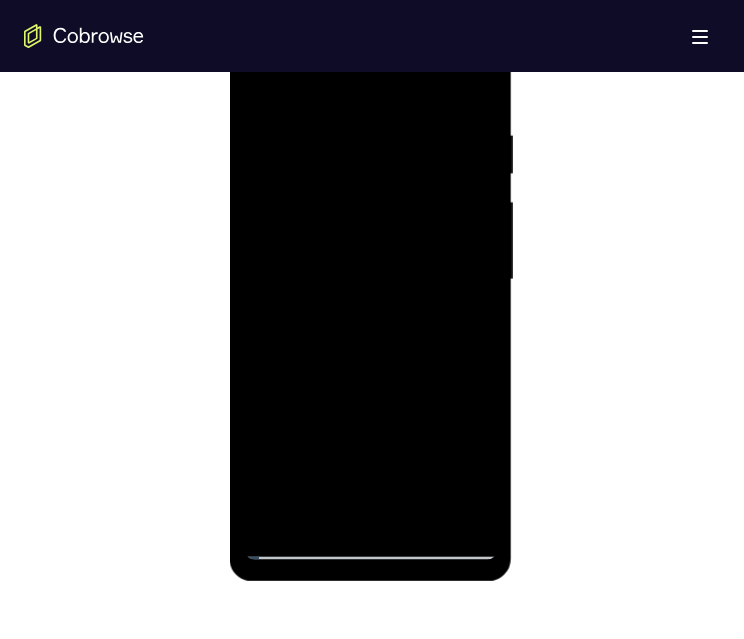 click at bounding box center [370, 280] 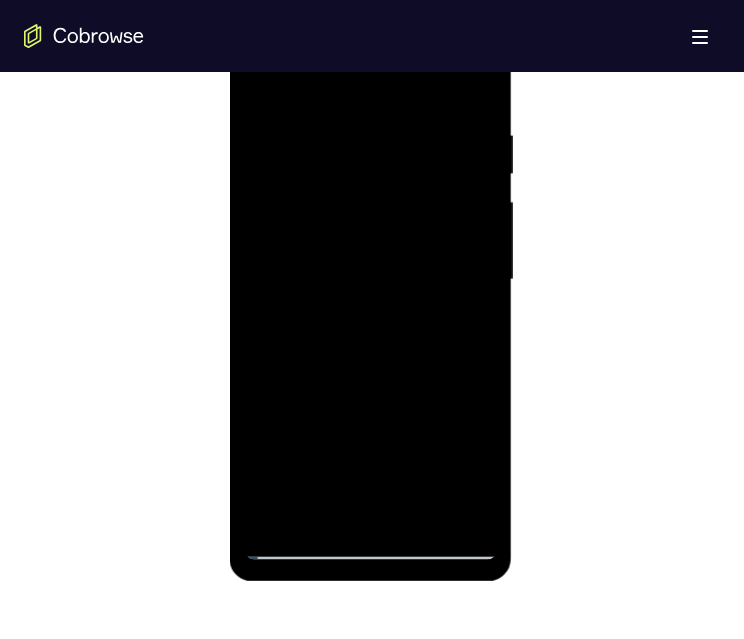 click at bounding box center [370, 280] 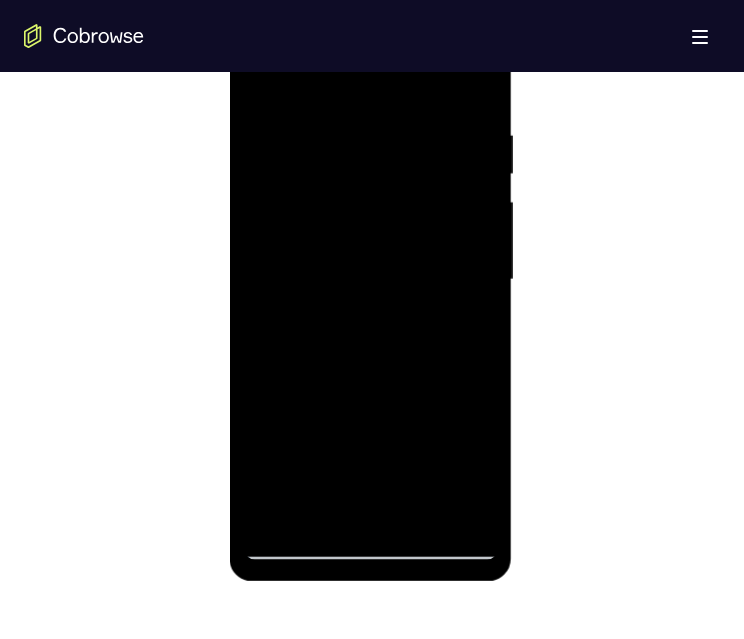 click at bounding box center (370, 280) 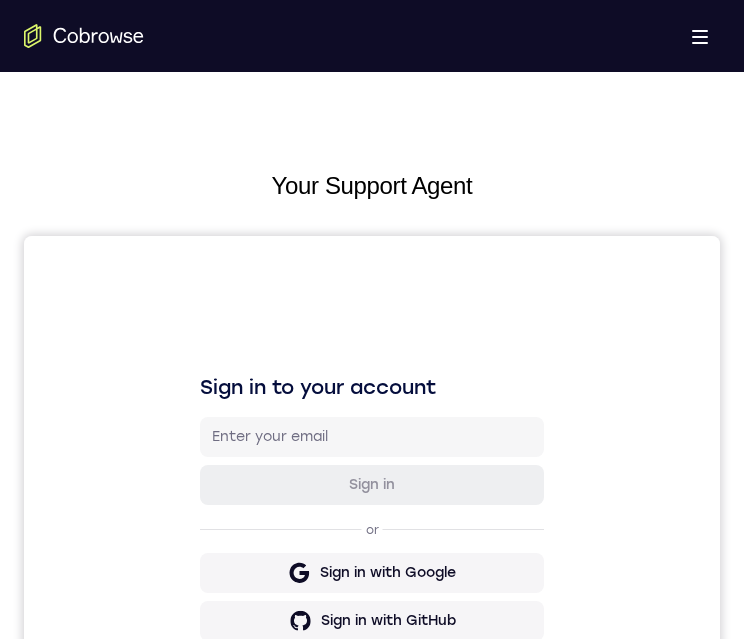 scroll, scrollTop: 5, scrollLeft: 0, axis: vertical 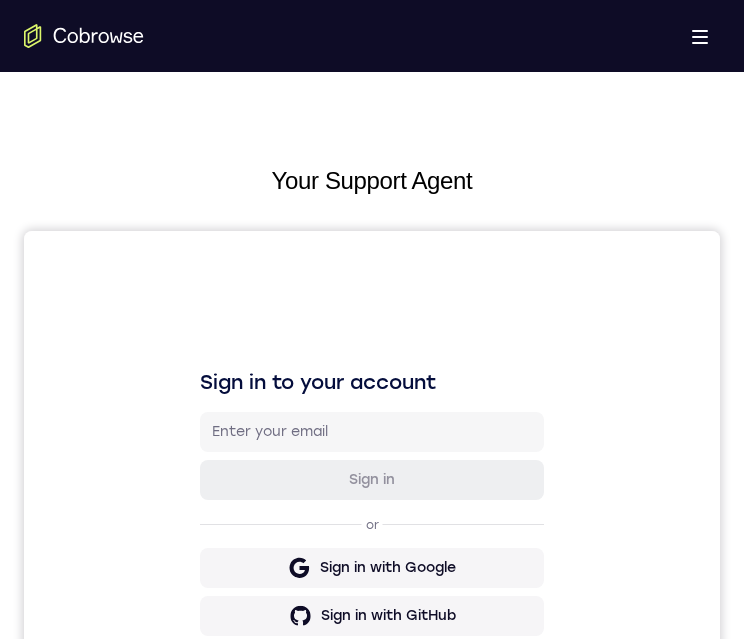 click on "Tap to Start" at bounding box center (370, 1383) 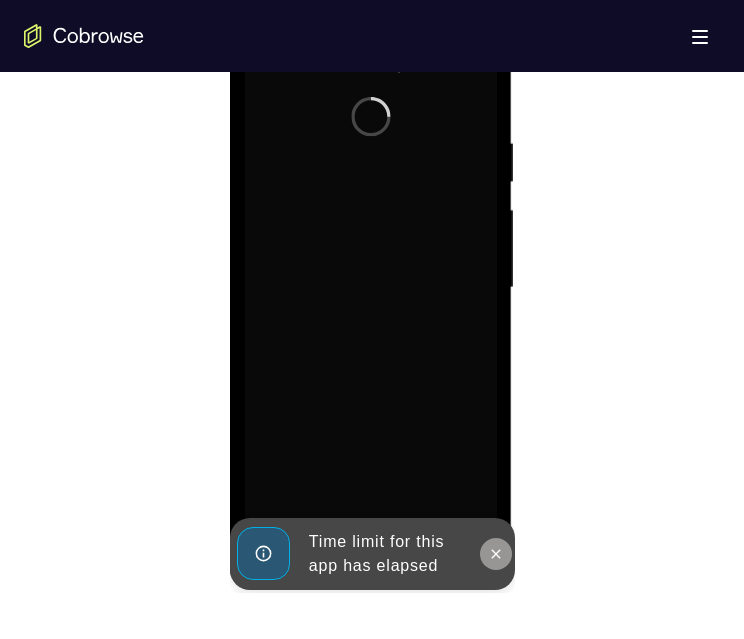 click at bounding box center [495, 554] 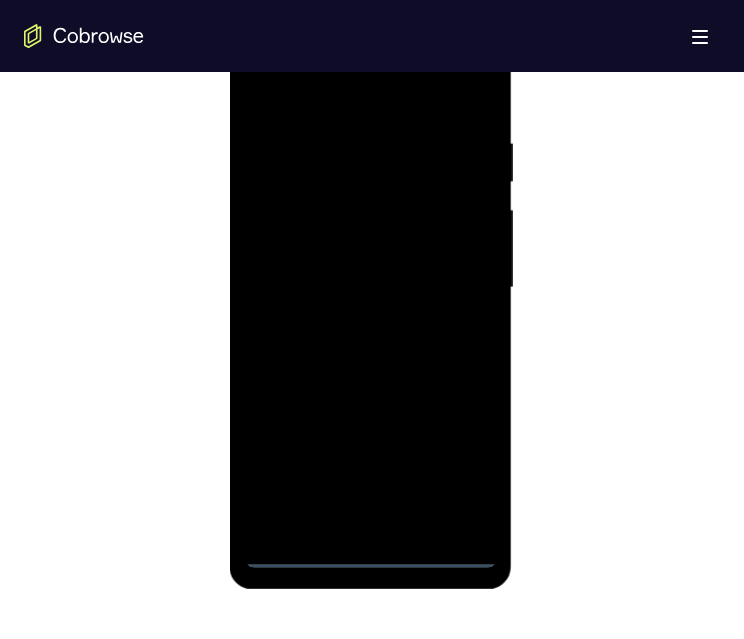 click at bounding box center (370, 288) 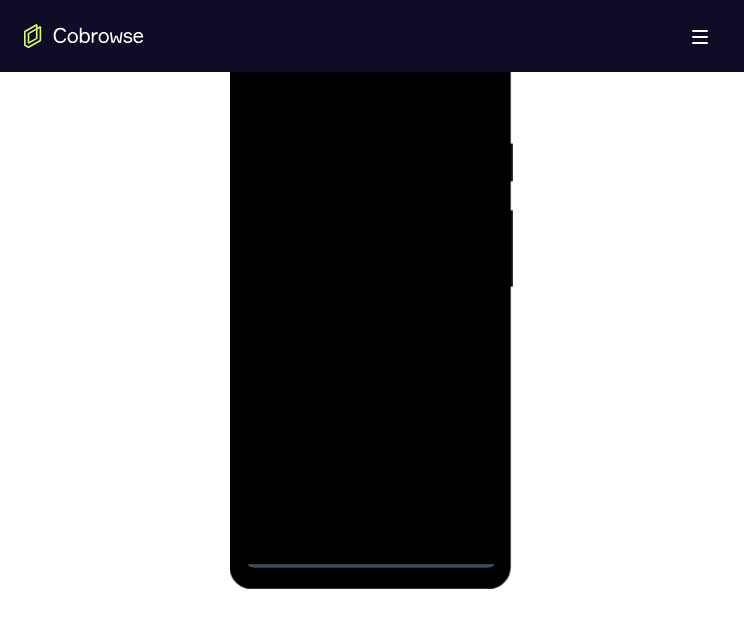 click at bounding box center [370, 288] 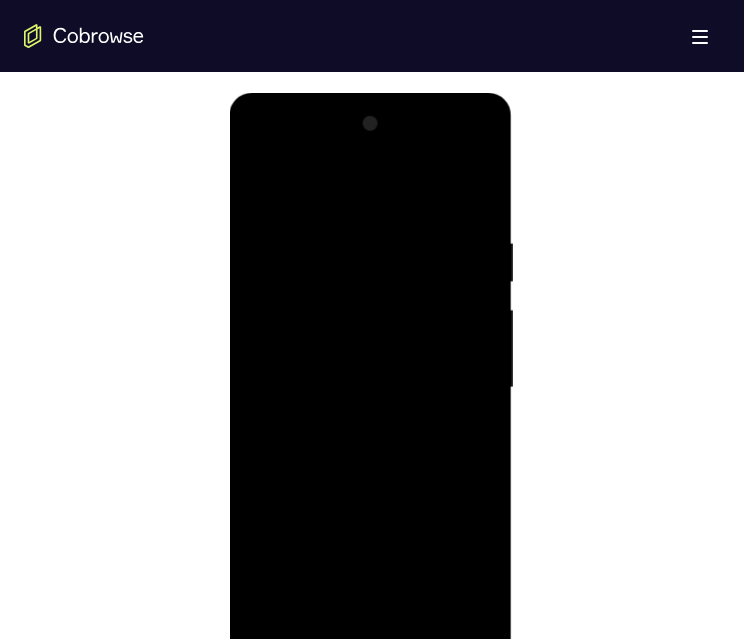 click at bounding box center (370, 388) 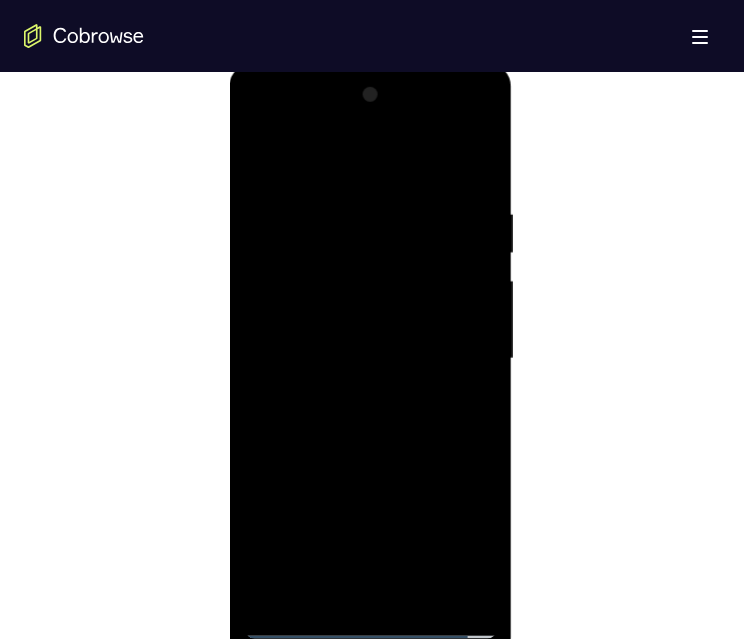 click at bounding box center (370, 359) 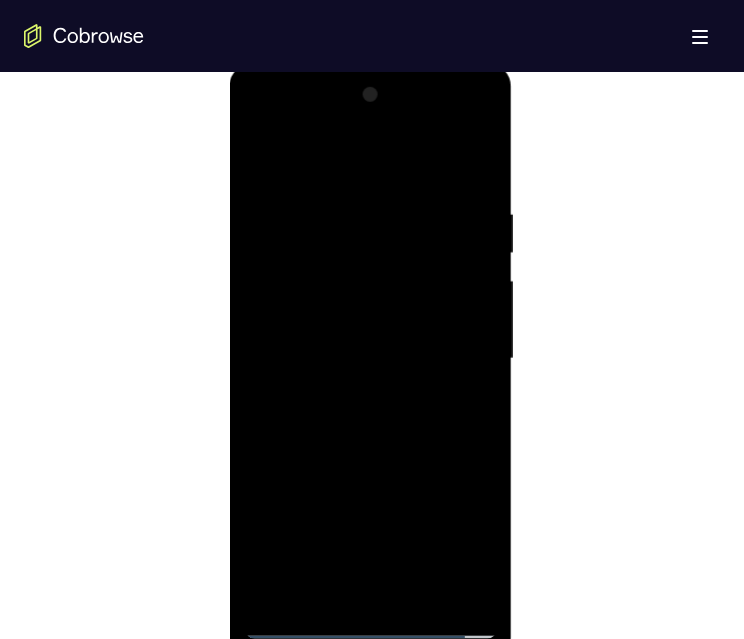 click at bounding box center [370, 359] 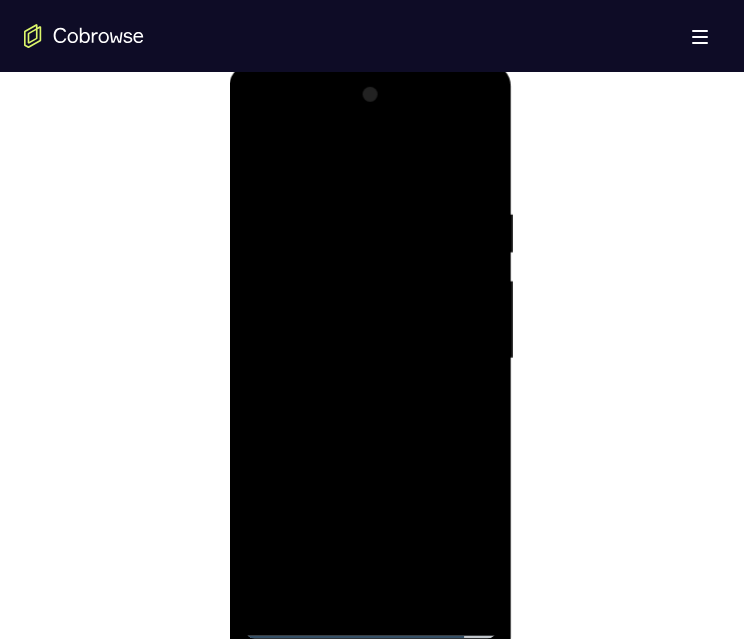 scroll, scrollTop: 1109, scrollLeft: 0, axis: vertical 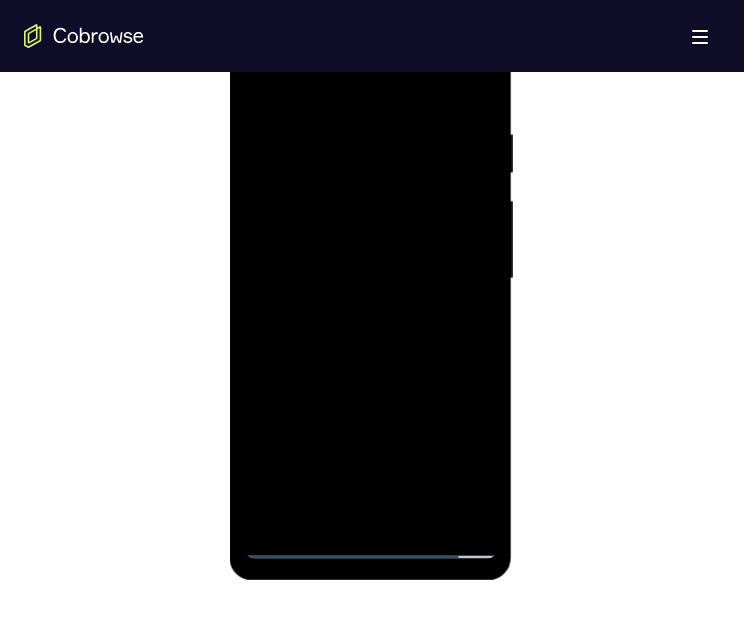 click at bounding box center (370, 279) 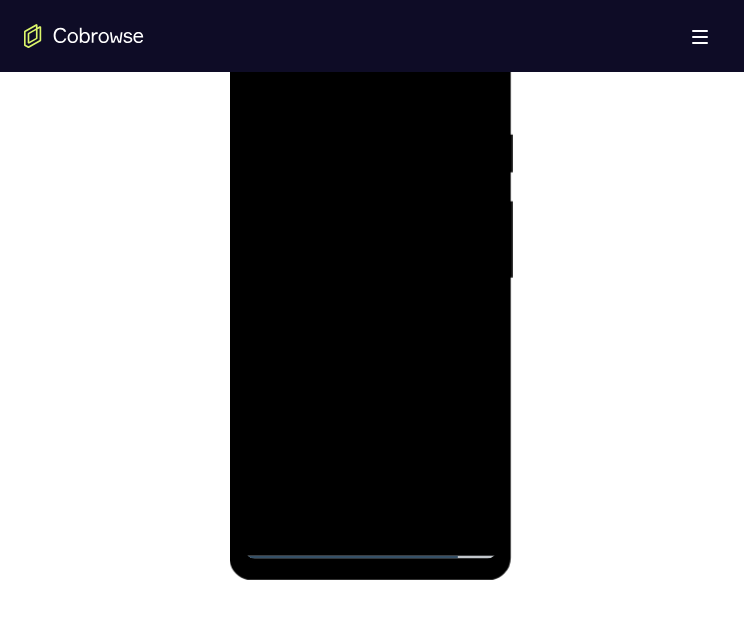 click at bounding box center [370, 279] 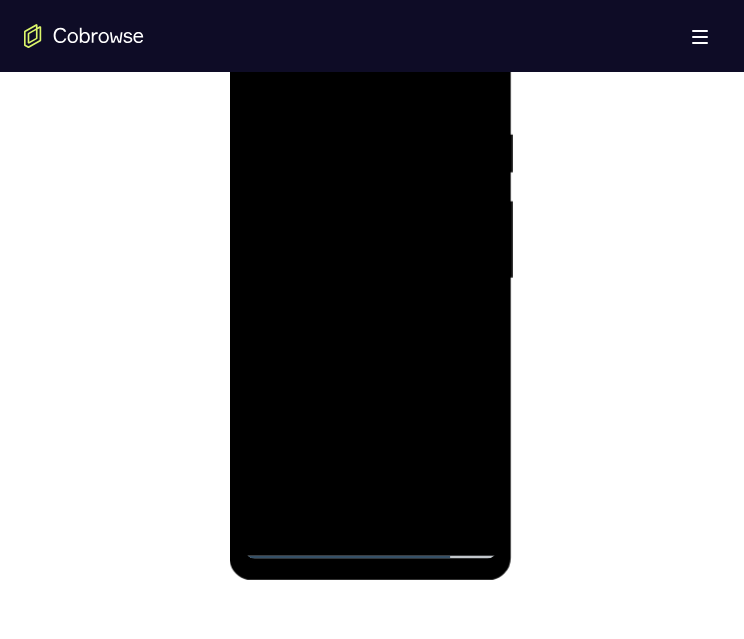 click at bounding box center [370, 279] 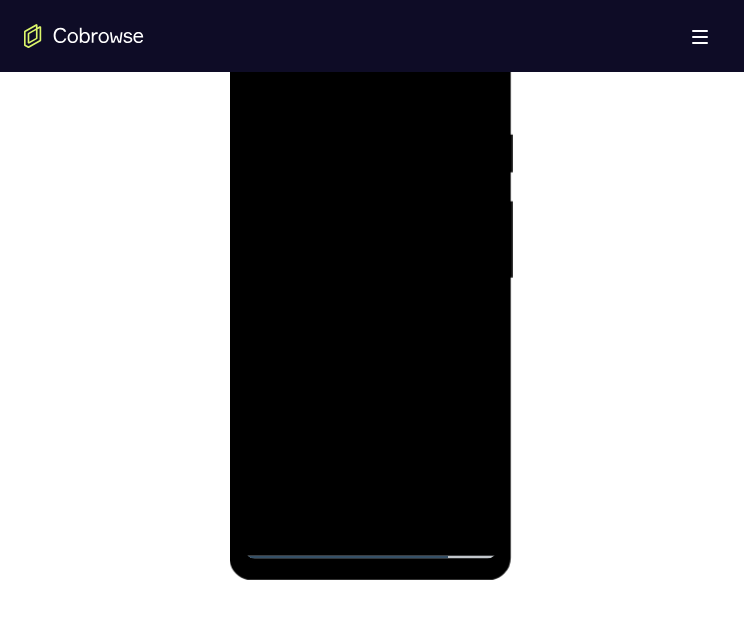 click at bounding box center [370, 279] 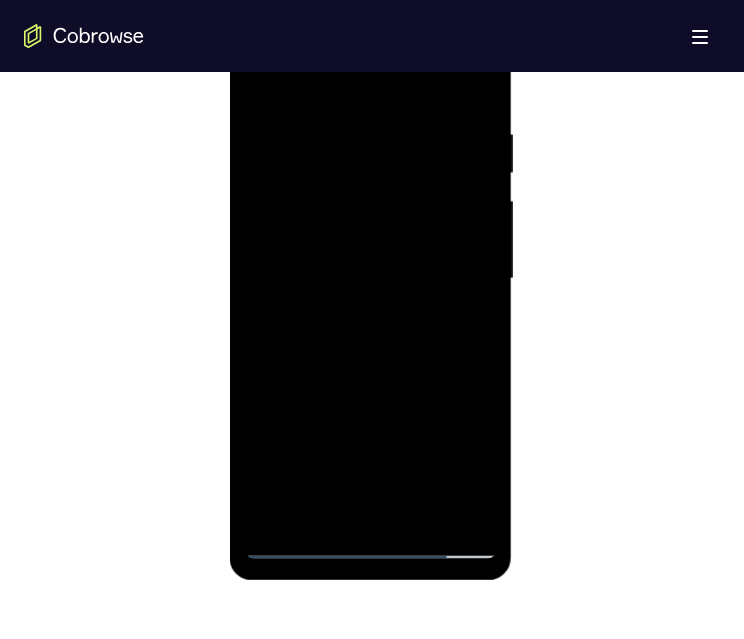 click at bounding box center [370, 279] 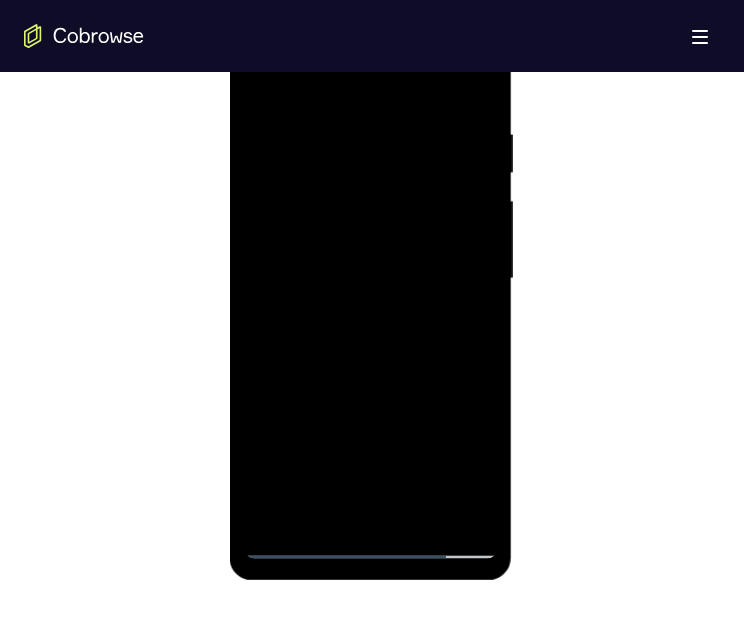 click at bounding box center (370, 279) 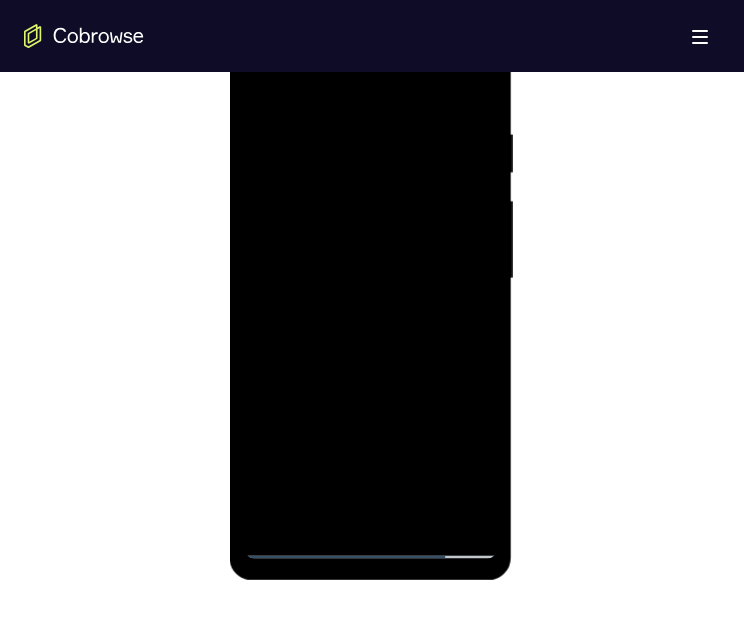 click at bounding box center (370, 279) 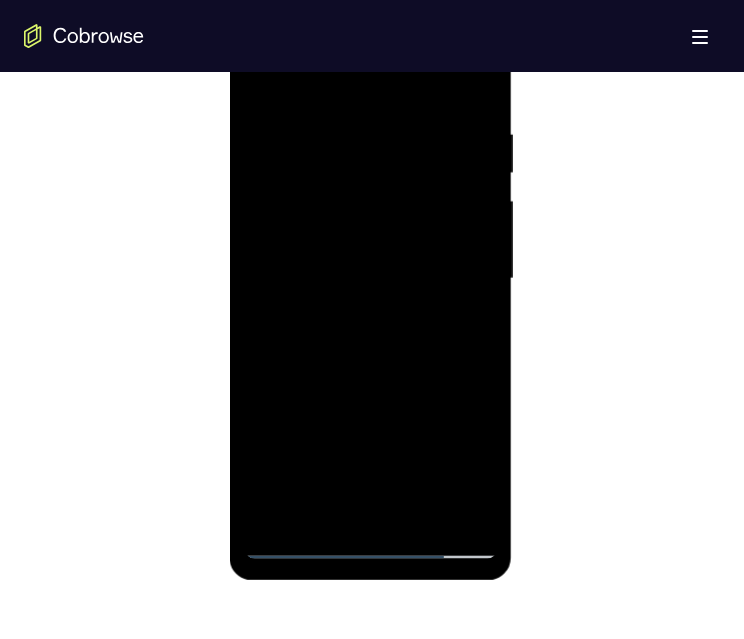 scroll, scrollTop: 1048, scrollLeft: 0, axis: vertical 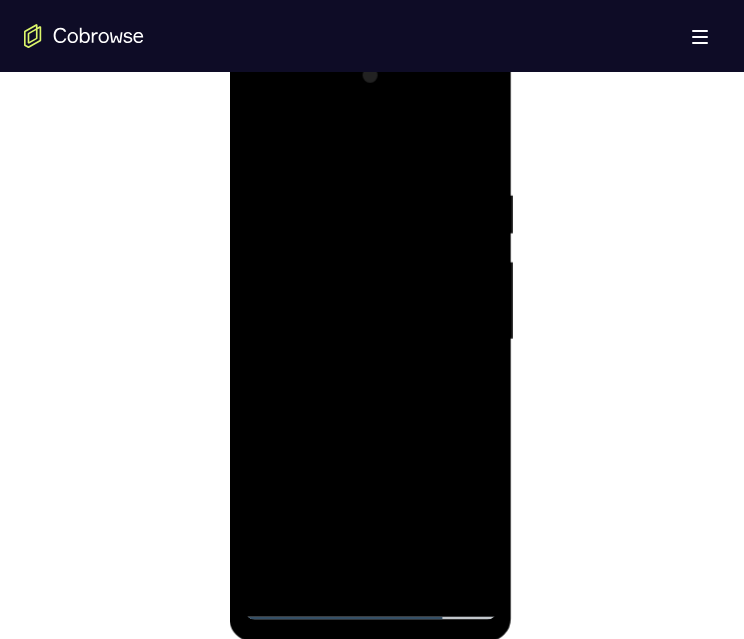 drag, startPoint x: 454, startPoint y: 201, endPoint x: 437, endPoint y: 334, distance: 134.08206 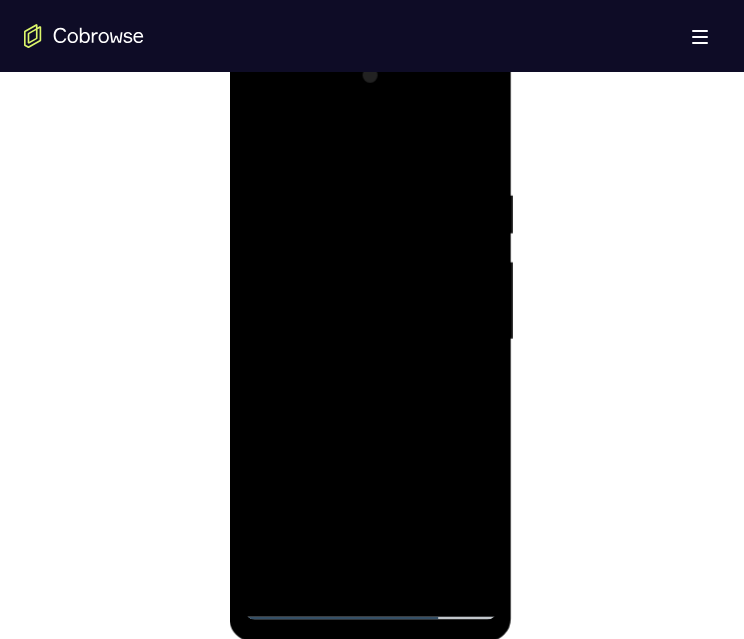 click at bounding box center (370, 340) 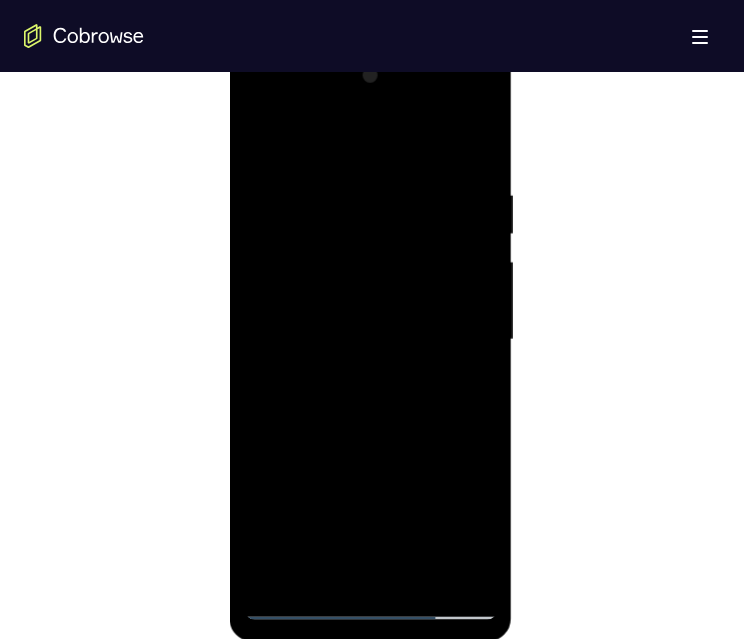 click at bounding box center [370, 340] 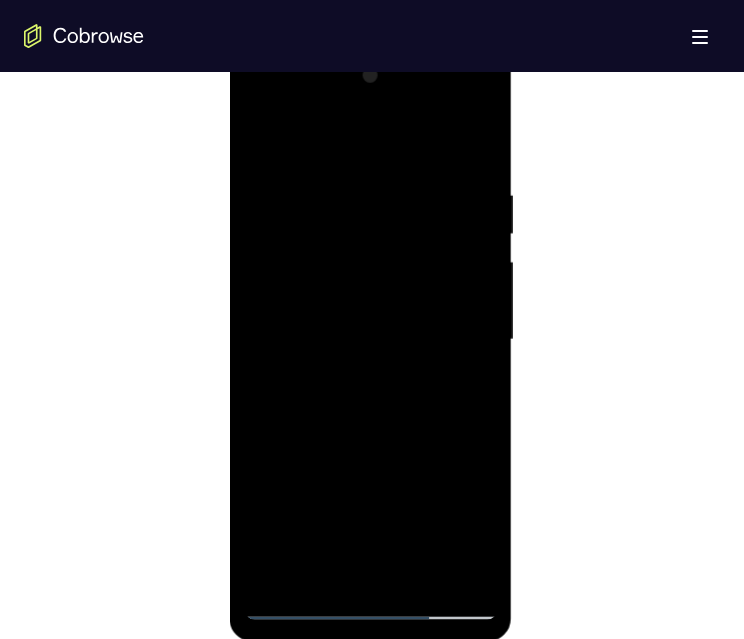 click at bounding box center [370, 340] 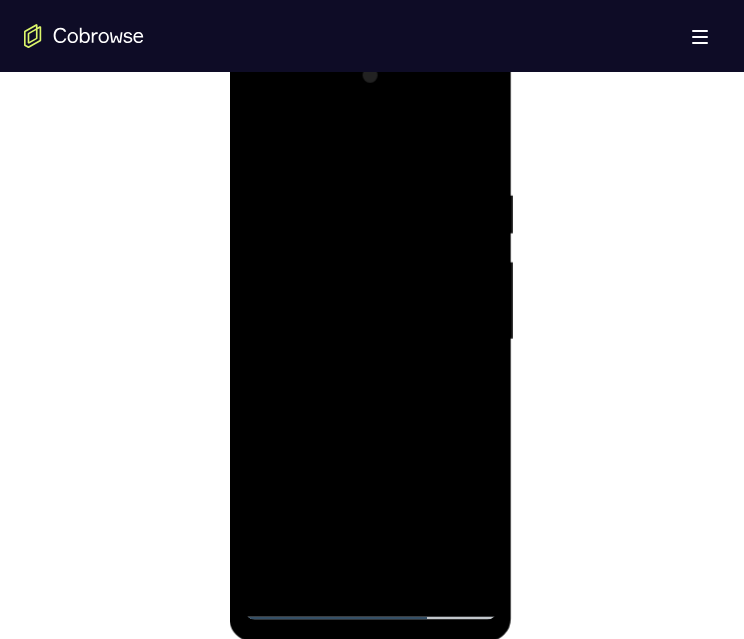 click at bounding box center [370, 340] 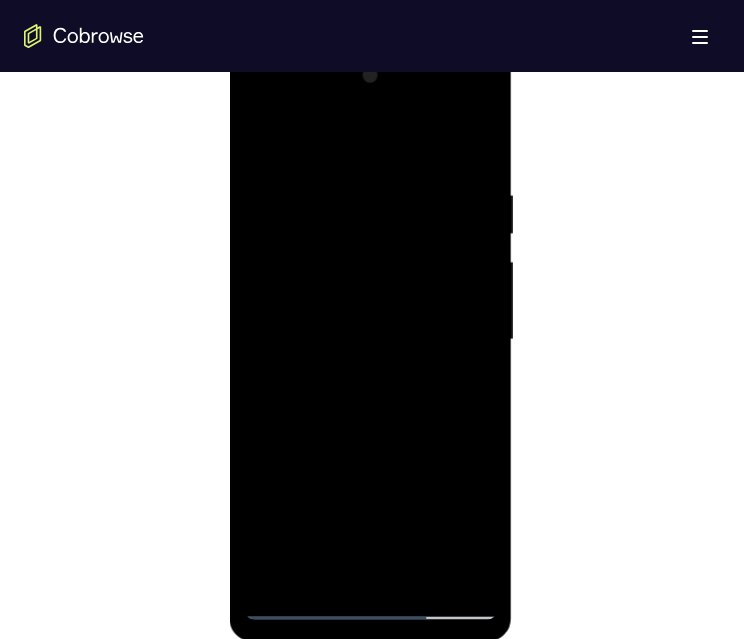 click at bounding box center [370, 340] 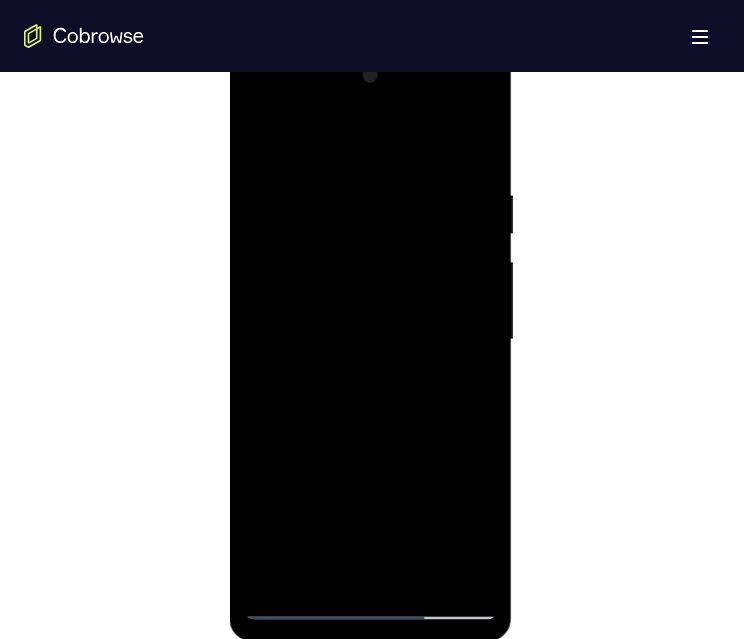 drag, startPoint x: 443, startPoint y: 186, endPoint x: 392, endPoint y: 375, distance: 195.76006 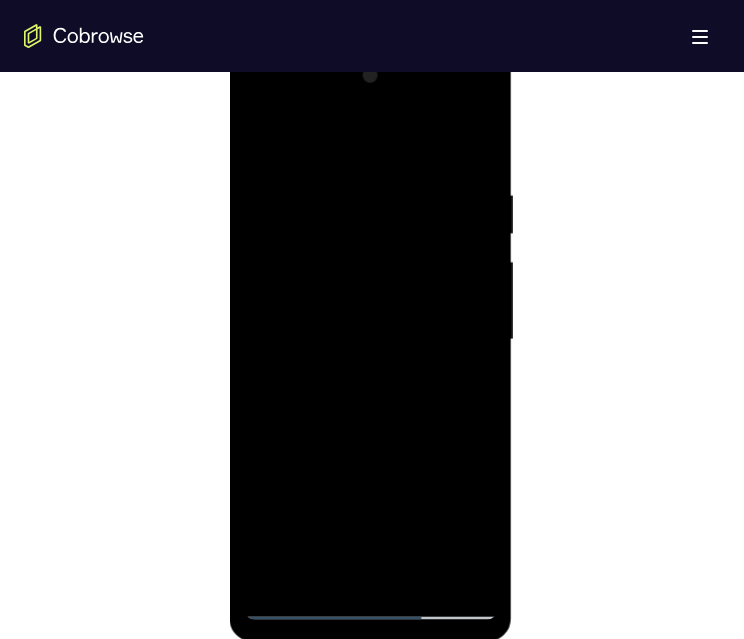 drag, startPoint x: 464, startPoint y: 185, endPoint x: 456, endPoint y: 266, distance: 81.394104 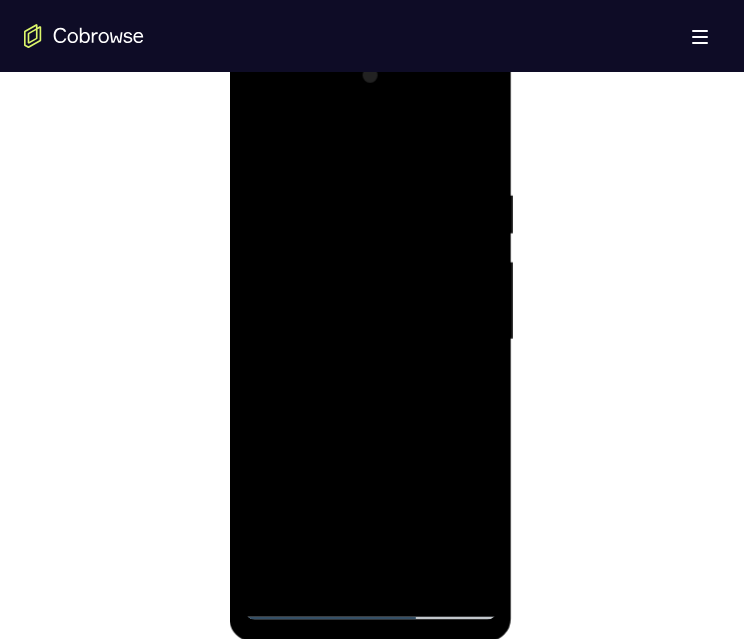 click at bounding box center (370, 340) 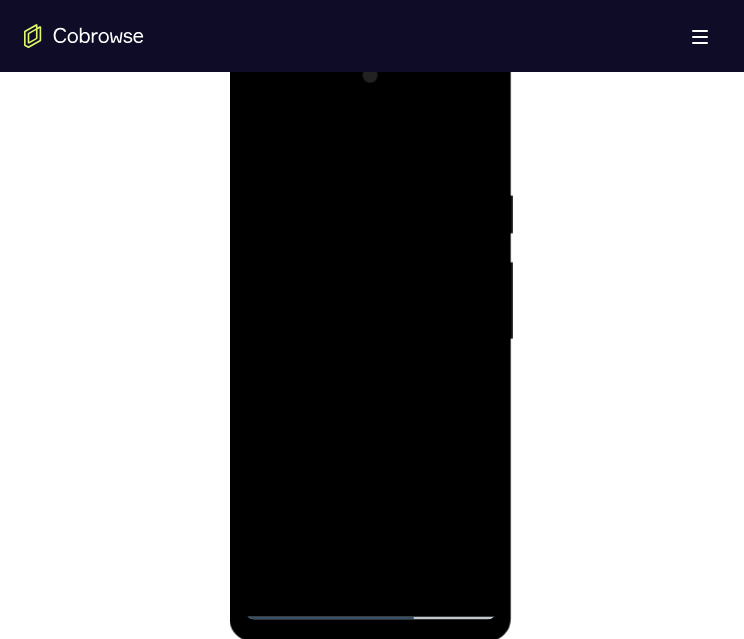 click at bounding box center [370, 340] 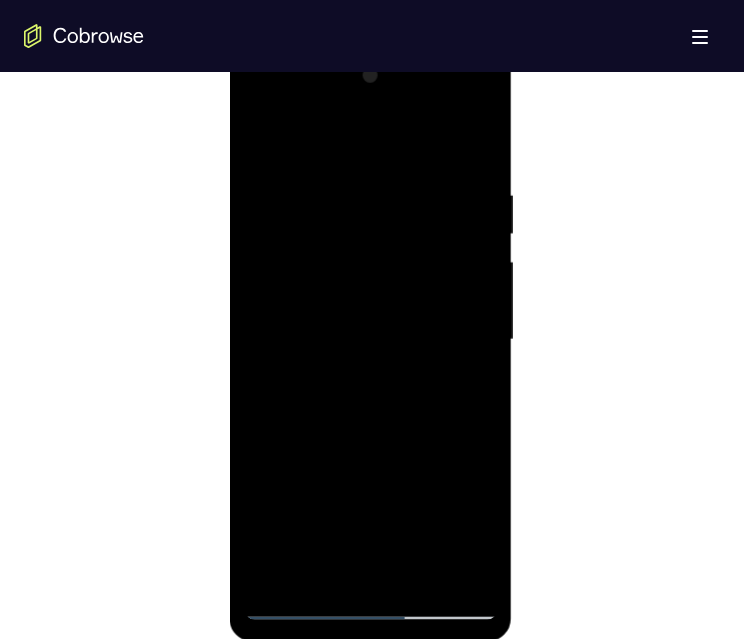 click at bounding box center (370, 340) 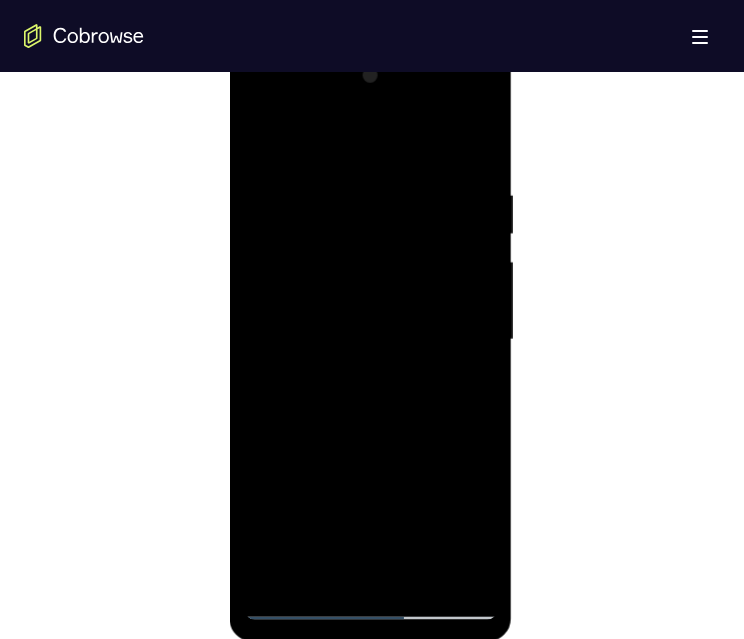 click at bounding box center (370, 340) 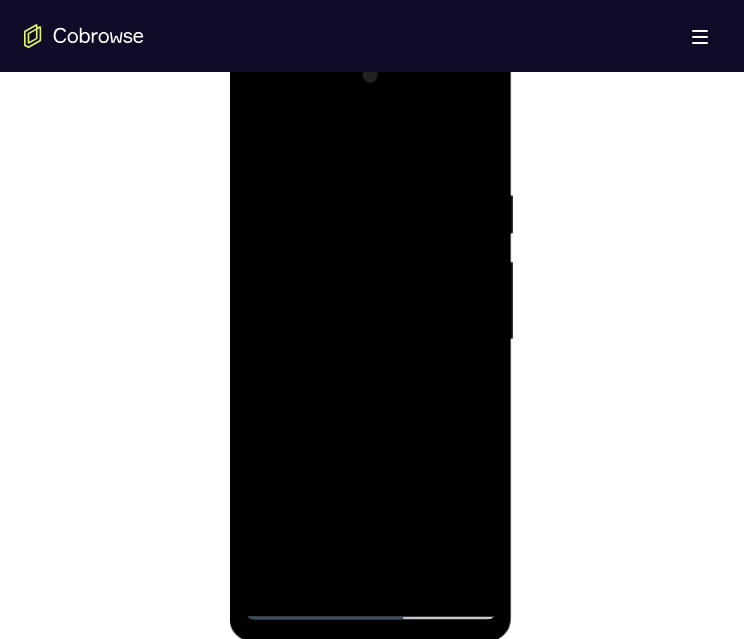 click at bounding box center (370, 340) 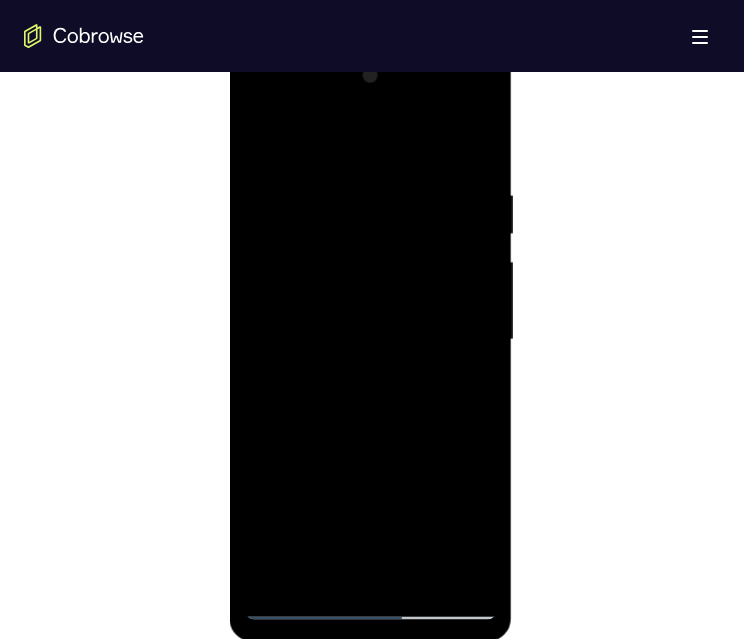click at bounding box center (370, 340) 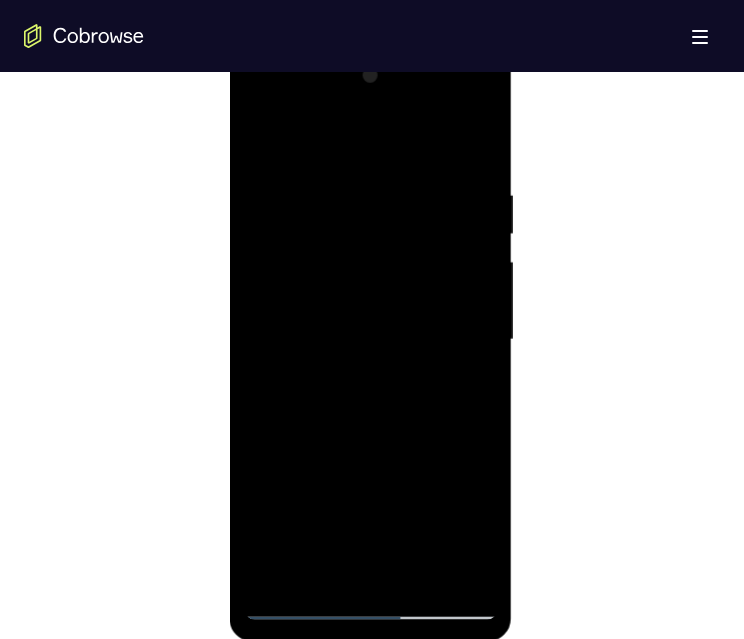 click at bounding box center (370, 340) 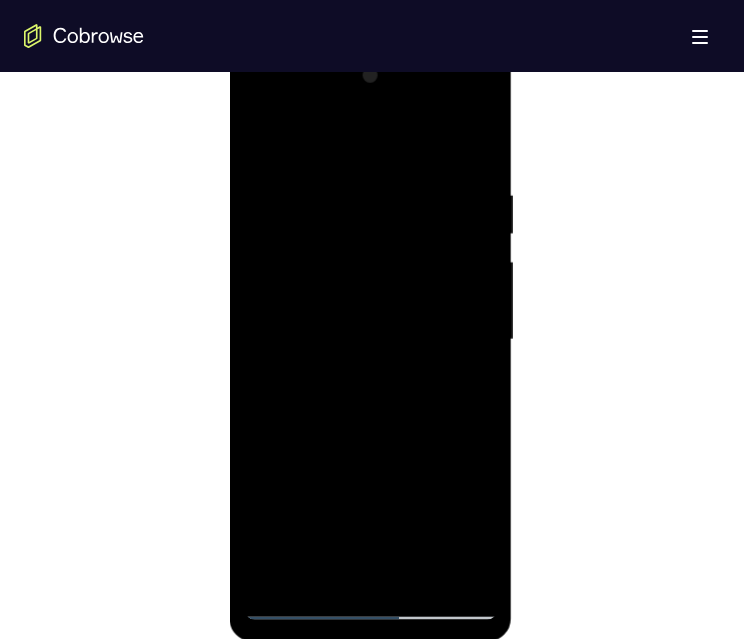click at bounding box center [370, 340] 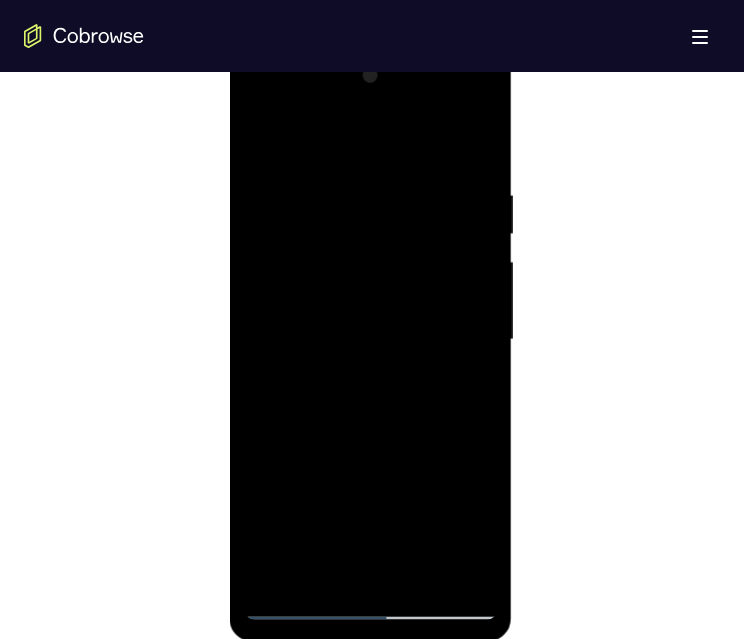 click at bounding box center [370, 340] 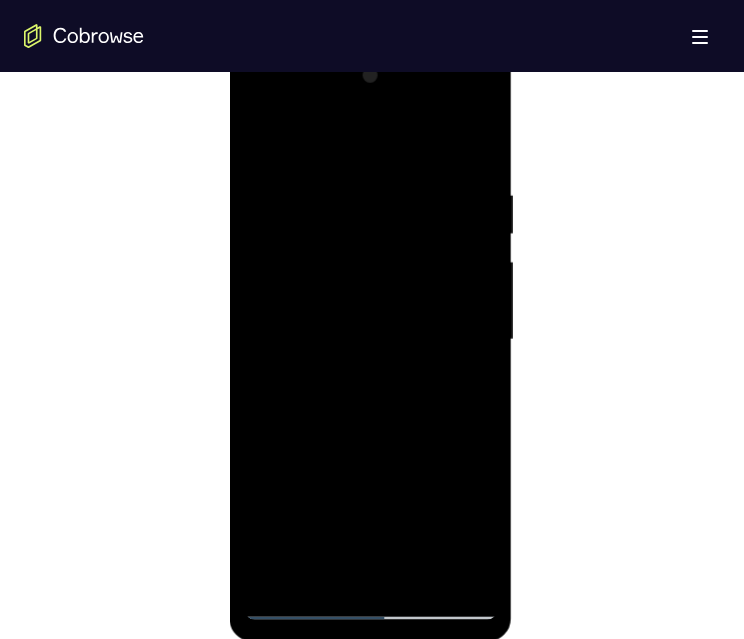 click at bounding box center (370, 340) 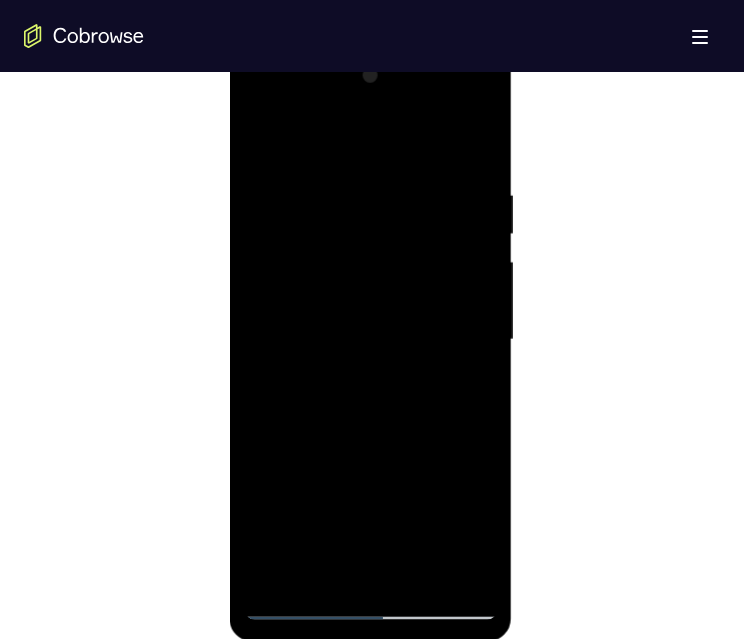 click at bounding box center (370, 340) 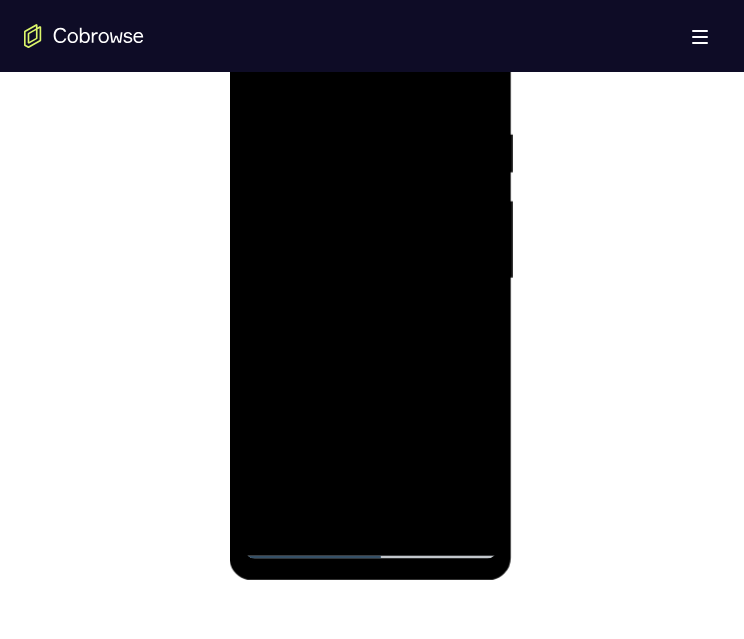 scroll, scrollTop: 1016, scrollLeft: 0, axis: vertical 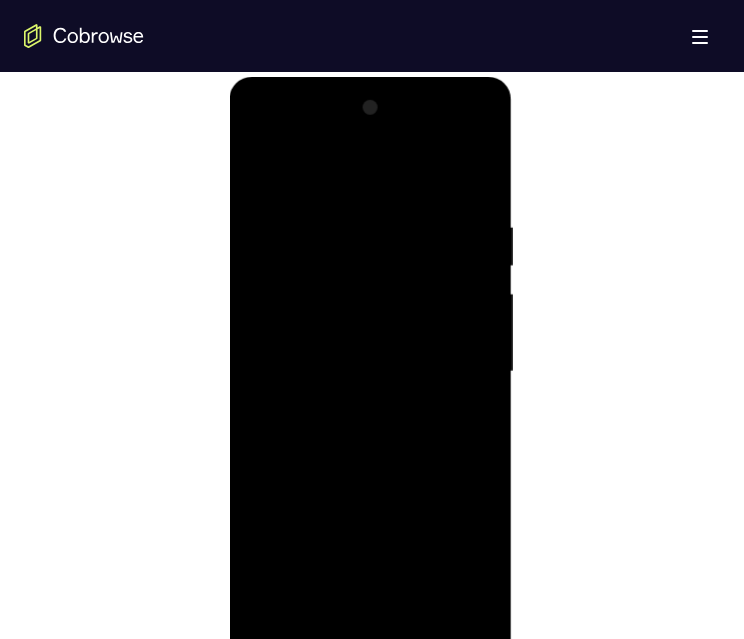 click at bounding box center (370, 372) 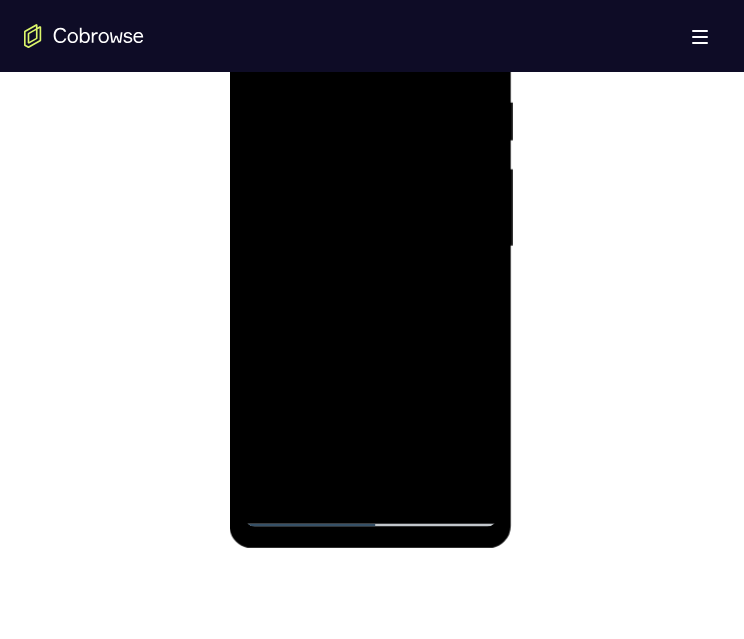 click at bounding box center [370, 247] 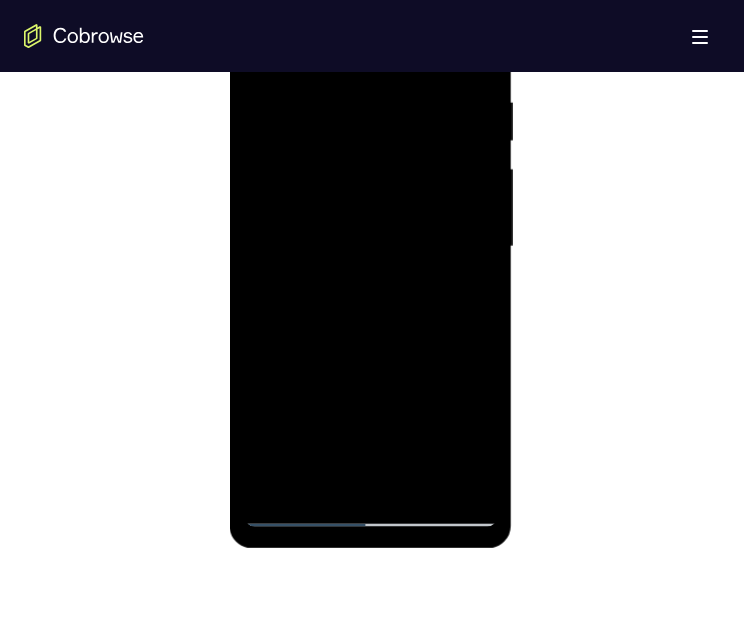 click at bounding box center [370, 247] 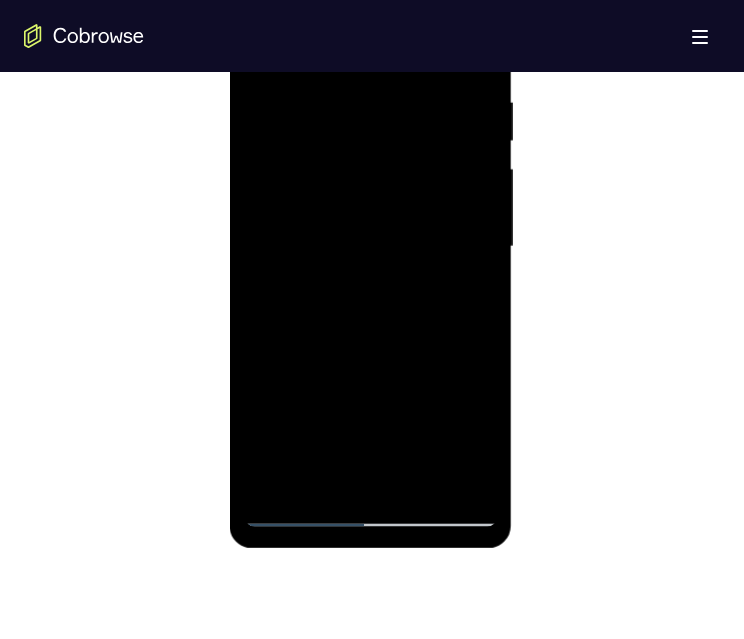 click at bounding box center [370, 247] 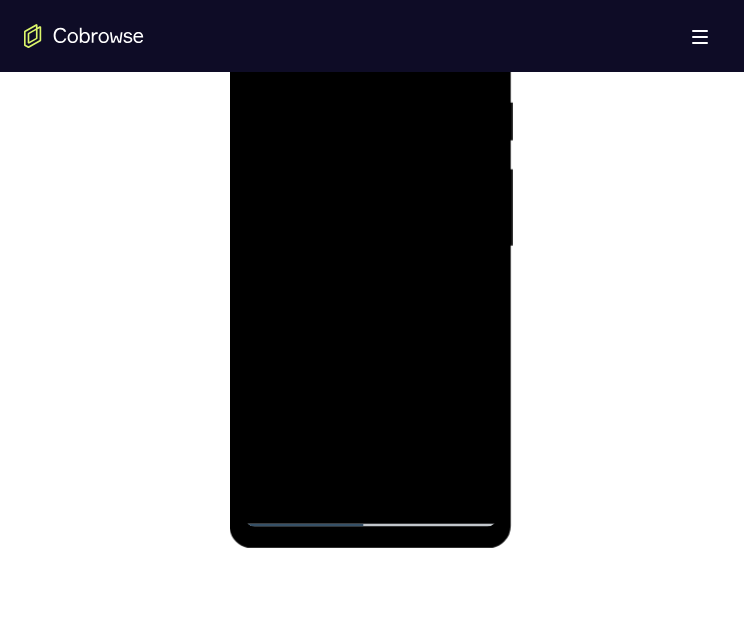 click at bounding box center (370, 247) 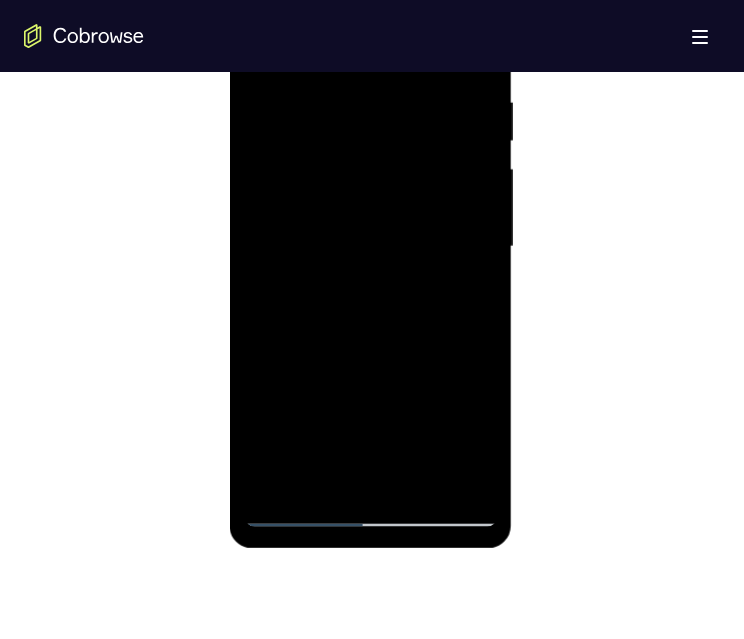 click at bounding box center (370, 247) 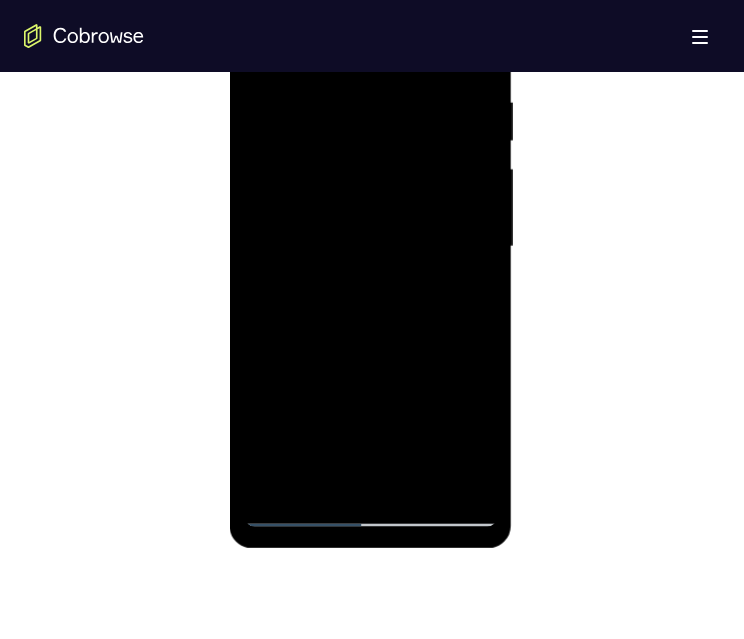 scroll, scrollTop: 1000, scrollLeft: 0, axis: vertical 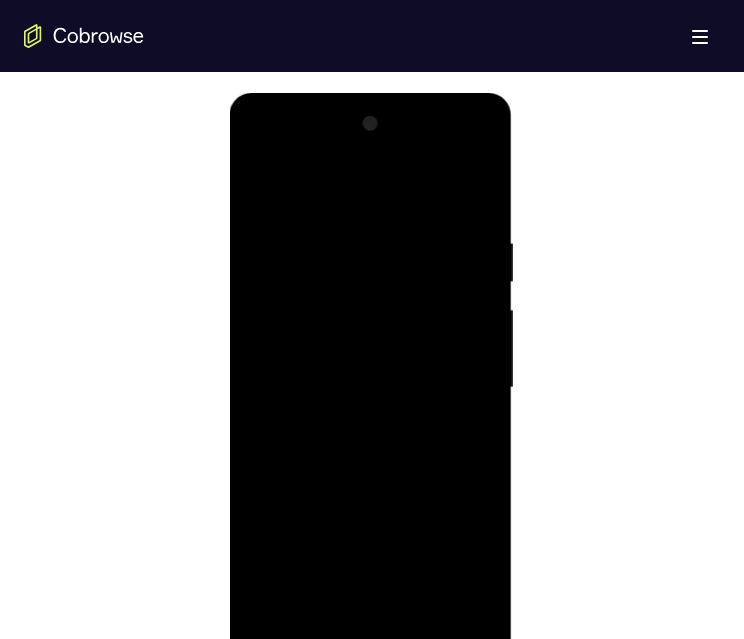 drag, startPoint x: 260, startPoint y: 186, endPoint x: 802, endPoint y: 407, distance: 585.3247 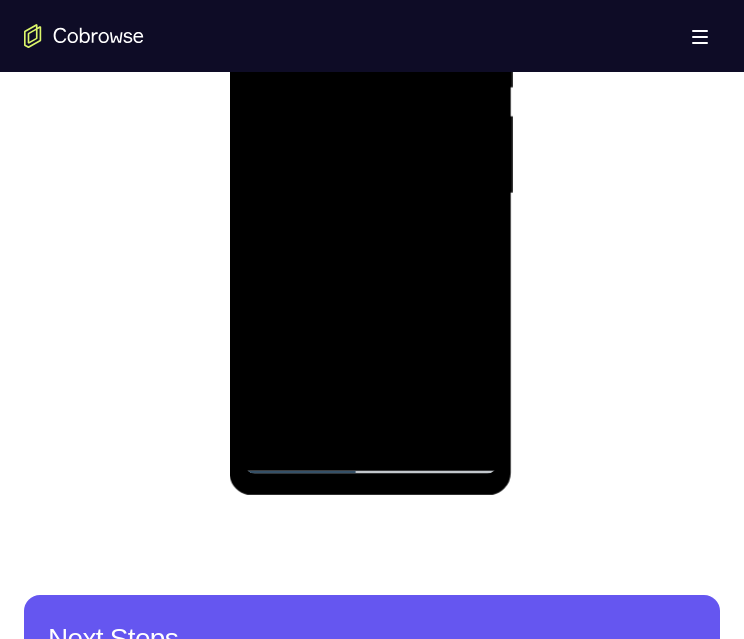 drag, startPoint x: 358, startPoint y: 326, endPoint x: 349, endPoint y: 223, distance: 103.392456 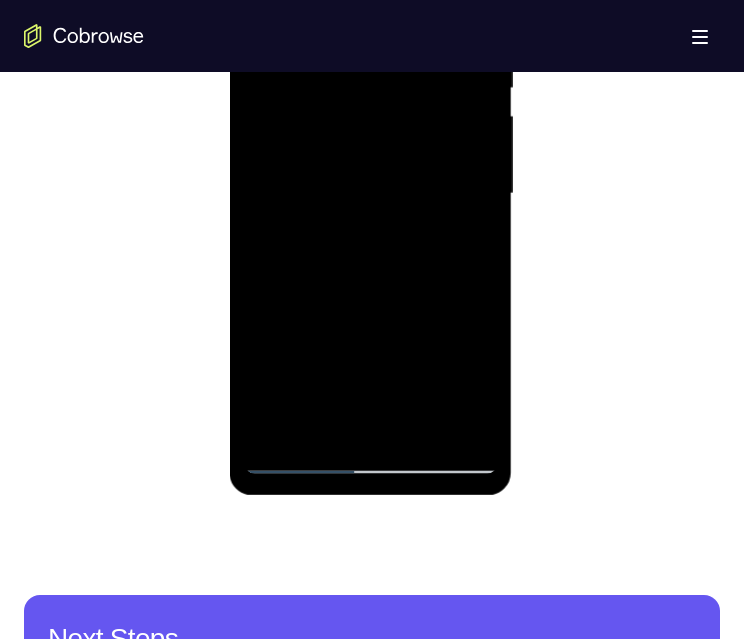 click at bounding box center (370, 194) 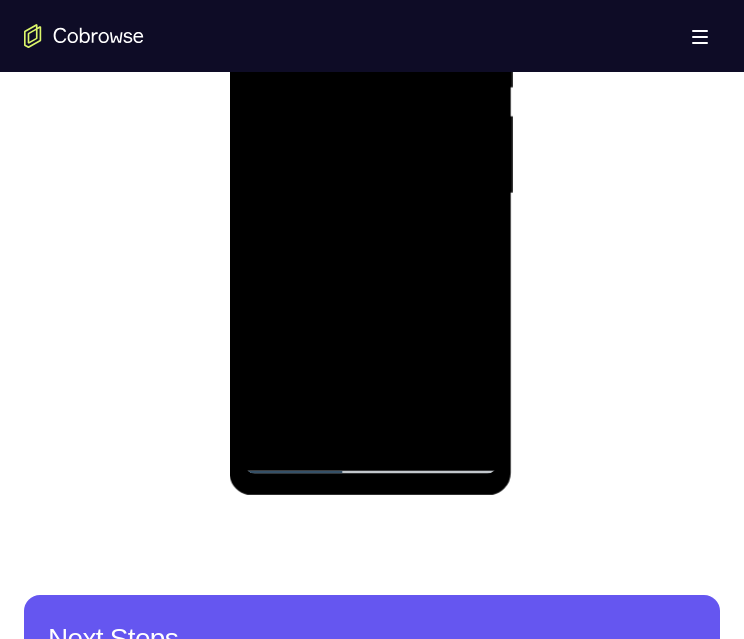 click at bounding box center [370, 194] 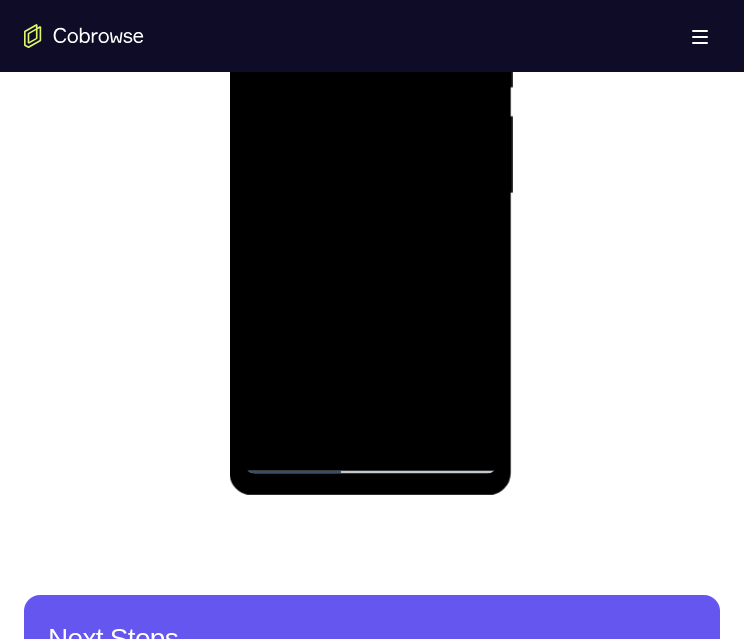 scroll, scrollTop: 918, scrollLeft: 0, axis: vertical 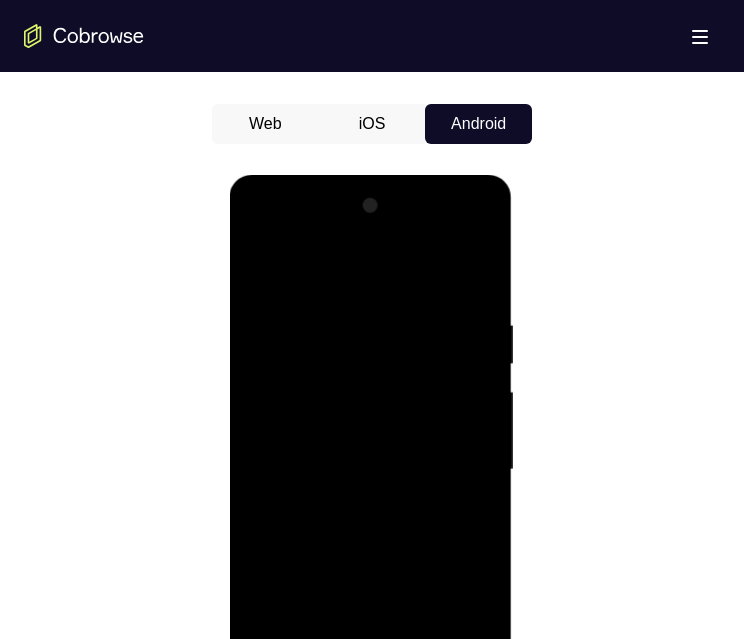 click at bounding box center [370, 470] 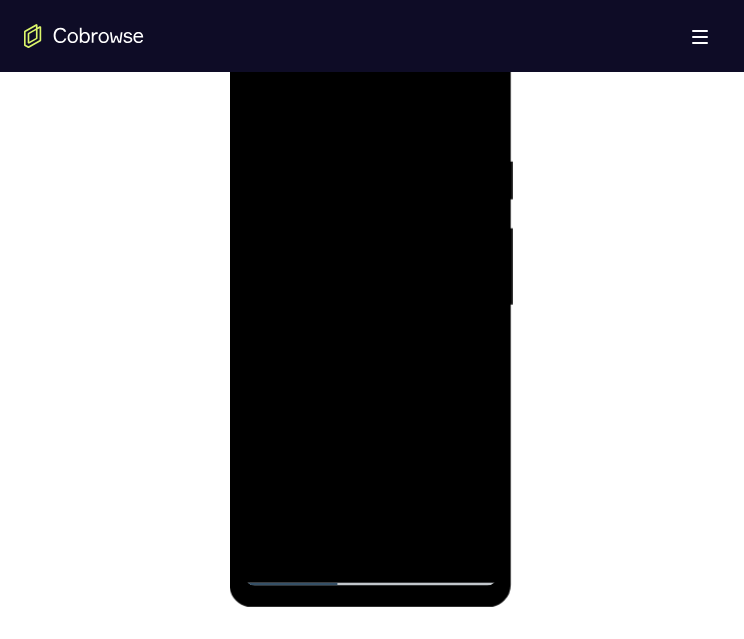 drag, startPoint x: 364, startPoint y: 295, endPoint x: 355, endPoint y: 439, distance: 144.28098 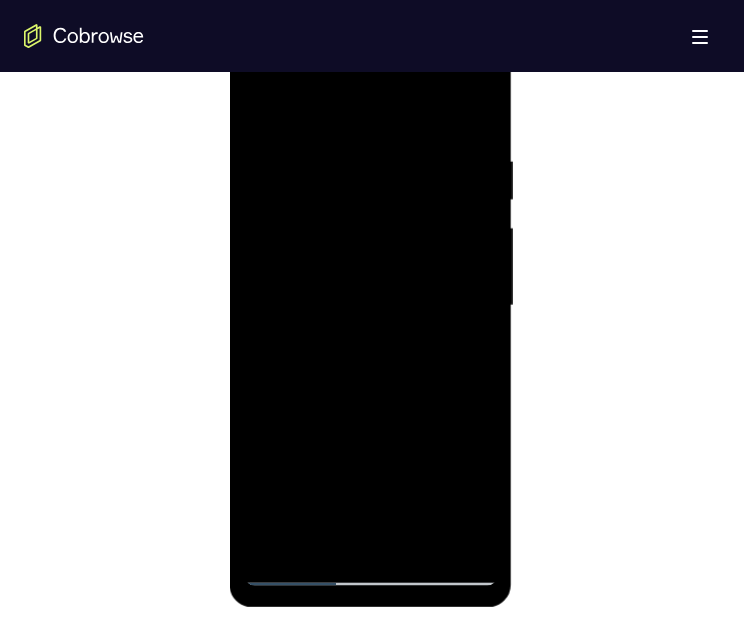 click at bounding box center (370, 306) 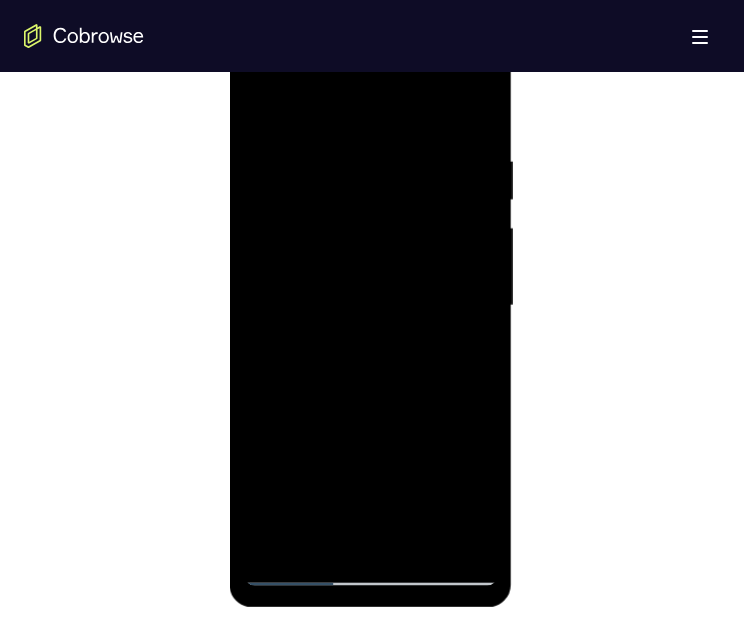 click at bounding box center [370, 306] 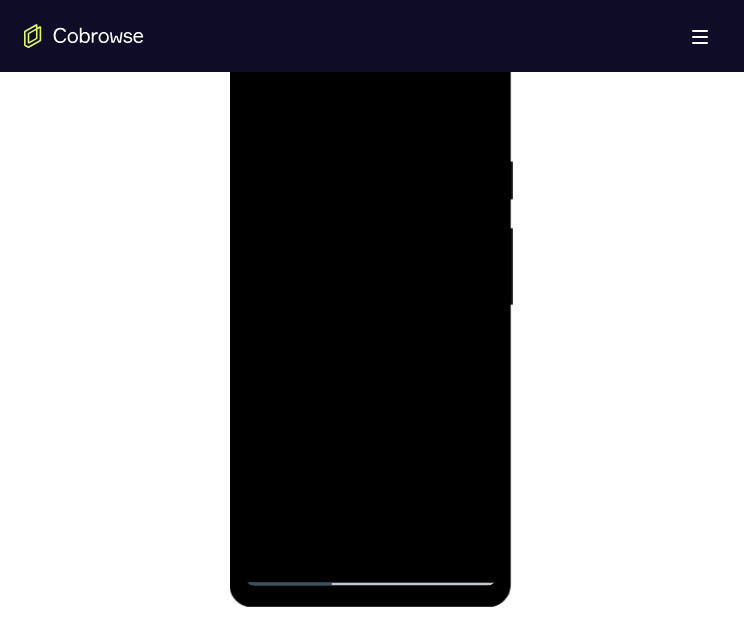 scroll, scrollTop: 1096, scrollLeft: 0, axis: vertical 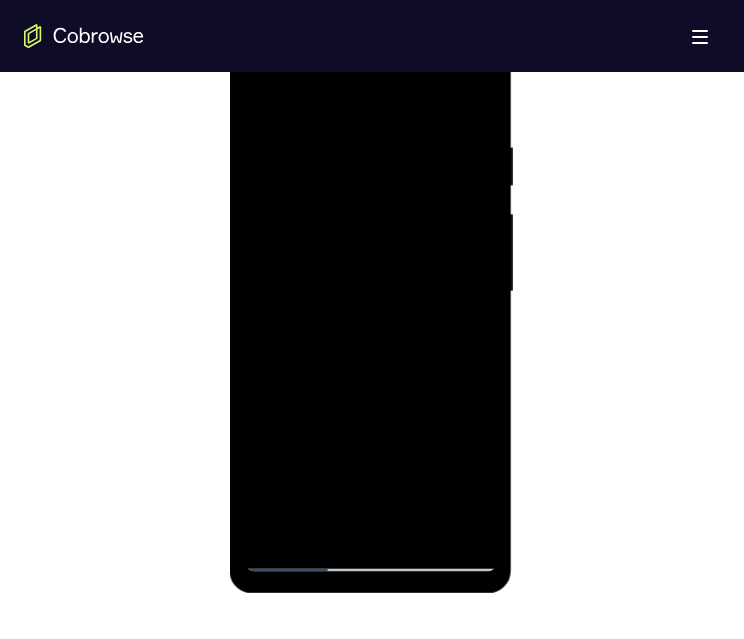drag, startPoint x: 470, startPoint y: 377, endPoint x: 290, endPoint y: 407, distance: 182.48288 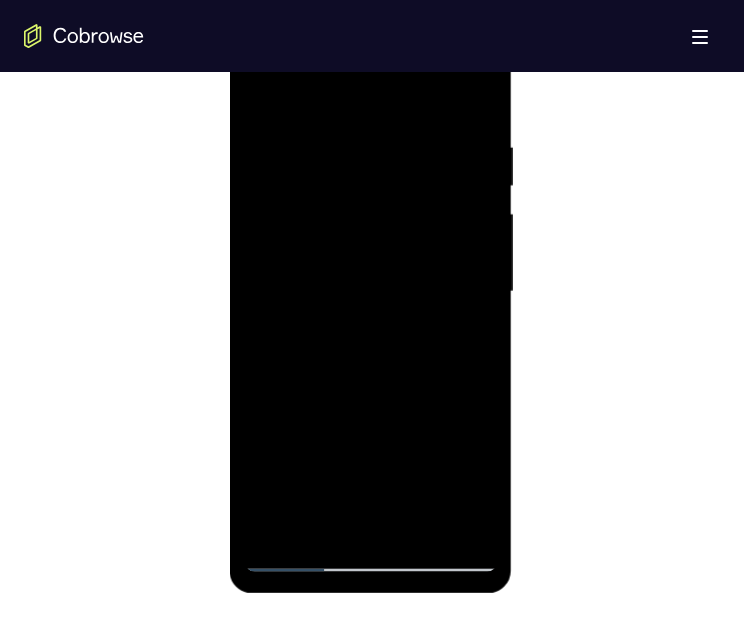 click at bounding box center [370, 292] 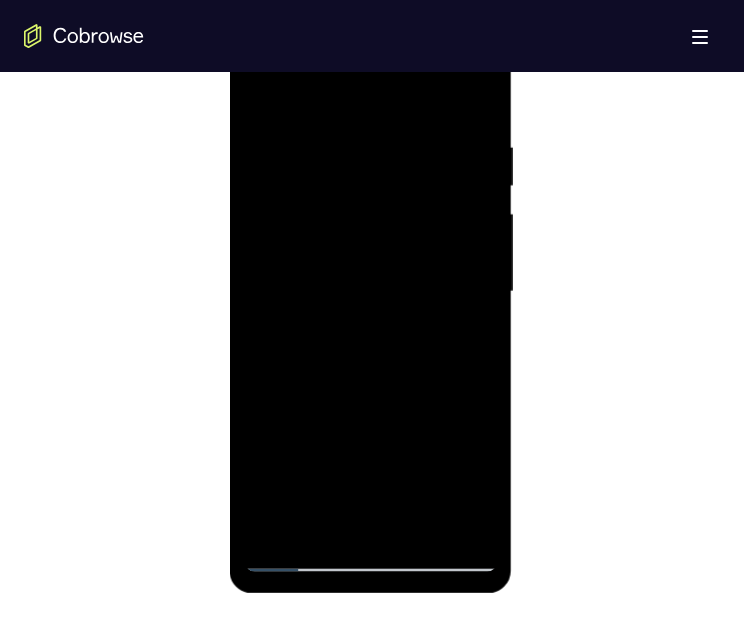 click at bounding box center [370, 292] 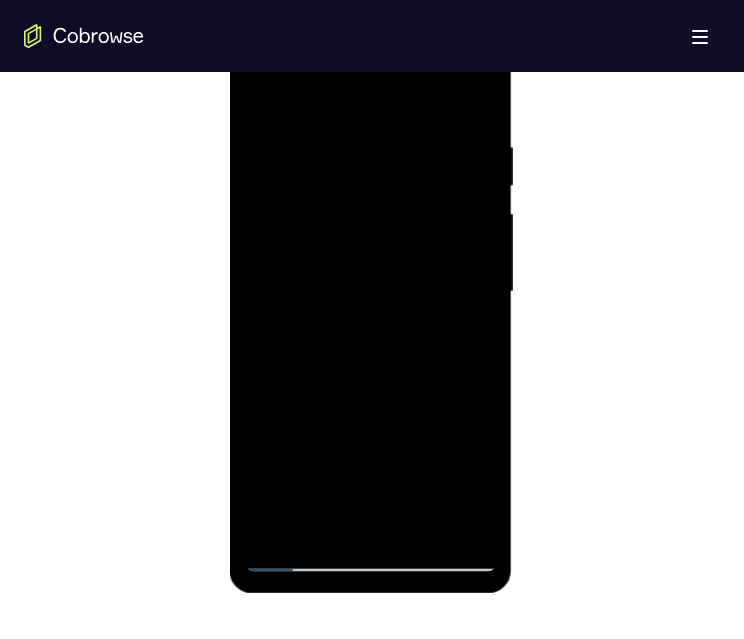 click at bounding box center [370, 292] 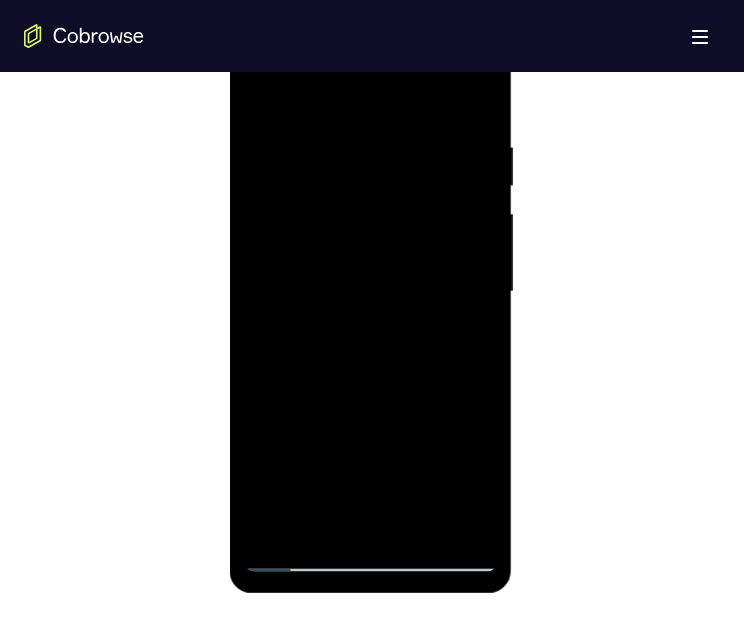 click at bounding box center [370, 292] 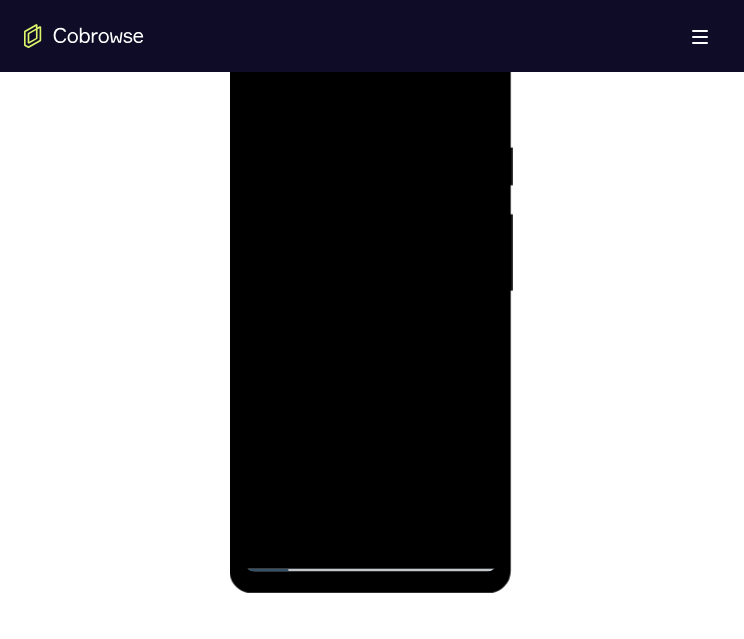 click at bounding box center (370, 292) 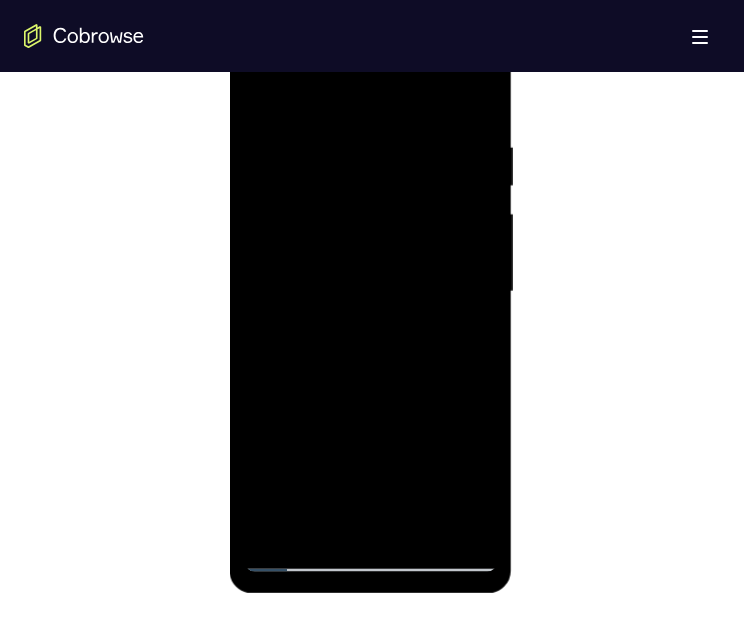 click at bounding box center [370, 292] 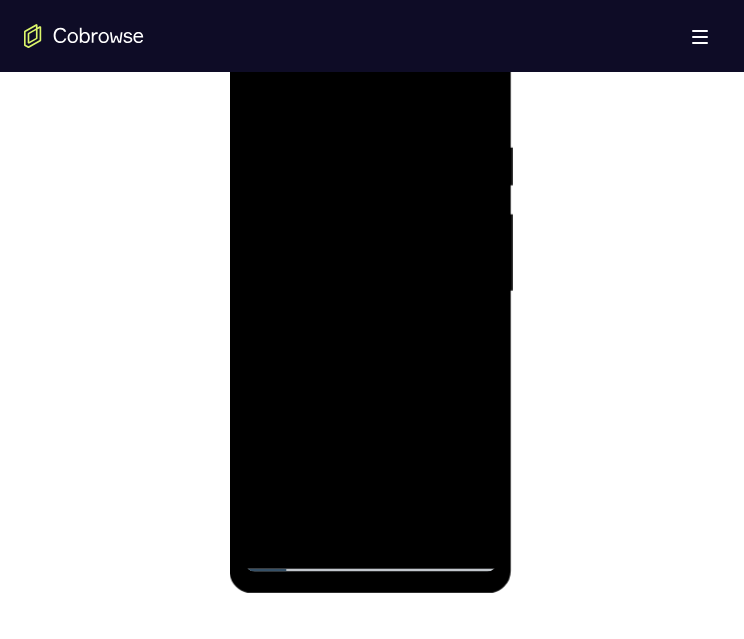 click at bounding box center (370, 292) 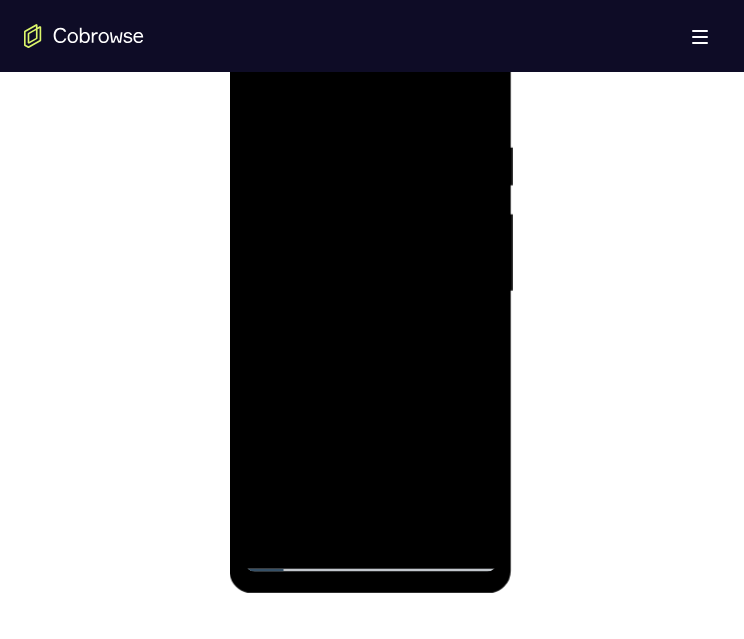 click at bounding box center (370, 292) 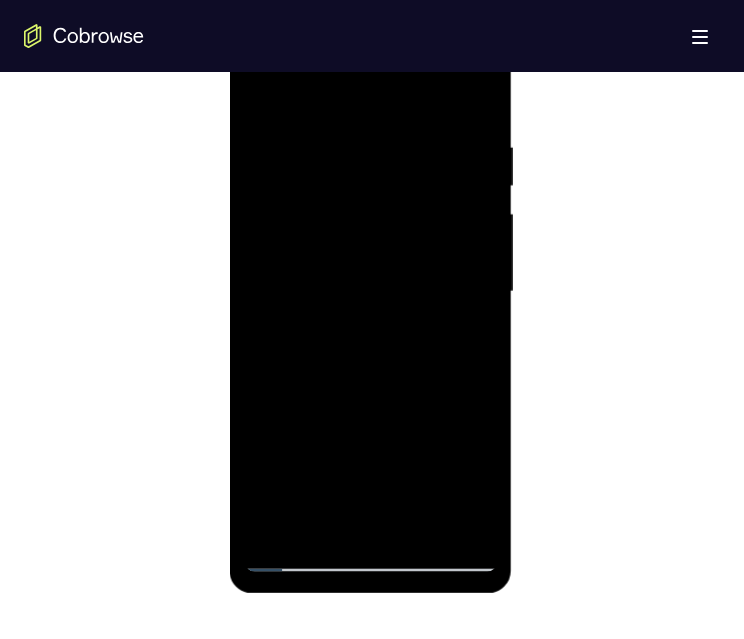 click at bounding box center (370, 292) 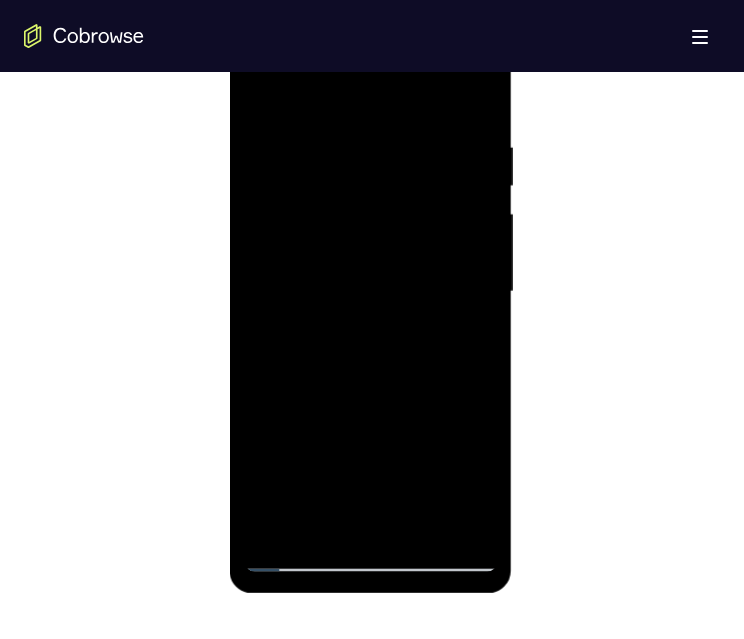 click at bounding box center [370, 292] 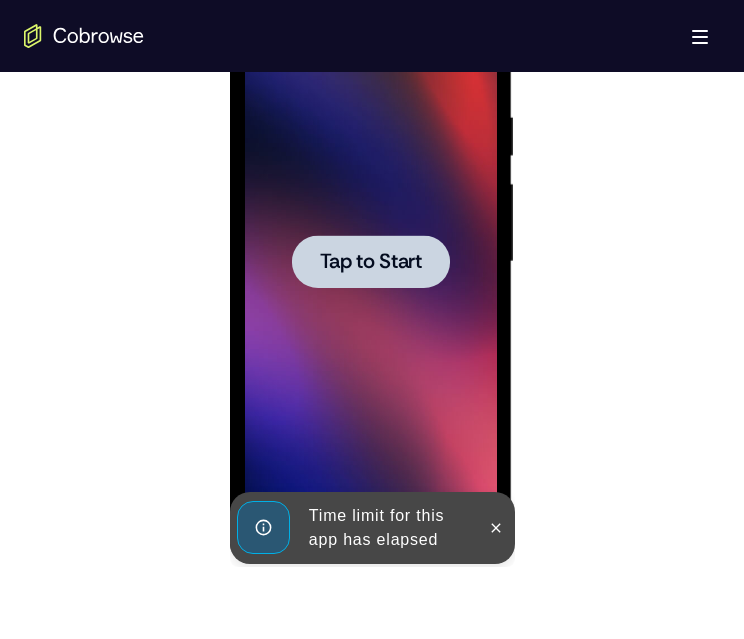 scroll, scrollTop: 1100, scrollLeft: 0, axis: vertical 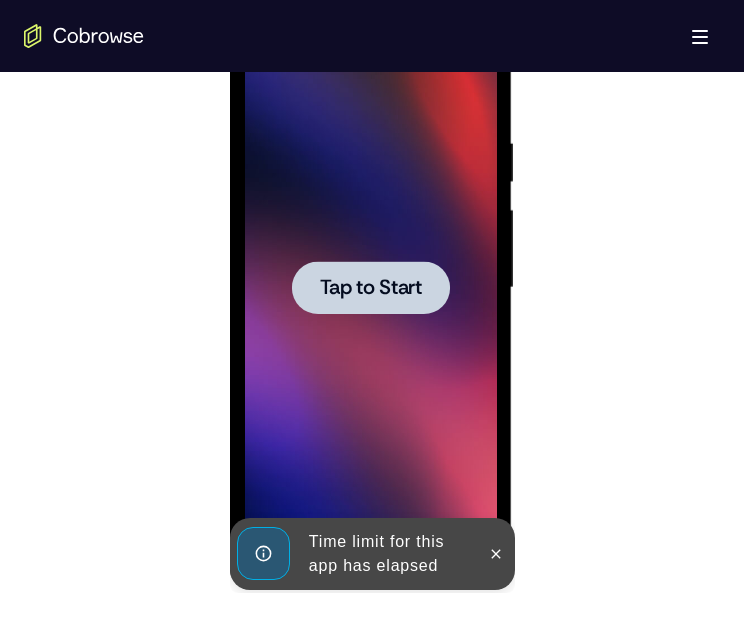 click on "Tap to Start" at bounding box center (370, 288) 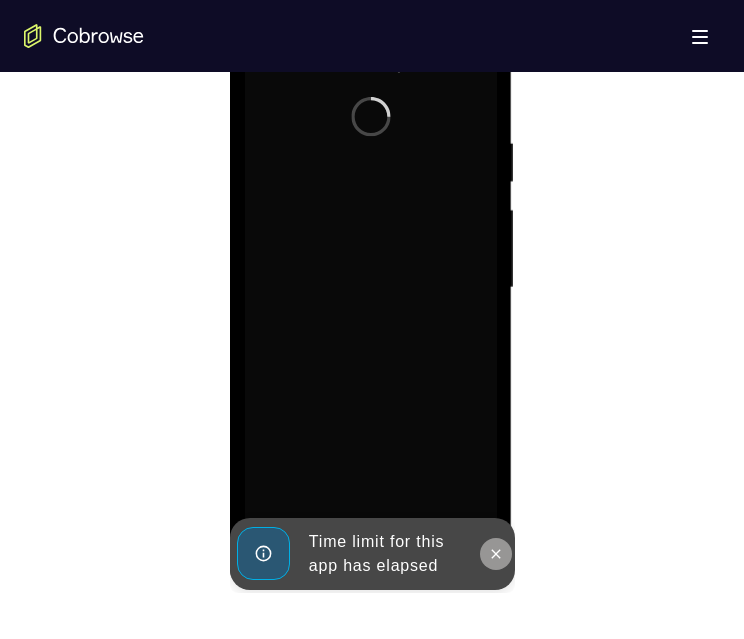 click 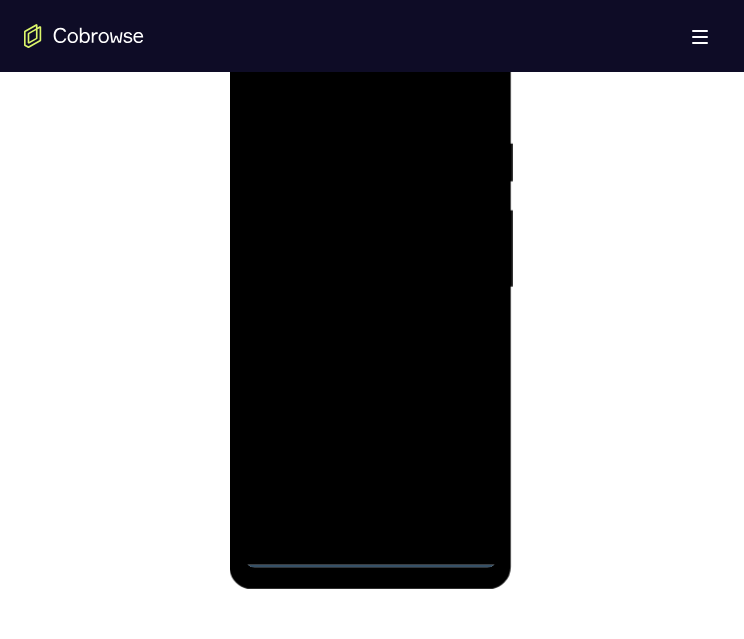 click at bounding box center (370, 288) 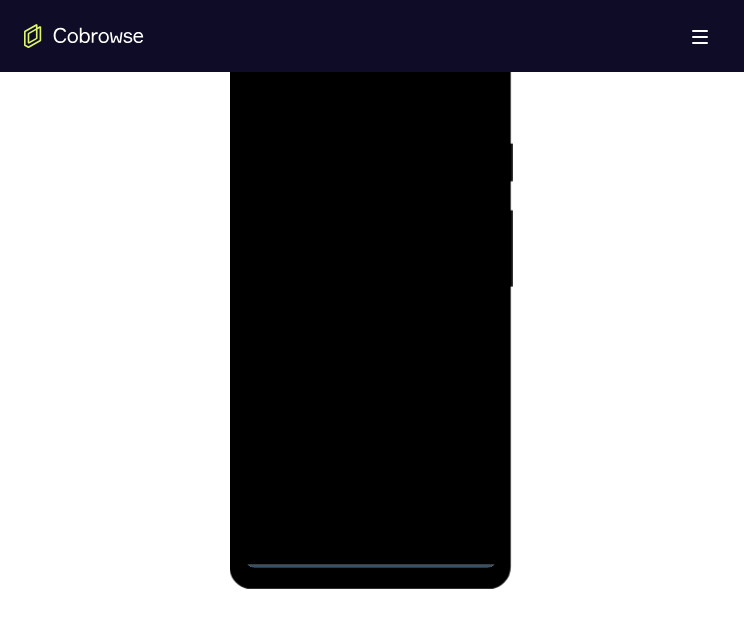 click at bounding box center [370, 288] 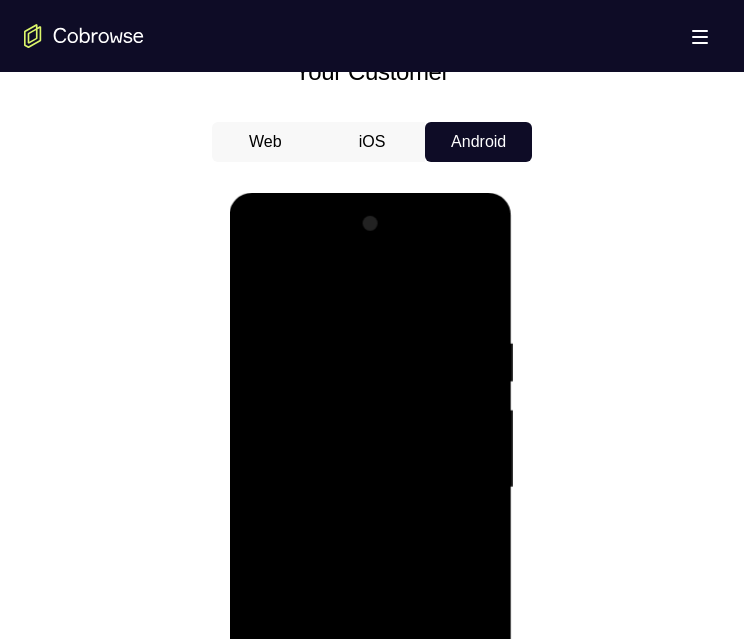 click at bounding box center [370, 488] 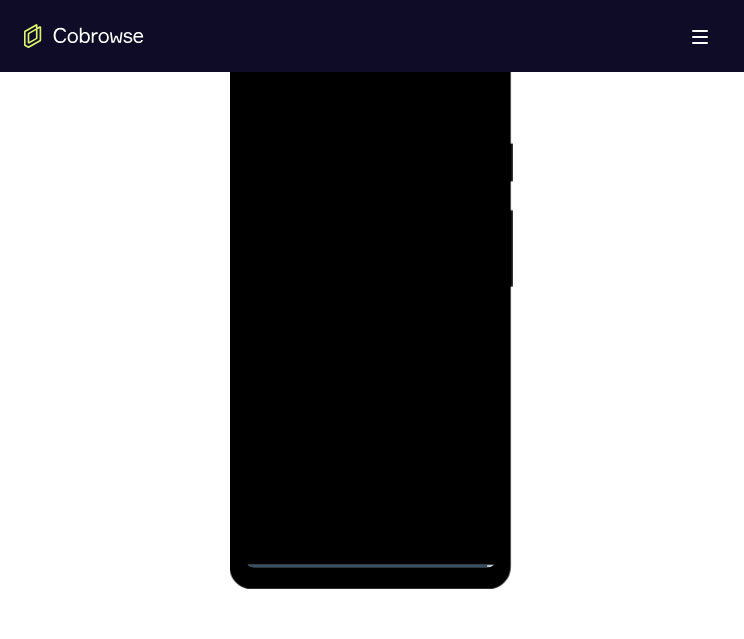 click at bounding box center [370, 288] 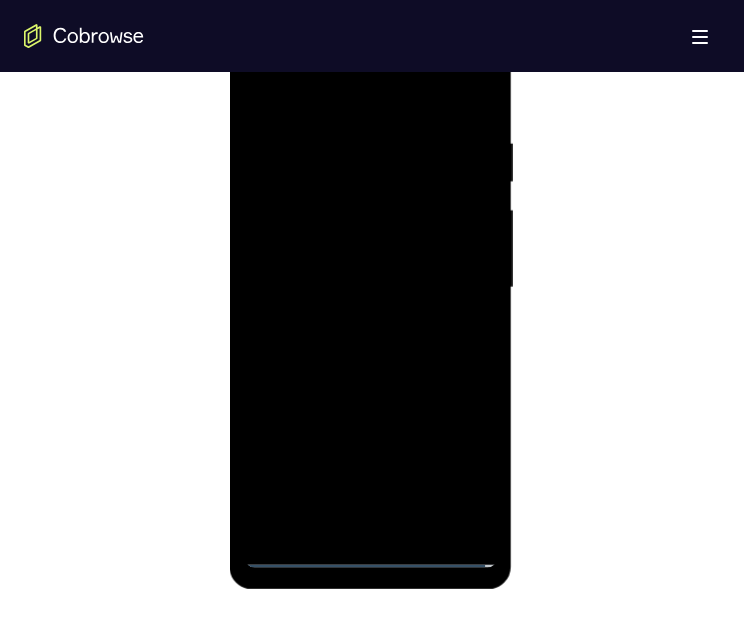 click at bounding box center (370, 288) 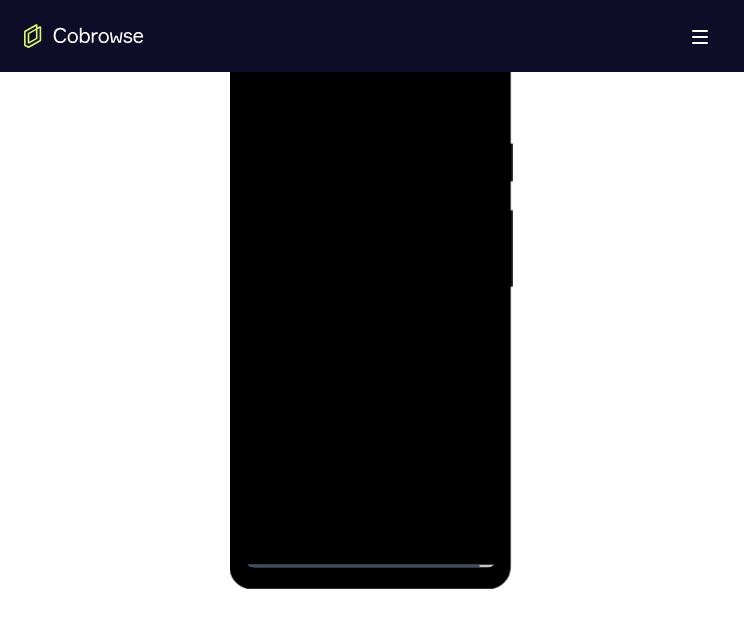 click at bounding box center (370, 288) 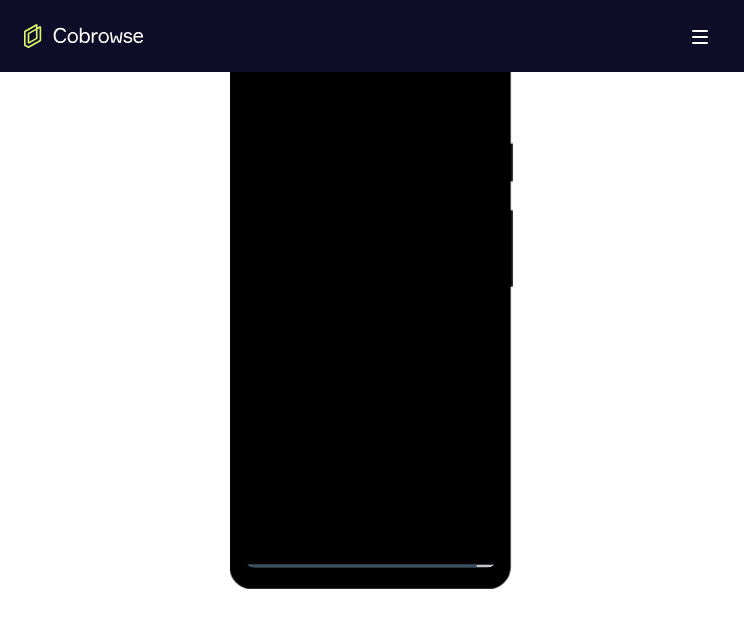 click at bounding box center (370, 288) 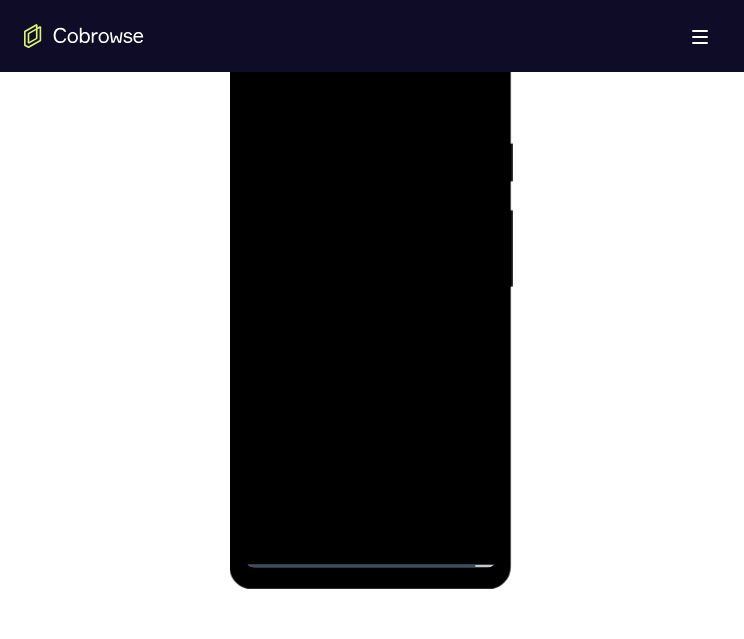 click at bounding box center [370, 288] 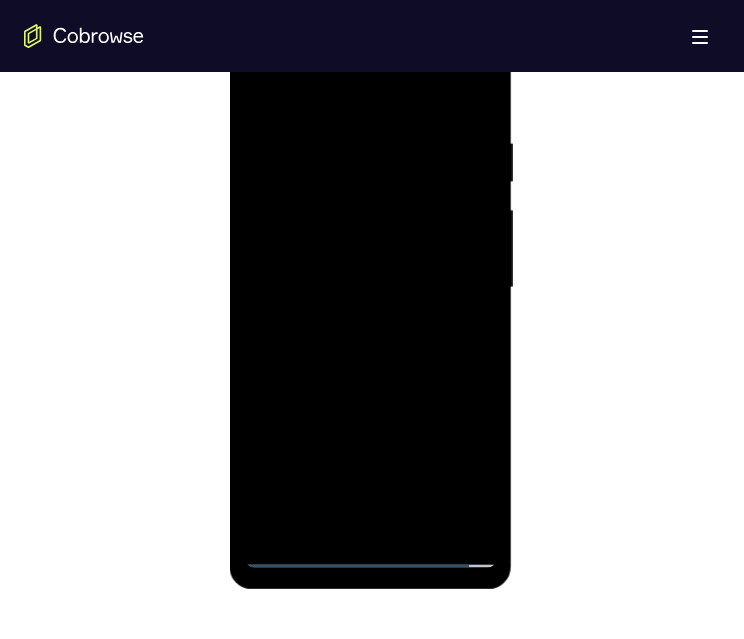 click at bounding box center (370, 288) 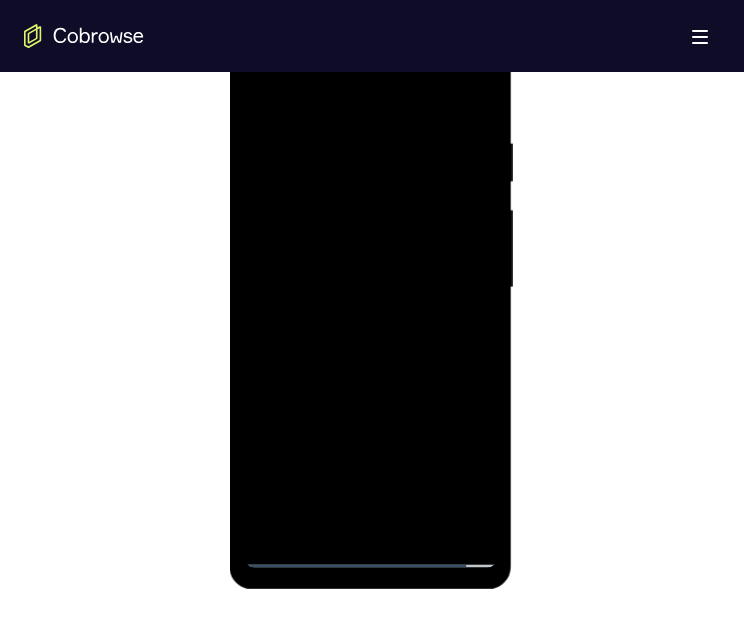 click at bounding box center (370, 288) 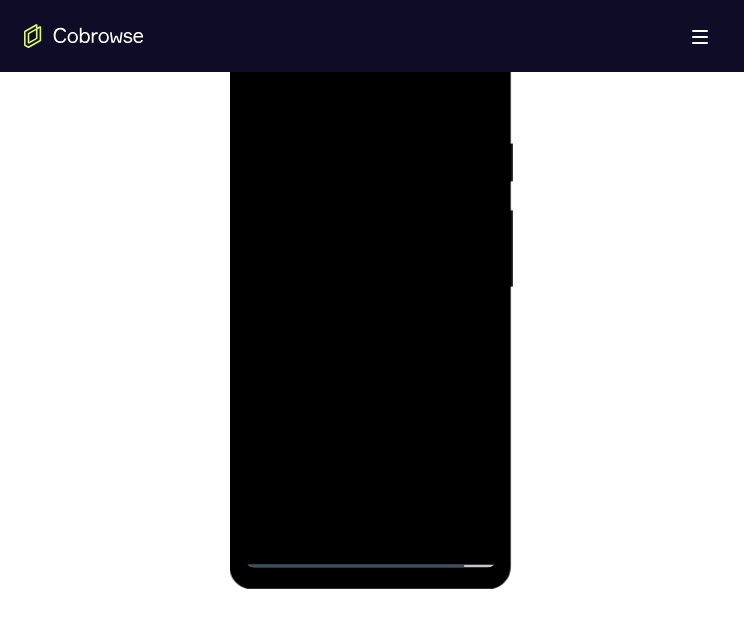 click at bounding box center [370, 288] 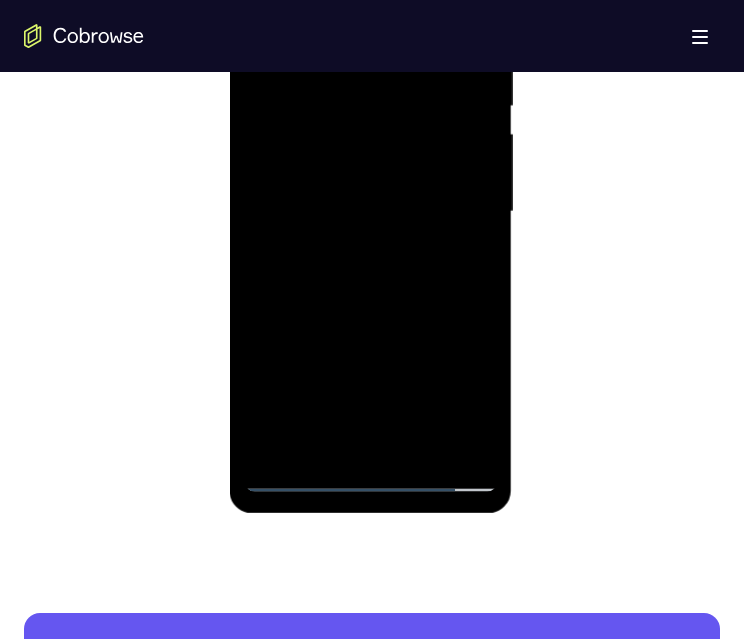 scroll, scrollTop: 1091, scrollLeft: 0, axis: vertical 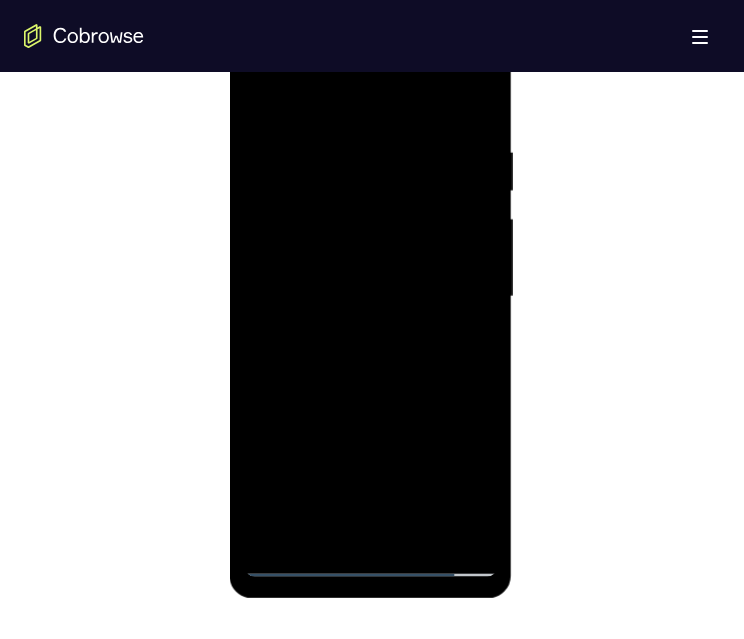 click at bounding box center (370, 297) 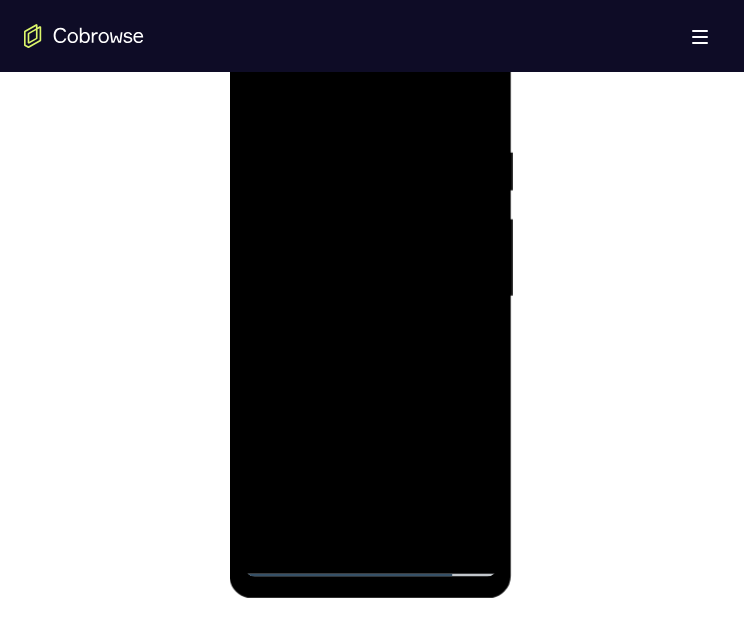 click at bounding box center (370, 297) 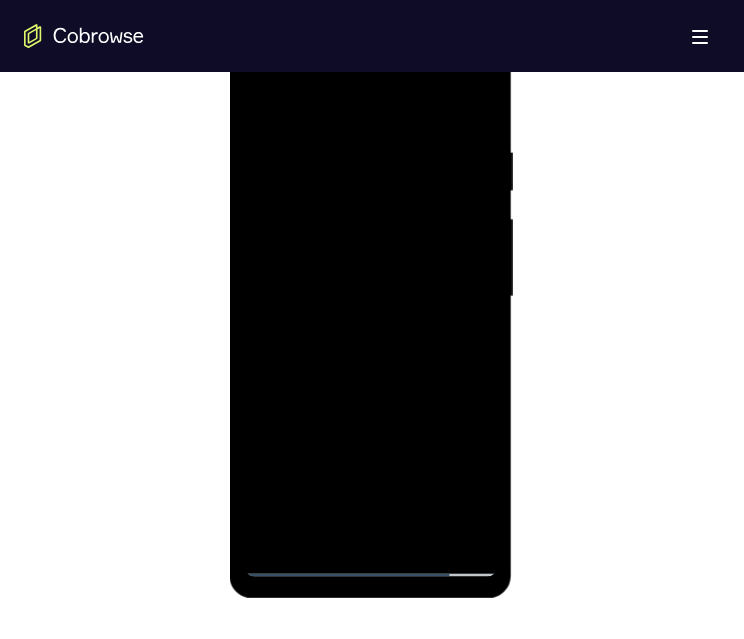 scroll, scrollTop: 1157, scrollLeft: 0, axis: vertical 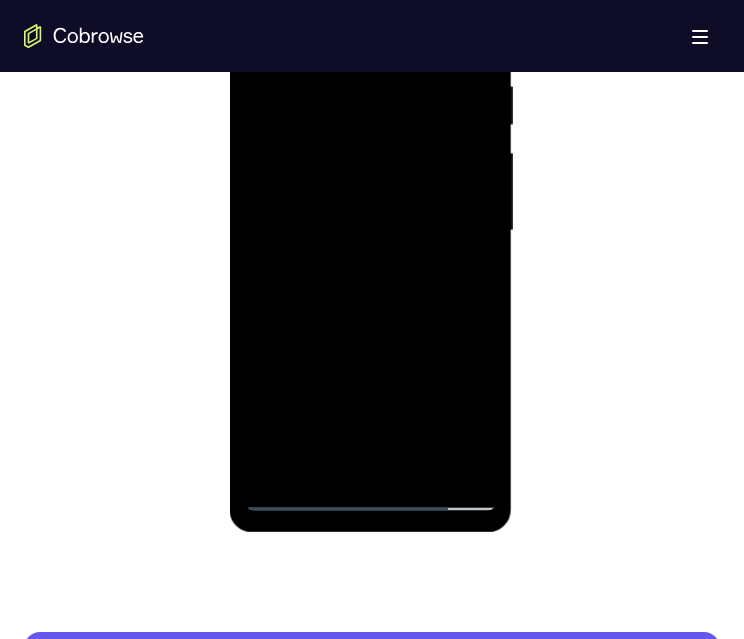 click at bounding box center [370, 231] 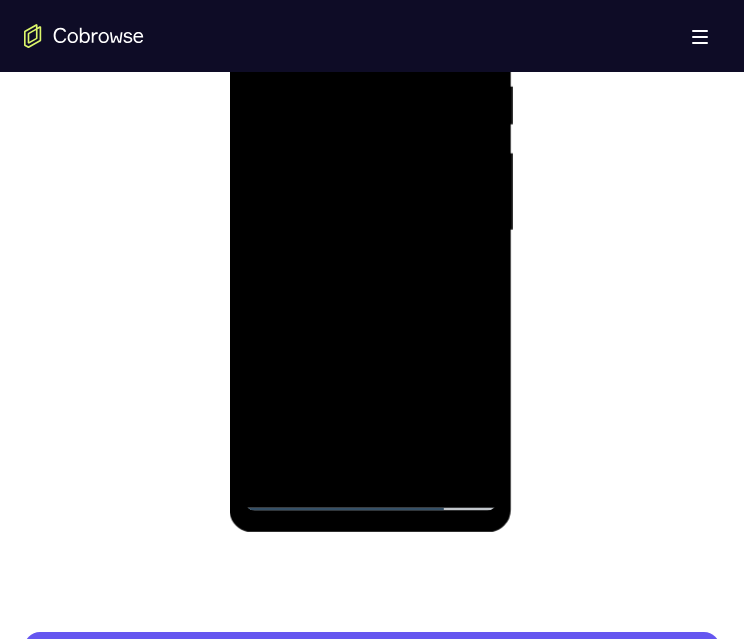 click at bounding box center [370, 231] 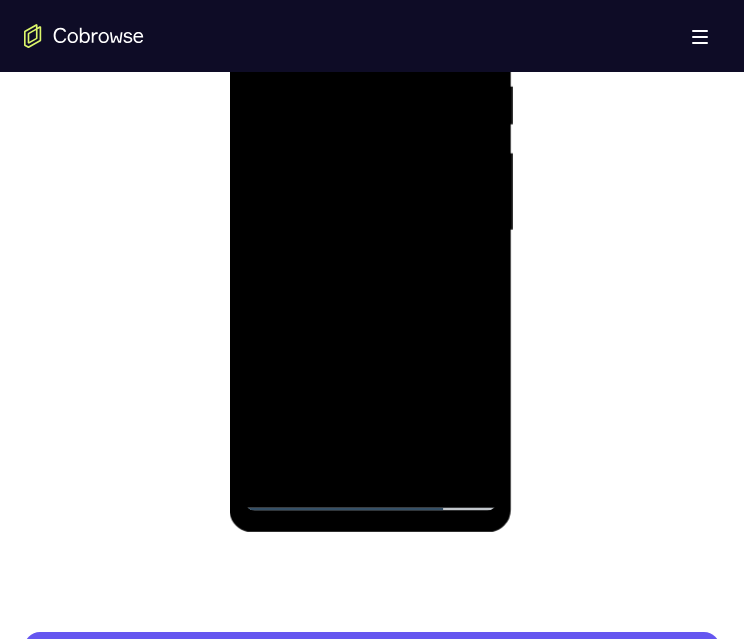 click at bounding box center (370, 231) 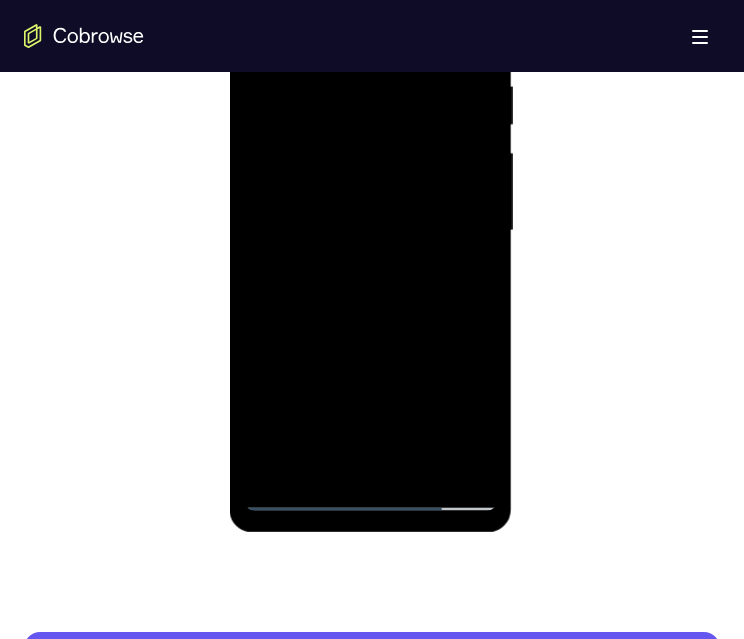 click at bounding box center (370, 231) 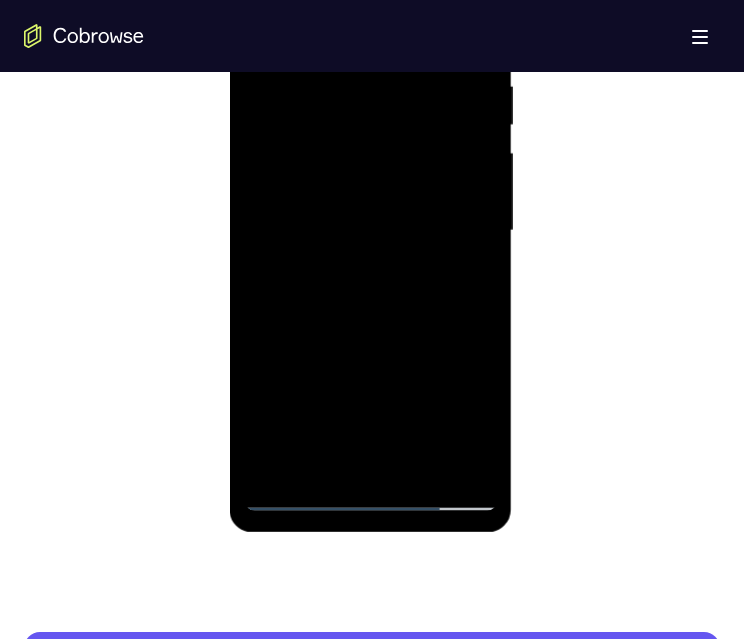 click at bounding box center [370, 231] 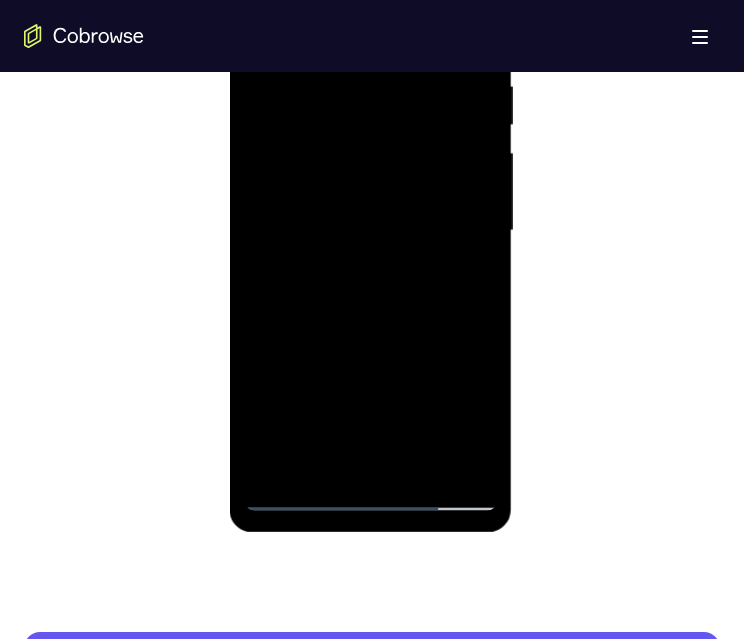 scroll, scrollTop: 1102, scrollLeft: 0, axis: vertical 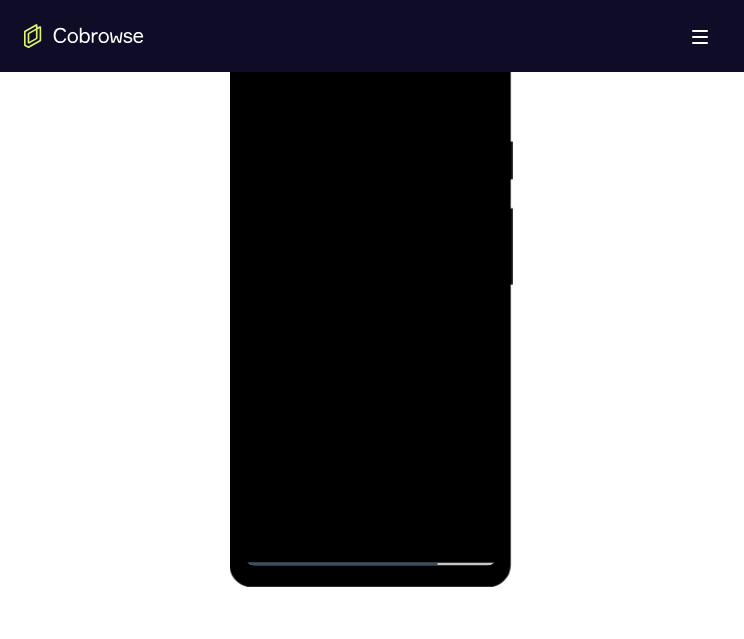 click at bounding box center [370, 286] 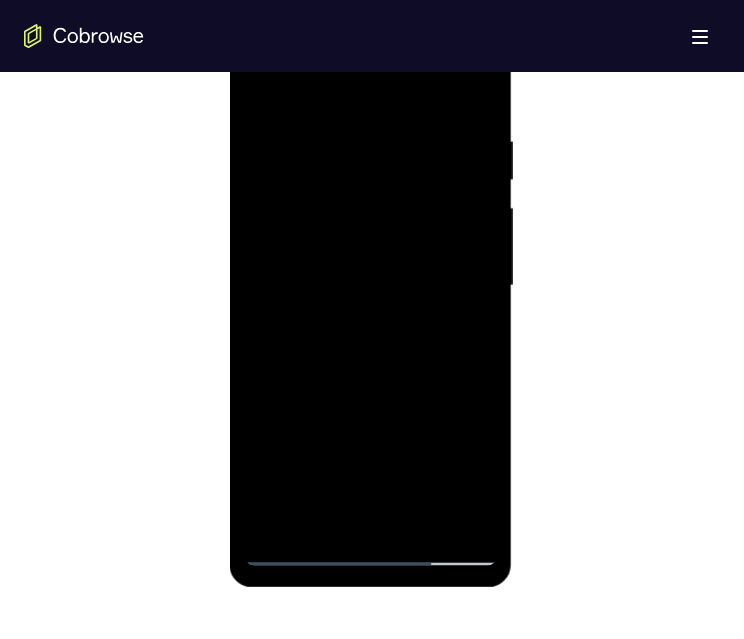click at bounding box center (370, 286) 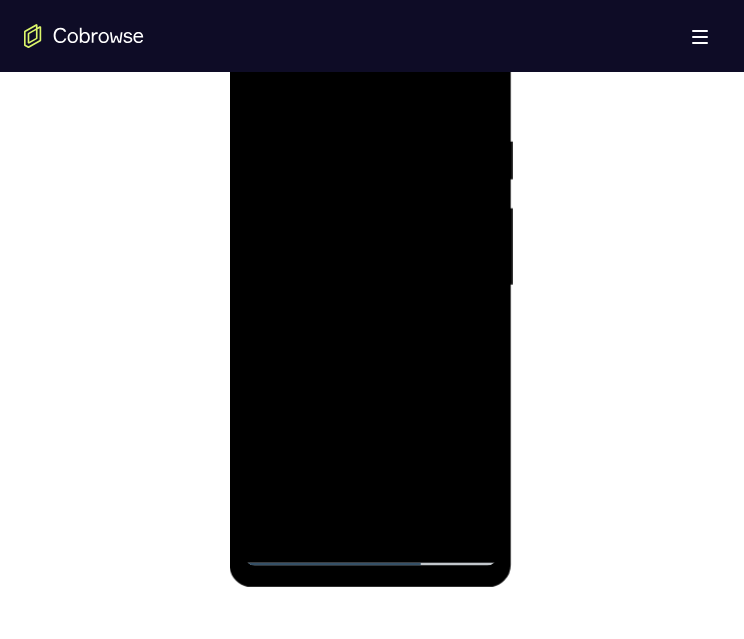 click at bounding box center [370, 286] 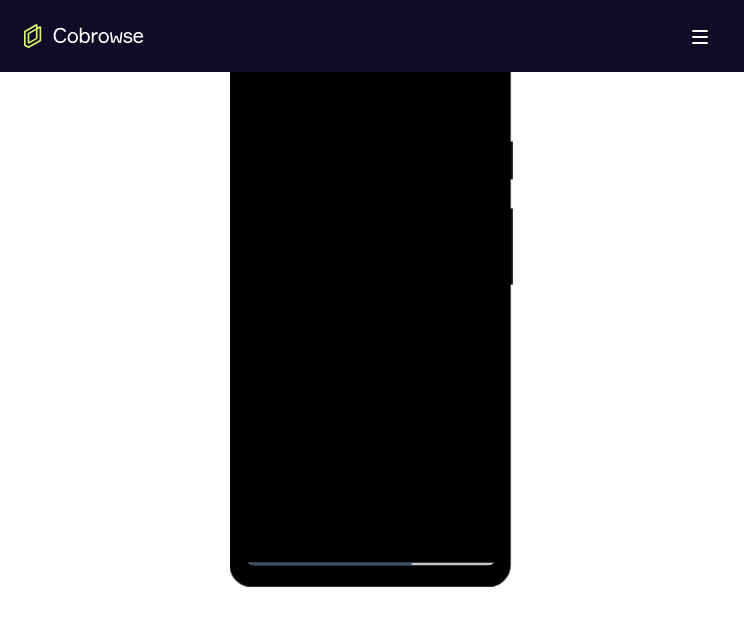 click at bounding box center (370, 286) 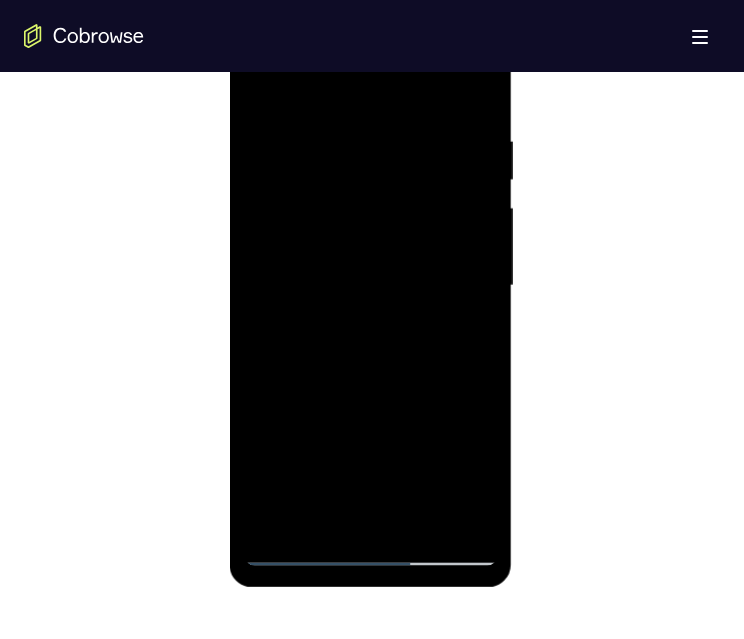 click at bounding box center [370, 286] 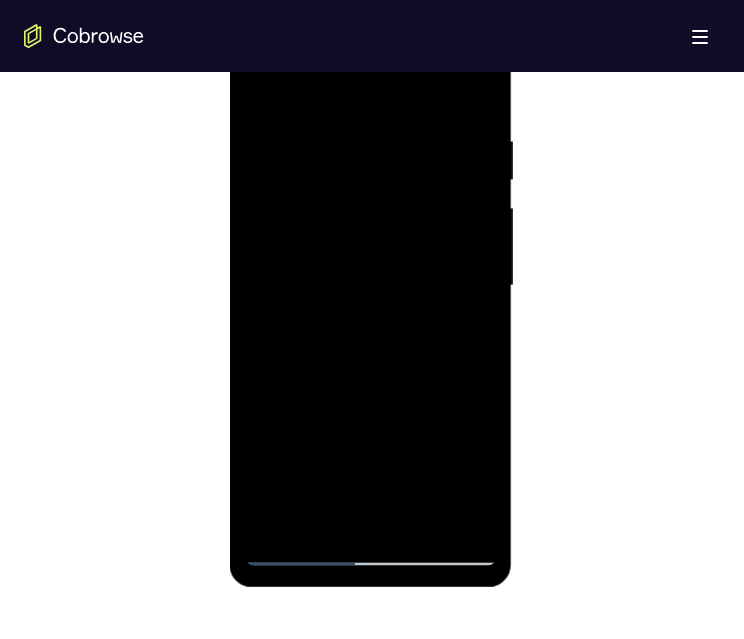 scroll, scrollTop: 1208, scrollLeft: 0, axis: vertical 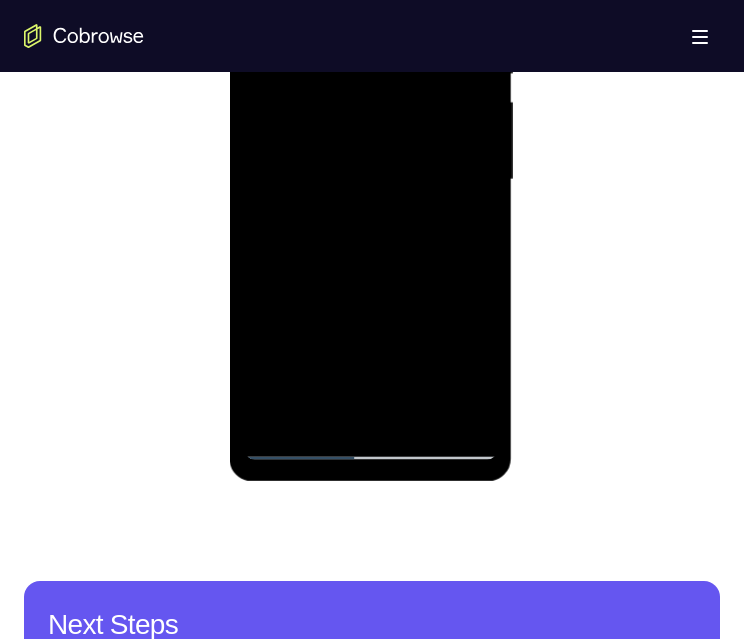 click at bounding box center (370, 180) 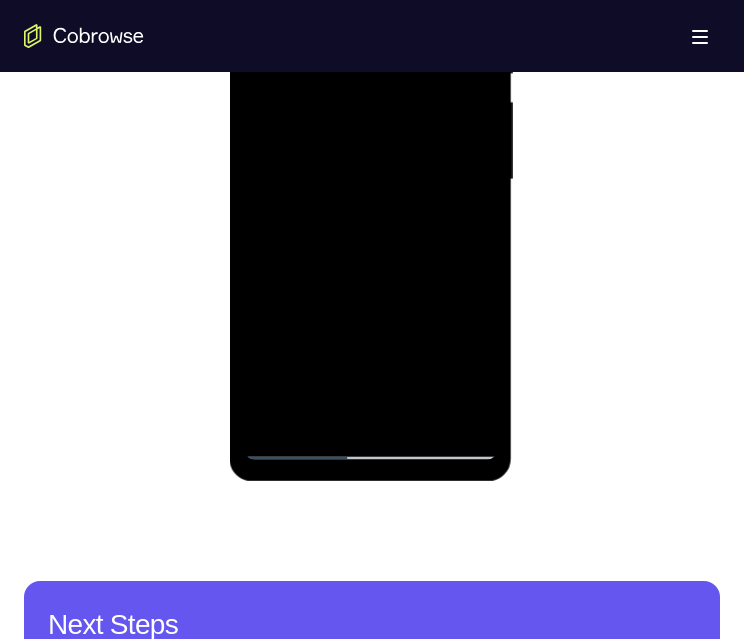 click at bounding box center (370, 180) 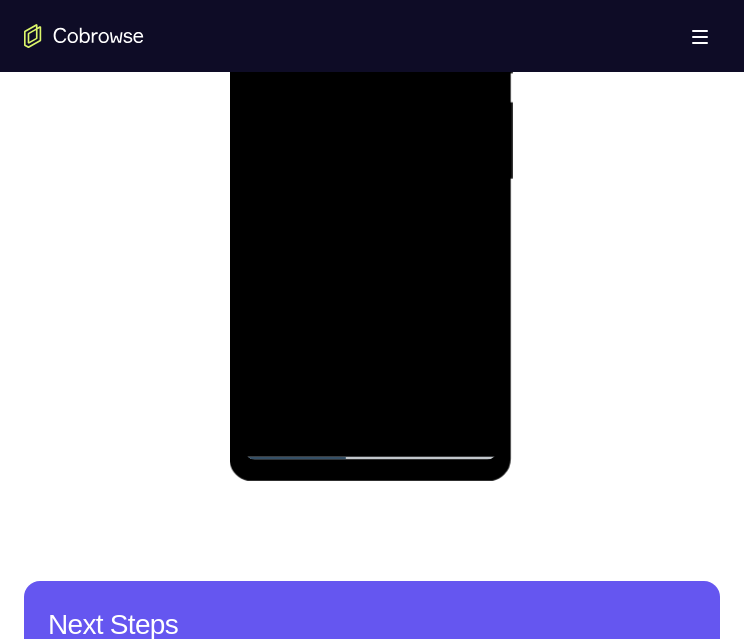 click at bounding box center (370, 180) 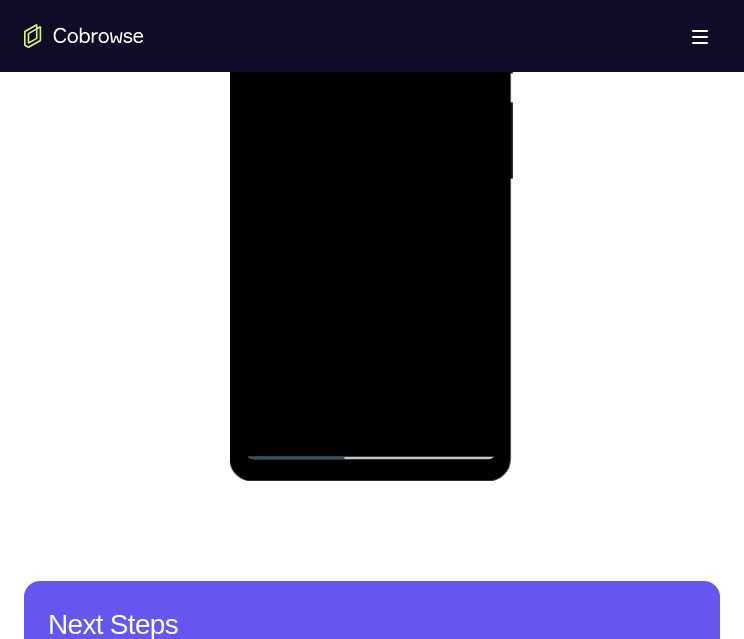 drag, startPoint x: 465, startPoint y: 403, endPoint x: 747, endPoint y: 218, distance: 337.26697 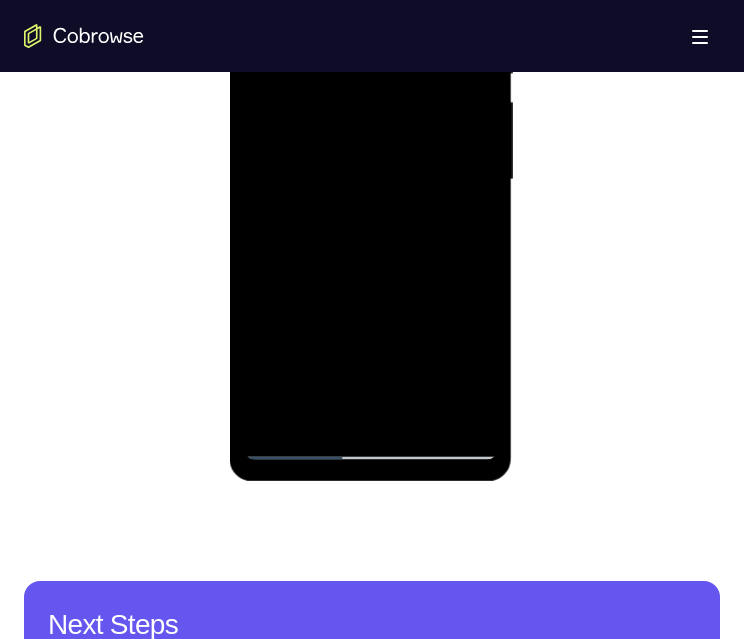 scroll, scrollTop: 1193, scrollLeft: 0, axis: vertical 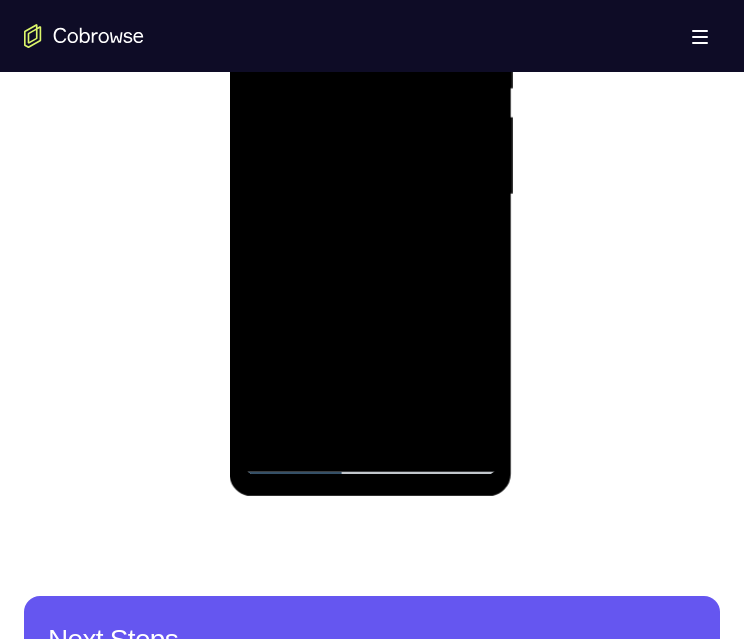 click at bounding box center (370, 195) 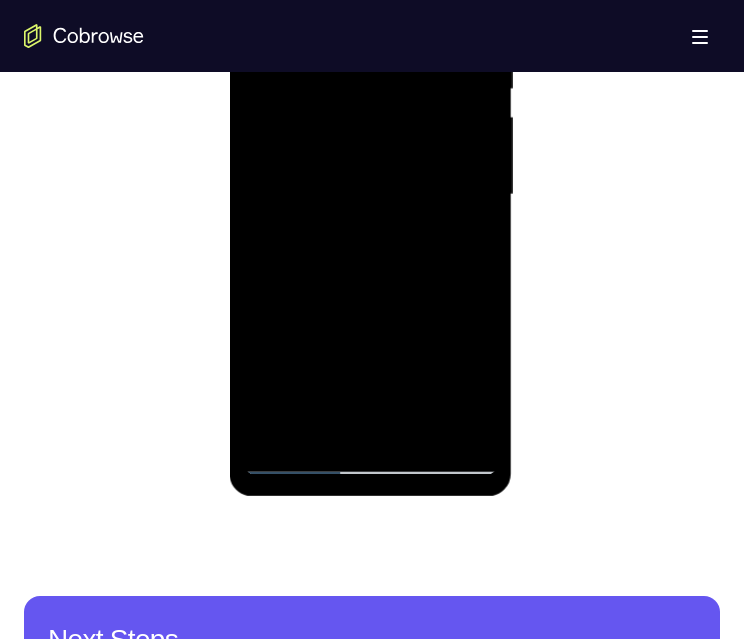scroll, scrollTop: 1062, scrollLeft: 0, axis: vertical 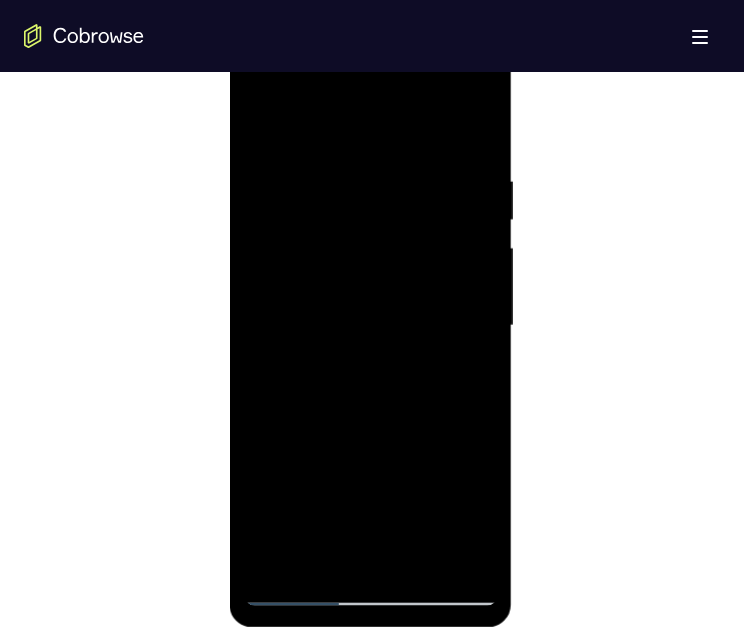 click at bounding box center (370, 326) 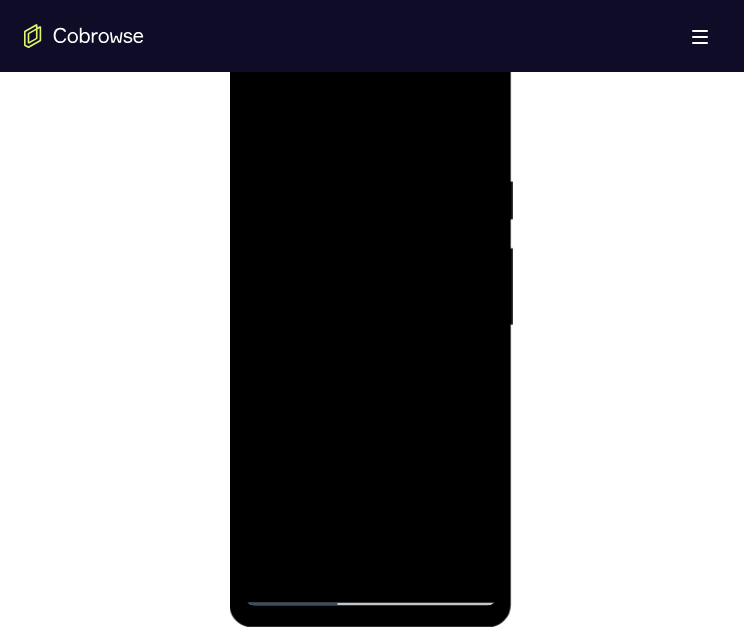 scroll, scrollTop: 1116, scrollLeft: 0, axis: vertical 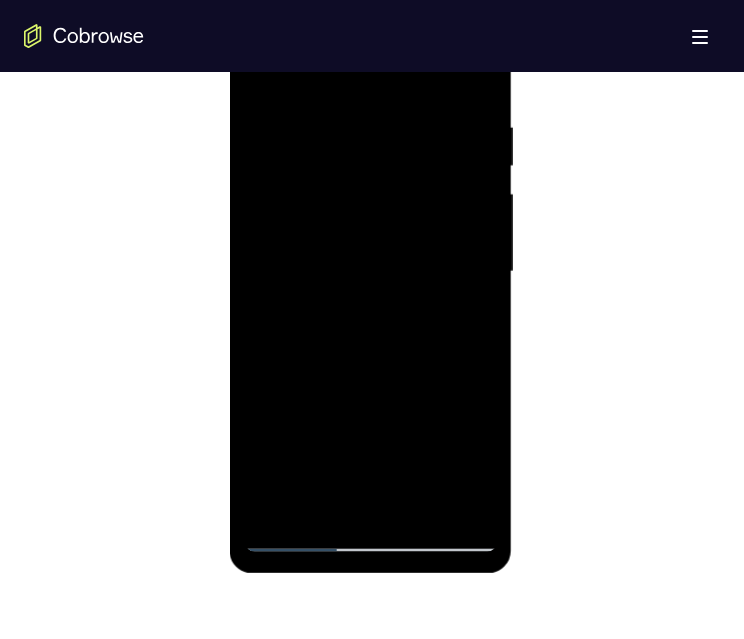 click at bounding box center [370, 272] 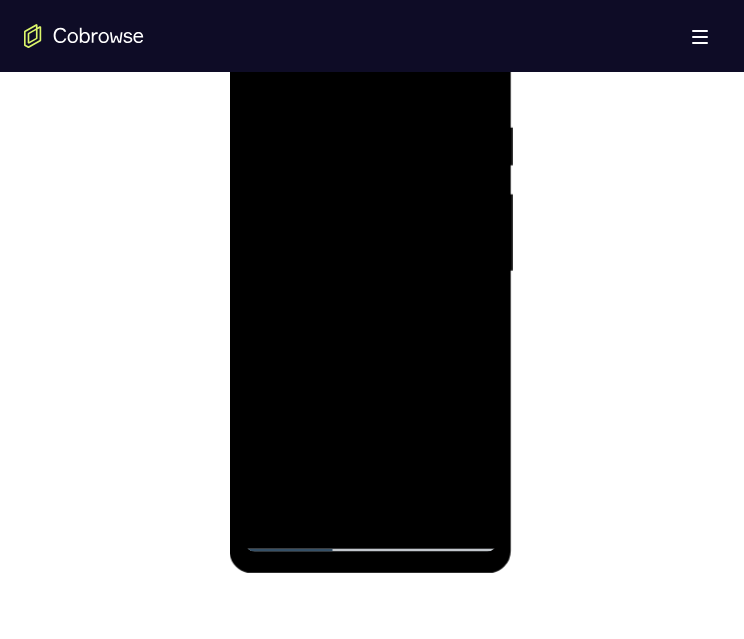 click at bounding box center (370, 272) 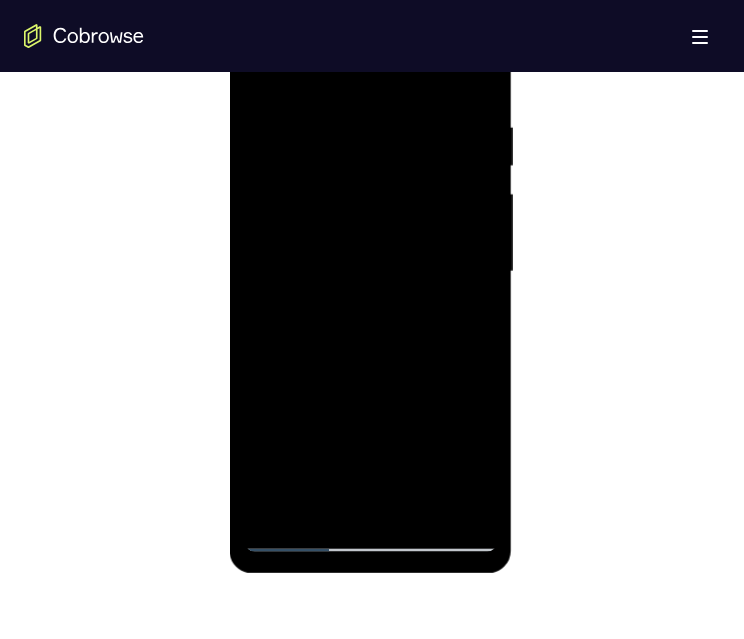 drag, startPoint x: 441, startPoint y: 164, endPoint x: 444, endPoint y: 280, distance: 116.03879 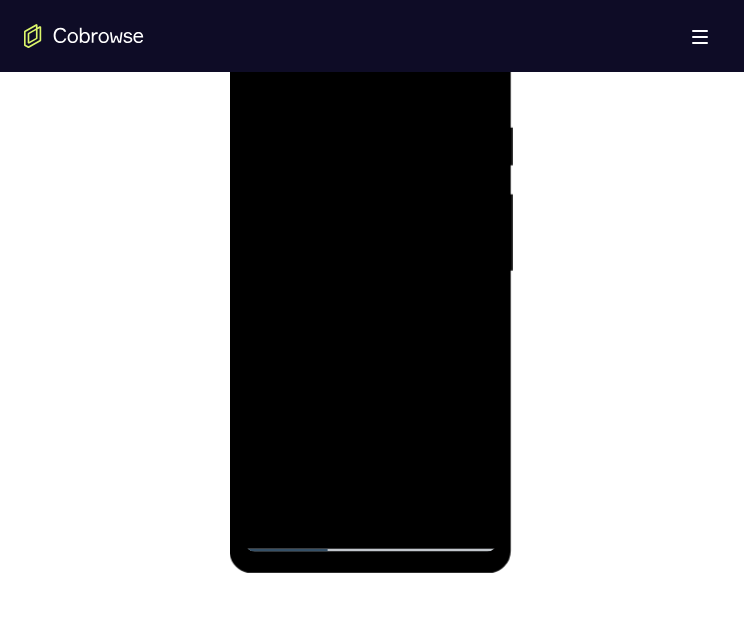 drag, startPoint x: 444, startPoint y: 305, endPoint x: 449, endPoint y: 196, distance: 109.11462 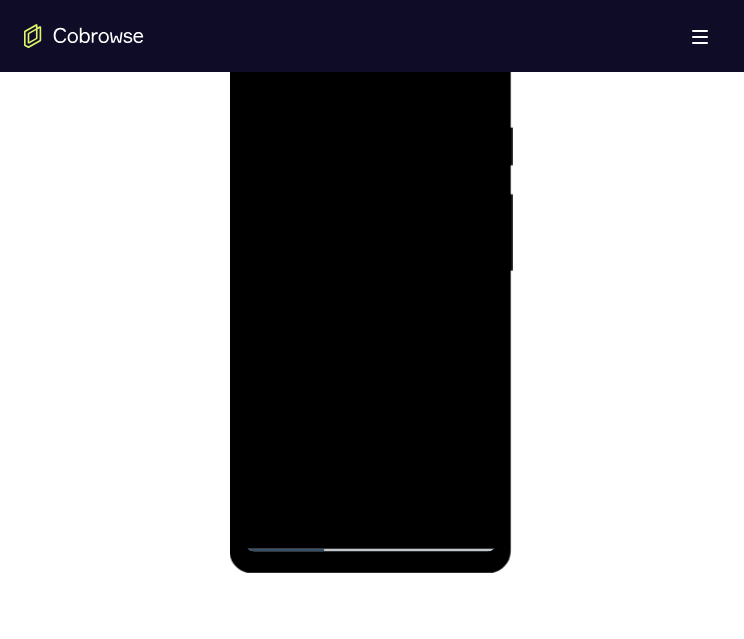 click at bounding box center [370, 272] 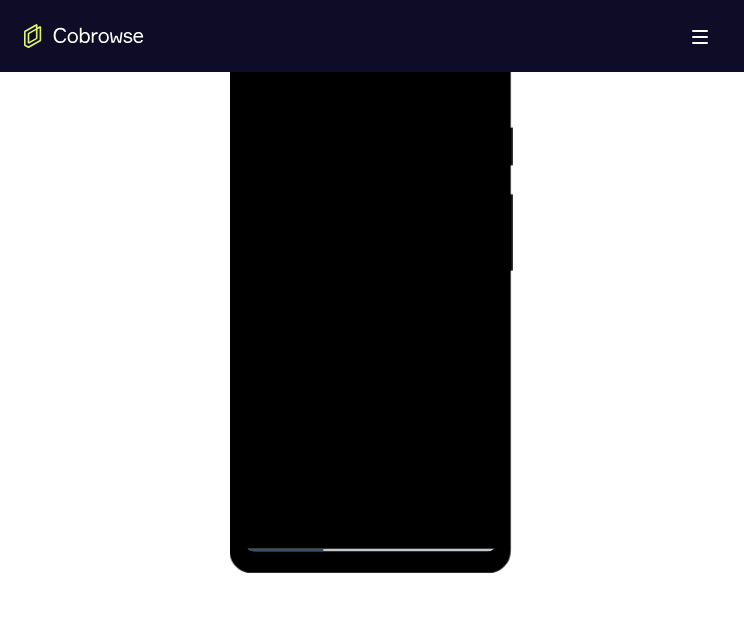 click at bounding box center [370, 272] 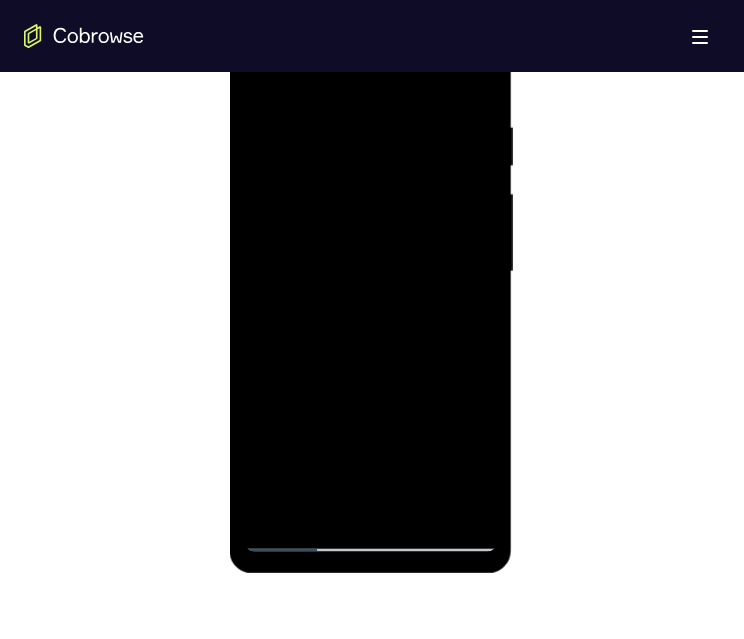 click at bounding box center (370, 272) 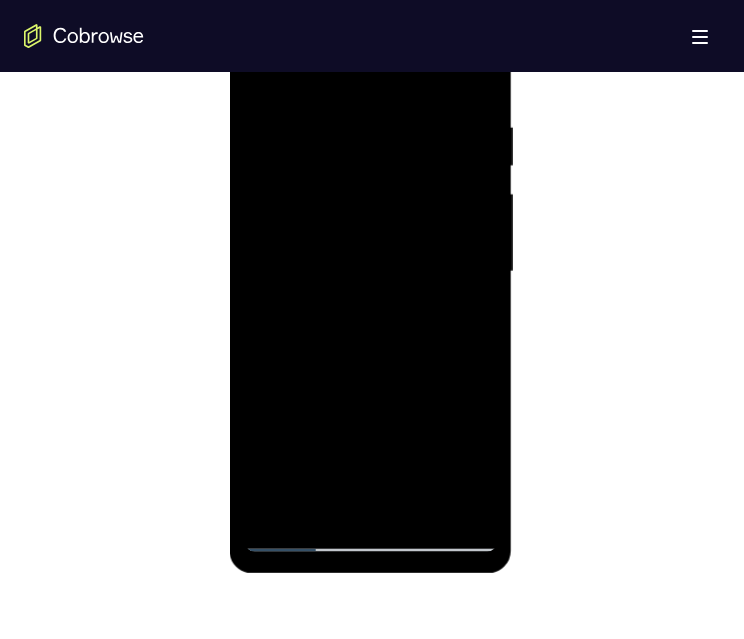 click at bounding box center [370, 272] 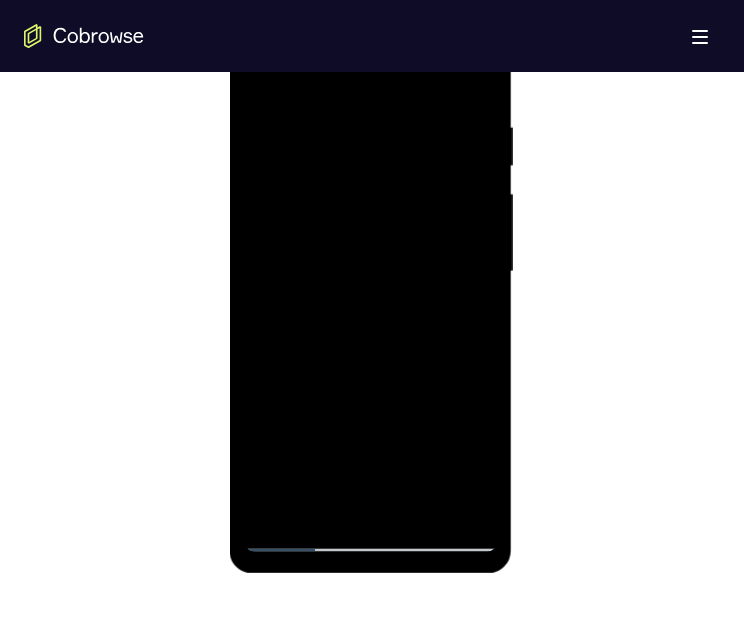 click at bounding box center [370, 272] 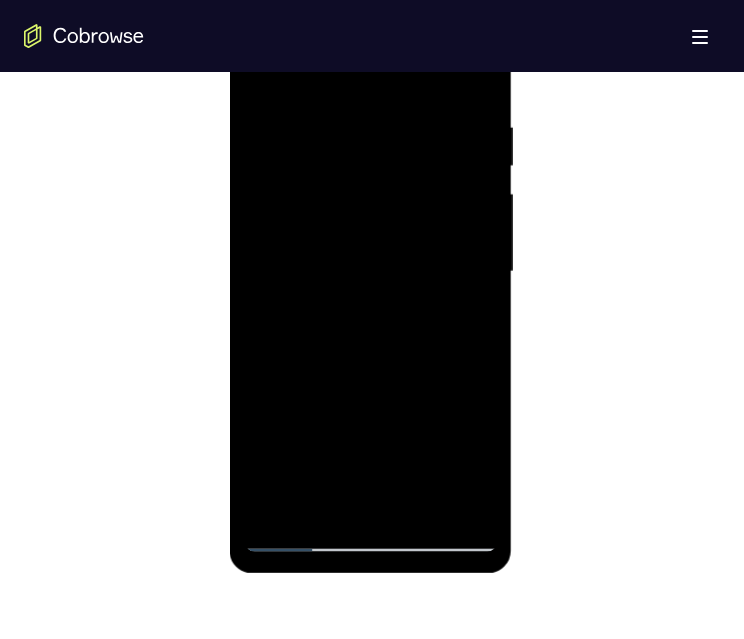 drag, startPoint x: 466, startPoint y: 142, endPoint x: 451, endPoint y: 266, distance: 124.90396 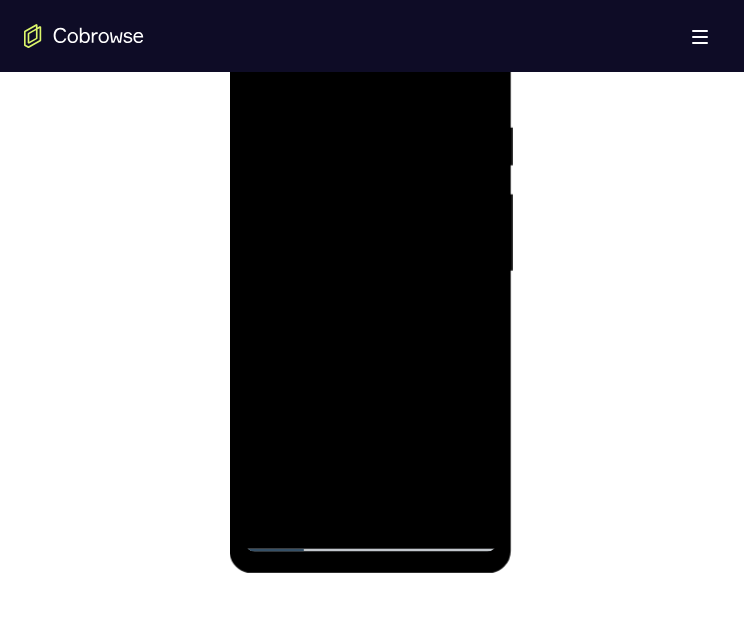 drag, startPoint x: 451, startPoint y: 235, endPoint x: 432, endPoint y: 129, distance: 107.68937 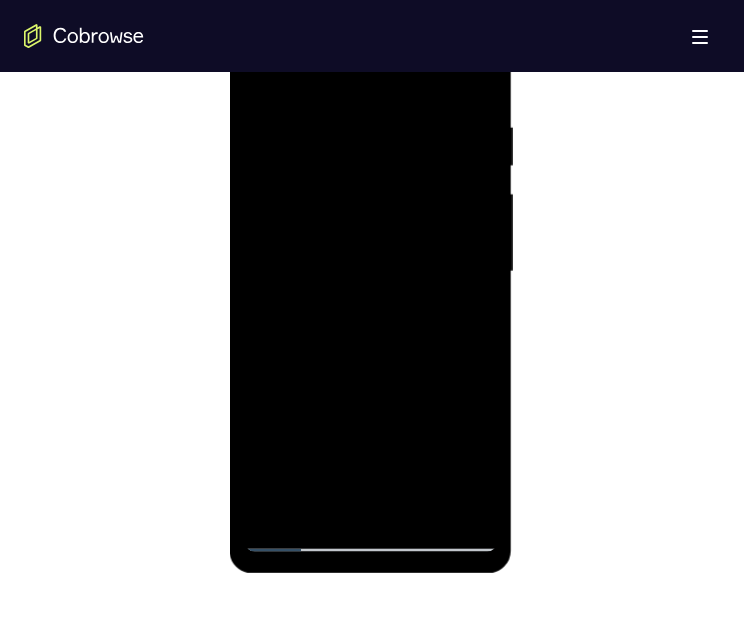 click at bounding box center [370, 272] 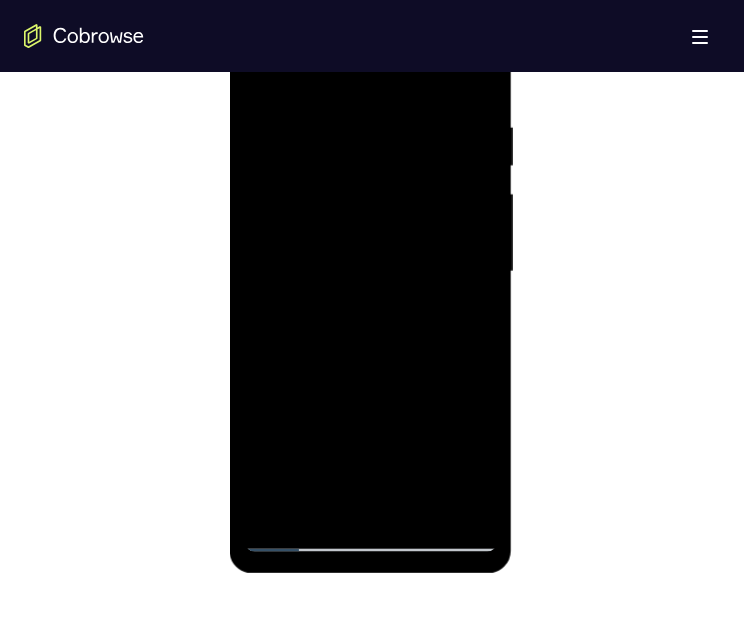 click at bounding box center [370, 272] 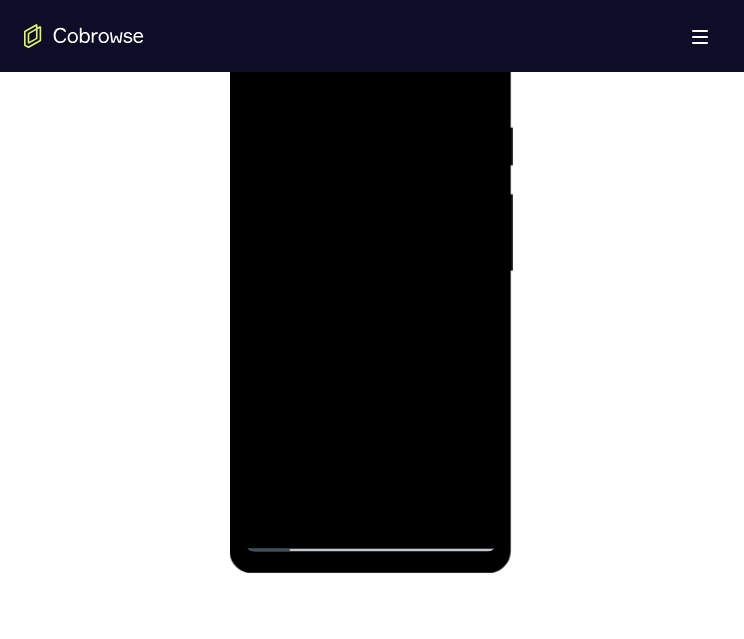click at bounding box center (370, 272) 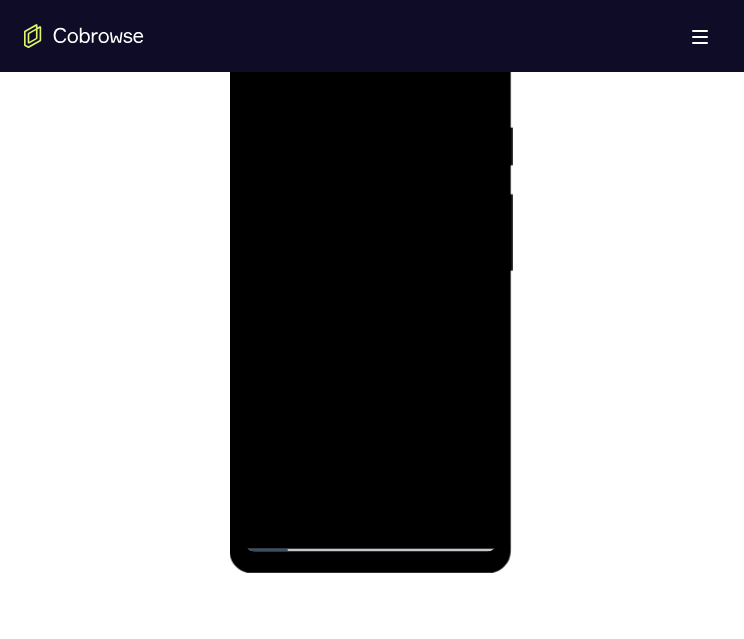 click at bounding box center (370, 272) 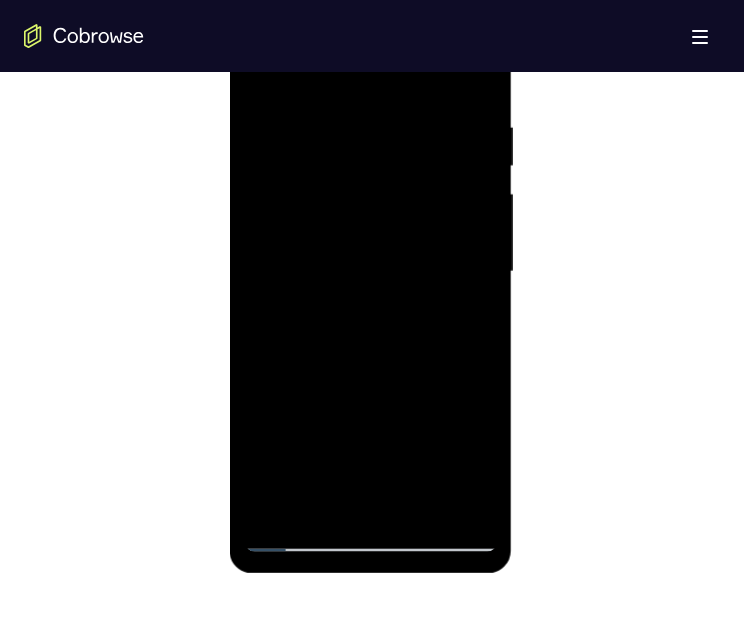 click at bounding box center [370, 272] 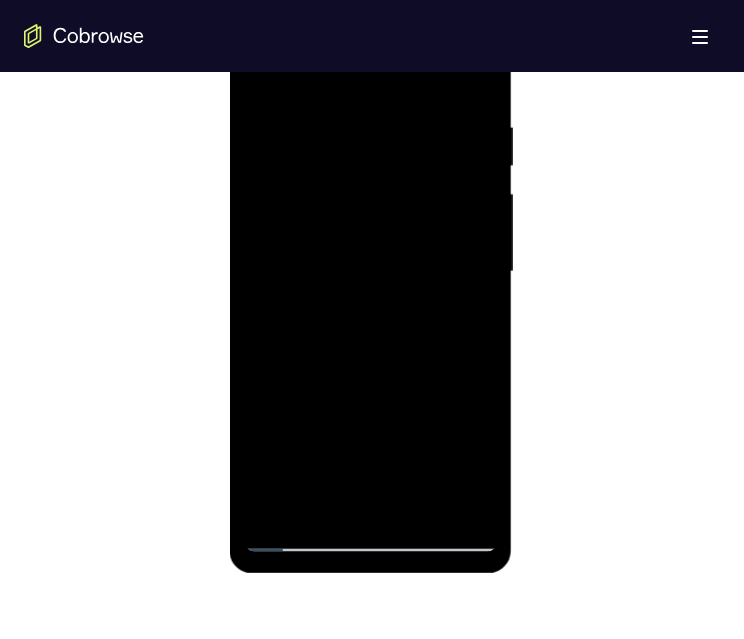 click at bounding box center [370, 272] 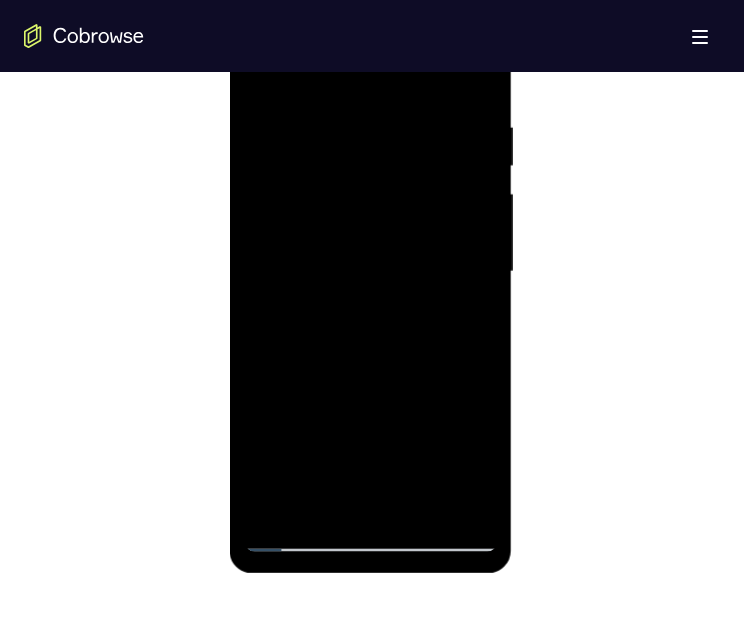 click at bounding box center [370, 272] 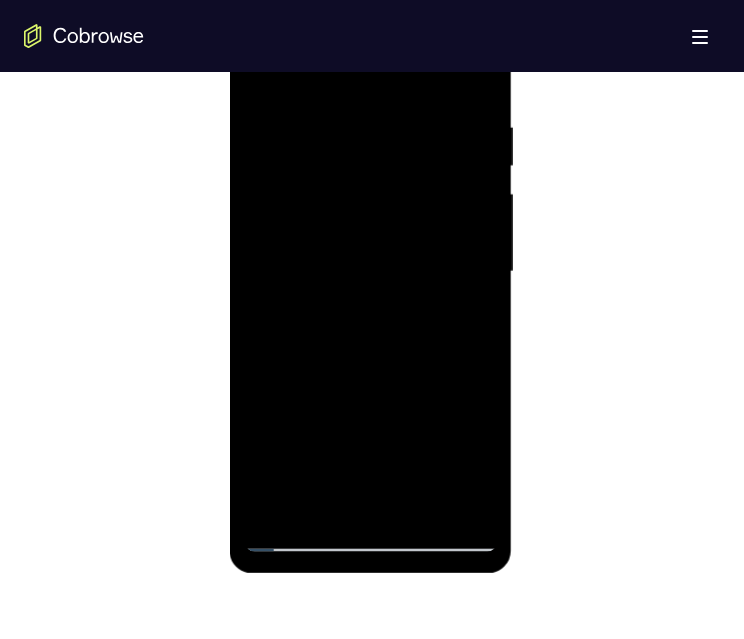 click at bounding box center [370, 272] 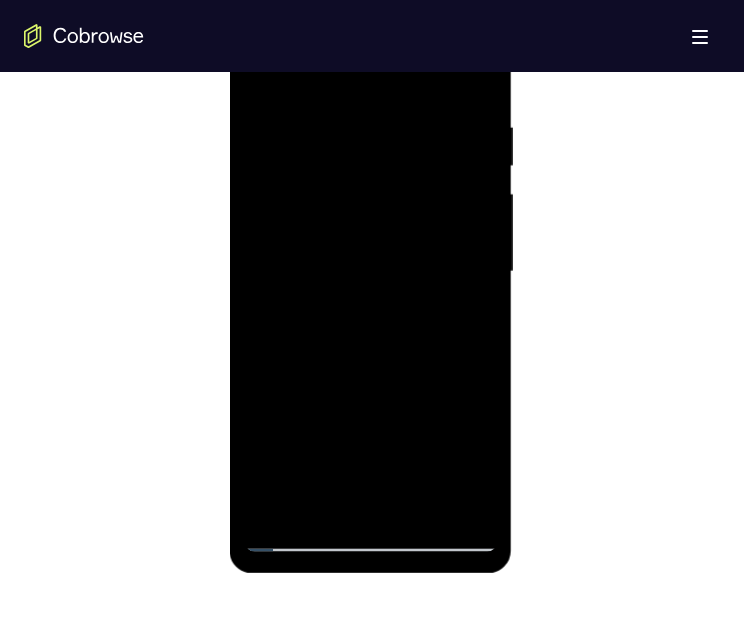 click at bounding box center (370, 272) 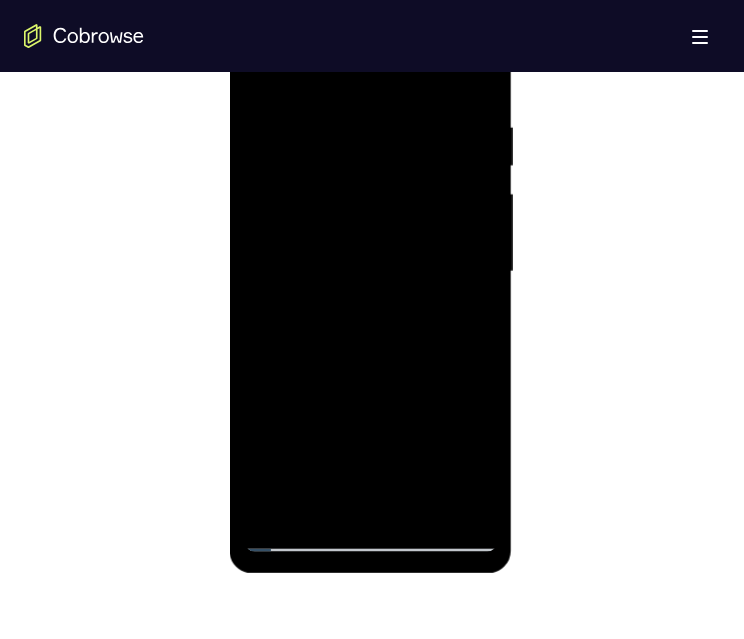 drag, startPoint x: 432, startPoint y: 437, endPoint x: 452, endPoint y: 307, distance: 131.52946 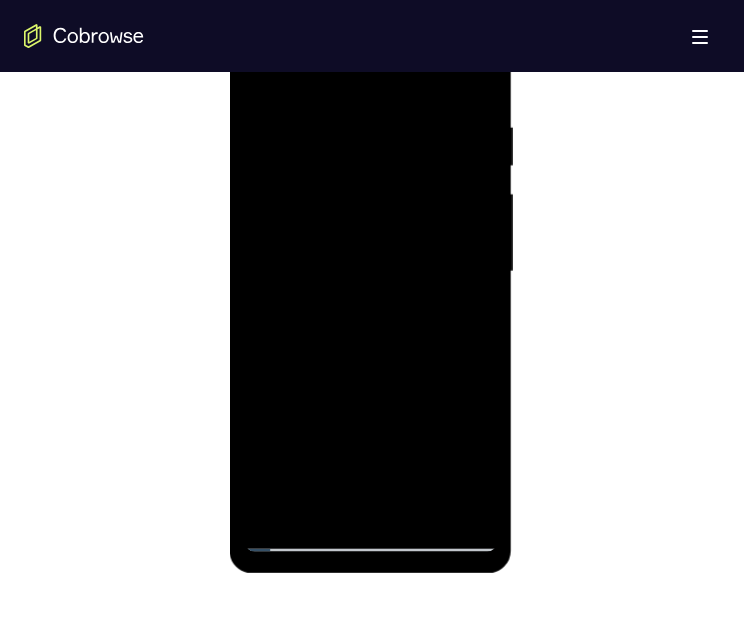 drag, startPoint x: 436, startPoint y: 453, endPoint x: 460, endPoint y: 365, distance: 91.214035 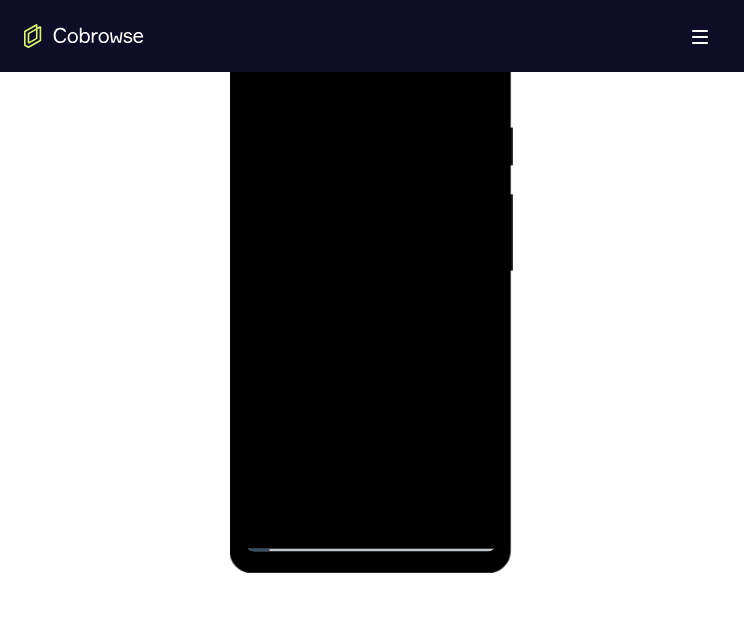 drag, startPoint x: 453, startPoint y: 457, endPoint x: 465, endPoint y: 380, distance: 77.92946 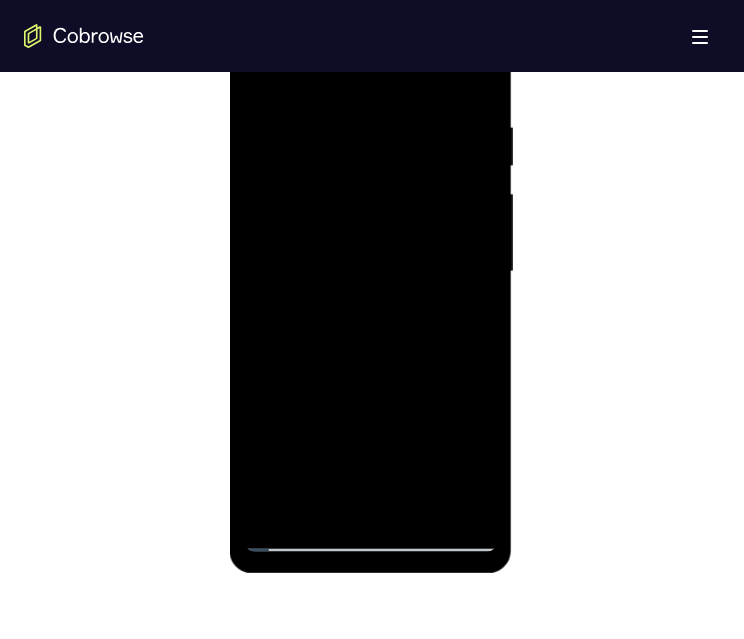 click at bounding box center [370, 272] 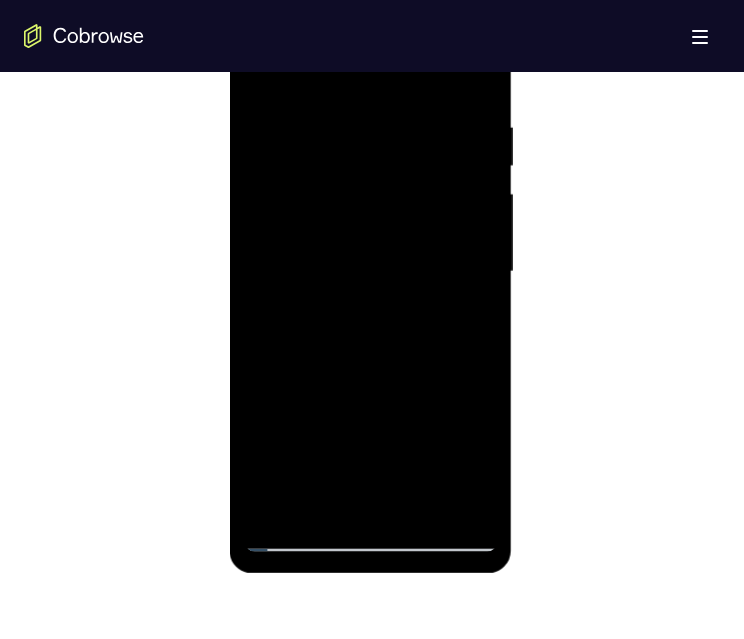 drag, startPoint x: 458, startPoint y: 485, endPoint x: 459, endPoint y: 390, distance: 95.005264 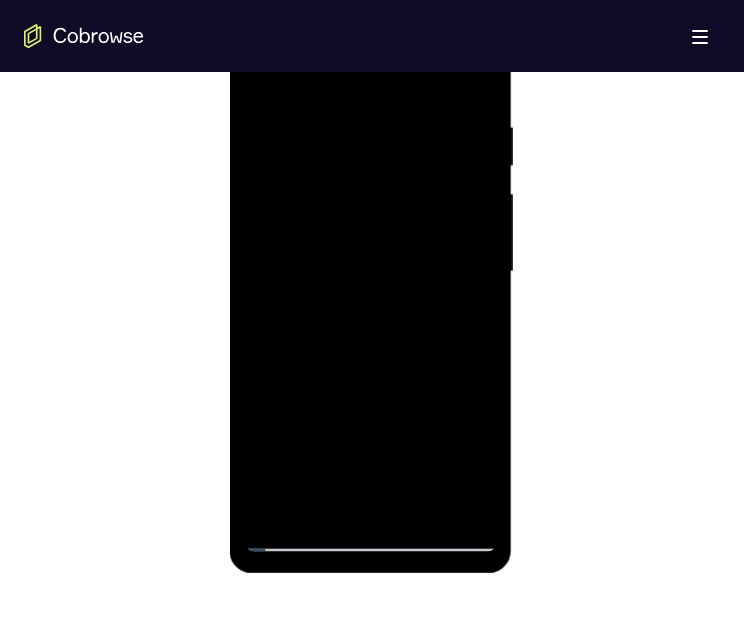 click at bounding box center (370, 272) 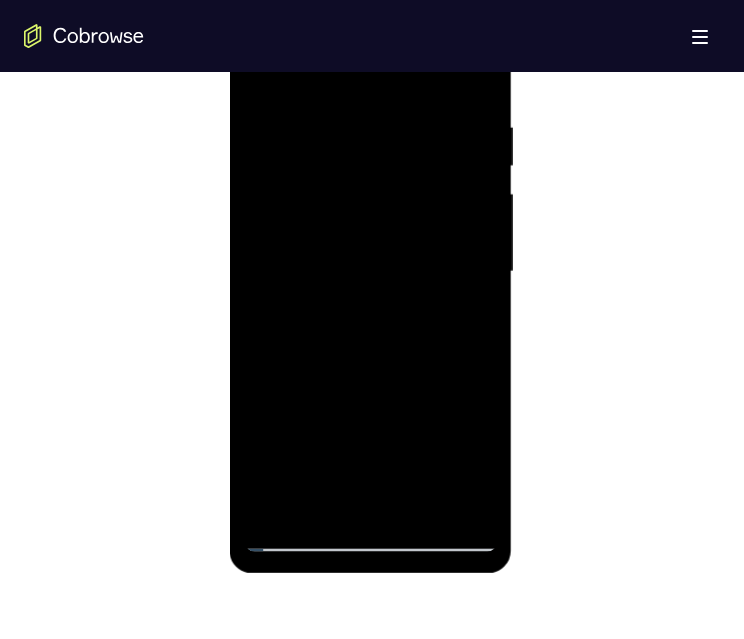 drag, startPoint x: 420, startPoint y: 463, endPoint x: 459, endPoint y: 322, distance: 146.29422 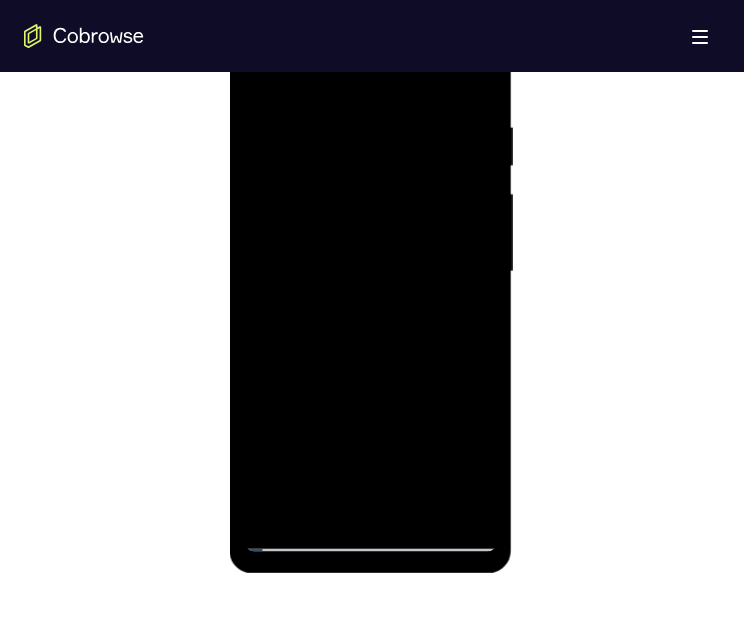 drag, startPoint x: 460, startPoint y: 440, endPoint x: 482, endPoint y: 338, distance: 104.34558 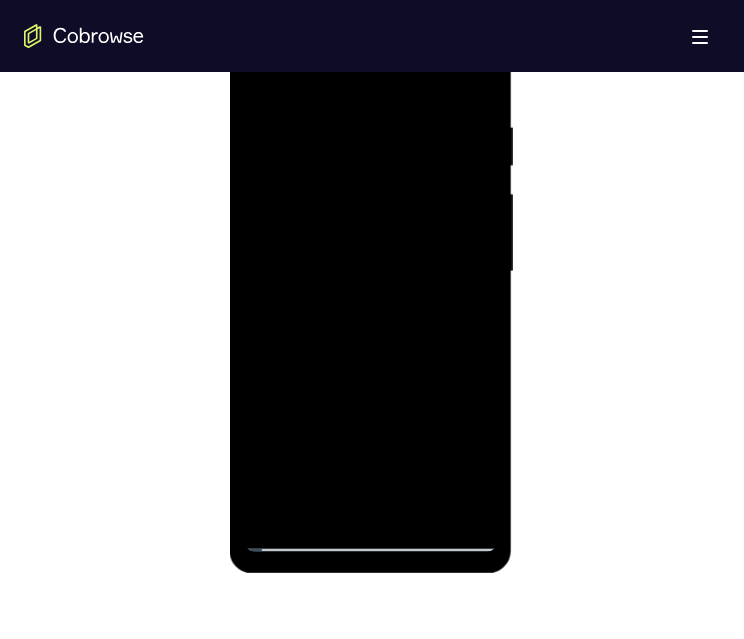 drag, startPoint x: 465, startPoint y: 343, endPoint x: 444, endPoint y: 371, distance: 35 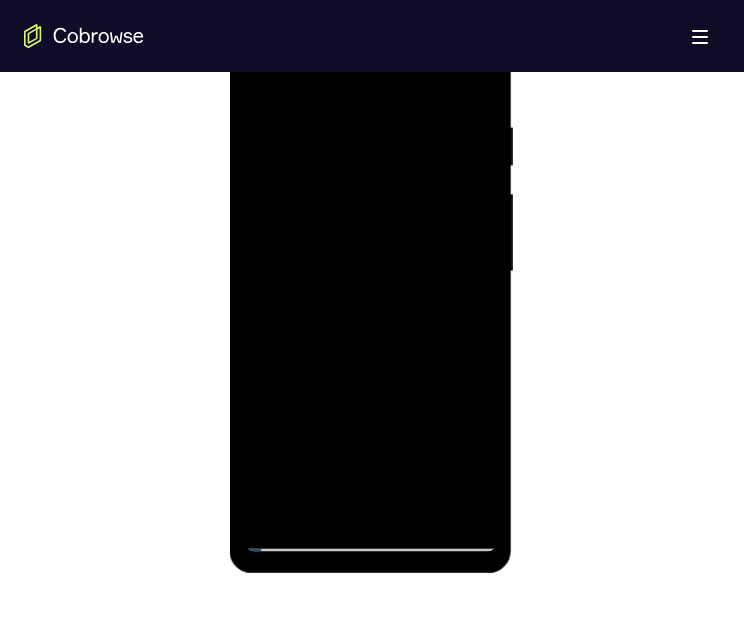 drag, startPoint x: 456, startPoint y: 389, endPoint x: 464, endPoint y: 322, distance: 67.47592 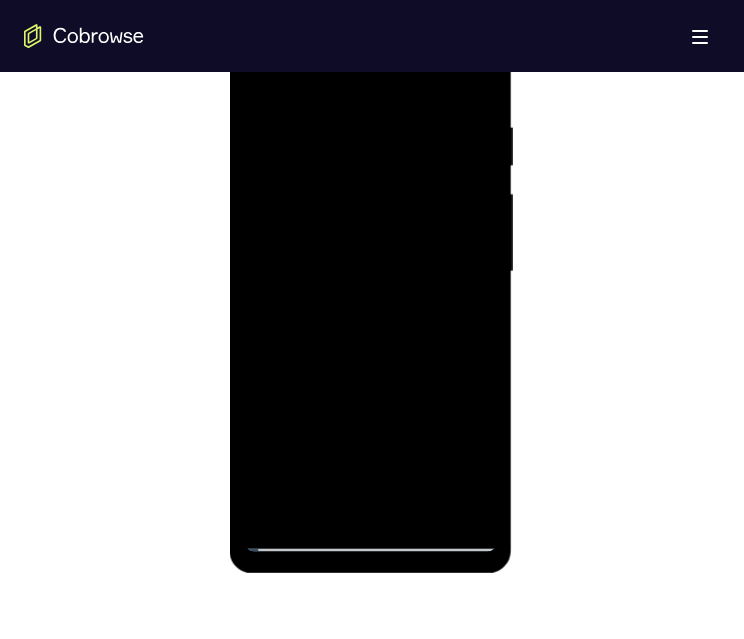 drag, startPoint x: 404, startPoint y: 459, endPoint x: 433, endPoint y: 376, distance: 87.92042 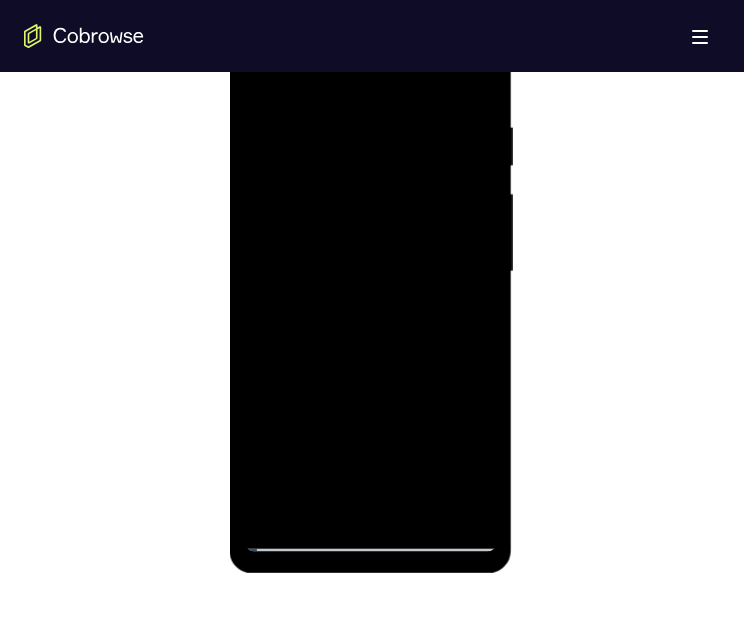 click at bounding box center [370, 272] 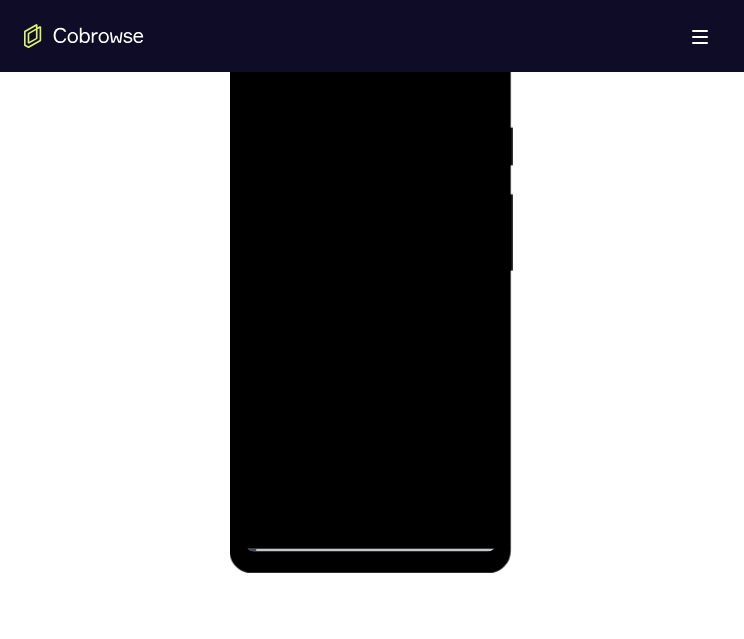 drag, startPoint x: 462, startPoint y: 299, endPoint x: 506, endPoint y: 148, distance: 157.28 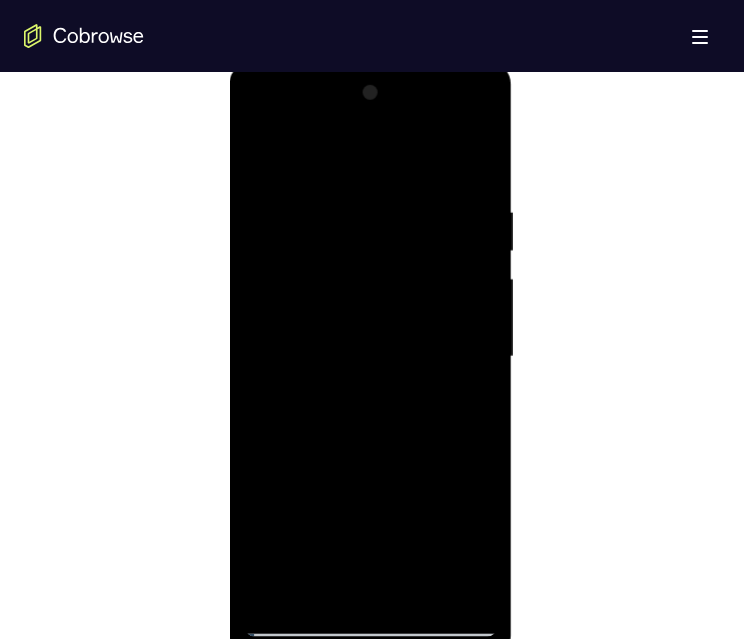 click at bounding box center (370, 357) 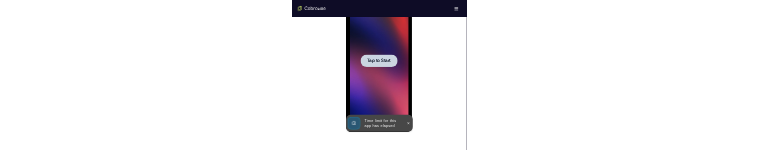 scroll, scrollTop: 0, scrollLeft: 0, axis: both 